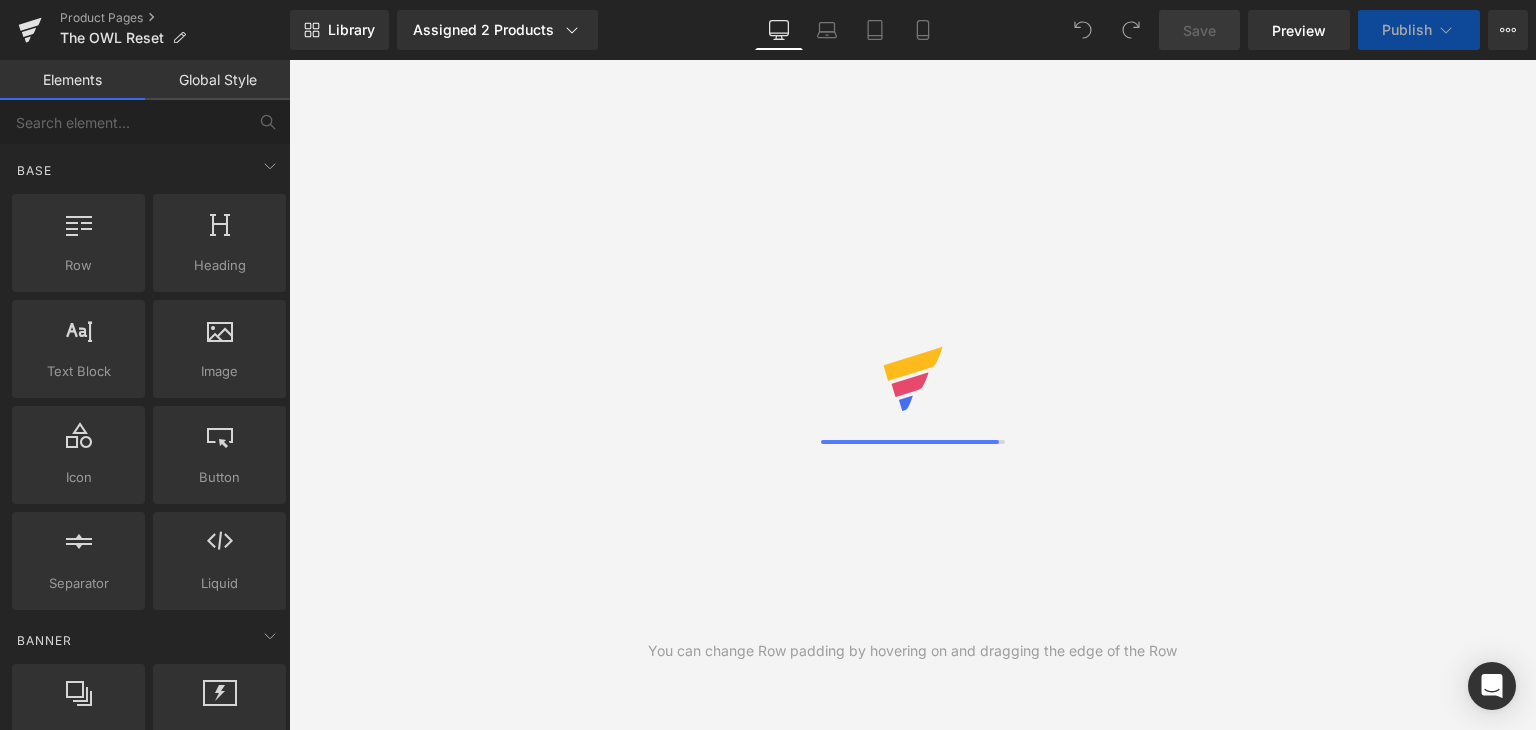 scroll, scrollTop: 0, scrollLeft: 0, axis: both 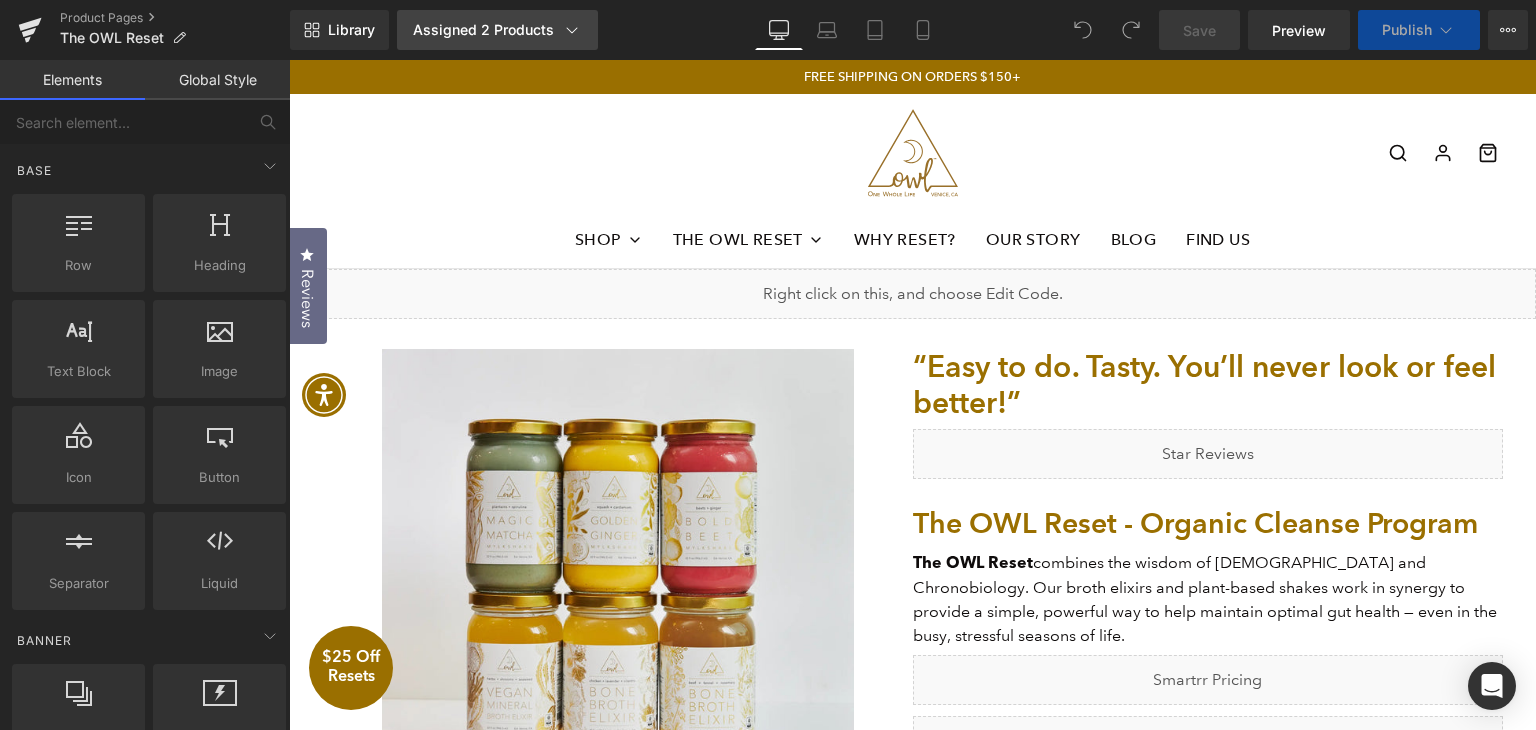 click on "Assigned 2 Products" at bounding box center (497, 30) 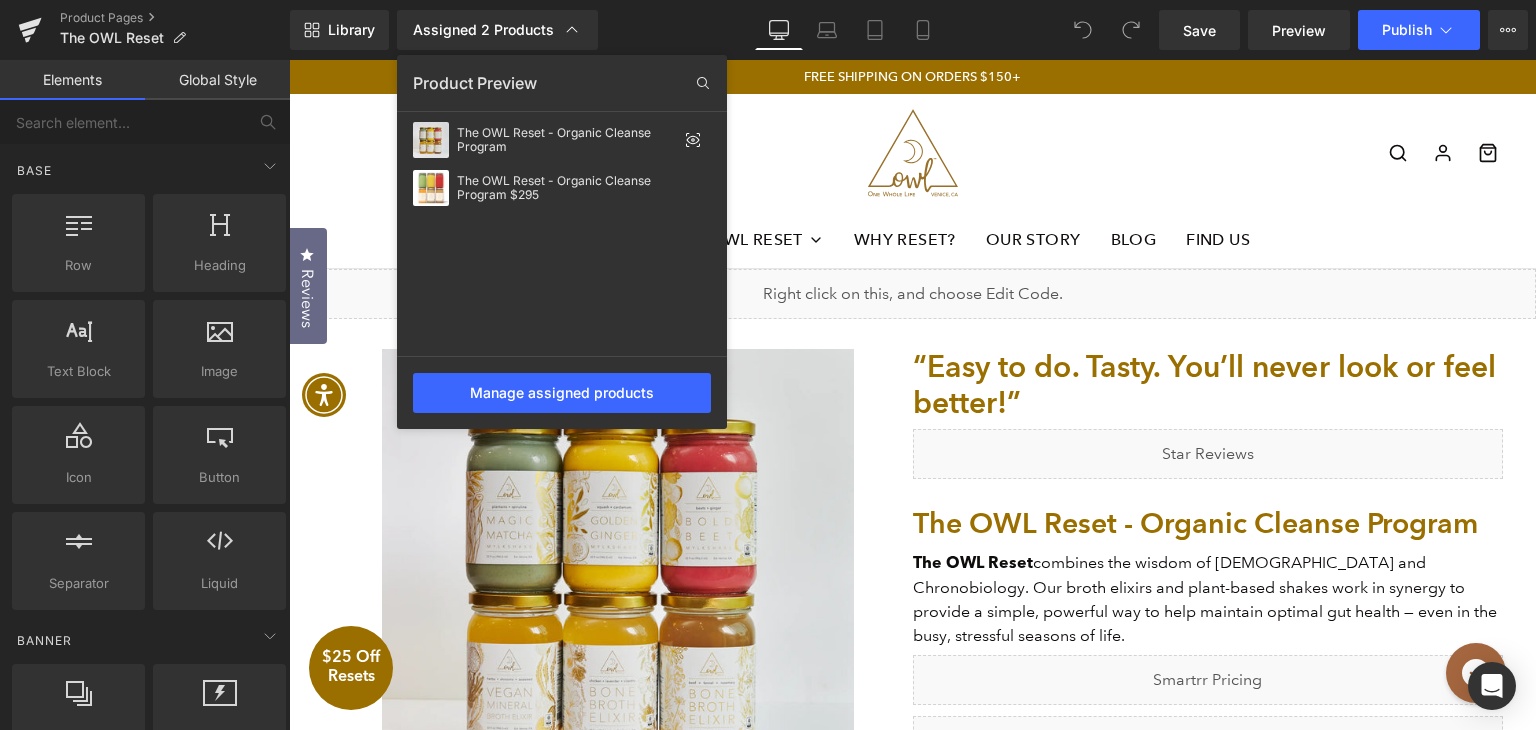 scroll, scrollTop: 0, scrollLeft: 0, axis: both 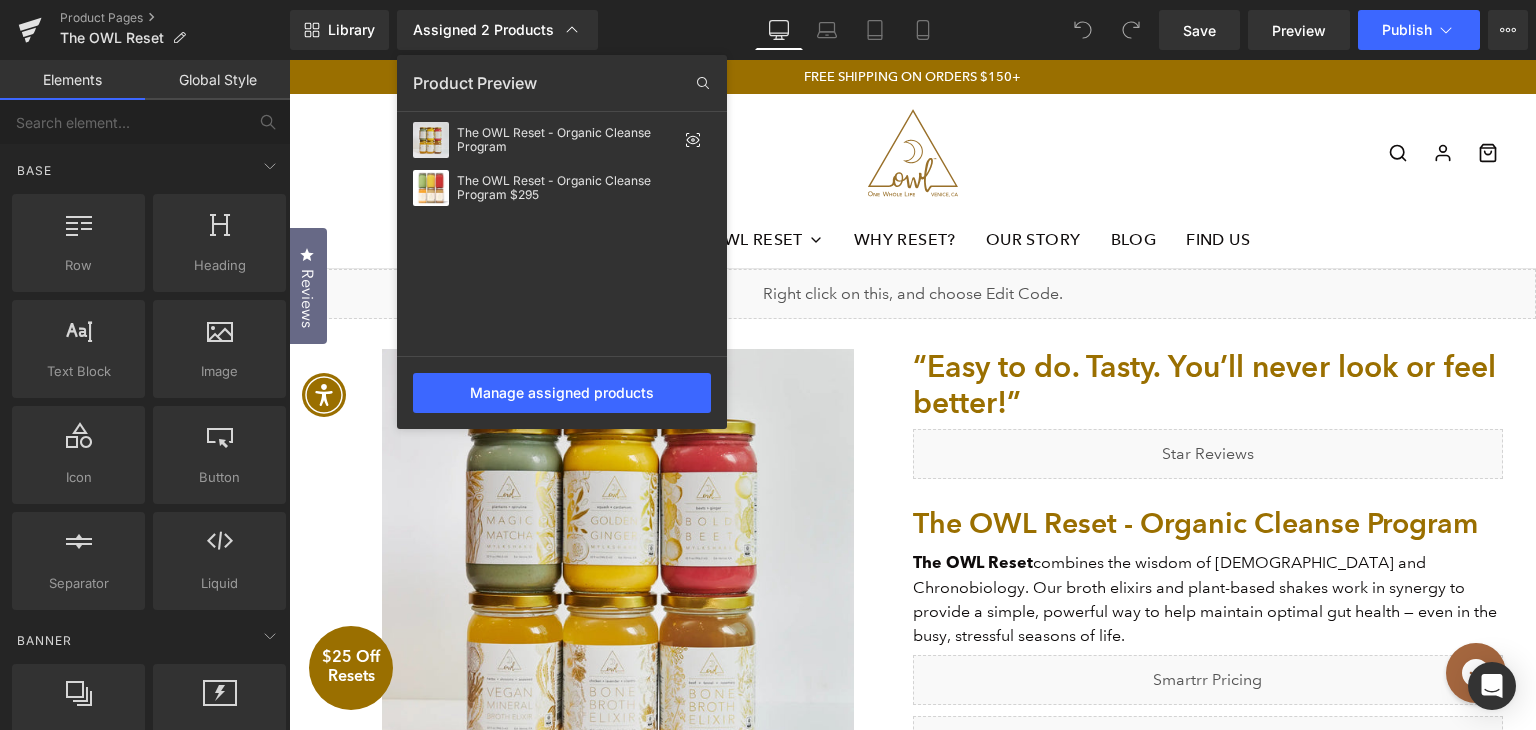 click at bounding box center (912, 395) 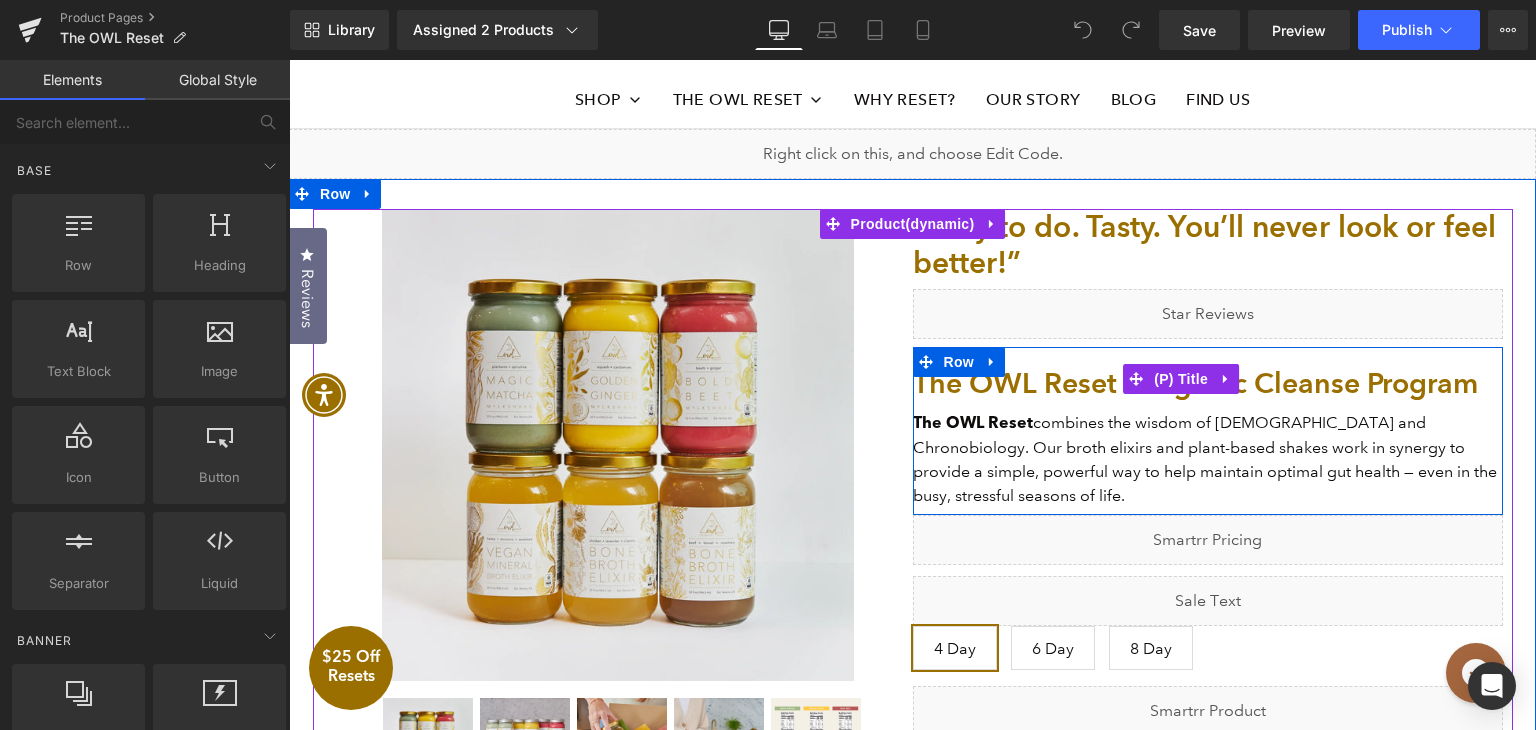 scroll, scrollTop: 99, scrollLeft: 0, axis: vertical 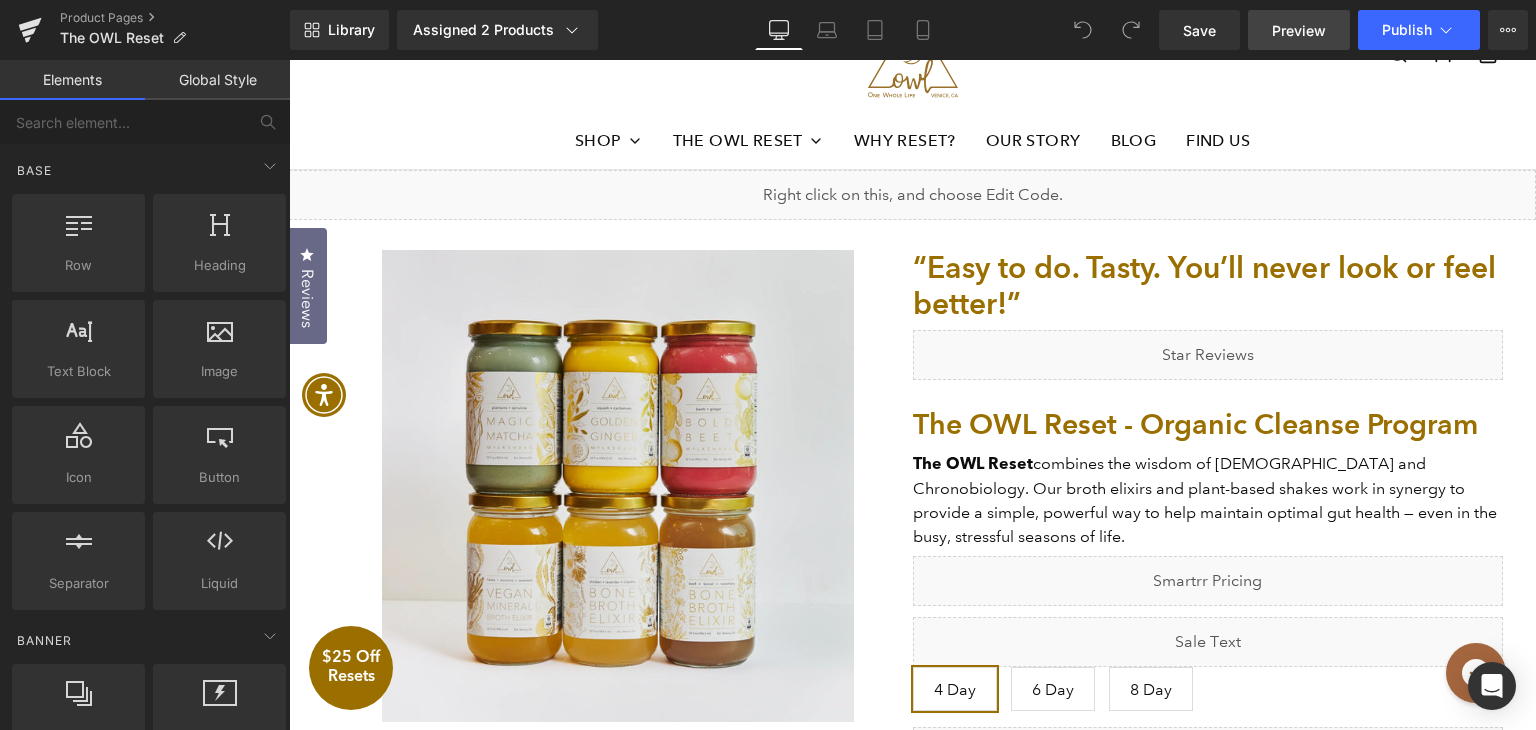 click on "Preview" at bounding box center [1299, 30] 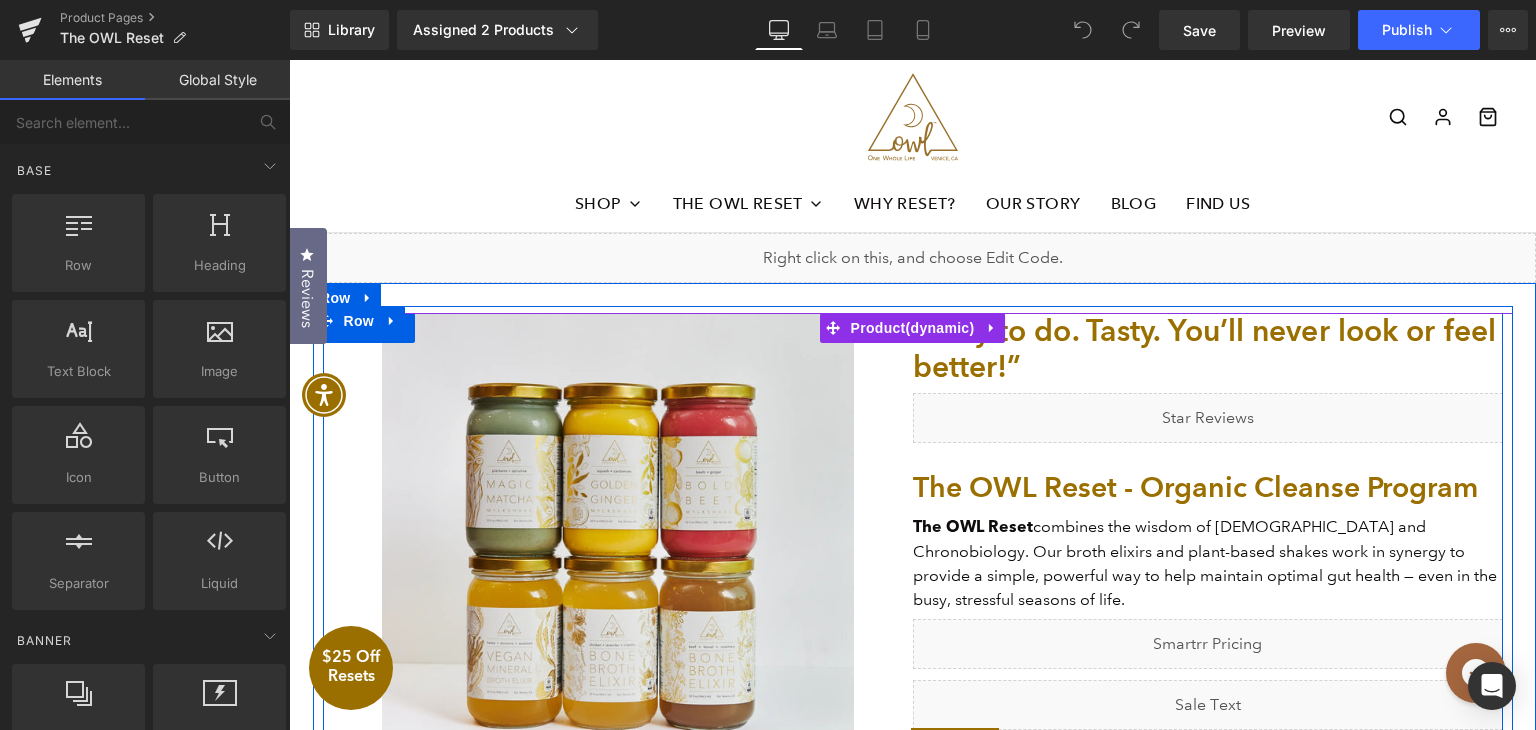 scroll, scrollTop: 36, scrollLeft: 0, axis: vertical 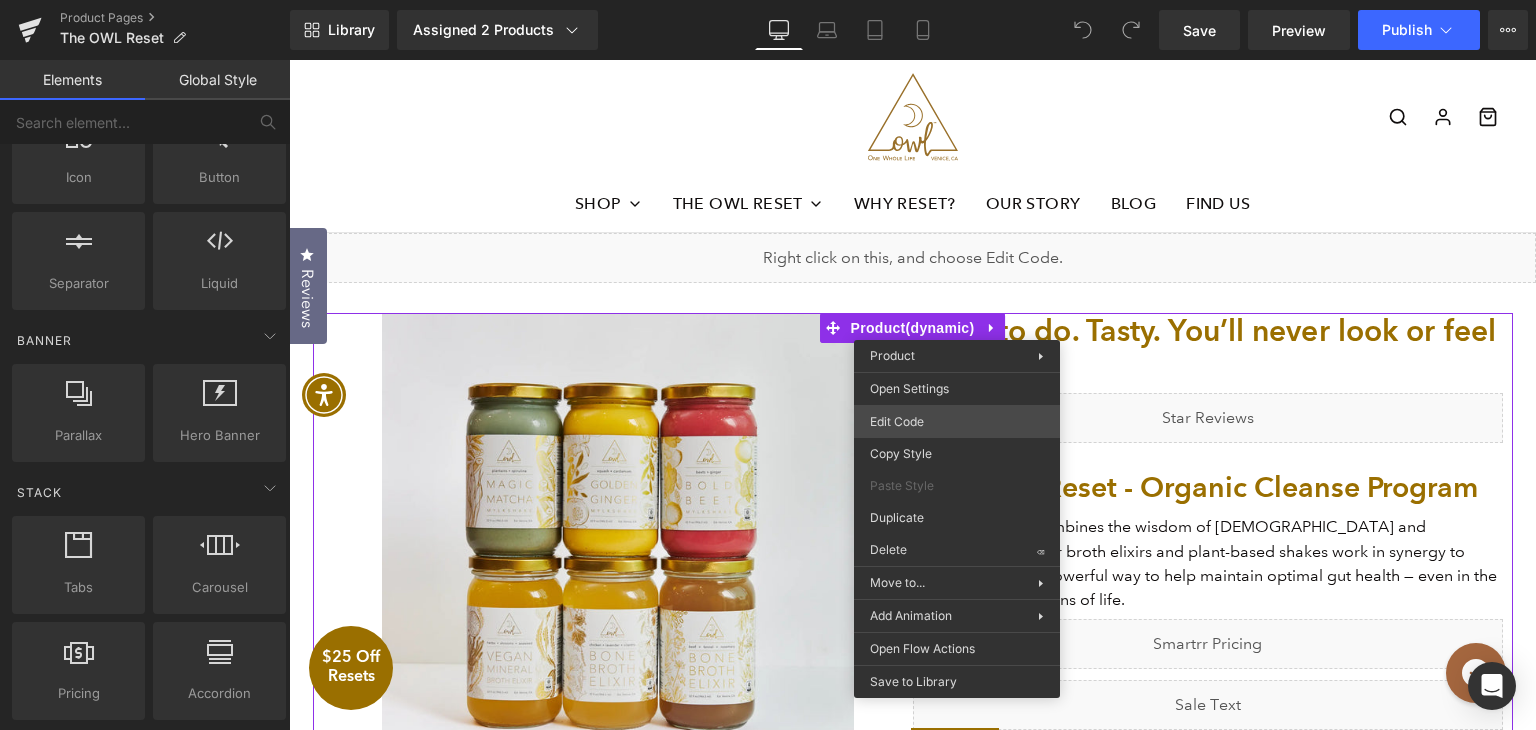 click on "You are previewing how the   will restyle your page. You can not edit Elements in Preset Preview Mode.  Product Pages The OWL Reset Library Assigned 2 Products  Product Preview
The OWL Reset - Organic Cleanse Program The OWL Reset - Organic Cleanse Program $295 Manage assigned products Desktop Desktop Laptop Tablet Mobile Save Preview Publish Scheduled View Live Page View with current Template Save Template to Library Schedule Publish  Optimize  Publish Settings Shortcuts  Your page can’t be published   You've reached the maximum number of published pages on your plan  (23/999999).  You need to upgrade your plan or unpublish all your pages to get 1 publish slot.   Unpublish pages   Upgrade plan  Elements Global Style Base Row  rows, columns, layouts, div Heading  headings, titles, h1,h2,h3,h4,h5,h6 Text Block  texts, paragraphs, contents, blocks Image  images, photos, alts, uploads Icon  icons, symbols Button  button, call to action, cta Separator  separators, dividers, horizontal lines Liquid" at bounding box center (768, 0) 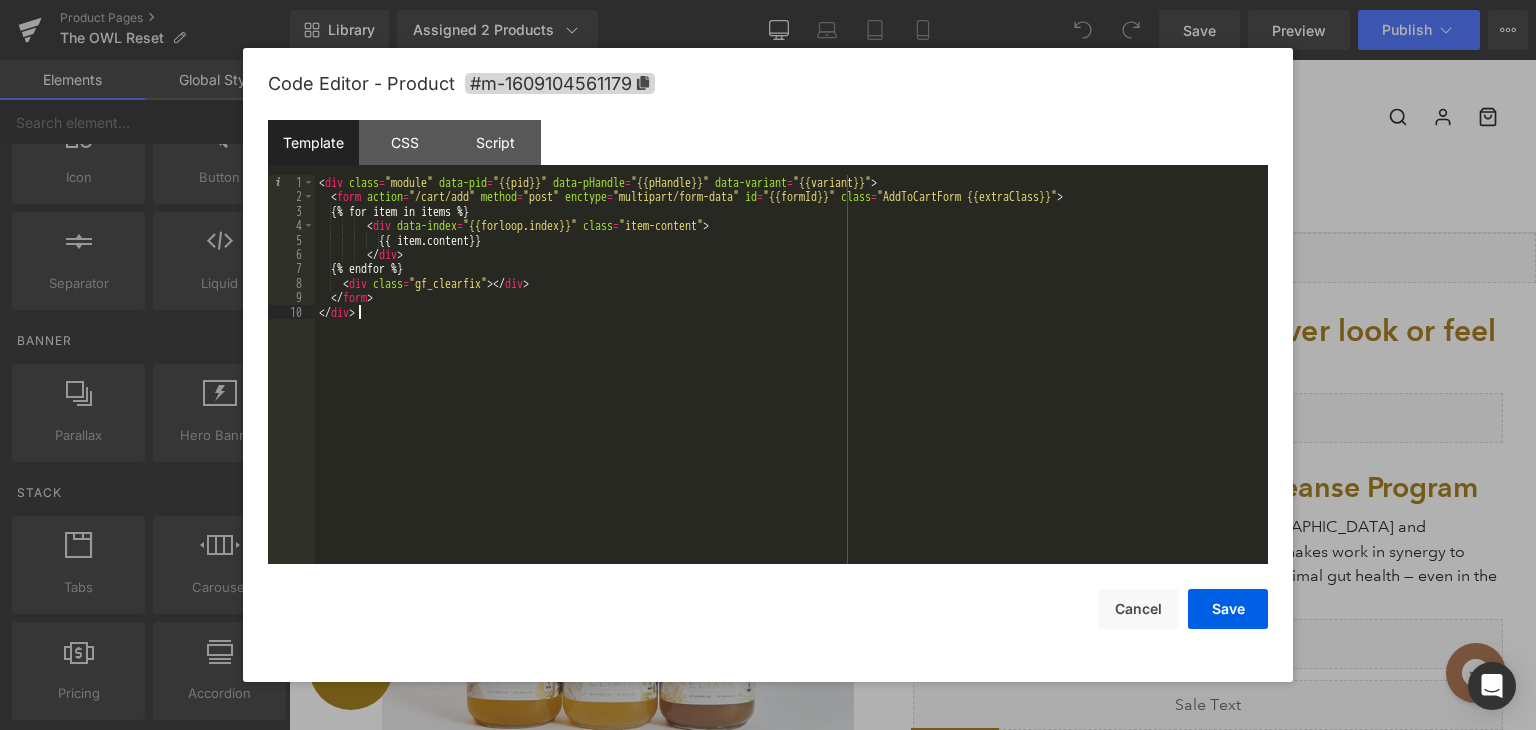 click on "< div   class = "module"   data-pid = "{{pid}}"   data-pHandle = "{{pHandle}}"   data-variant = "{{variant}}" >    < form   action = "/cart/add"   method = "post"   enctype = "multipart/form-data"   id = "{{formId}}"   class = "AddToCartForm {{extraClass}}" >      {% for item in items %}             < div   data-index = "{{forloop.index}}"   class = "item-content" >                  {{ item.content}}             </ div >      {% endfor %}       < div   class = "gf_clearfix" > </ div >    </ form > </ div >" at bounding box center (791, 384) 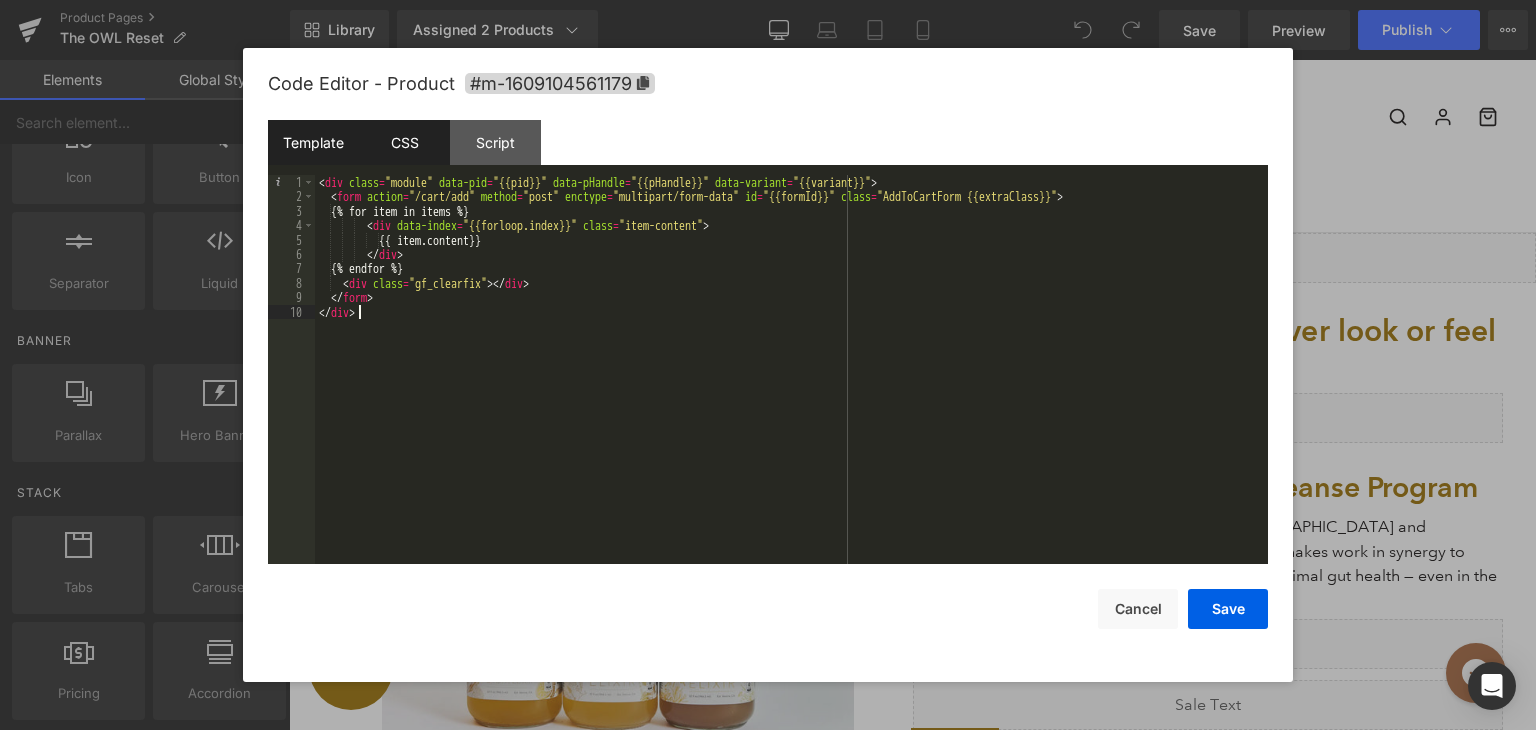 click on "CSS" at bounding box center [404, 142] 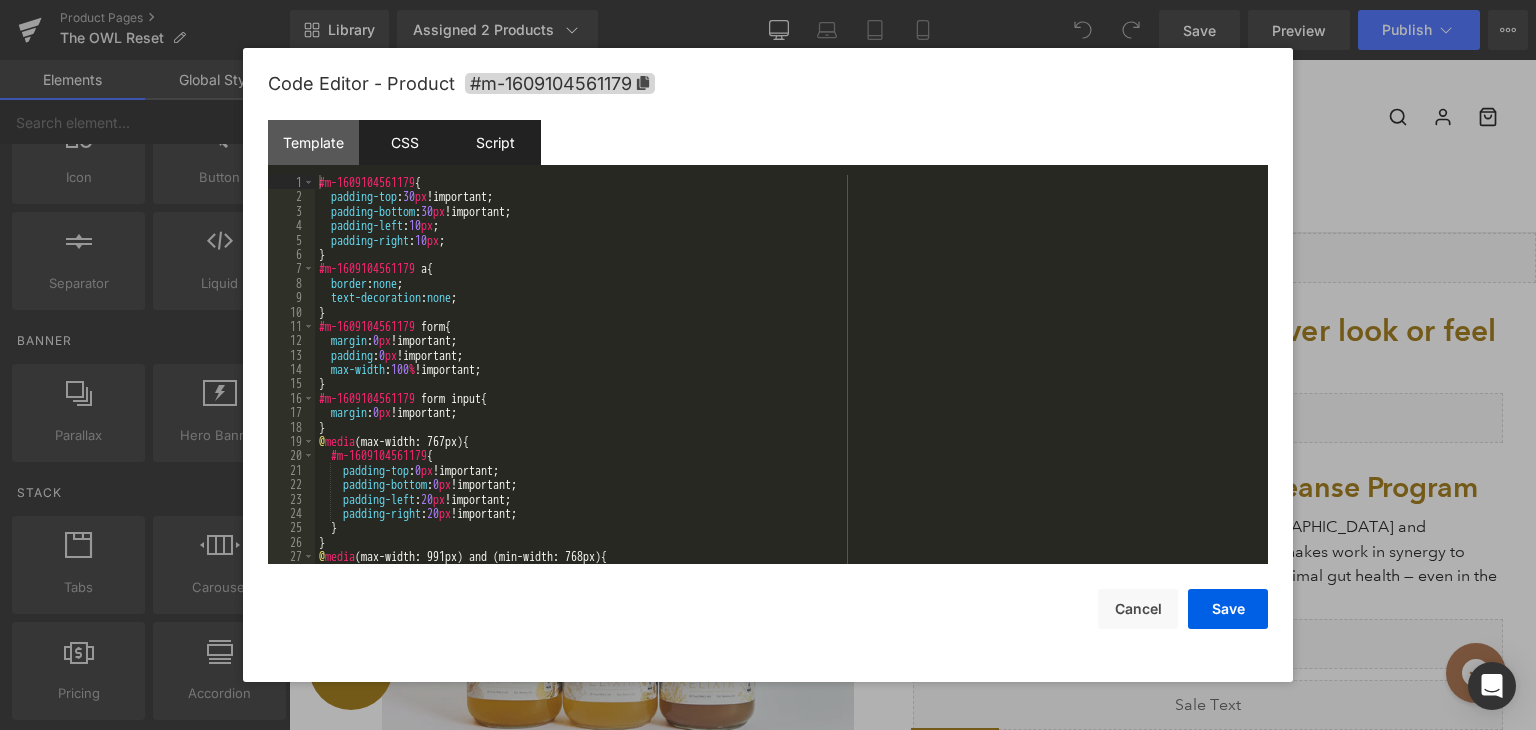 click on "Script" at bounding box center [495, 142] 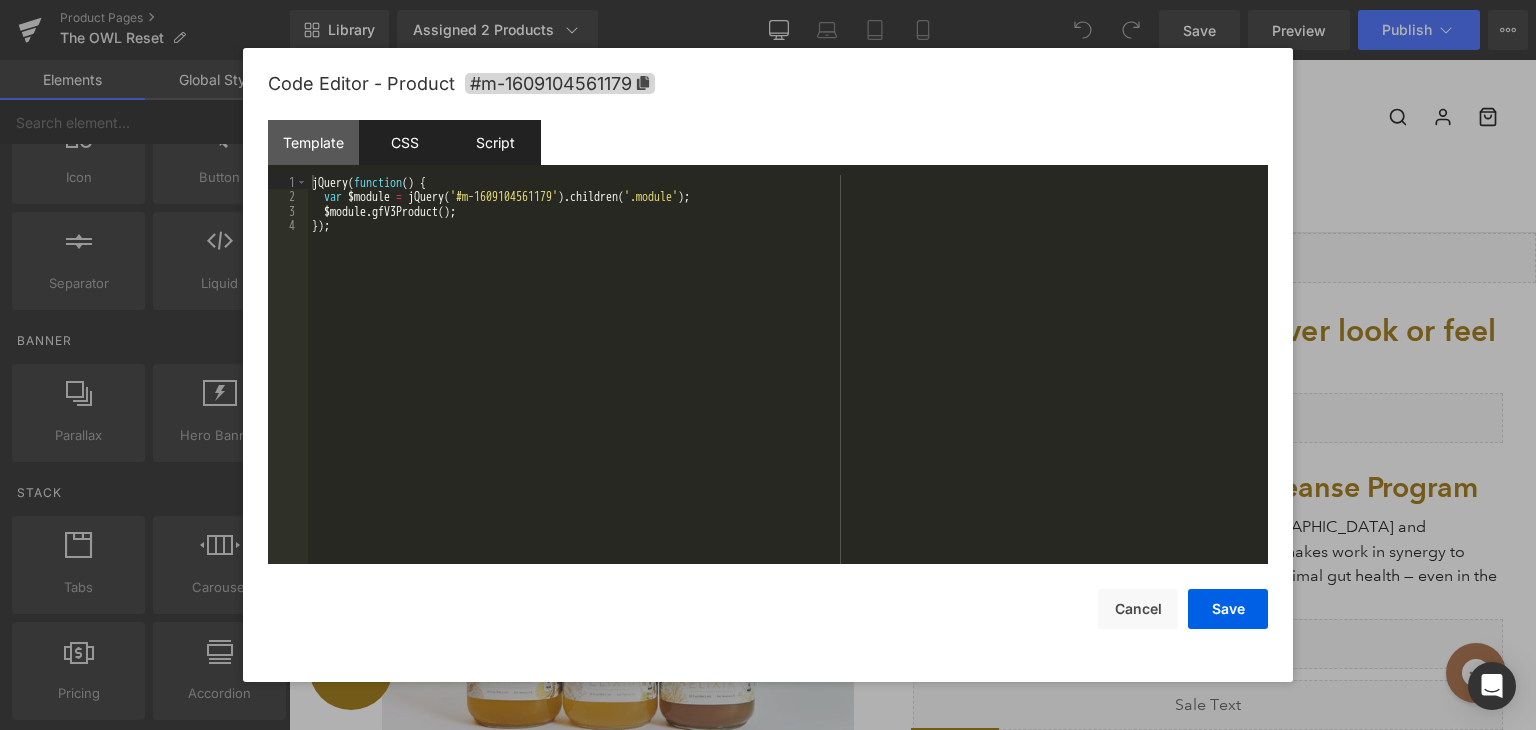click on "CSS" at bounding box center (404, 142) 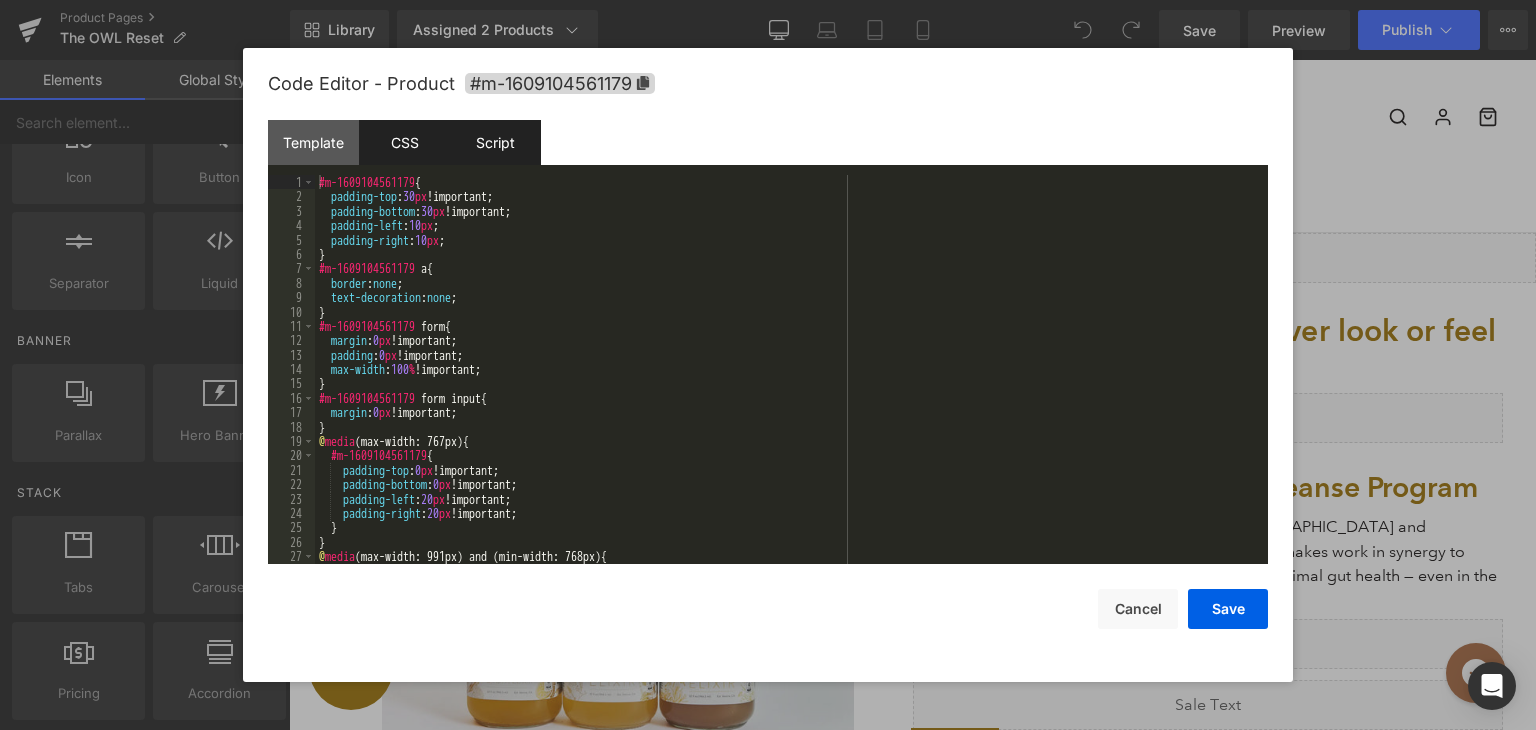 click on "Script" at bounding box center [495, 142] 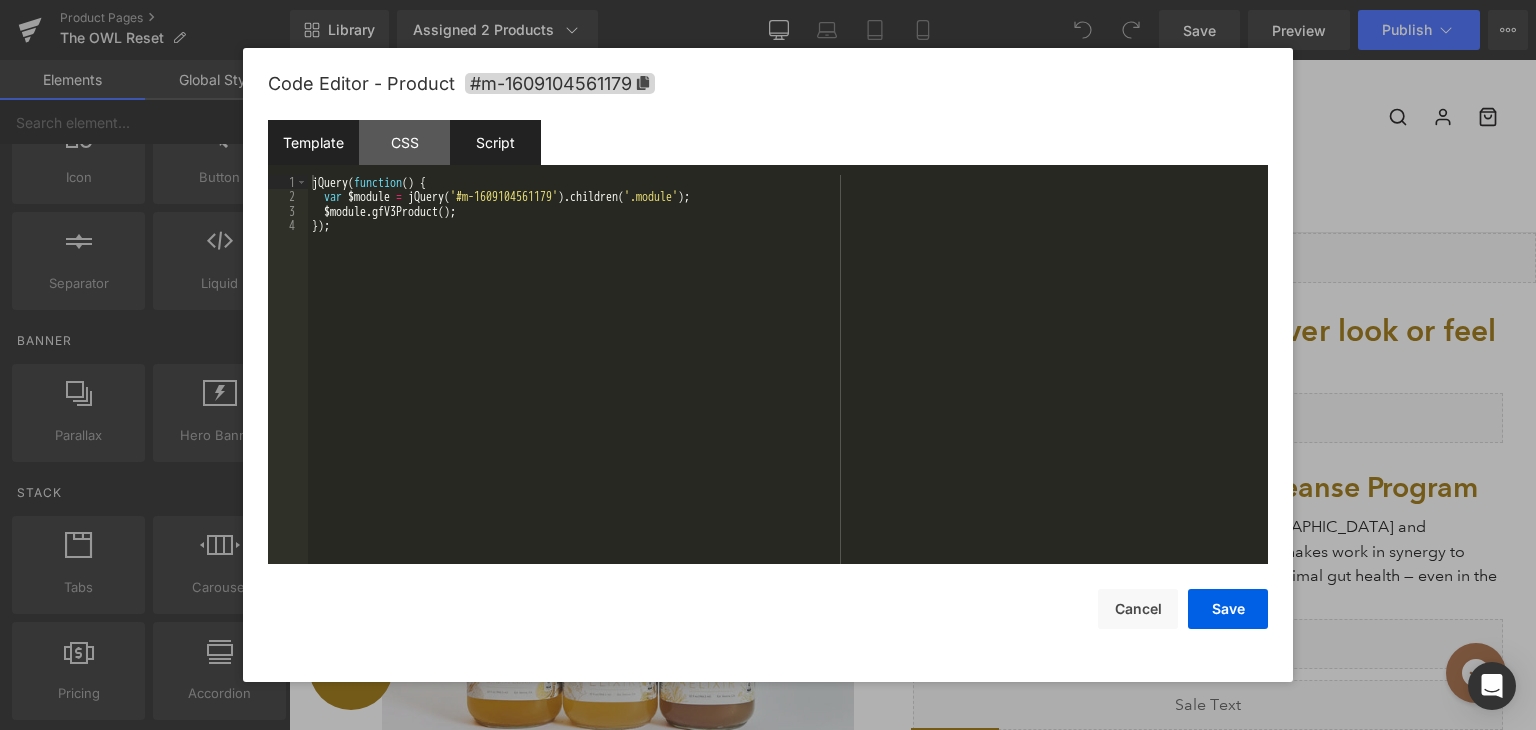 click on "Template" at bounding box center [313, 142] 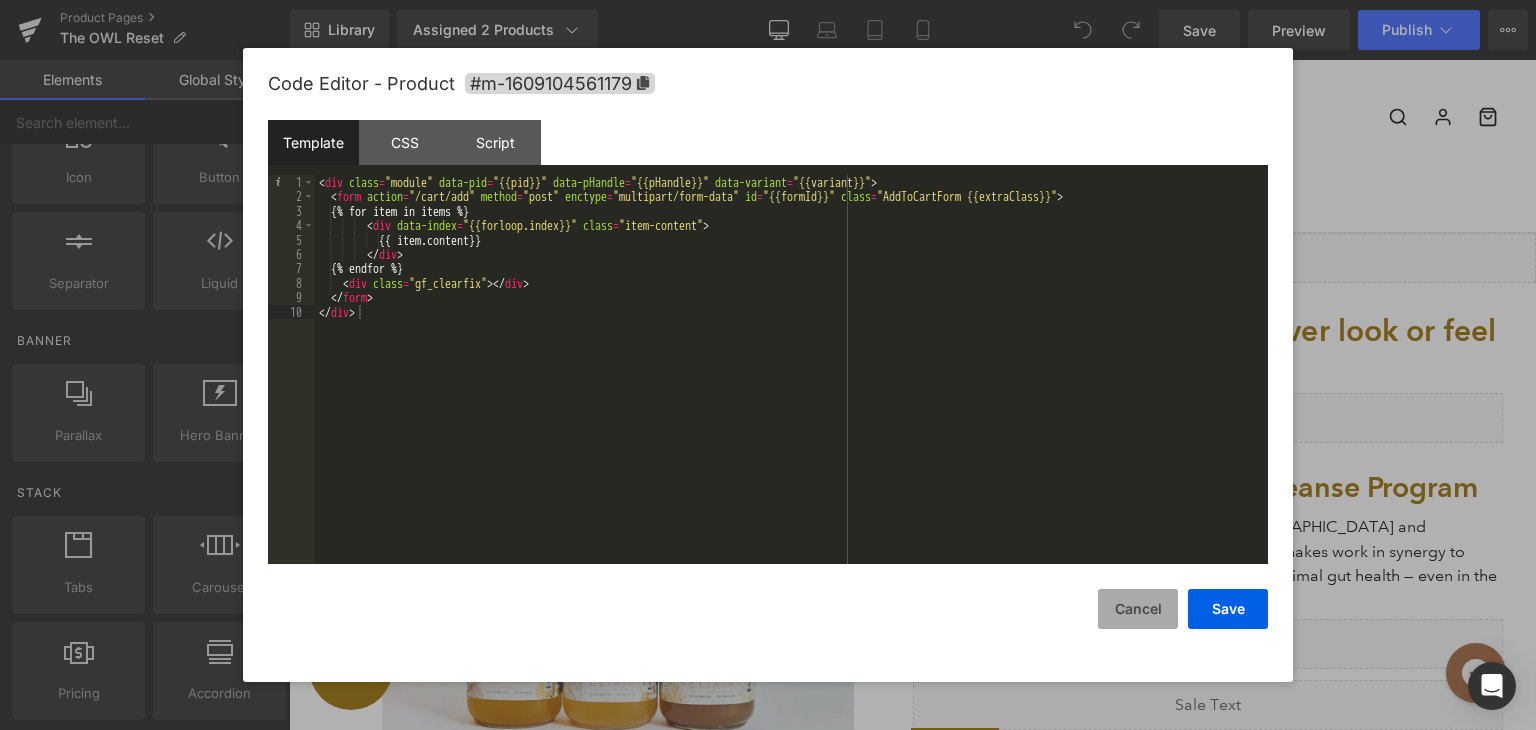 drag, startPoint x: 1138, startPoint y: 605, endPoint x: 650, endPoint y: 253, distance: 601.7042 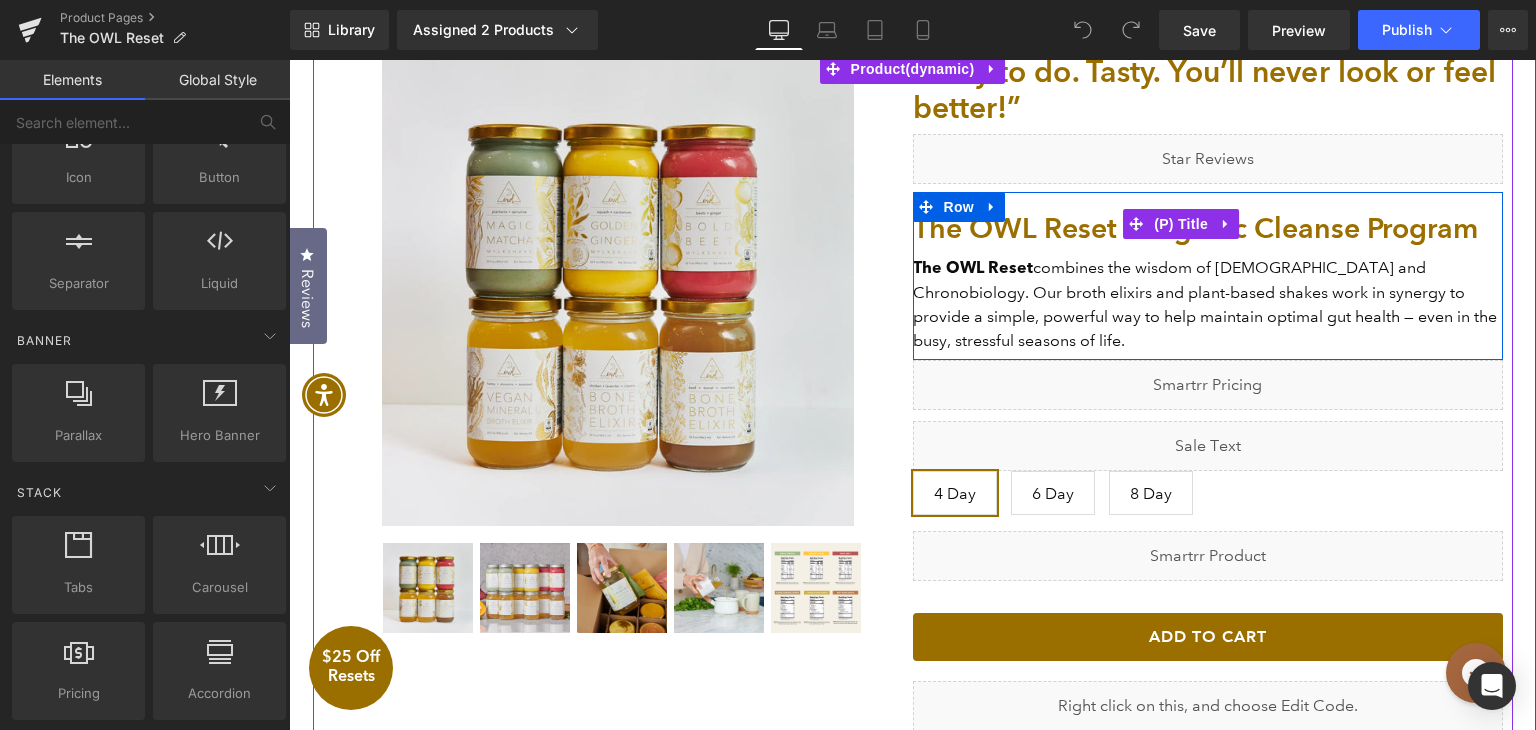scroll, scrollTop: 302, scrollLeft: 0, axis: vertical 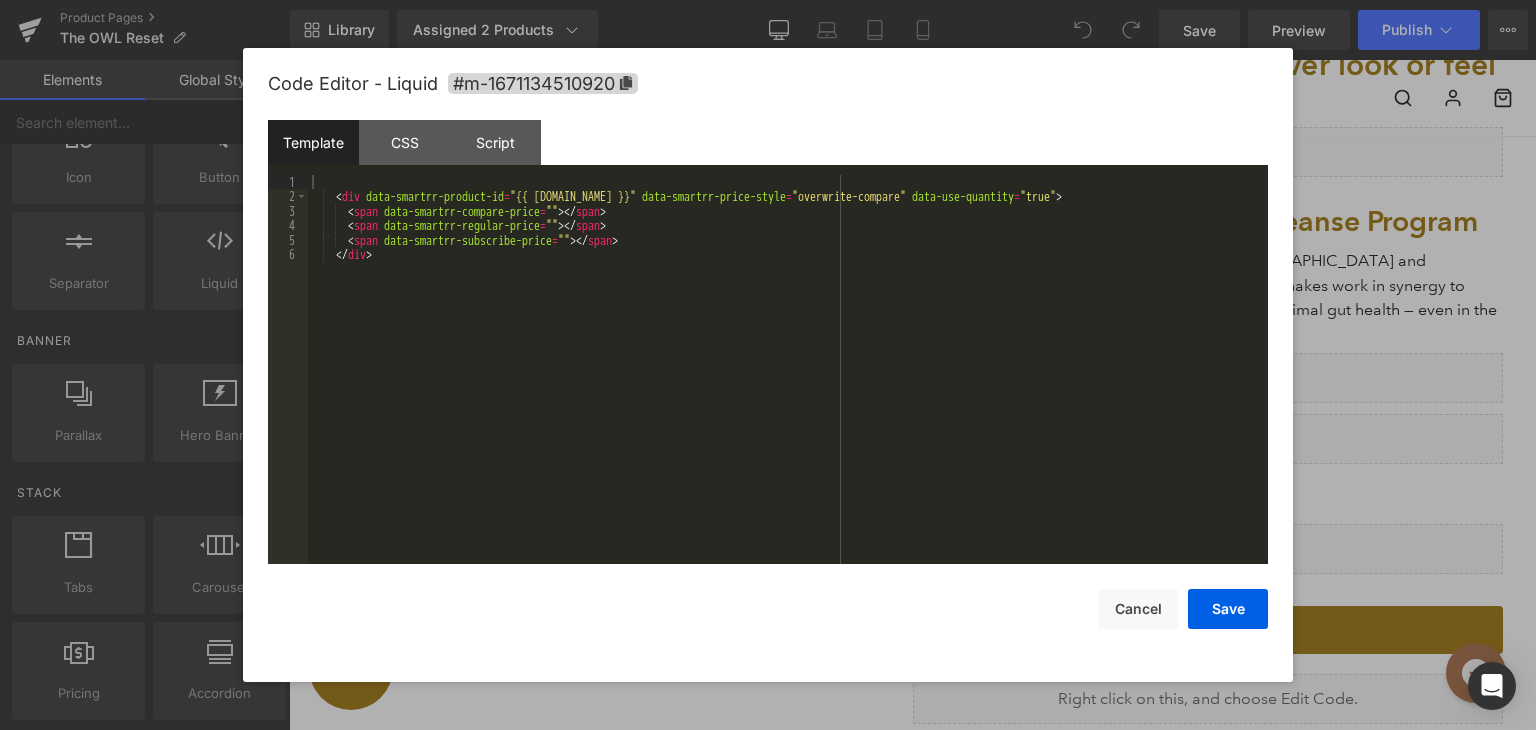 click on "You are previewing how the   will restyle your page. You can not edit Elements in Preset Preview Mode.  Product Pages The OWL Reset Library Assigned 2 Products  Product Preview
The OWL Reset - Organic Cleanse Program The OWL Reset - Organic Cleanse Program $295 Manage assigned products Desktop Desktop Laptop Tablet Mobile Save Preview Publish Scheduled View Live Page View with current Template Save Template to Library Schedule Publish  Optimize  Publish Settings Shortcuts  Your page can’t be published   You've reached the maximum number of published pages on your plan  (23/999999).  You need to upgrade your plan or unpublish all your pages to get 1 publish slot.   Unpublish pages   Upgrade plan  Elements Global Style Base Row  rows, columns, layouts, div Heading  headings, titles, h1,h2,h3,h4,h5,h6 Text Block  texts, paragraphs, contents, blocks Image  images, photos, alts, uploads Icon  icons, symbols Button  button, call to action, cta Separator  separators, dividers, horizontal lines Liquid" at bounding box center [768, 0] 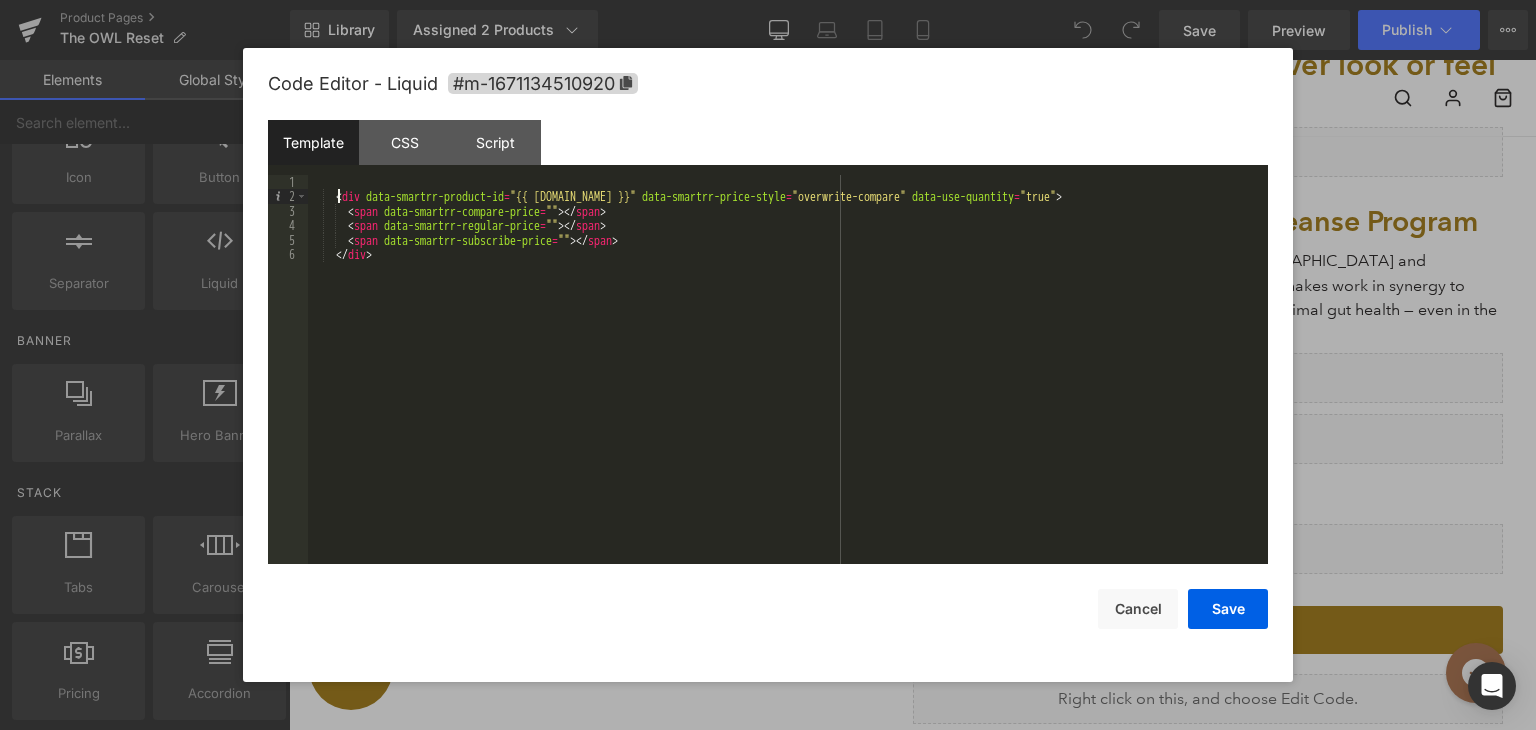 click on "< div   data-smartrr-product-id = "{{ product.id }}"   data-smartrr-price-style = "overwrite-compare"   data-use-quantity = "true" >          < span   data-smartrr-compare-price = "" > </ span >          < span   data-smartrr-regular-price = "" > </ span >          < span   data-smartrr-subscribe-price = "" > </ span >       </ div >" at bounding box center (788, 384) 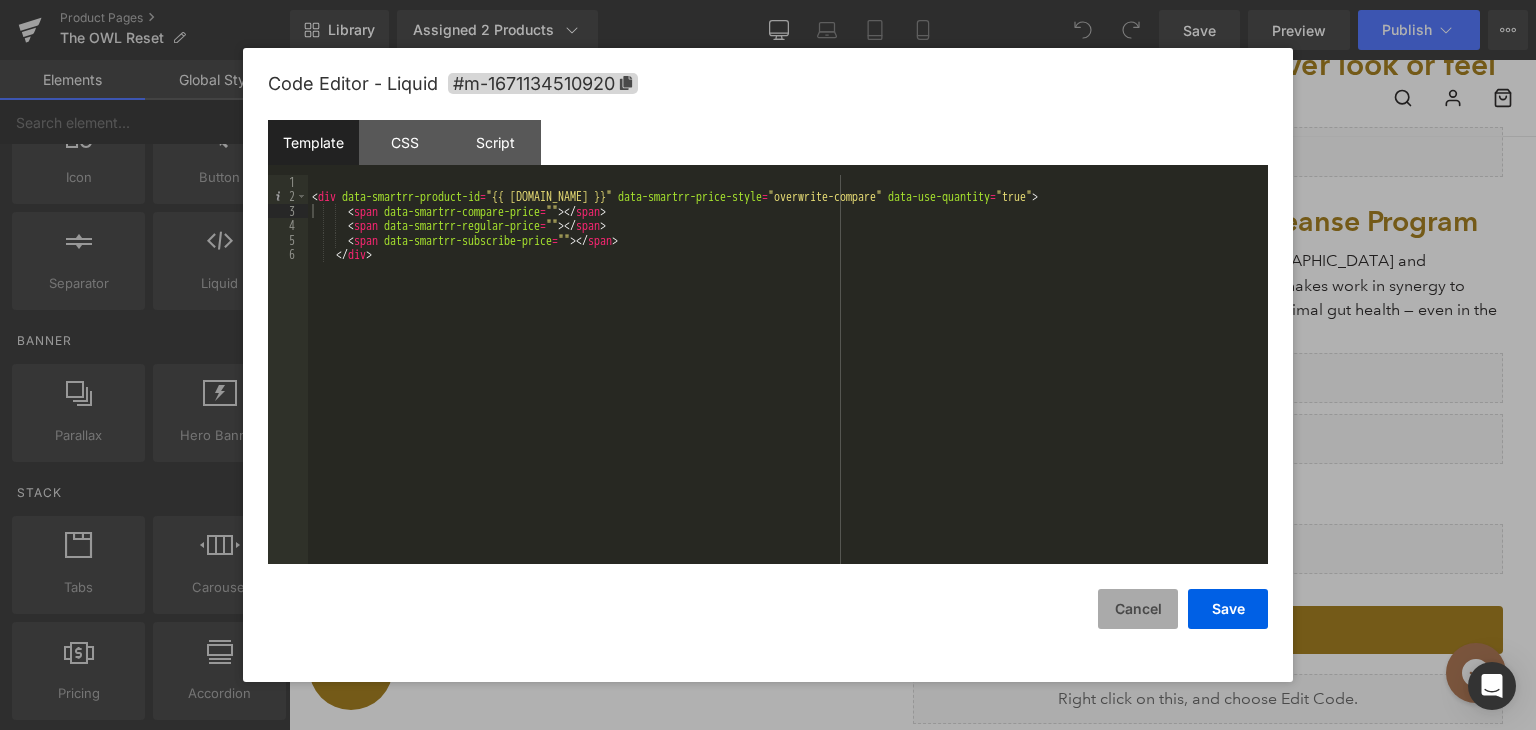drag, startPoint x: 1121, startPoint y: 611, endPoint x: 1099, endPoint y: 134, distance: 477.50708 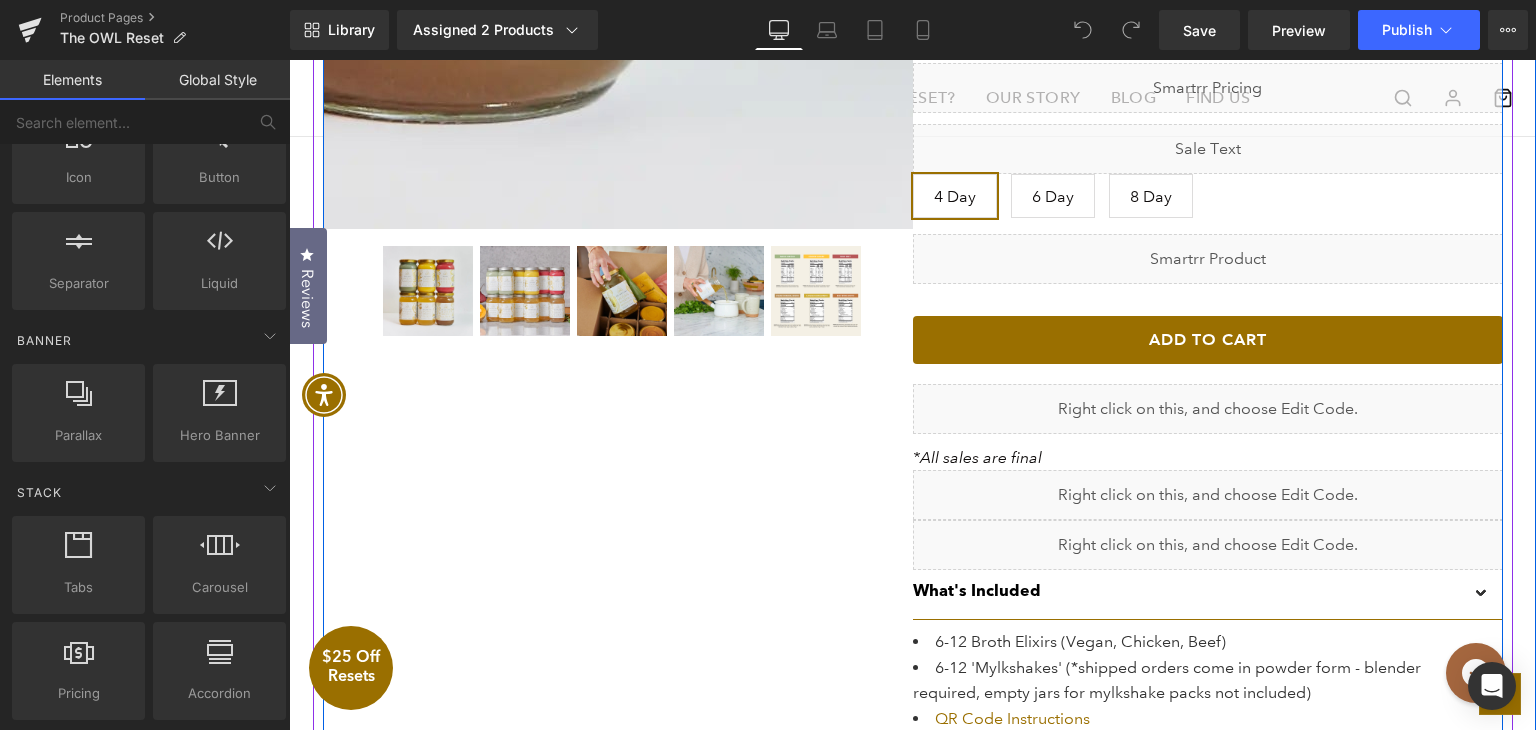 scroll, scrollTop: 302, scrollLeft: 0, axis: vertical 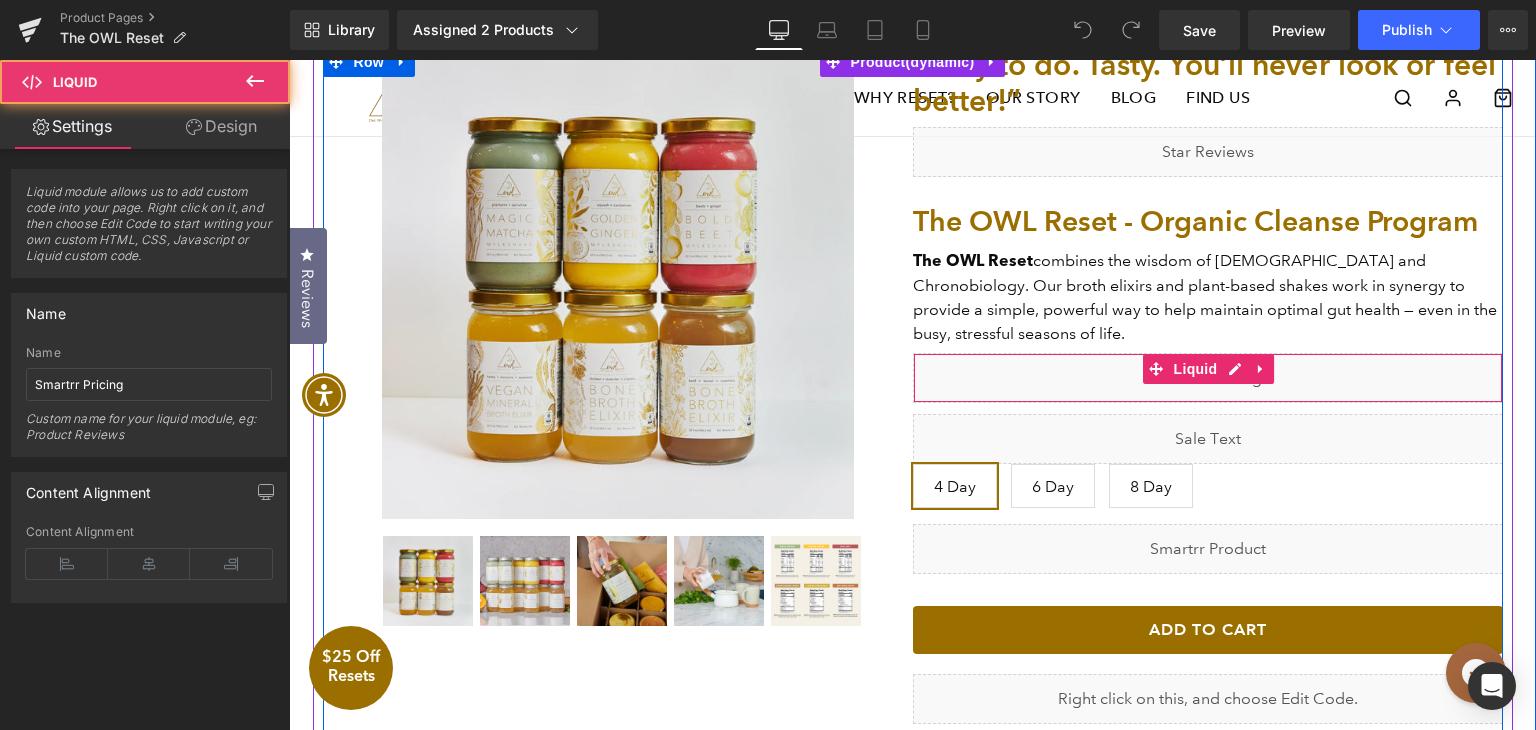 click on "Liquid" at bounding box center [1208, 378] 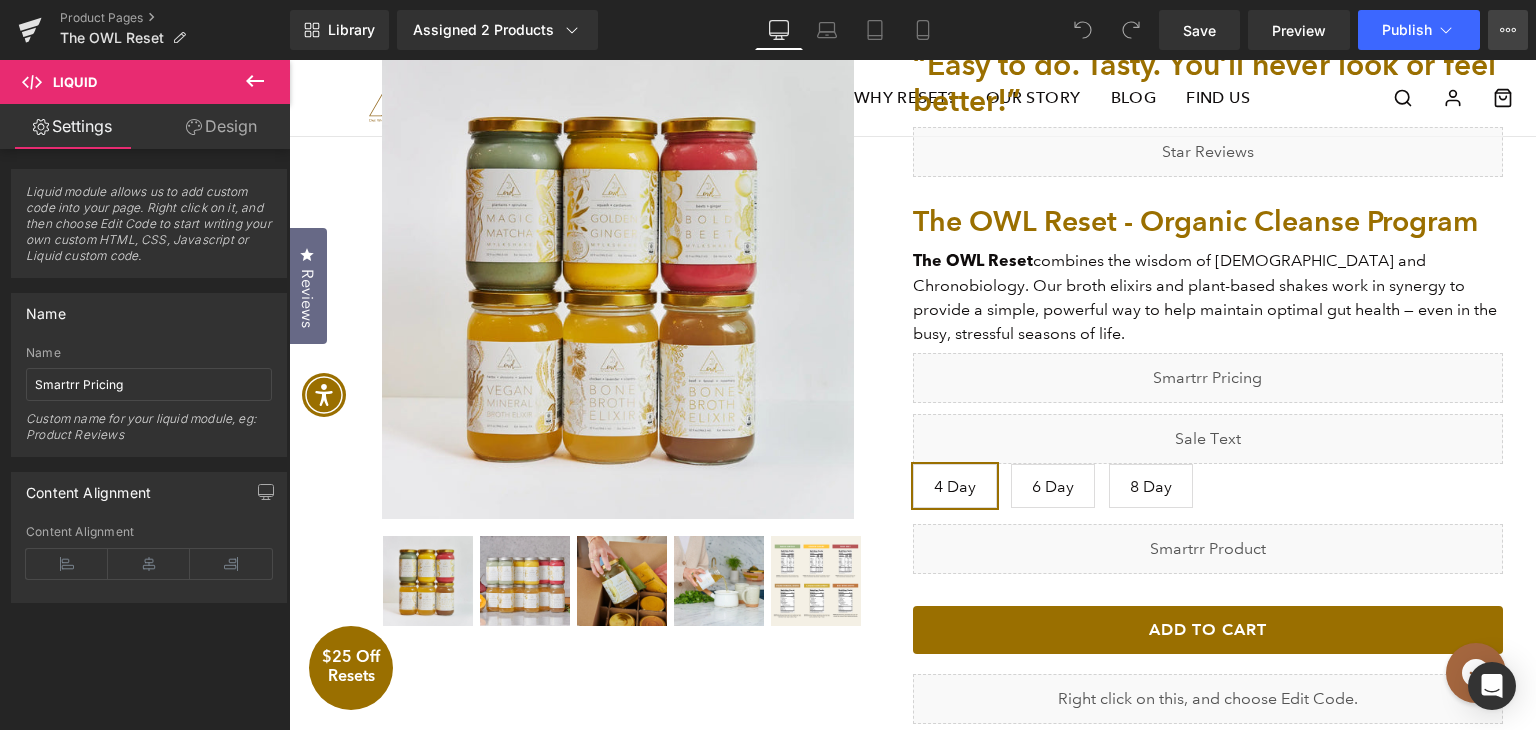 click 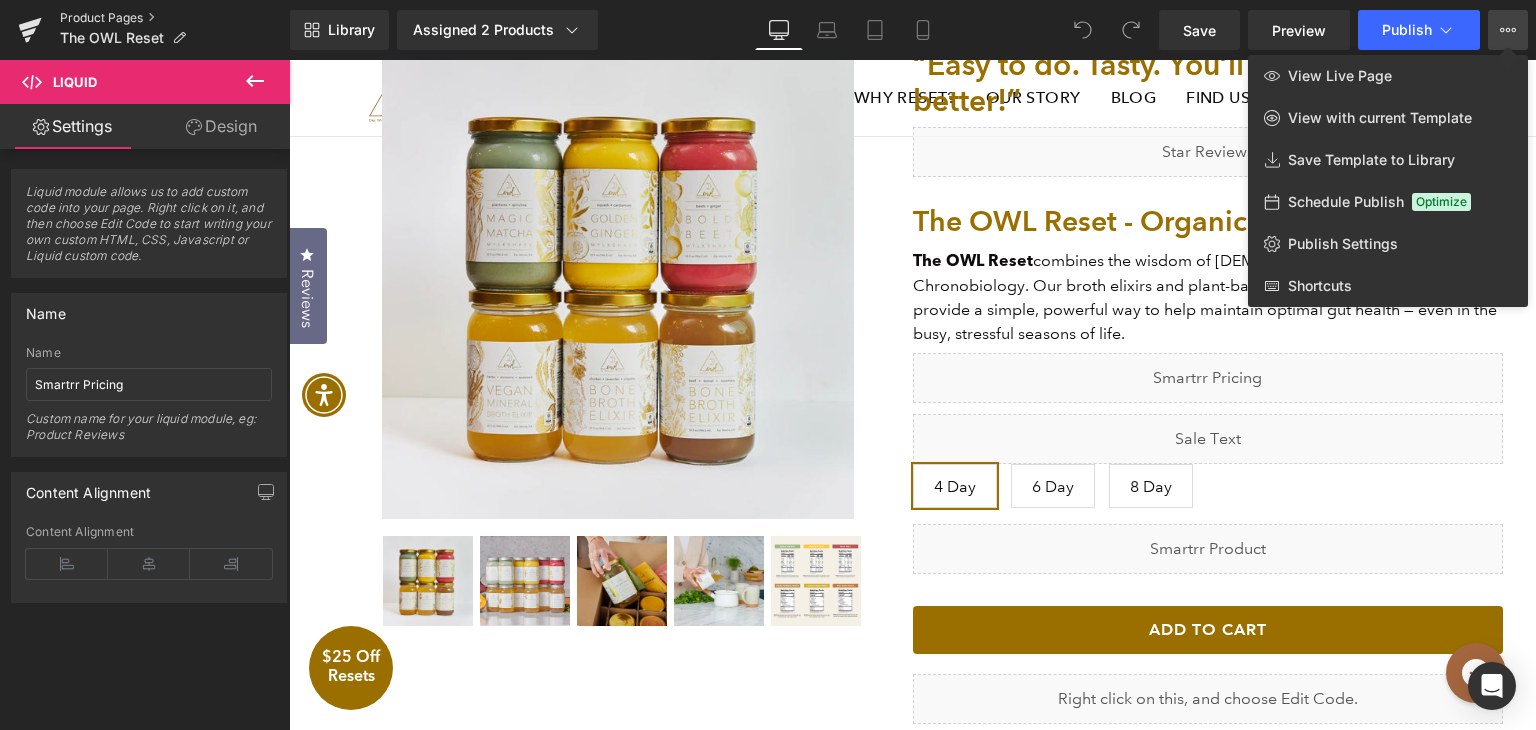 type 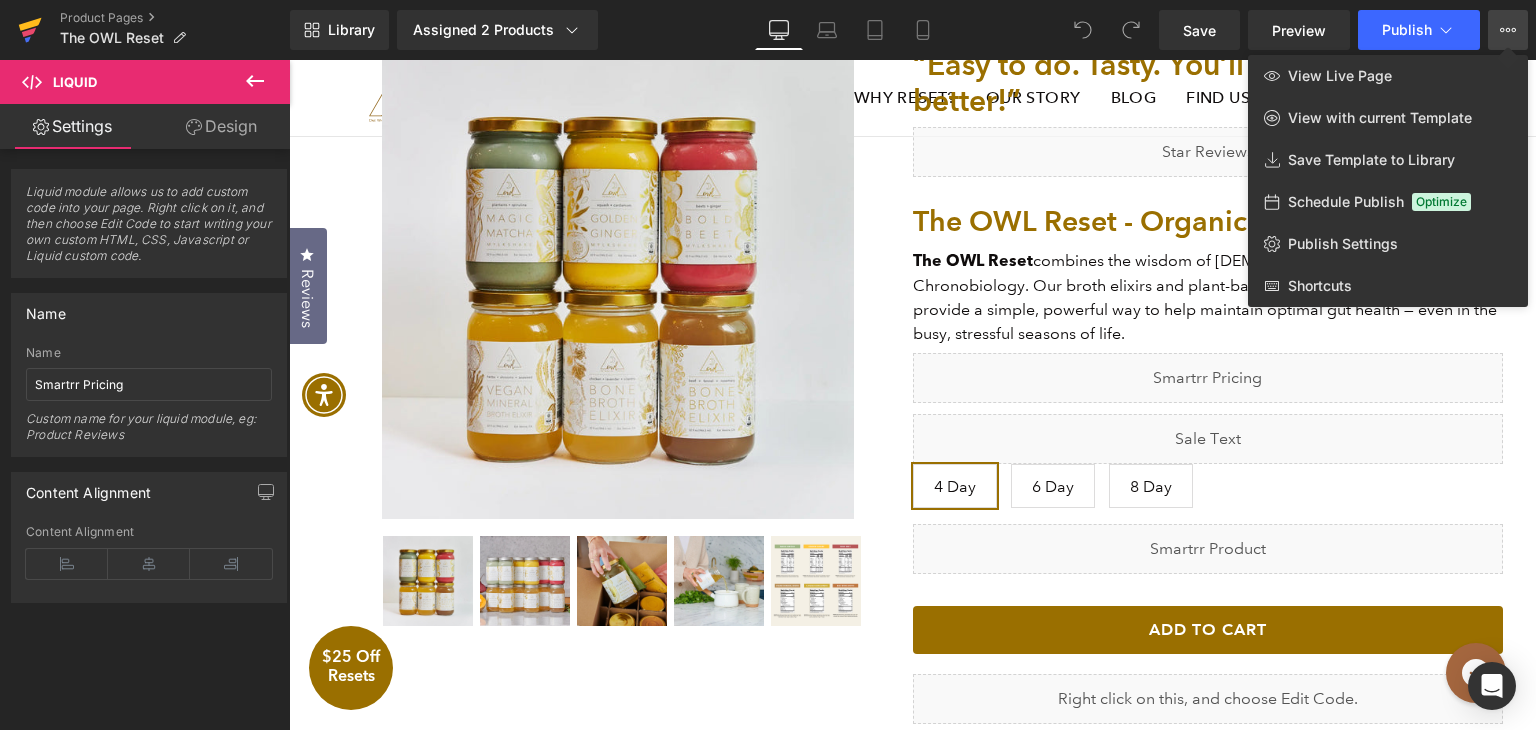 click at bounding box center [30, 30] 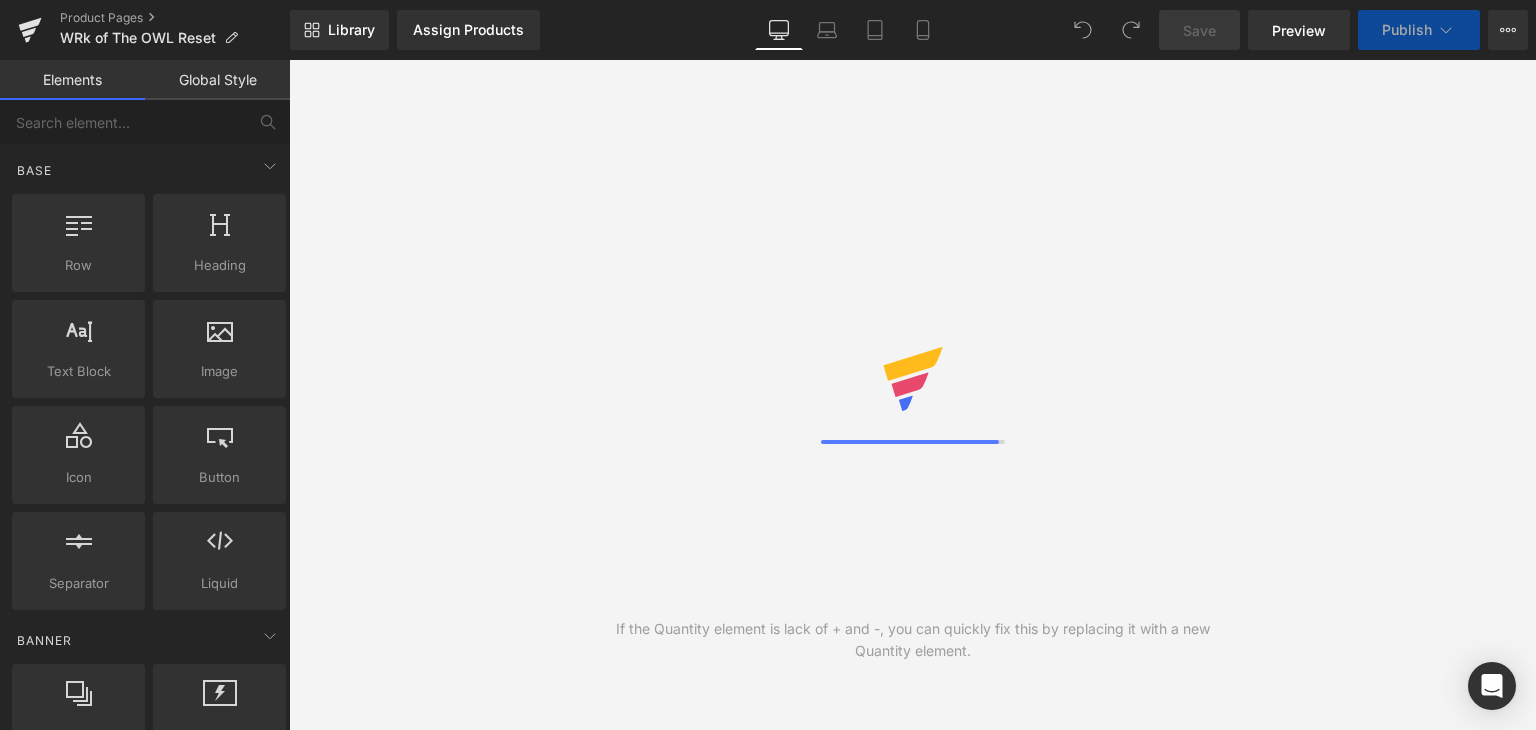 scroll, scrollTop: 0, scrollLeft: 0, axis: both 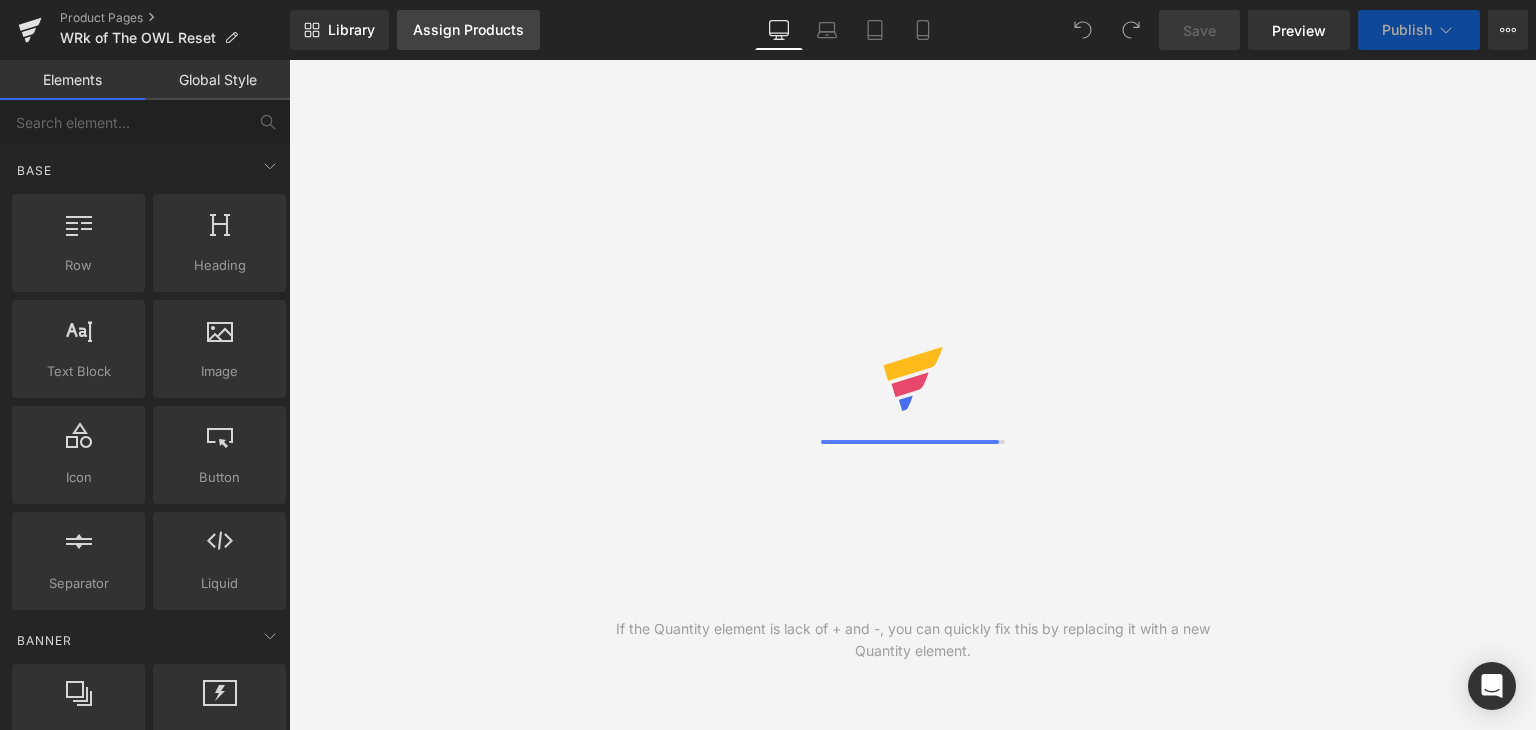 click on "Assign Products" at bounding box center [468, 30] 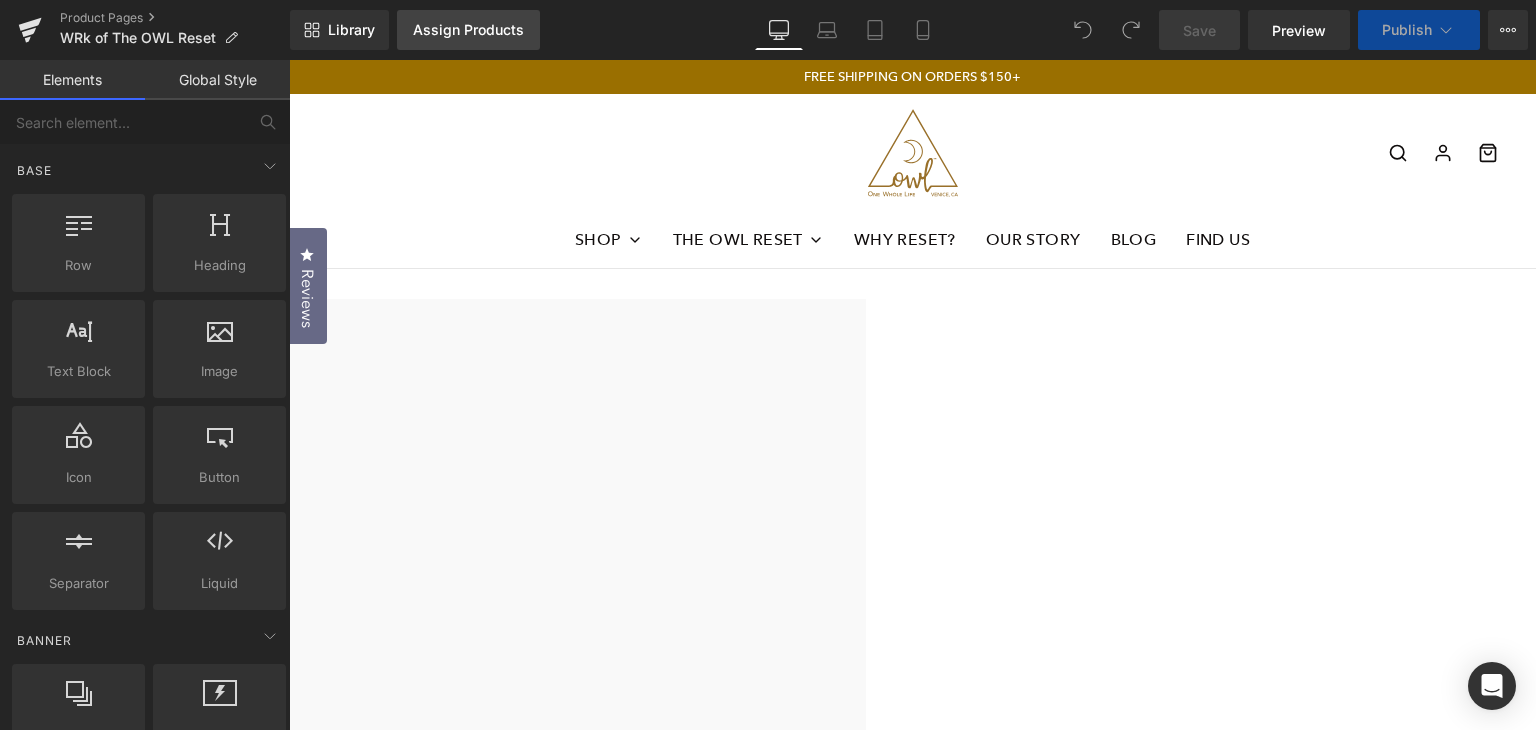 scroll, scrollTop: 0, scrollLeft: 0, axis: both 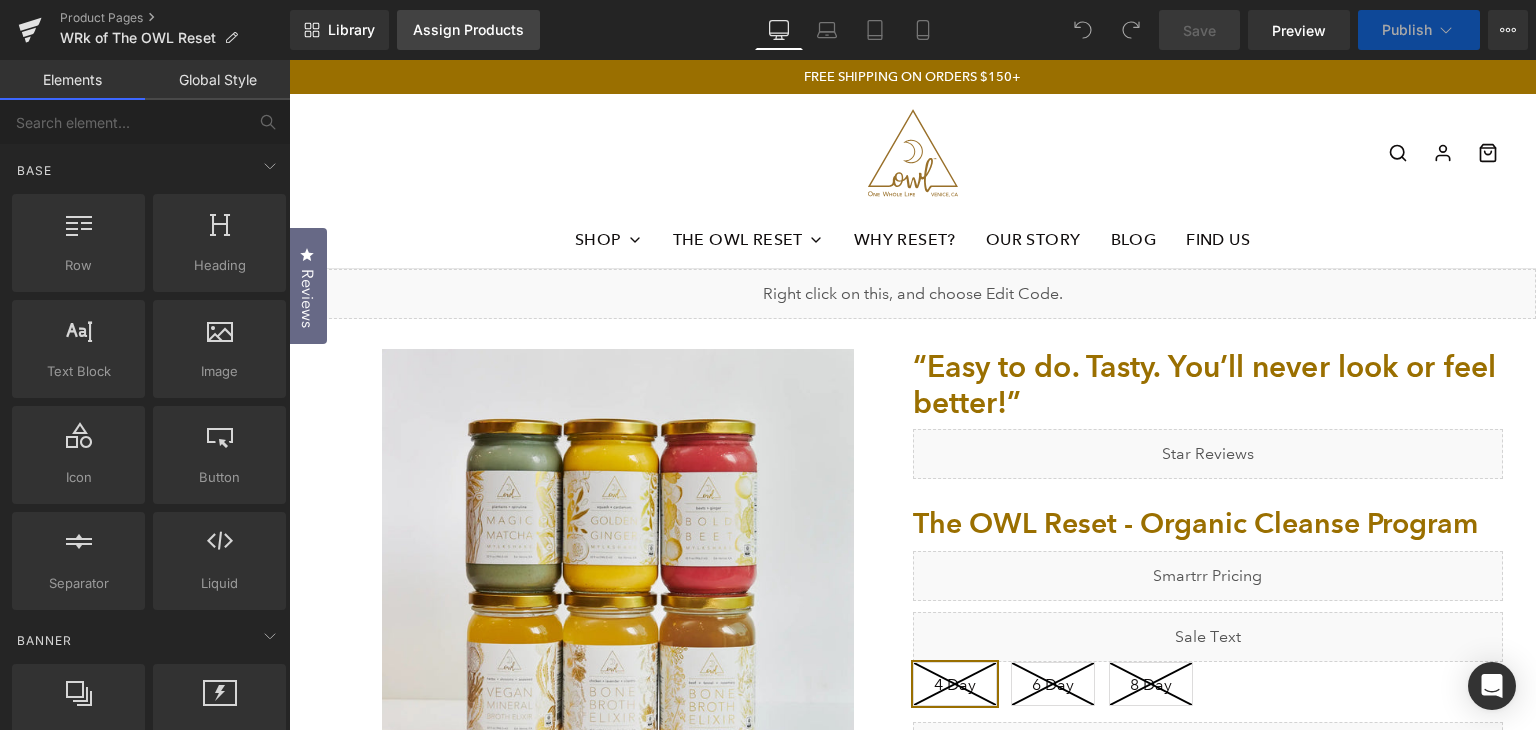 click on "Assign Products" at bounding box center [468, 30] 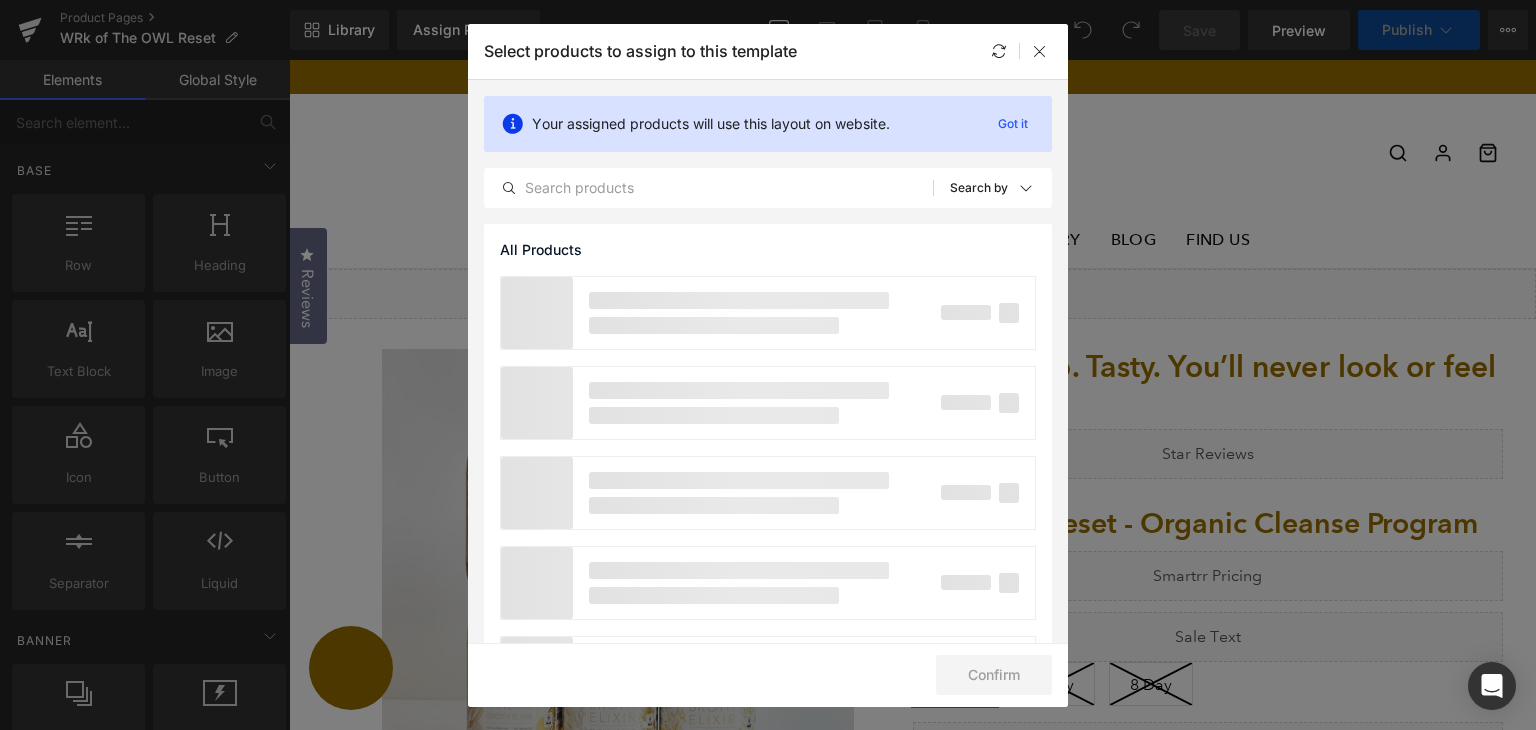 scroll, scrollTop: 0, scrollLeft: 0, axis: both 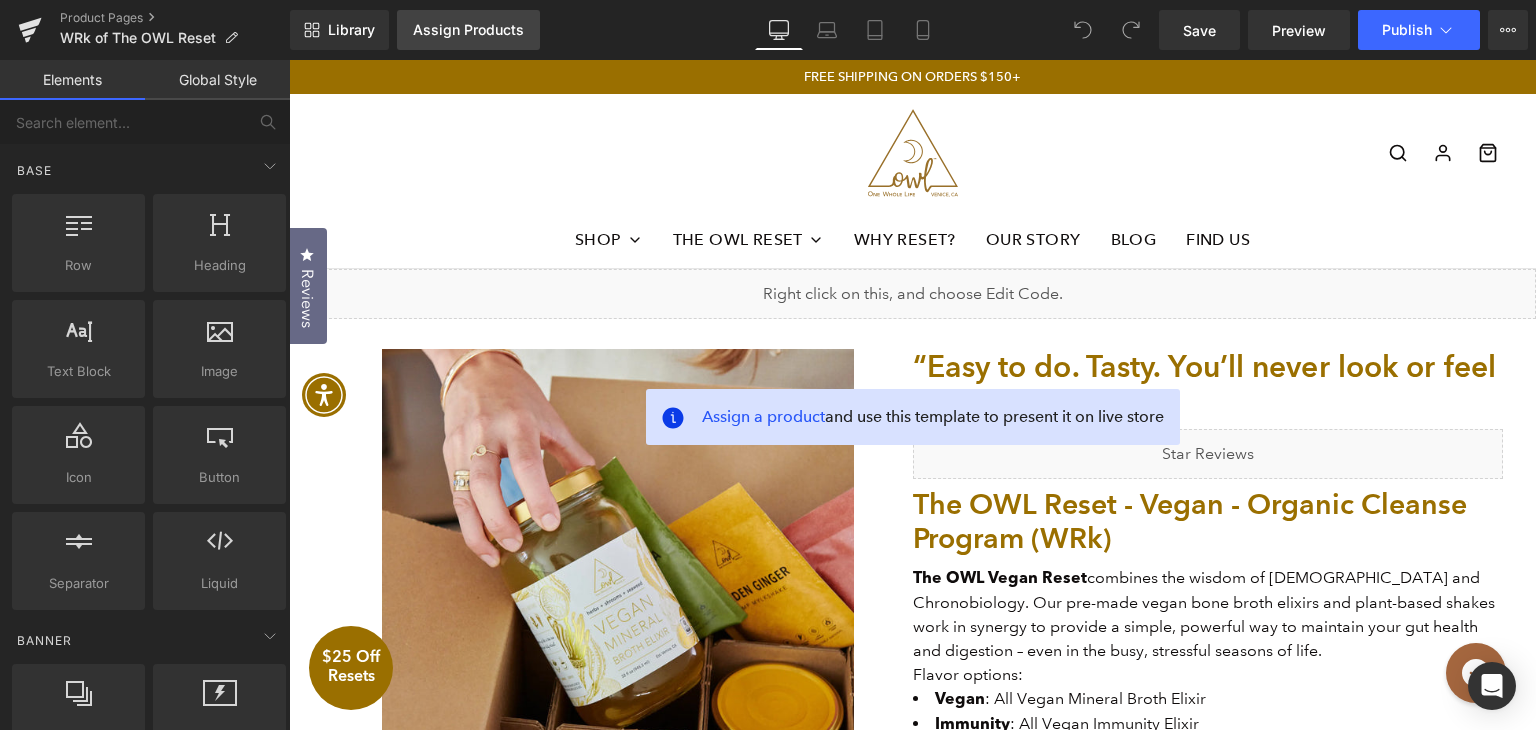 click on "Assign Products" at bounding box center (468, 30) 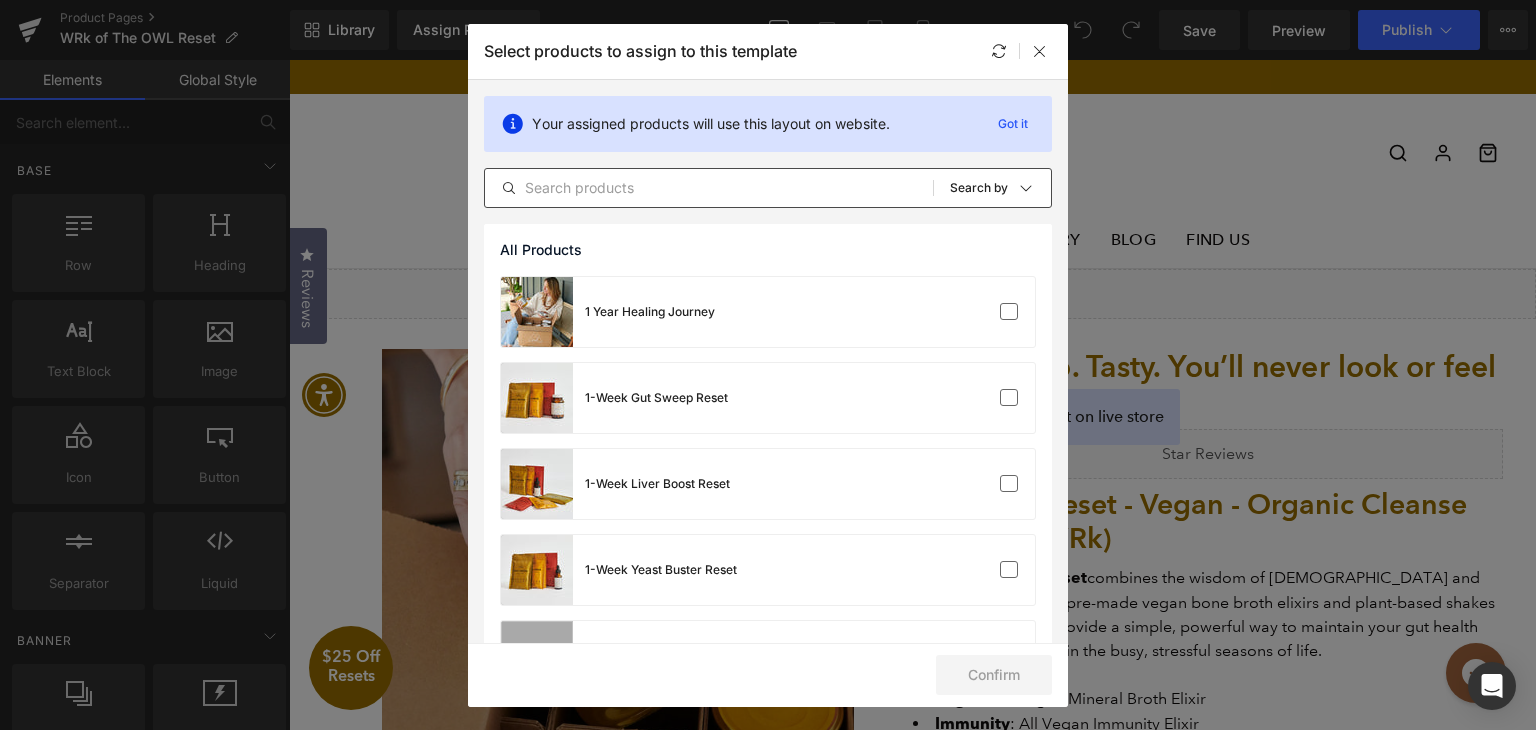 click at bounding box center (709, 188) 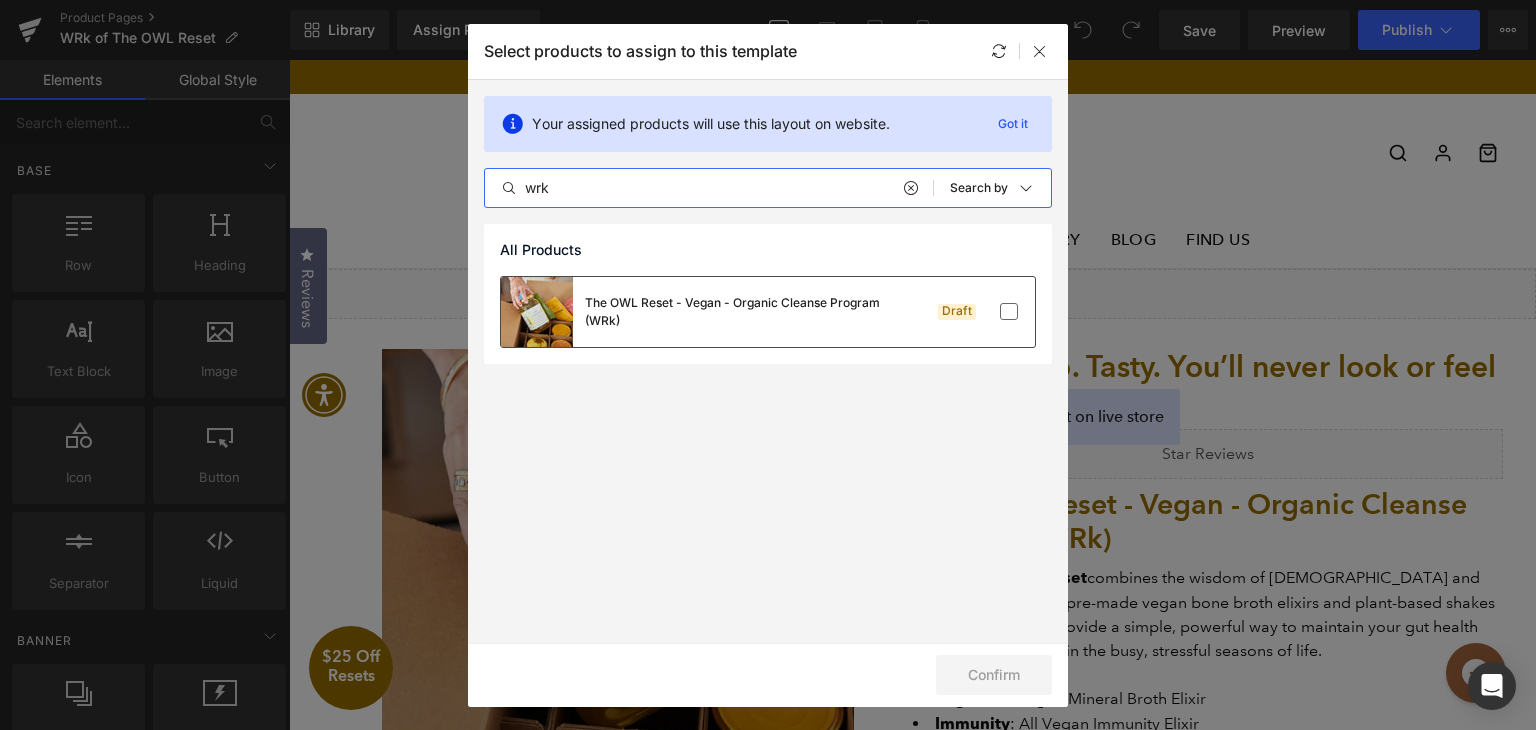 type on "wrk" 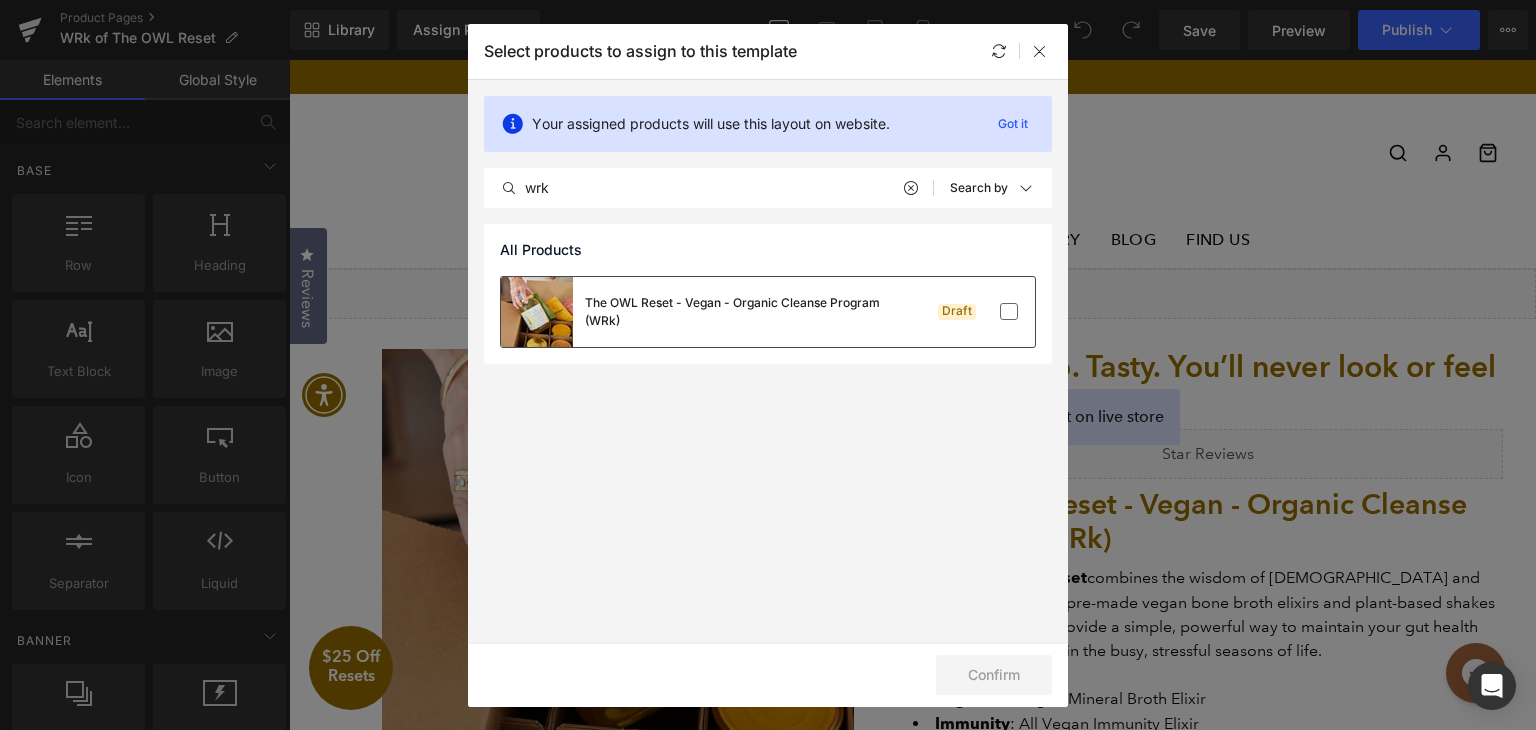 click on "The OWL Reset - Vegan - Organic Cleanse Program (WRk)" at bounding box center (735, 312) 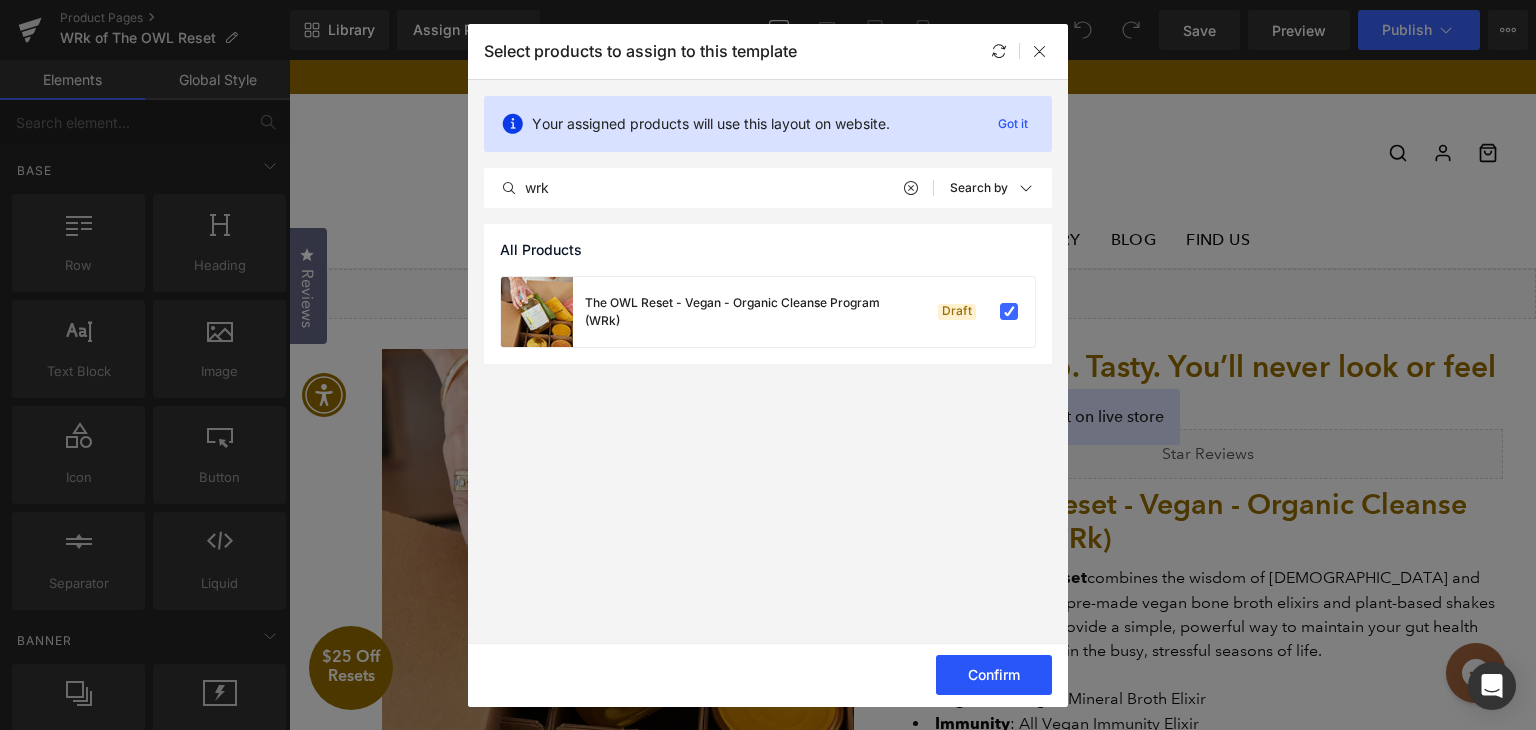 click on "Confirm" at bounding box center (994, 675) 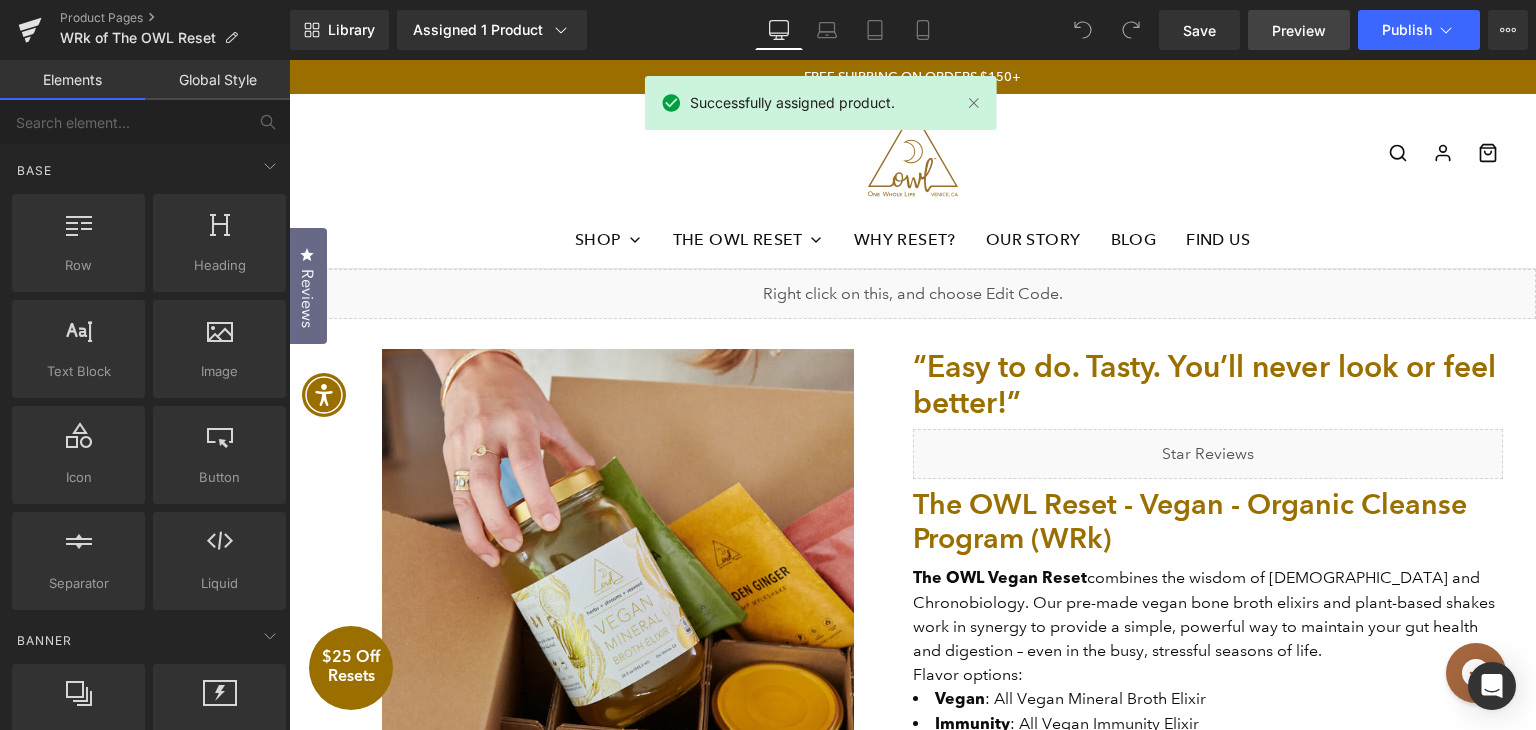 click on "Preview" at bounding box center [1299, 30] 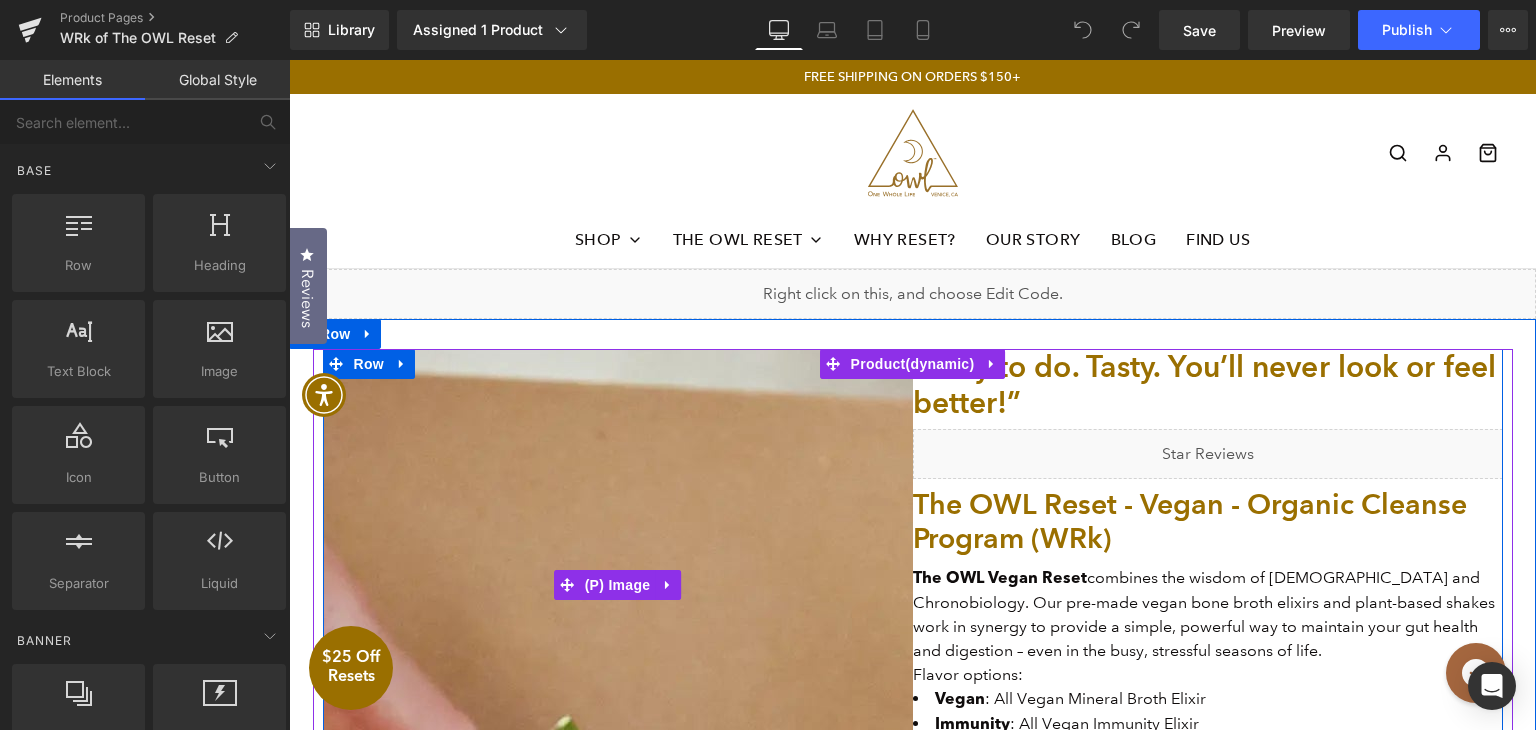 scroll, scrollTop: 100, scrollLeft: 0, axis: vertical 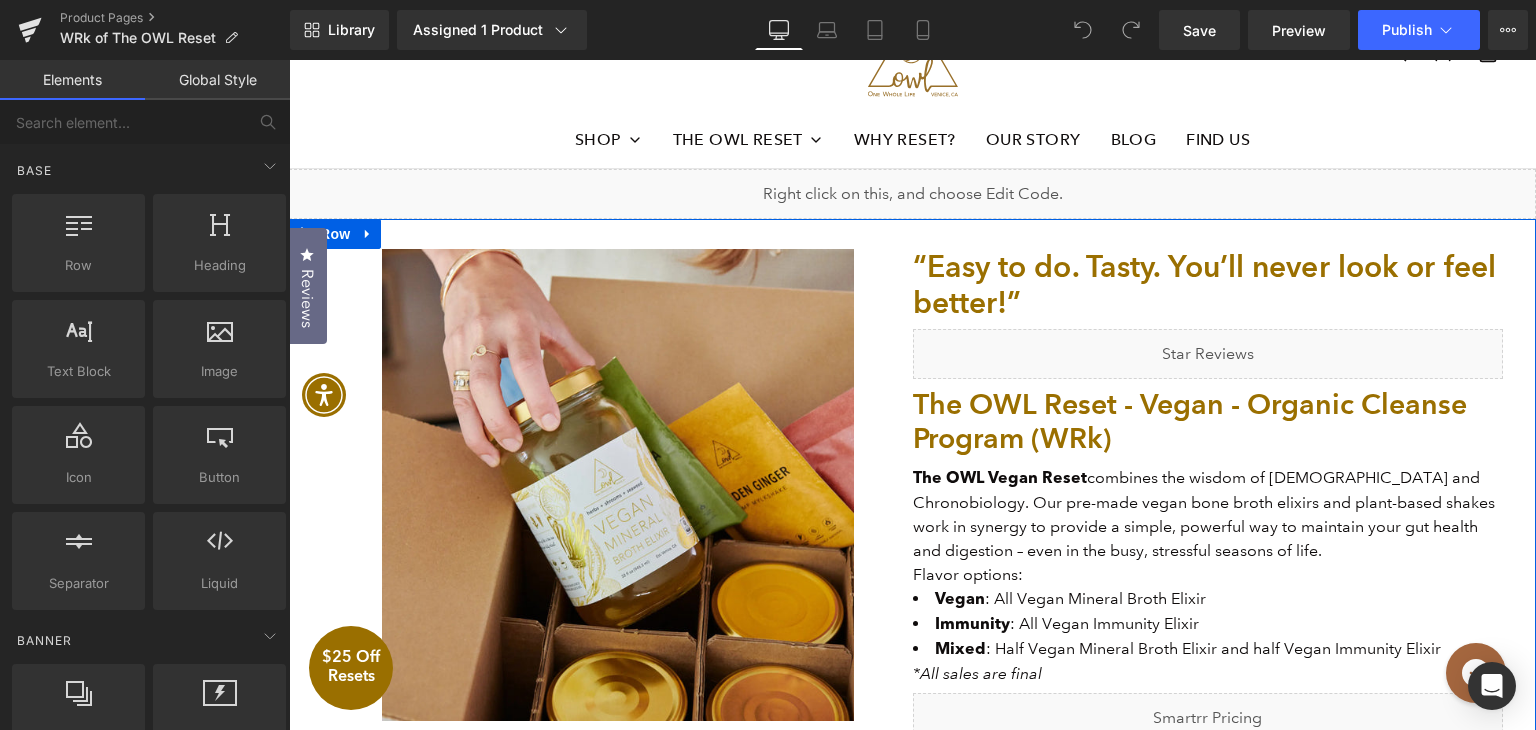 click on "The OWL Reset - Vegan - Organic Cleanse Program (WRk)" at bounding box center (912, 875) 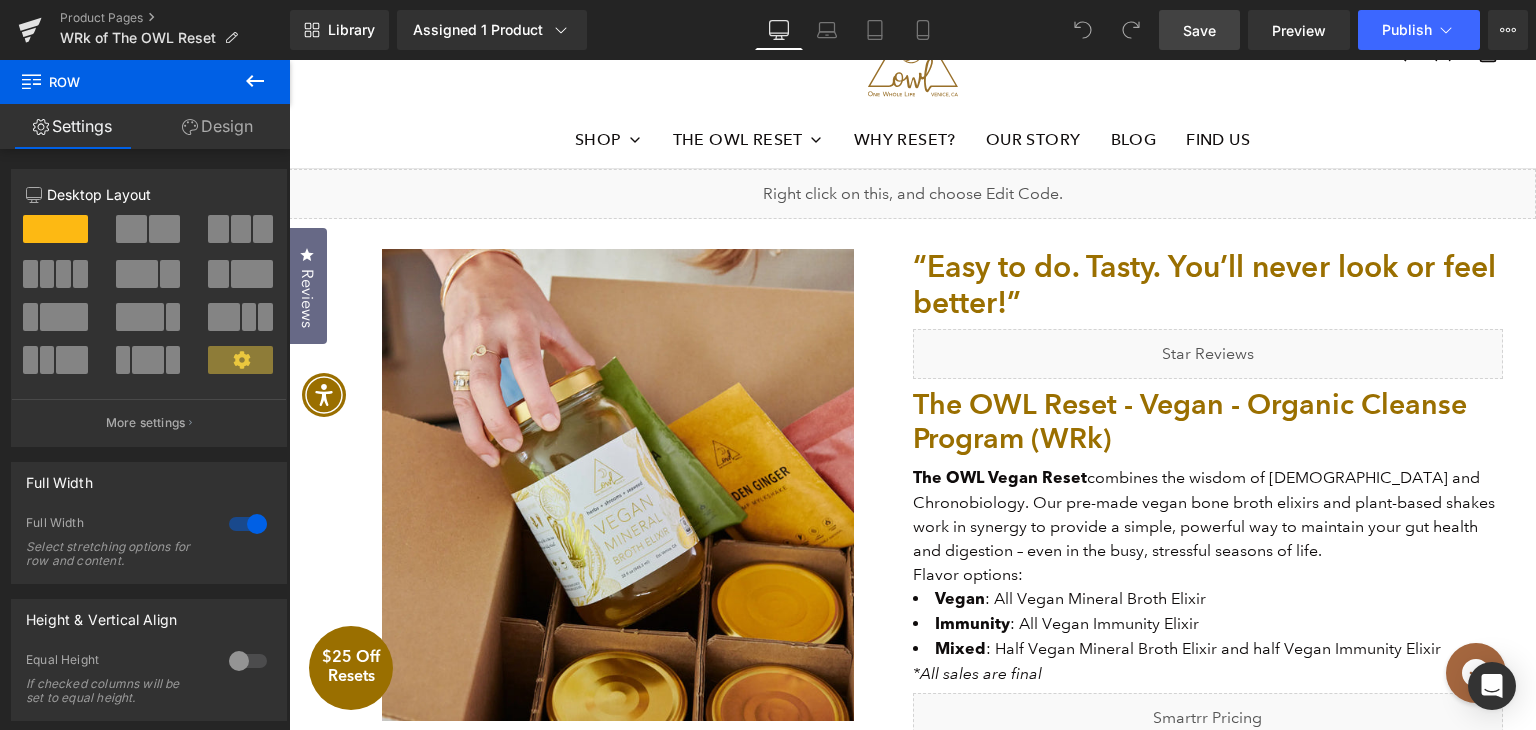 drag, startPoint x: 1195, startPoint y: 43, endPoint x: 919, endPoint y: 7, distance: 278.33792 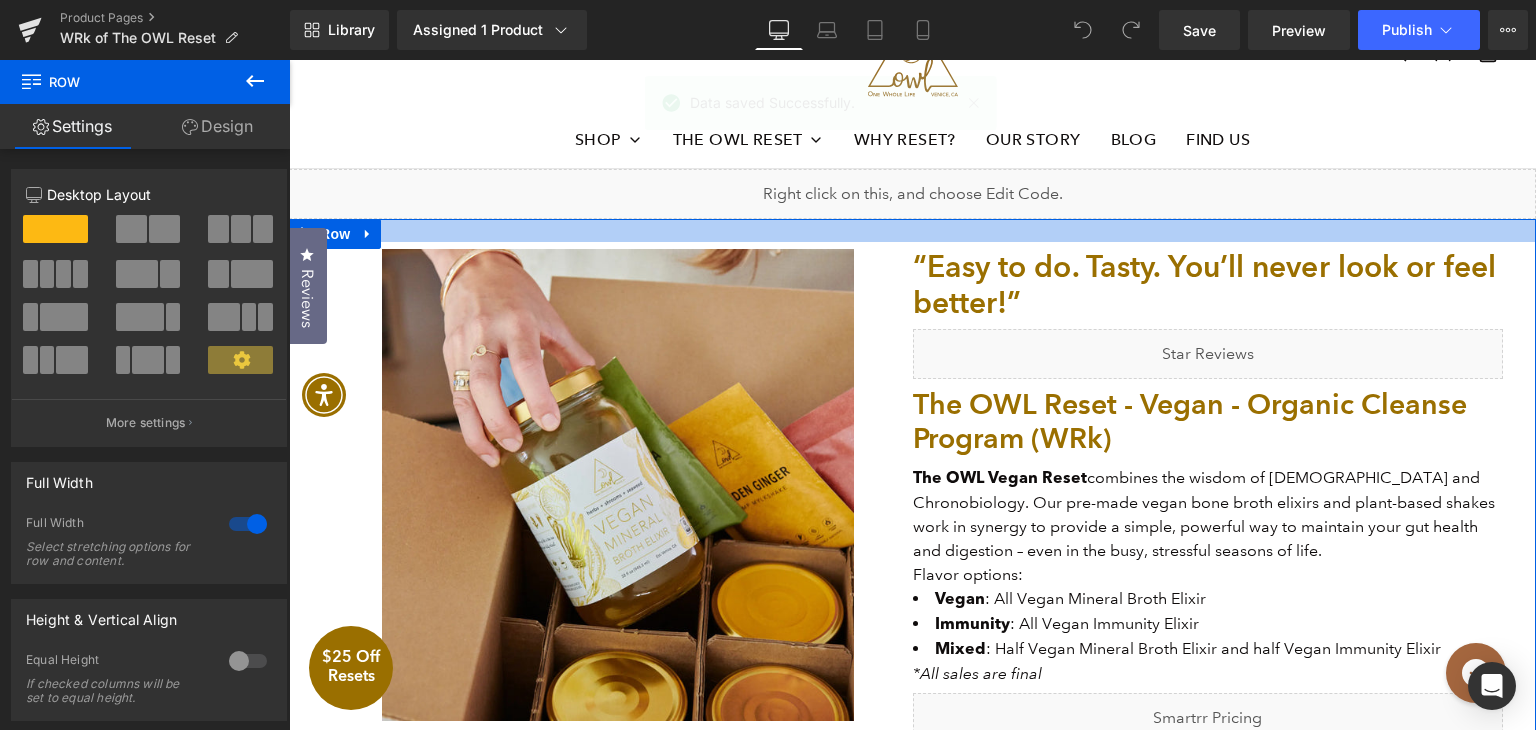 click at bounding box center (912, 230) 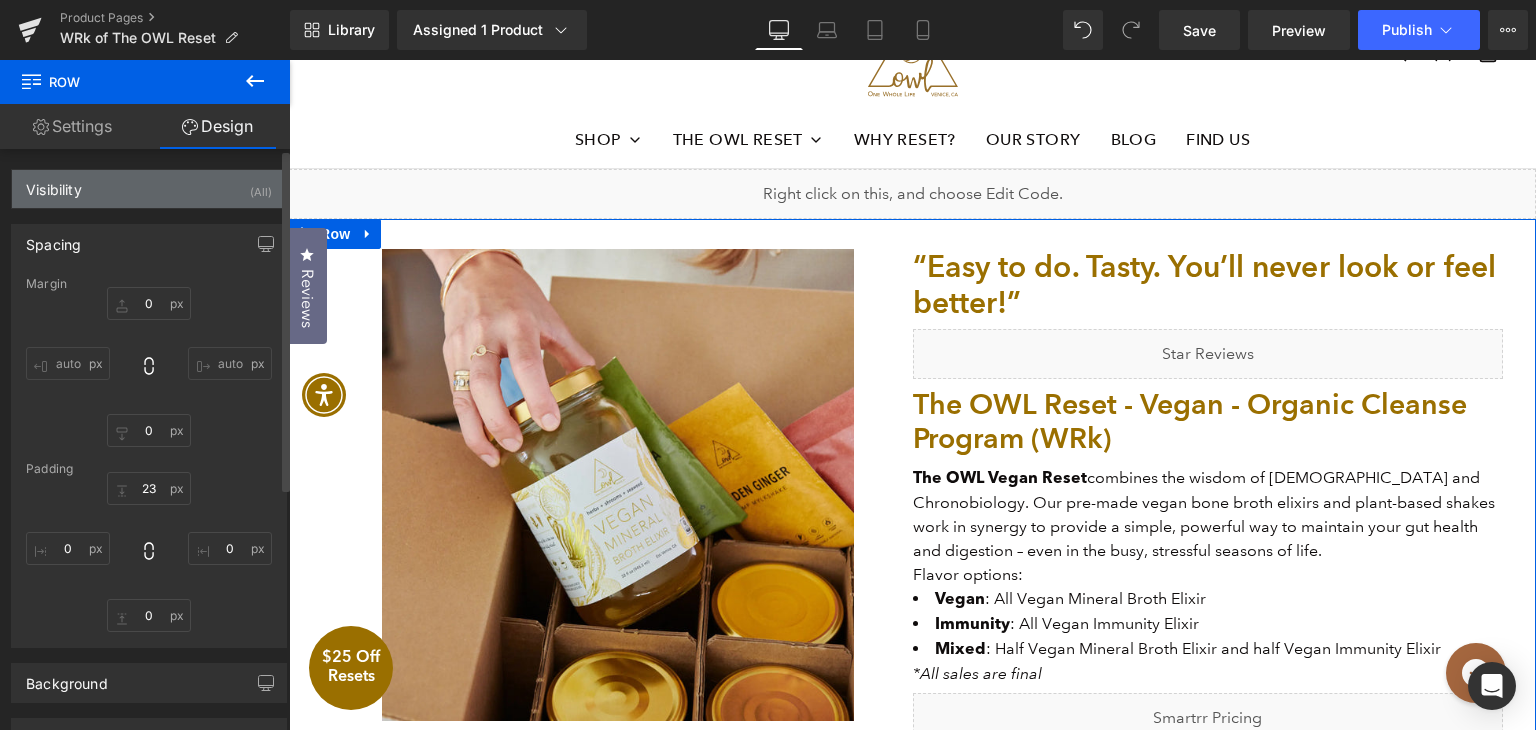 click on "Visibility
(All)" at bounding box center (149, 189) 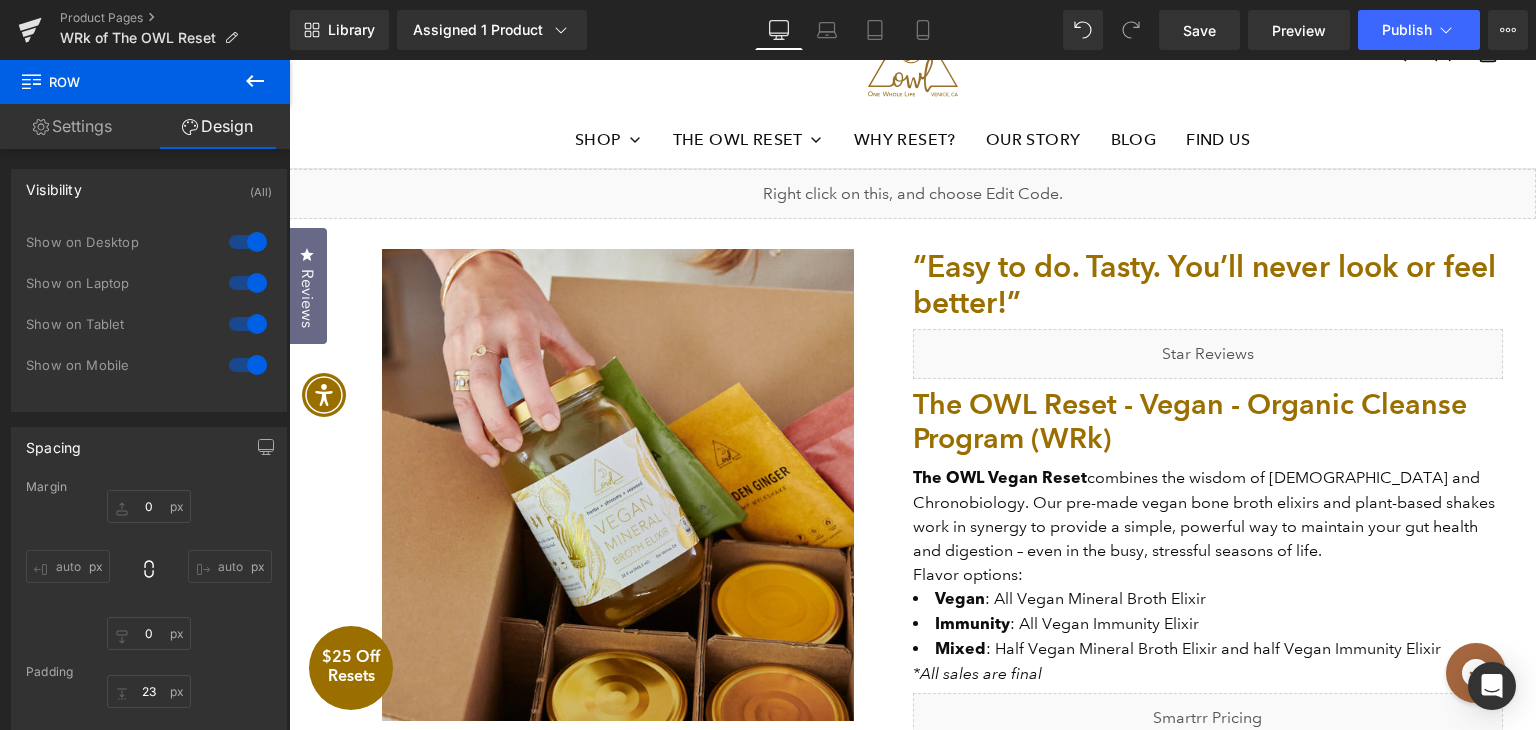 click 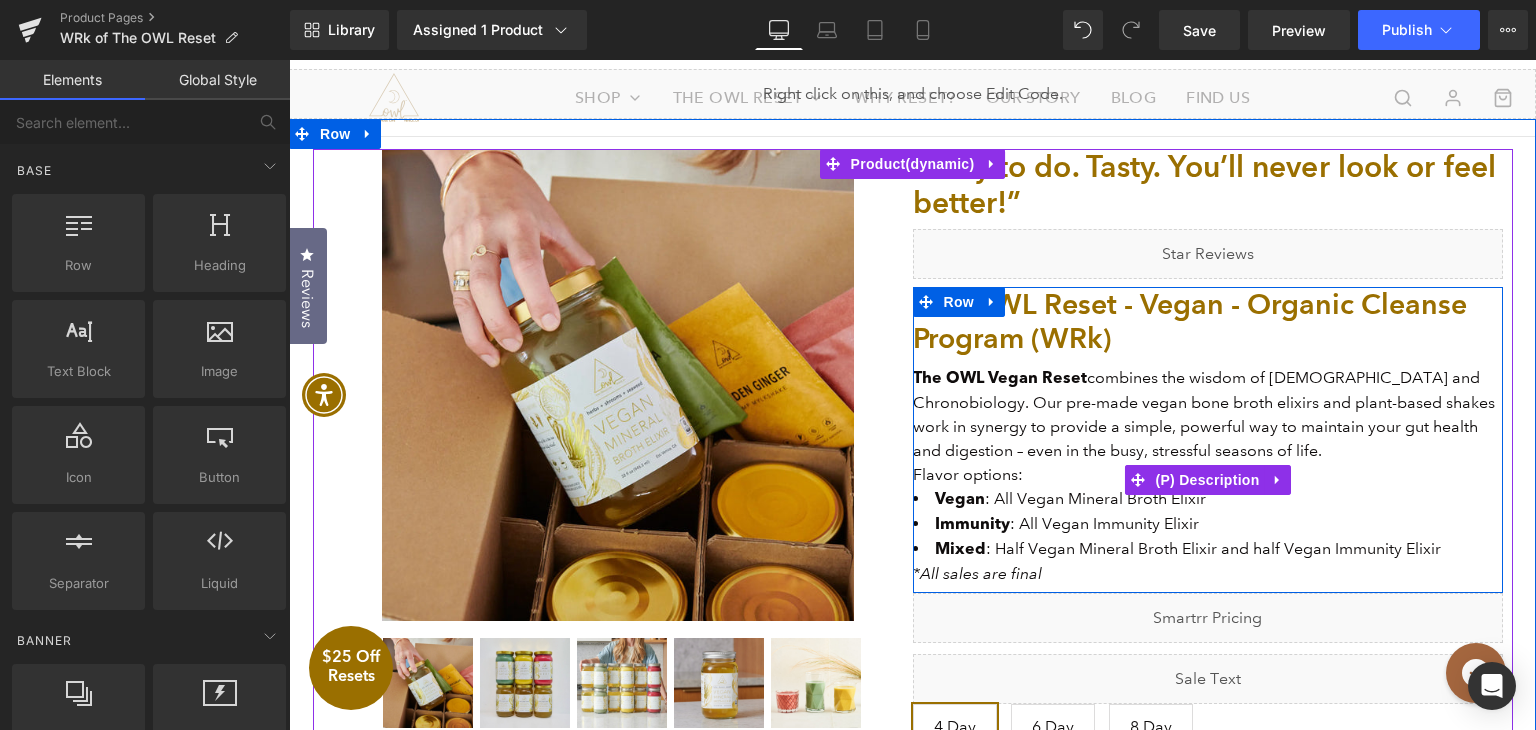 scroll, scrollTop: 600, scrollLeft: 0, axis: vertical 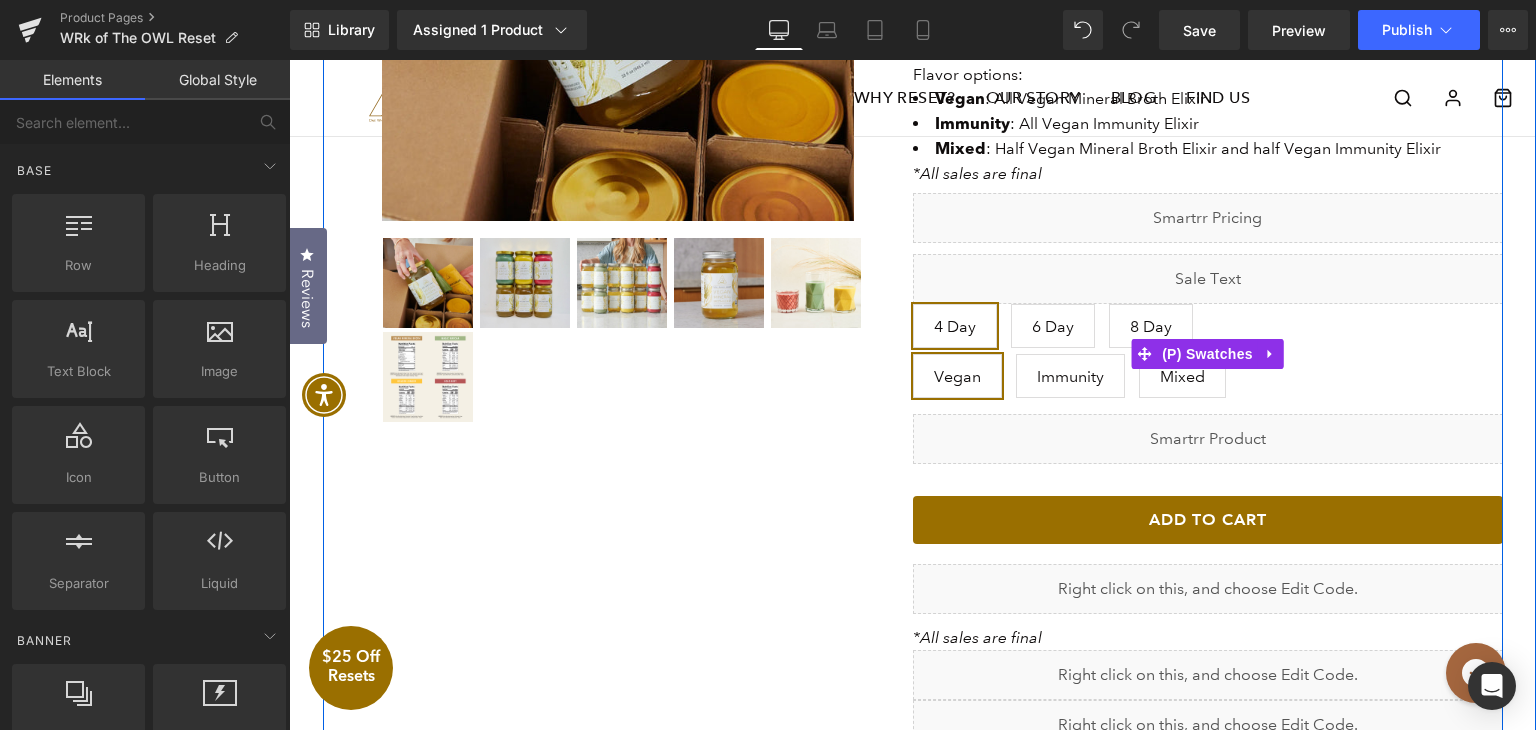 click on "Immunity" at bounding box center [1070, 376] 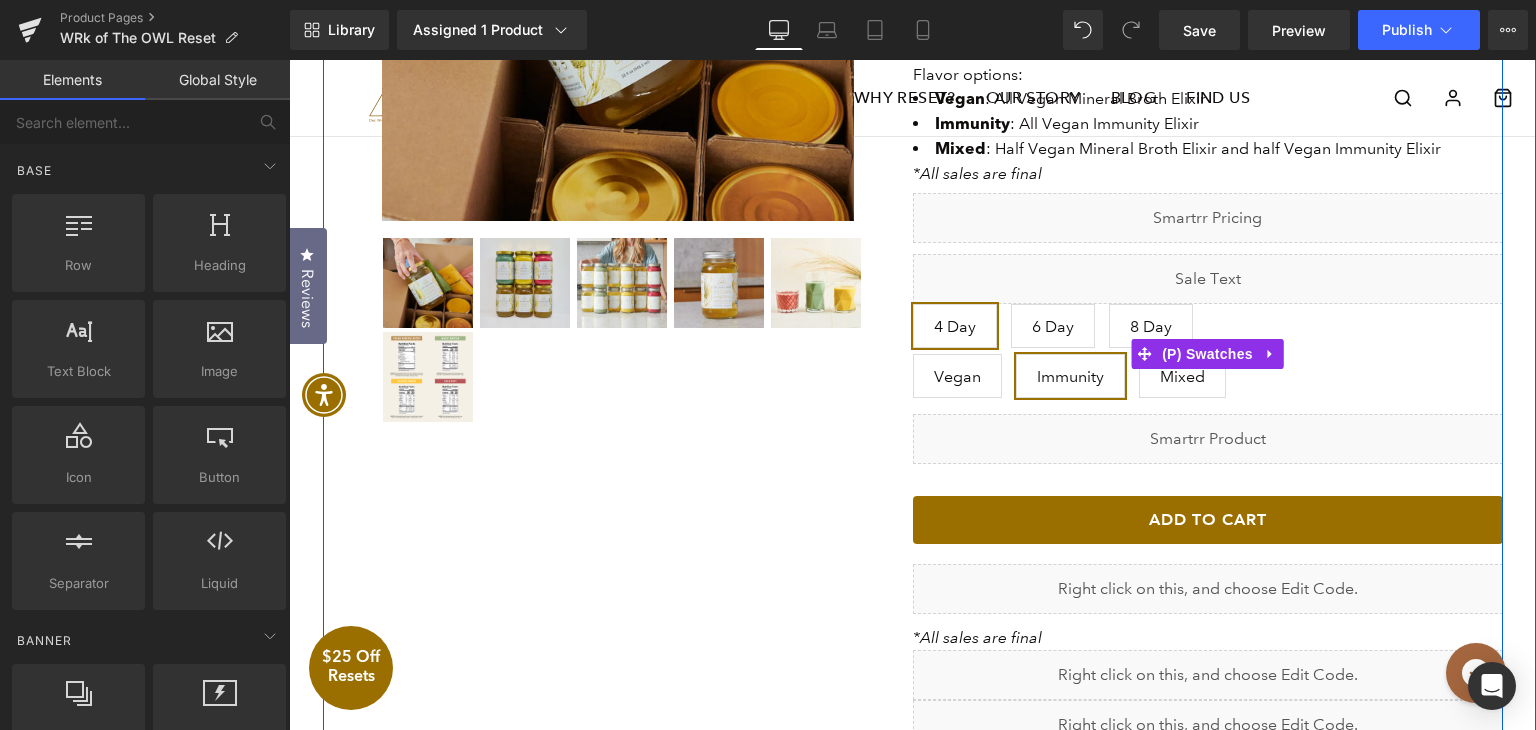 click on "Mixed" at bounding box center [1182, 376] 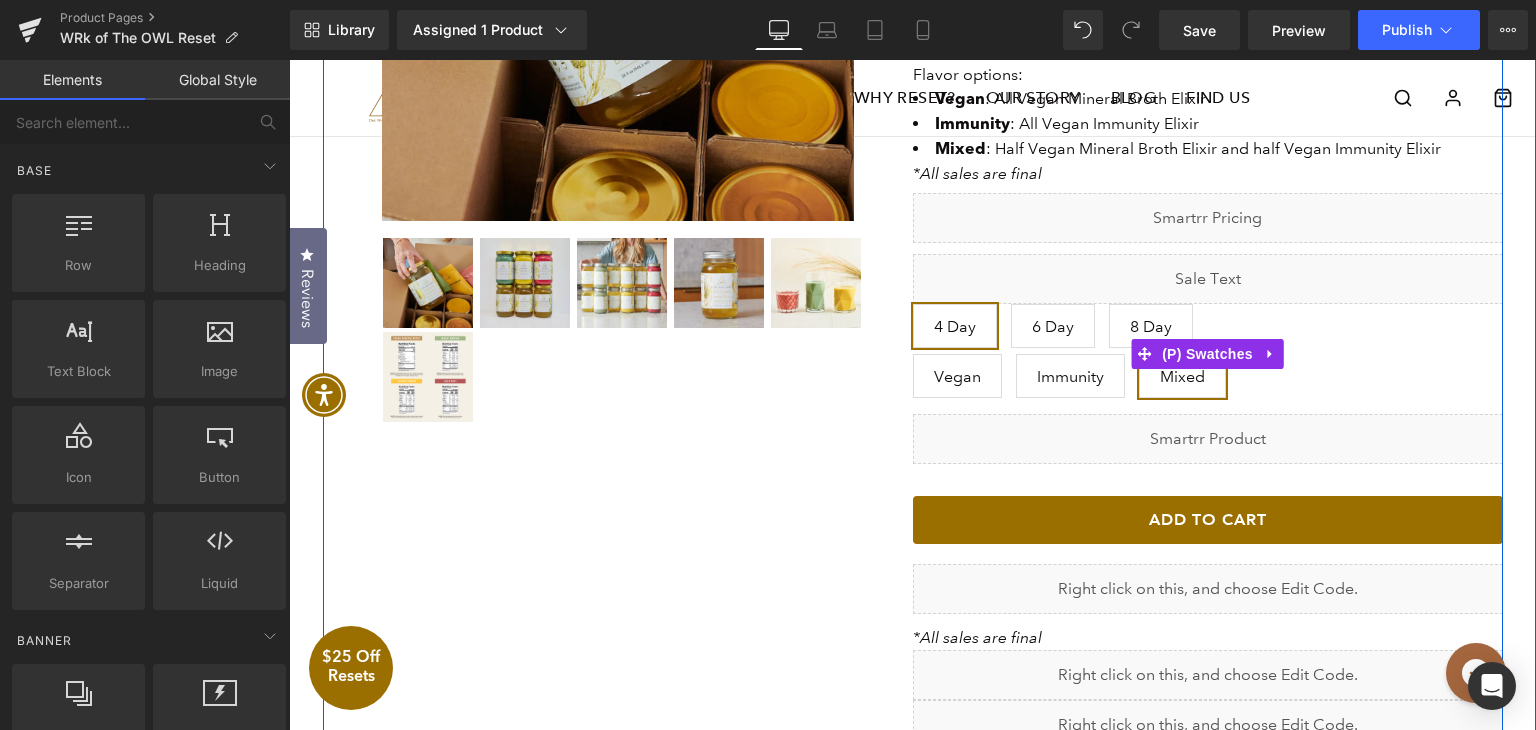 click on "Vegan" at bounding box center [957, 376] 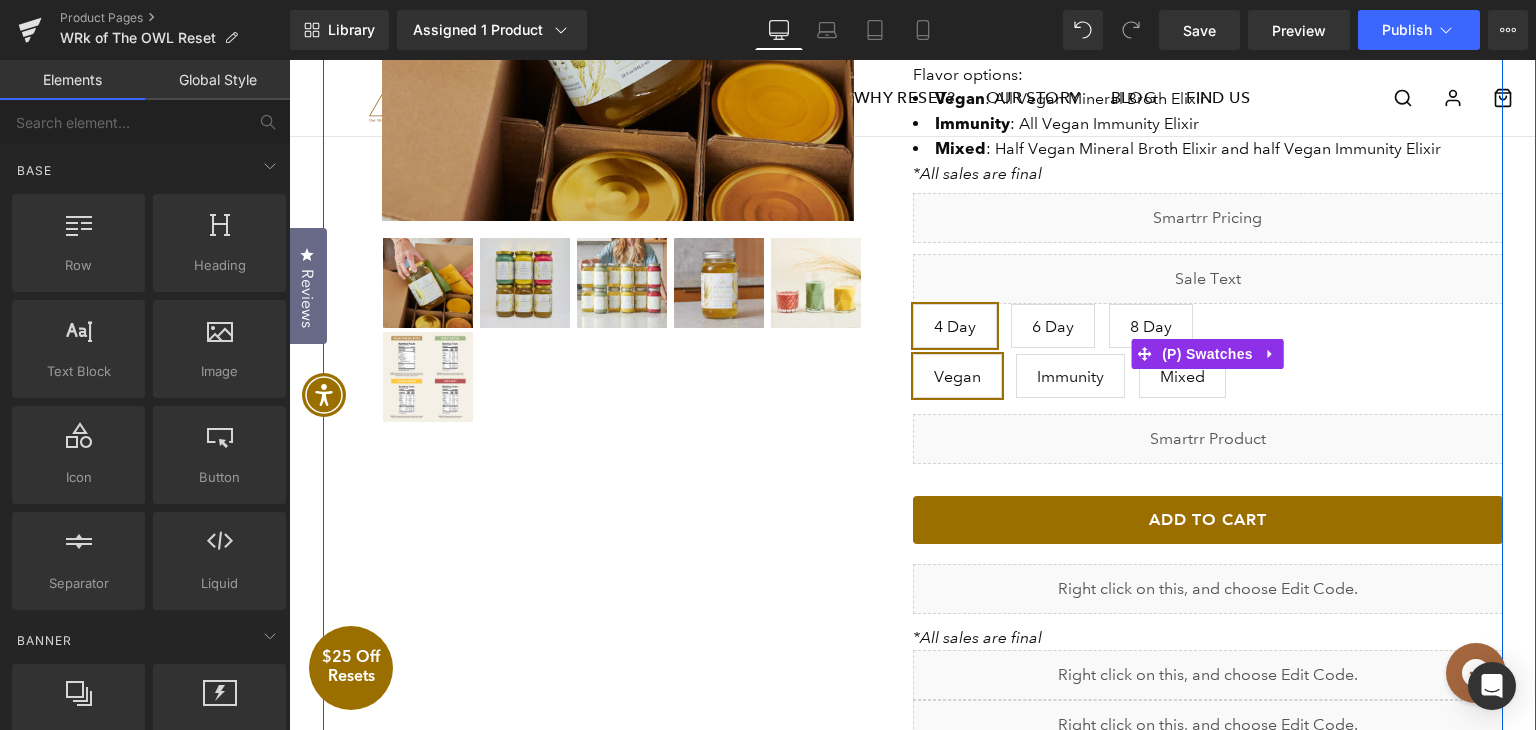 click on "Immunity" at bounding box center [1070, 376] 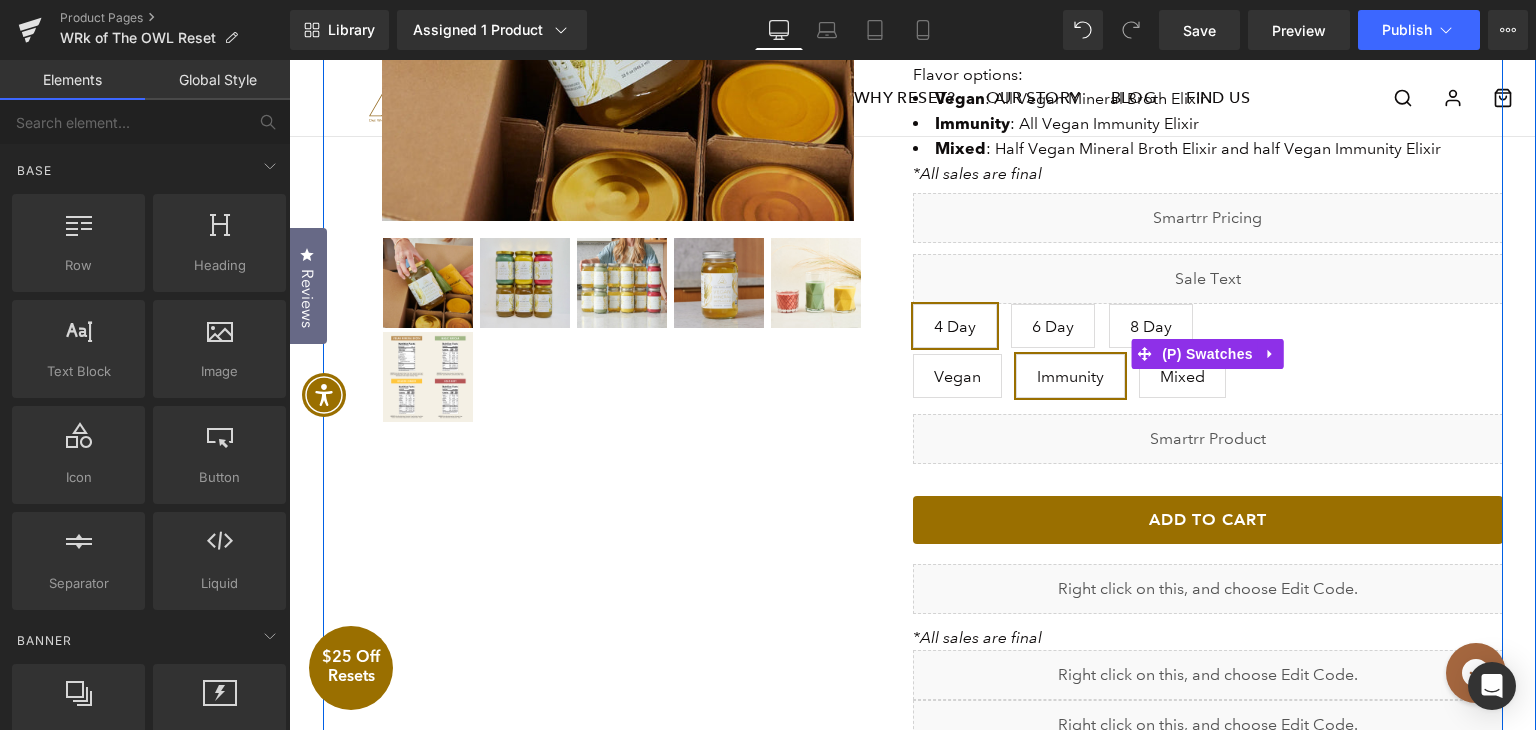 click on "Mixed" at bounding box center (1182, 376) 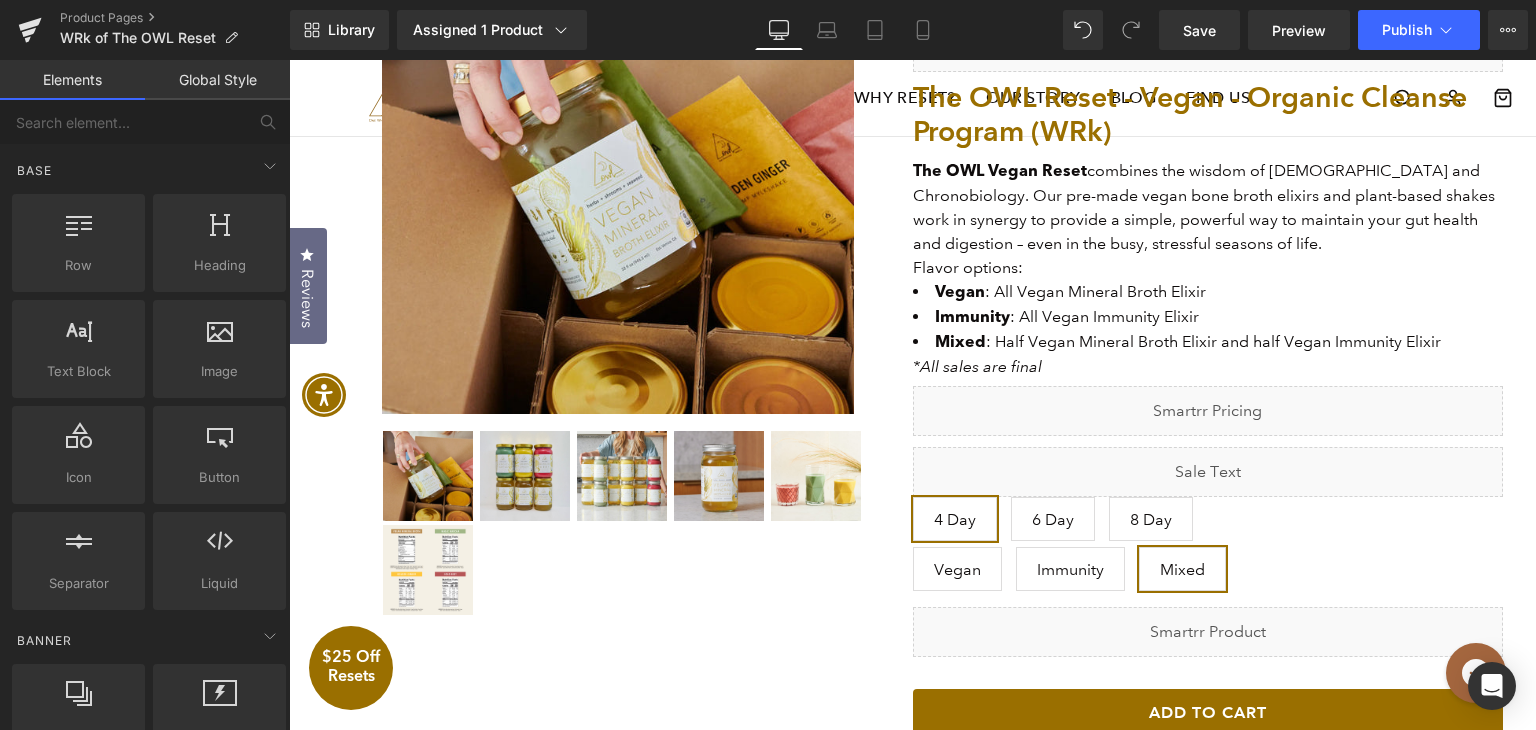scroll, scrollTop: 400, scrollLeft: 0, axis: vertical 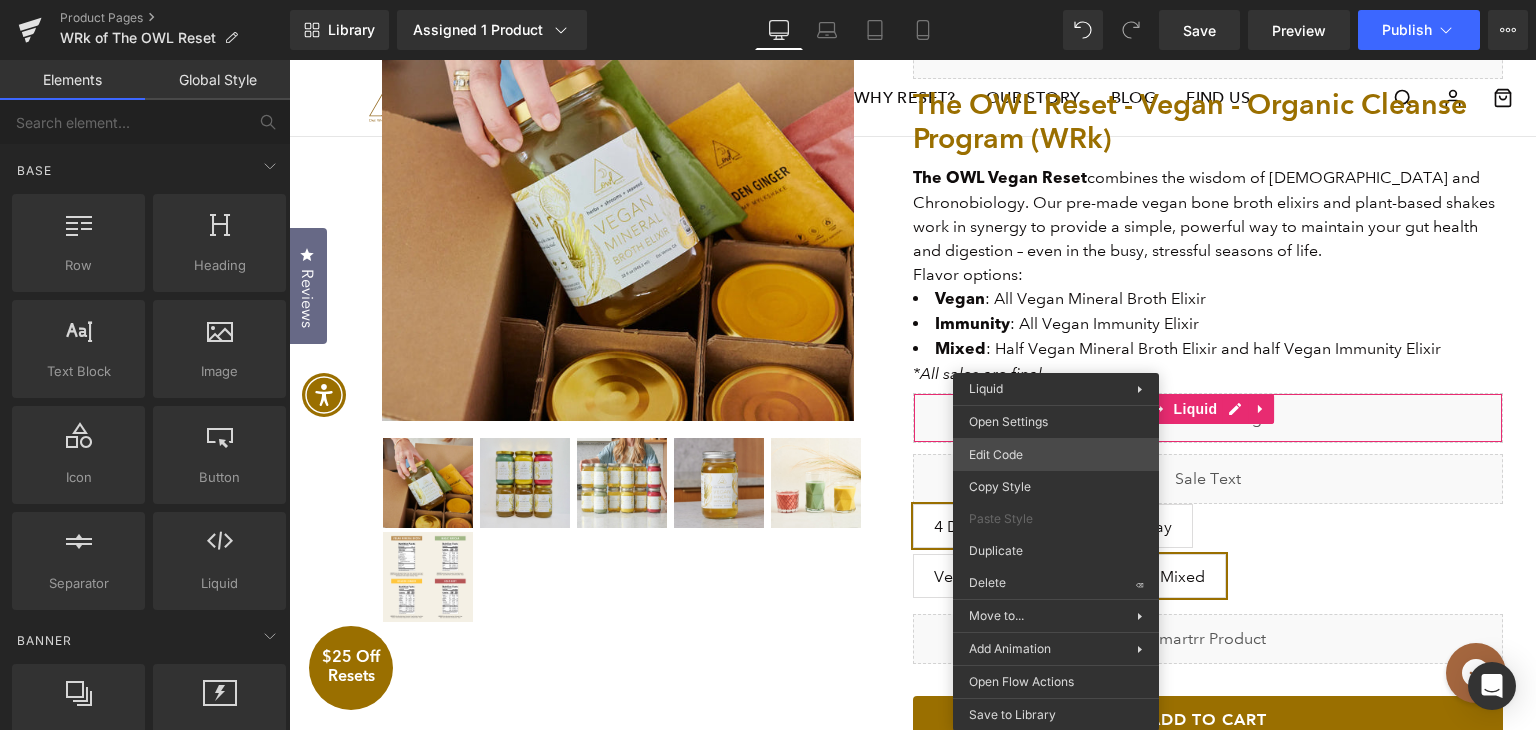 click on "You are previewing how the   will restyle your page. You can not edit Elements in Preset Preview Mode.  Product Pages WRk of The OWL Reset Library Assigned 1 Product  Product Preview
The OWL Reset - Vegan - Organic Cleanse Program (WRk) Manage assigned products Desktop Desktop Laptop Tablet Mobile Save Preview Publish Scheduled View Live Page View with current Template Save Template to Library Schedule Publish  Optimize  Publish Settings Shortcuts  Your page can’t be published   You've reached the maximum number of published pages on your plan  (23/999999).  You need to upgrade your plan or unpublish all your pages to get 1 publish slot.   Unpublish pages   Upgrade plan  Elements Global Style Base Row  rows, columns, layouts, div Heading  headings, titles, h1,h2,h3,h4,h5,h6 Text Block  texts, paragraphs, contents, blocks Image  images, photos, alts, uploads Icon  icons, symbols Button  button, call to action, cta Separator  separators, dividers, horizontal lines Liquid  Banner Parallax  Stack" at bounding box center (768, 0) 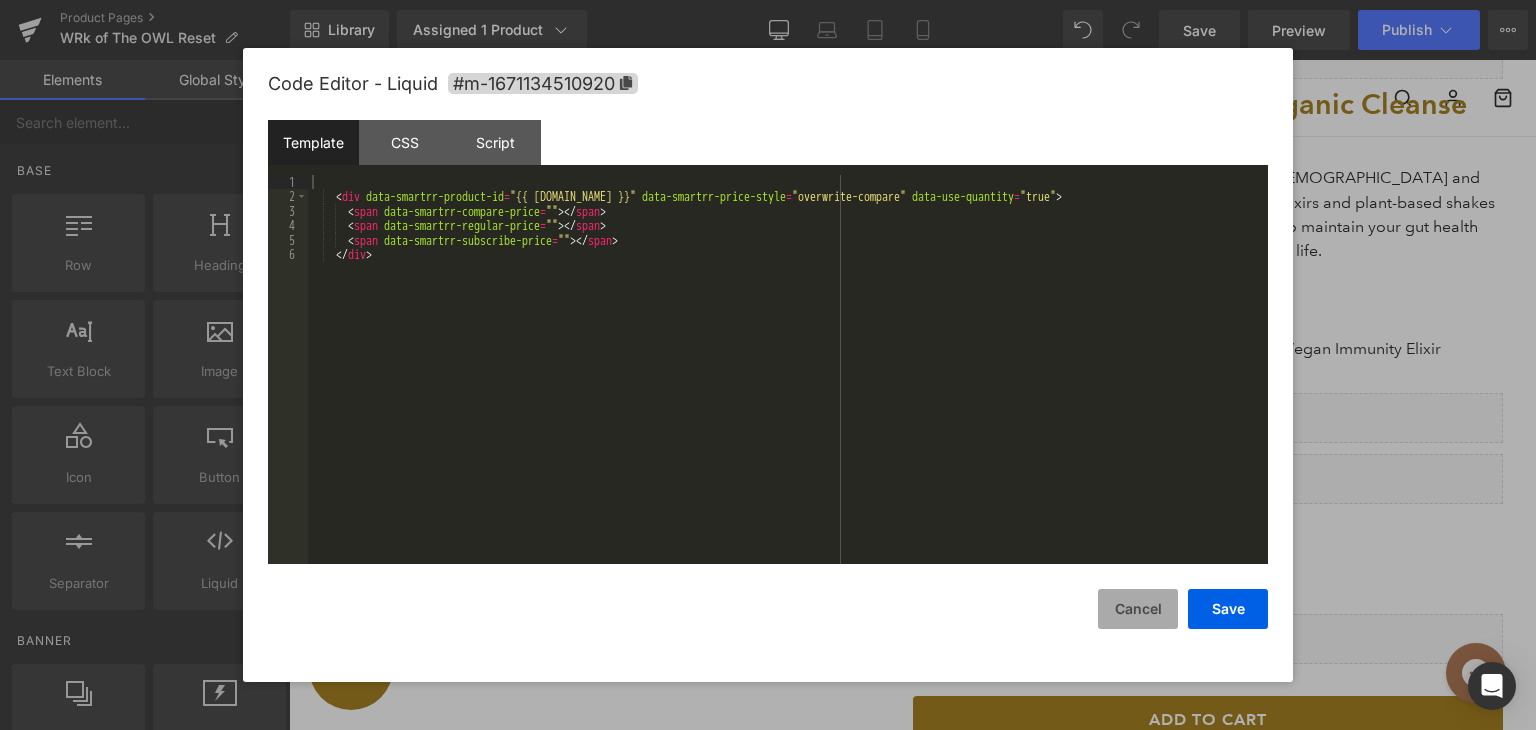 click on "Cancel" at bounding box center (1138, 609) 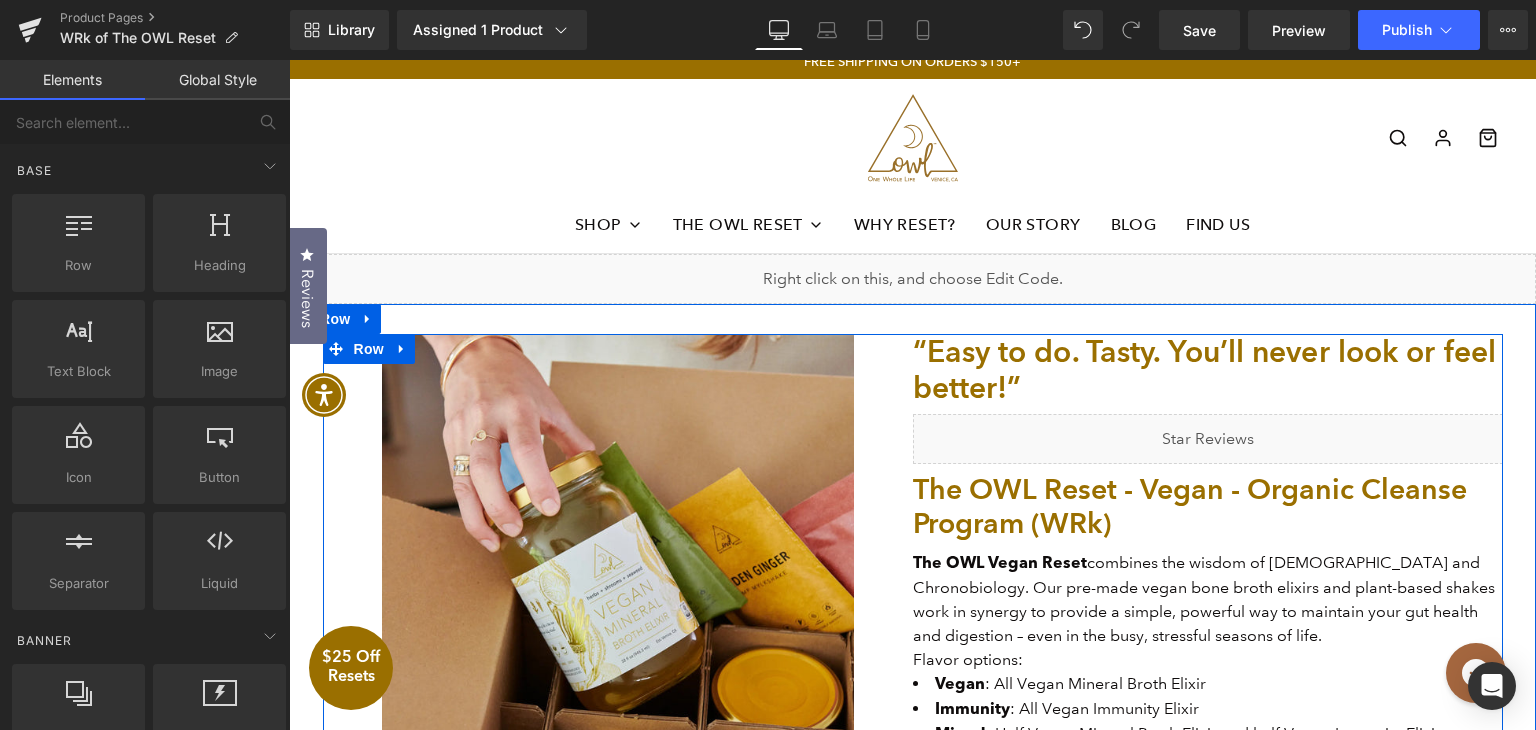 scroll, scrollTop: 0, scrollLeft: 0, axis: both 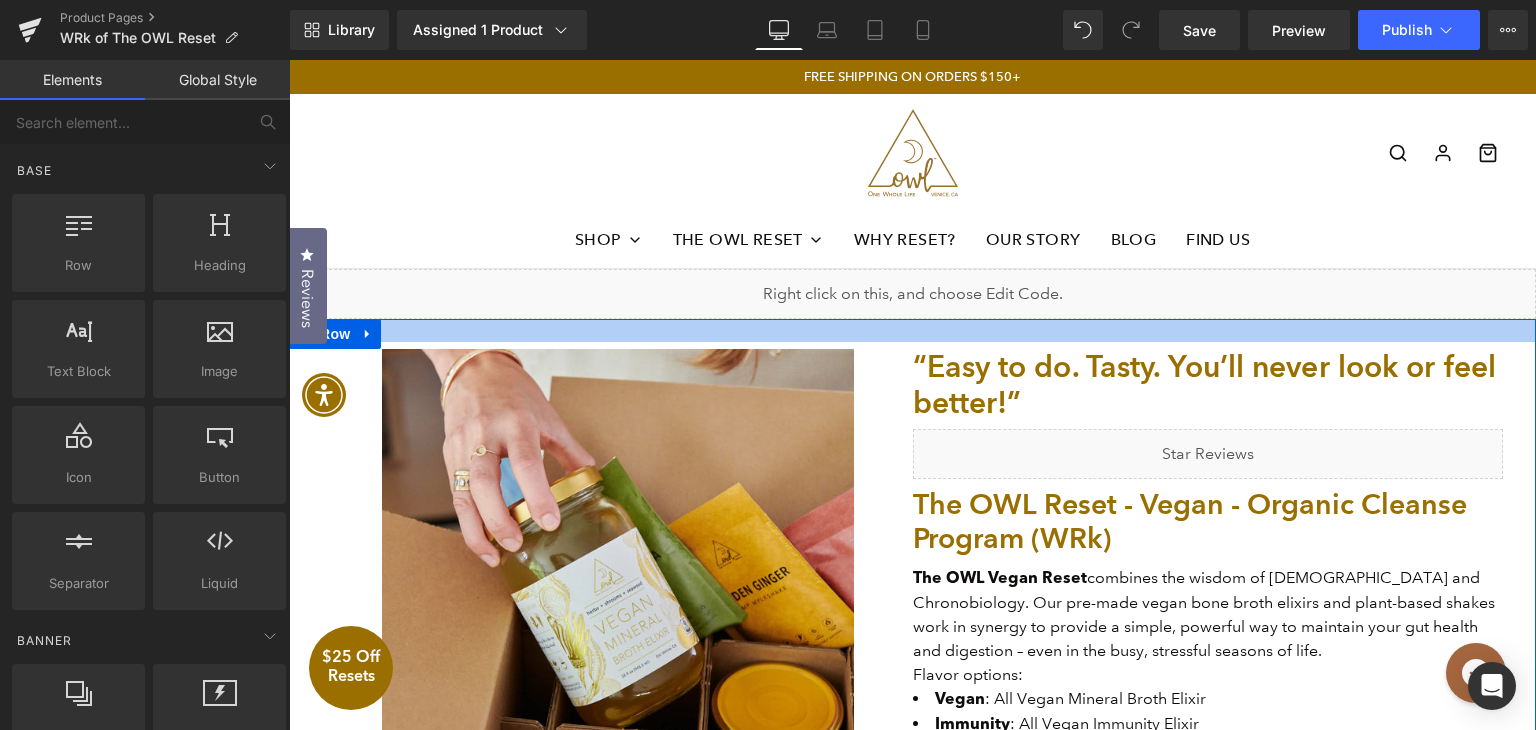 click at bounding box center (912, 330) 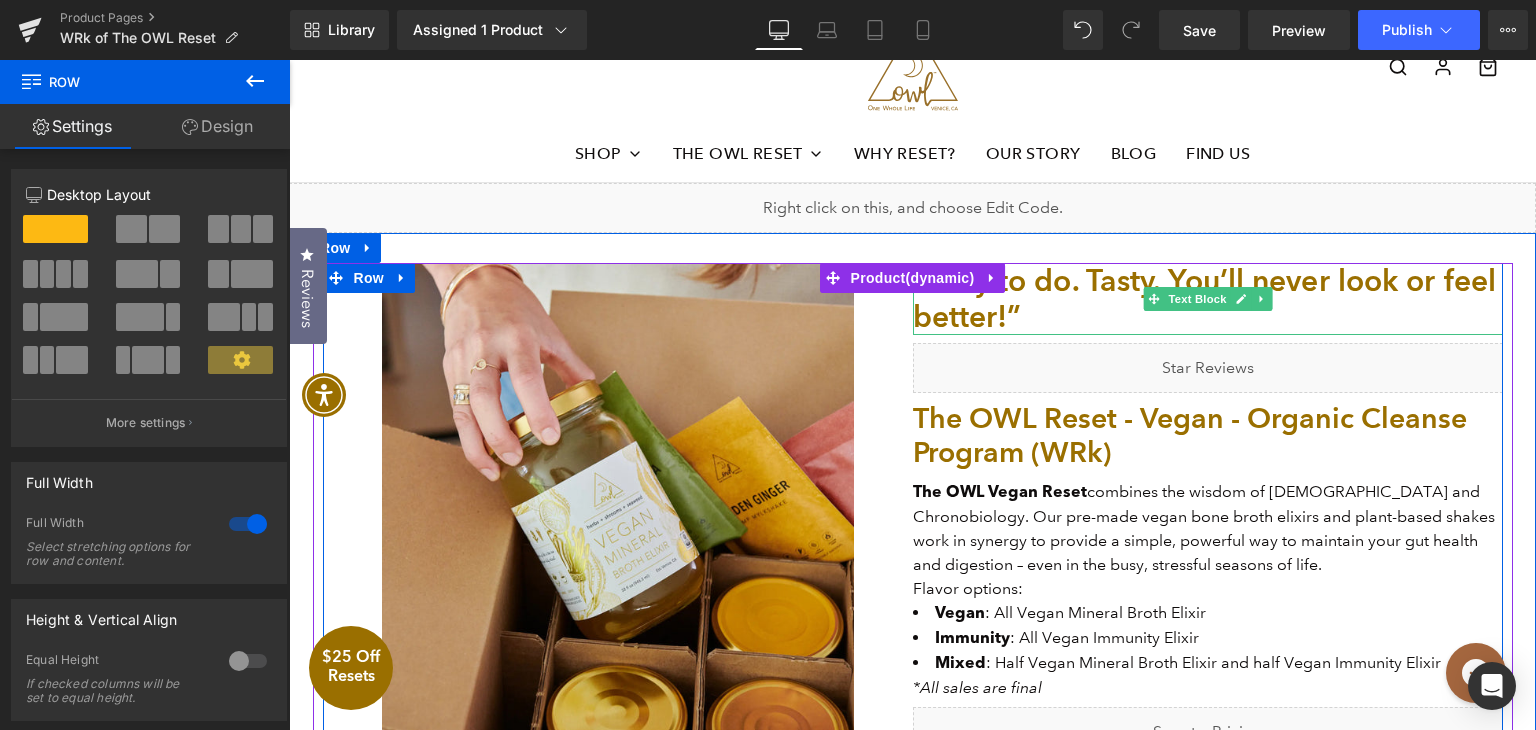 scroll, scrollTop: 0, scrollLeft: 0, axis: both 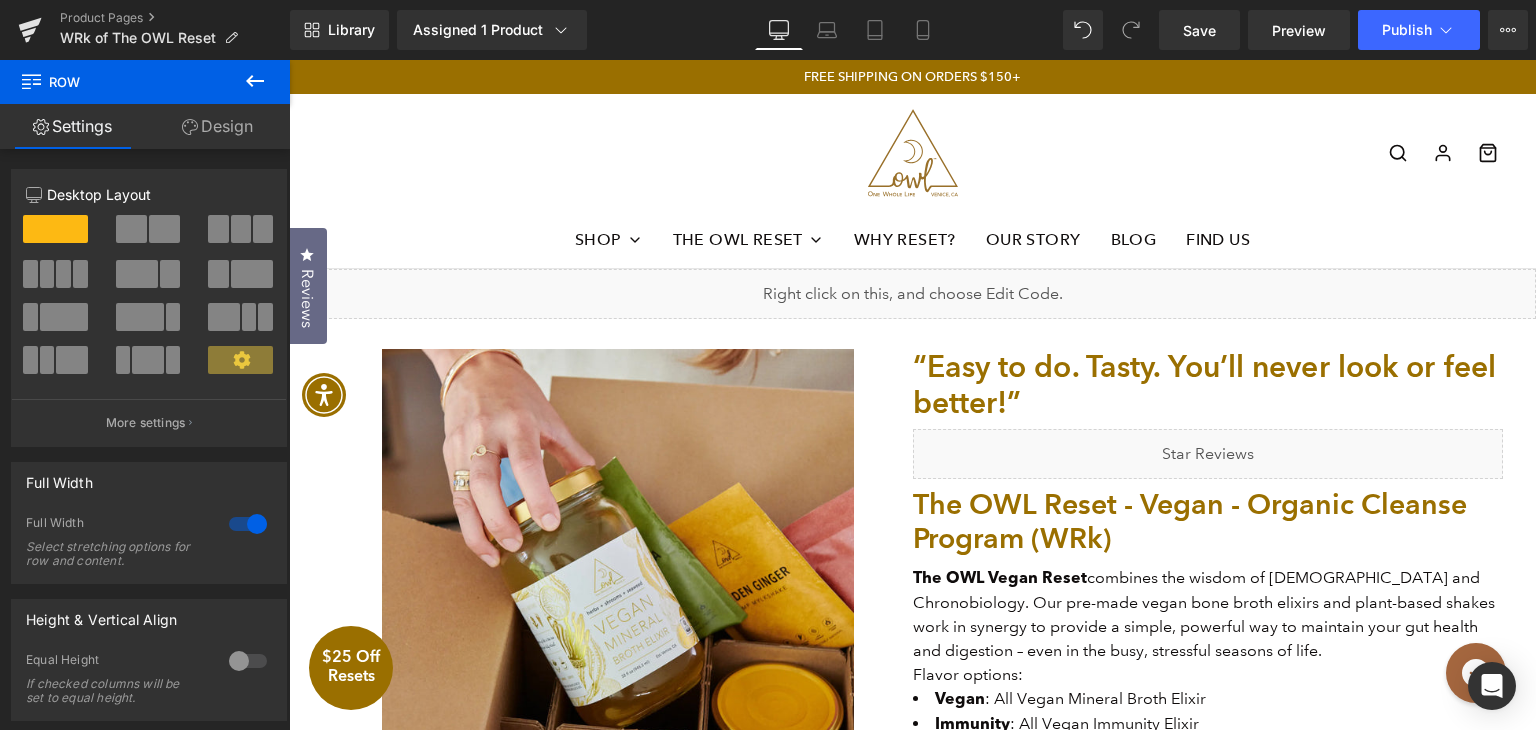 click 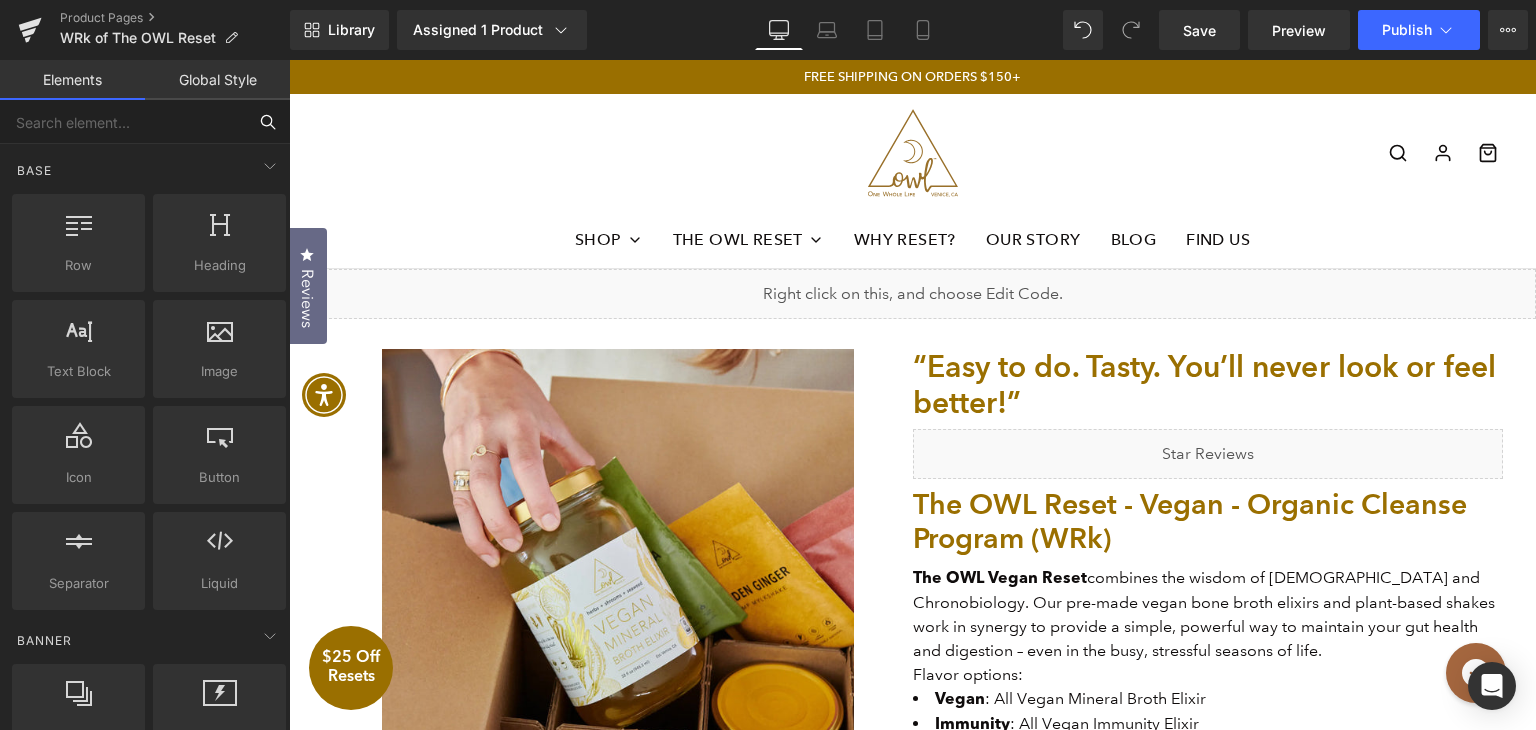 click at bounding box center (123, 122) 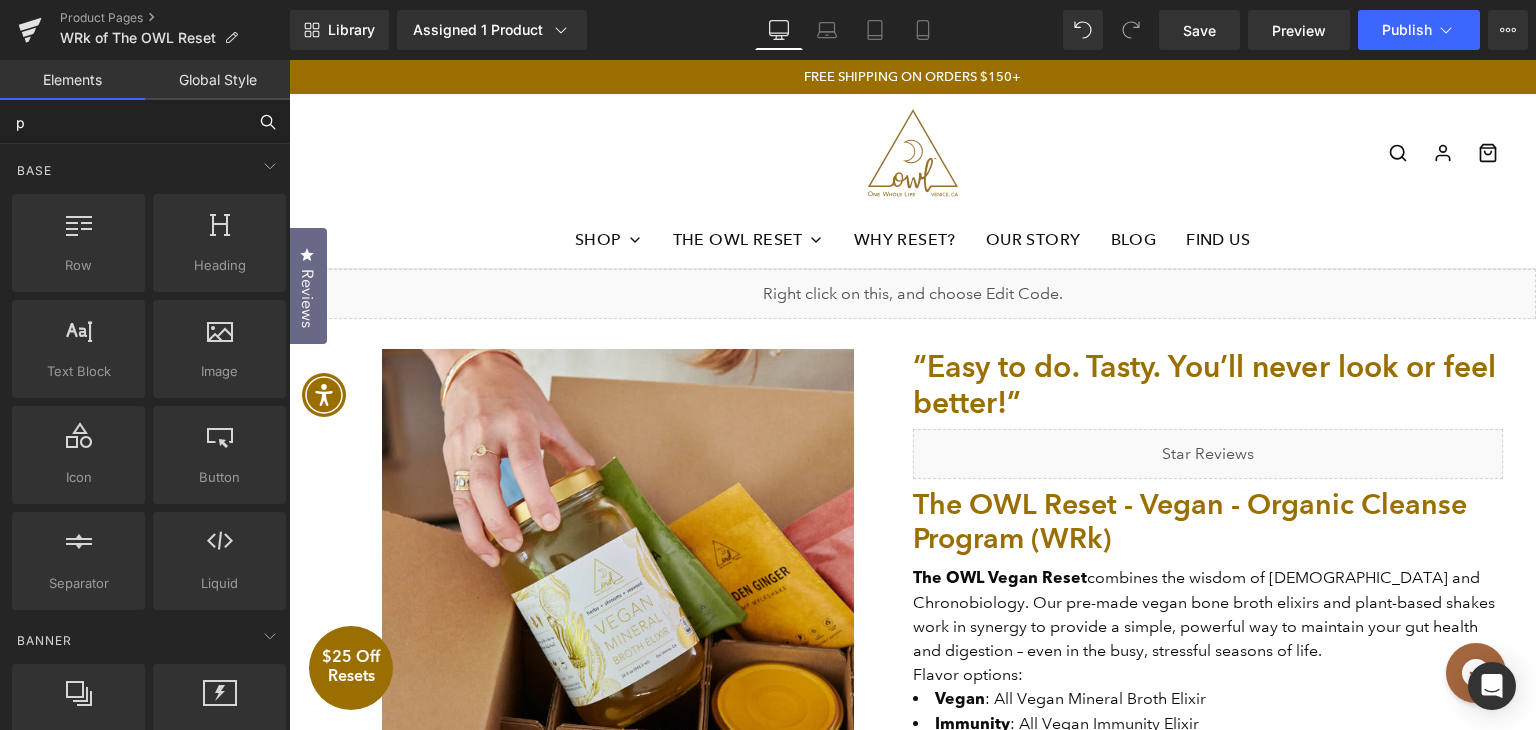 type on "pr" 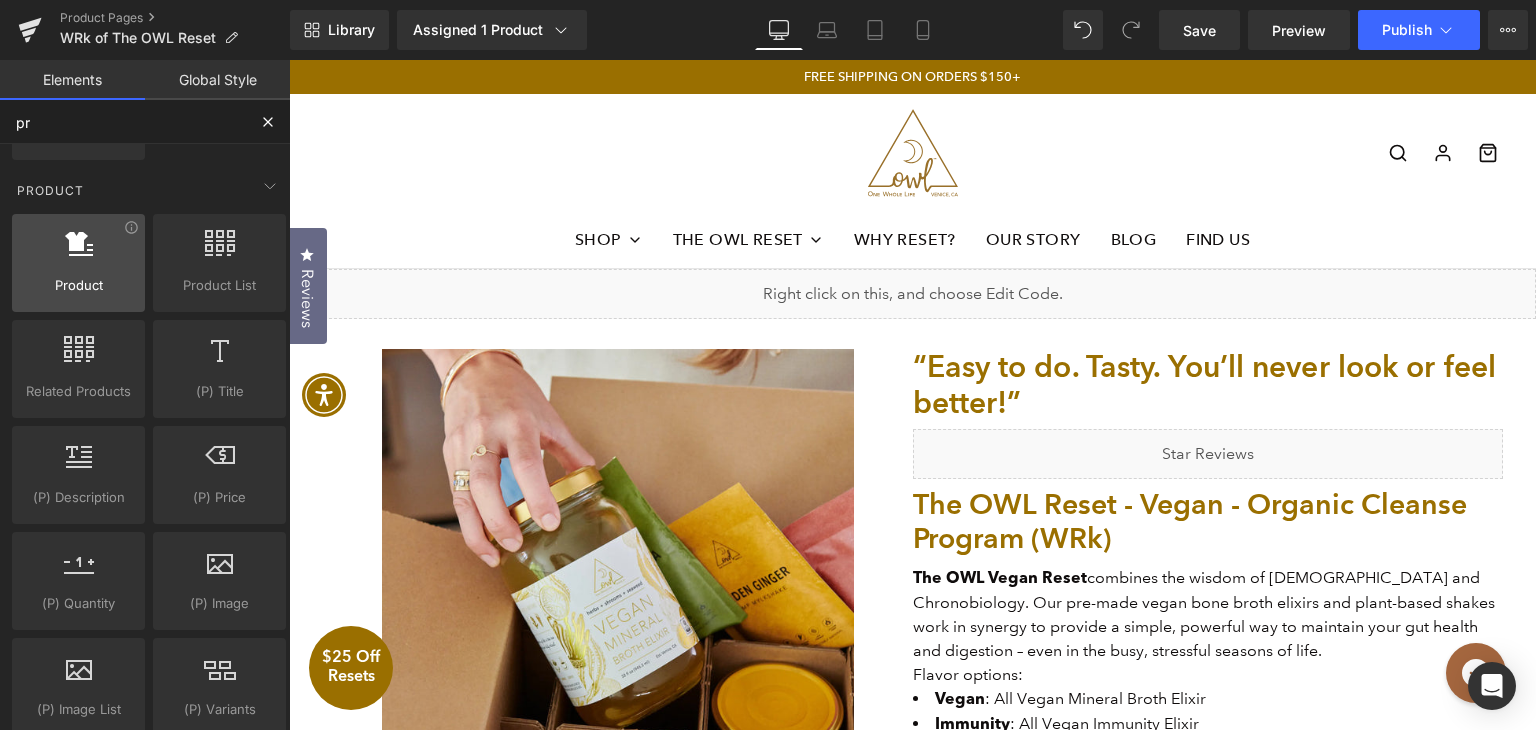 scroll, scrollTop: 100, scrollLeft: 0, axis: vertical 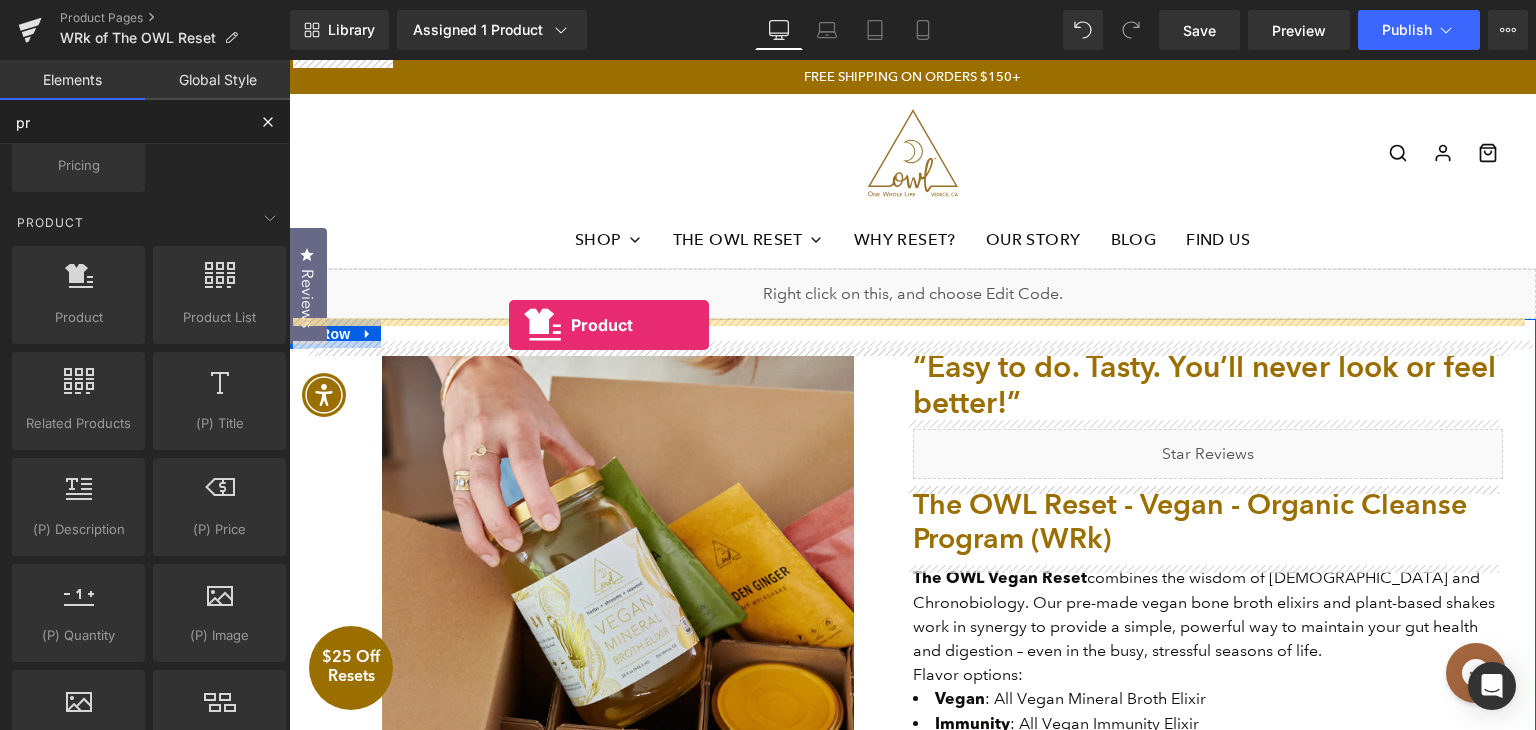 drag, startPoint x: 548, startPoint y: 393, endPoint x: 509, endPoint y: 325, distance: 78.39005 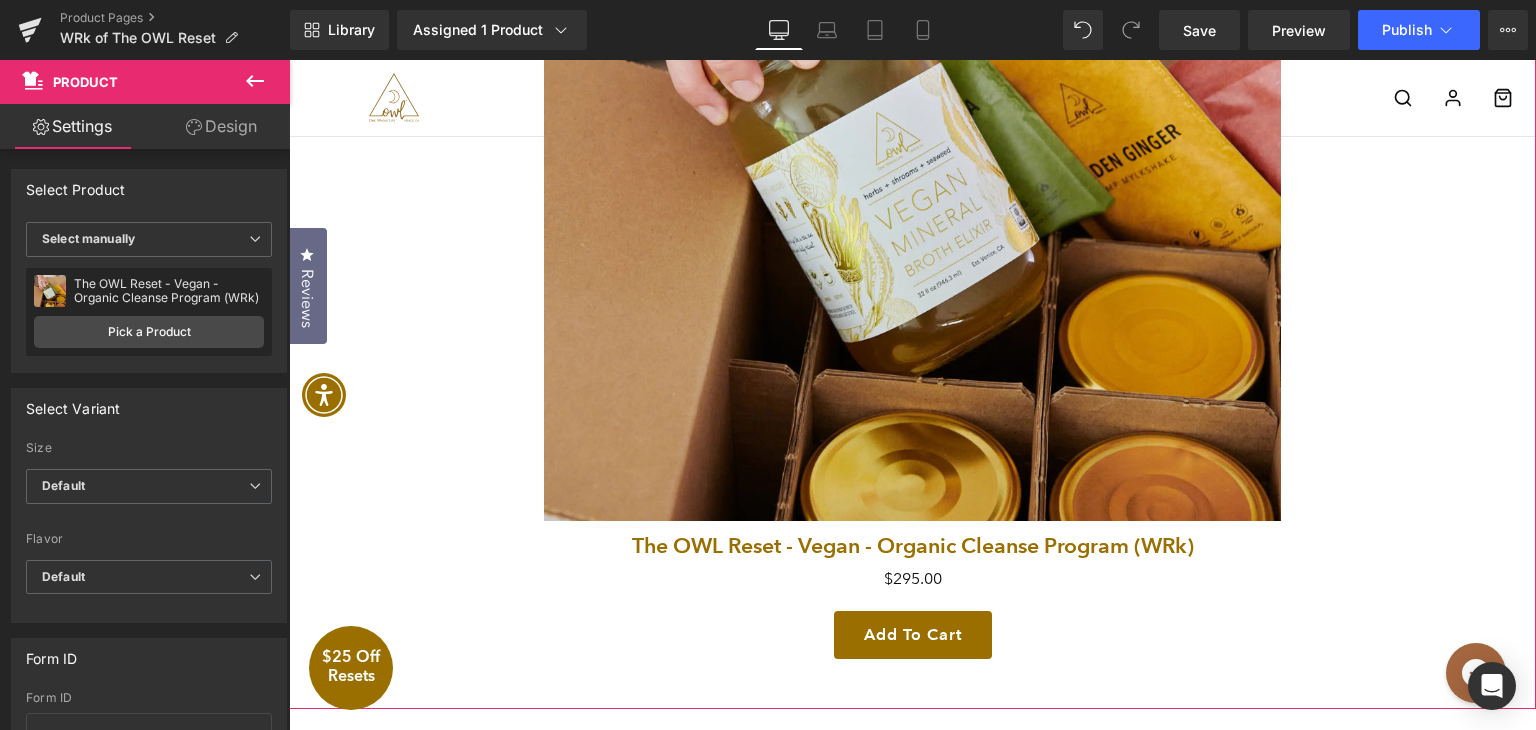 scroll, scrollTop: 600, scrollLeft: 0, axis: vertical 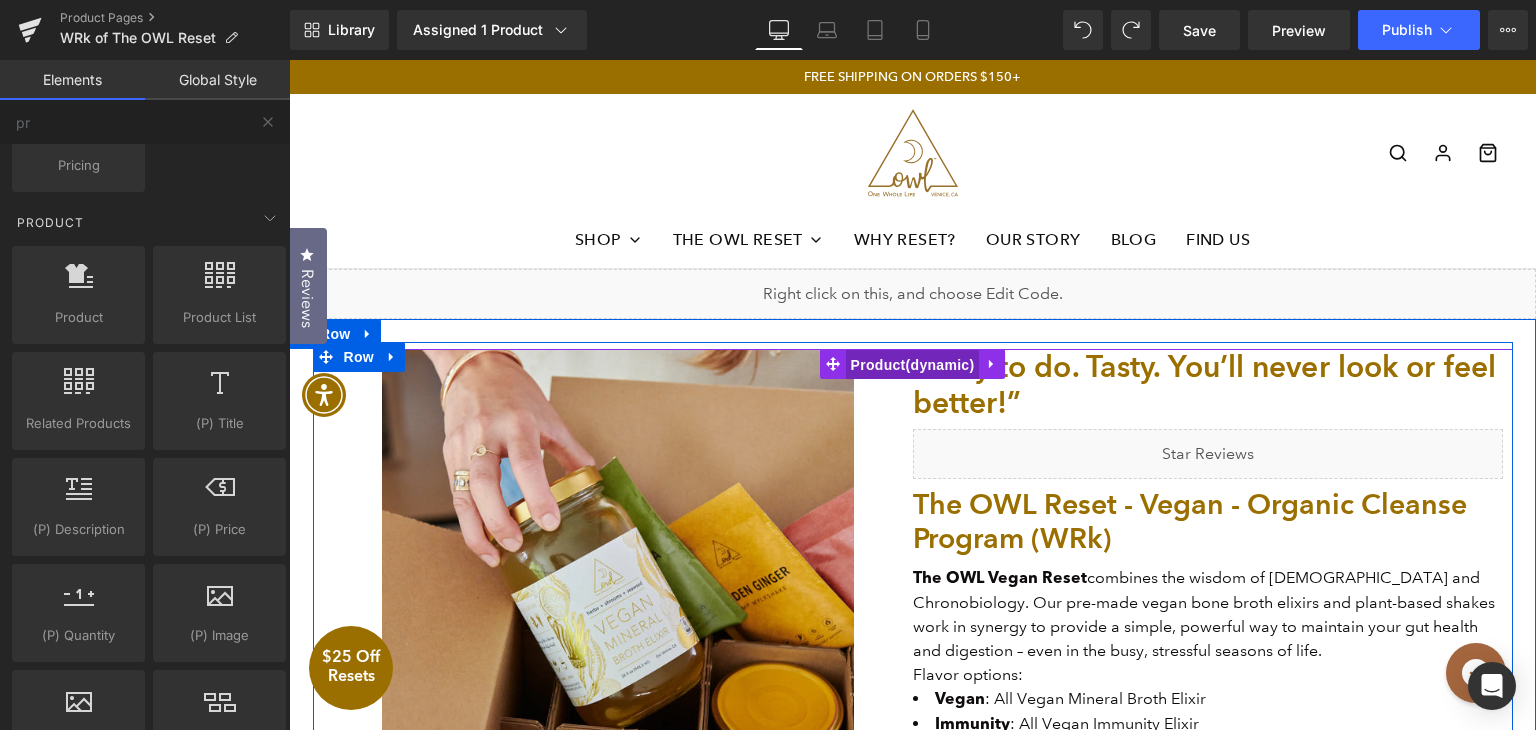 click on "Product" at bounding box center (913, 365) 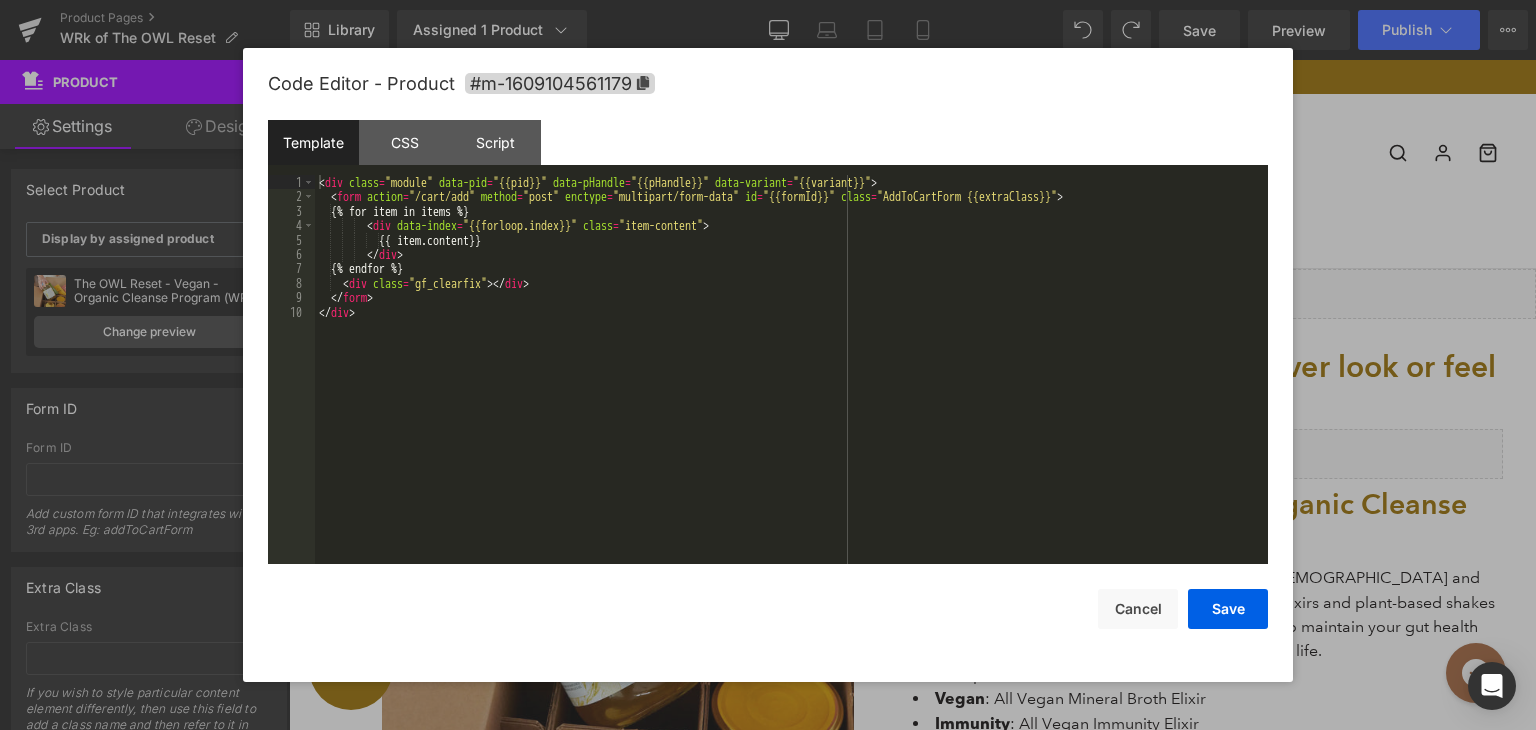 click on "Product  You are previewing how the   will restyle your page. You can not edit Elements in Preset Preview Mode.  Product Pages WRk of The OWL Reset Library Assigned 1 Product  Product Preview
The OWL Reset - Vegan - Organic Cleanse Program (WRk) Manage assigned products Desktop Desktop Laptop Tablet Mobile Save Preview Publish Scheduled View Live Page View with current Template Save Template to Library Schedule Publish  Optimize  Publish Settings Shortcuts  Your page can’t be published   You've reached the maximum number of published pages on your plan  (23/999999).  You need to upgrade your plan or unpublish all your pages to get 1 publish slot.   Unpublish pages   Upgrade plan  Elements Global Style pr Base Row  rows, columns, layouts, div Heading  headings, titles, h1,h2,h3,h4,h5,h6 Text Block  texts, paragraphs, contents, blocks Image  images, photos, alts, uploads Icon  icons, symbols Button  button, call to action, cta Separator  separators, dividers, horizontal lines Liquid  Banner Stack" at bounding box center [768, 0] 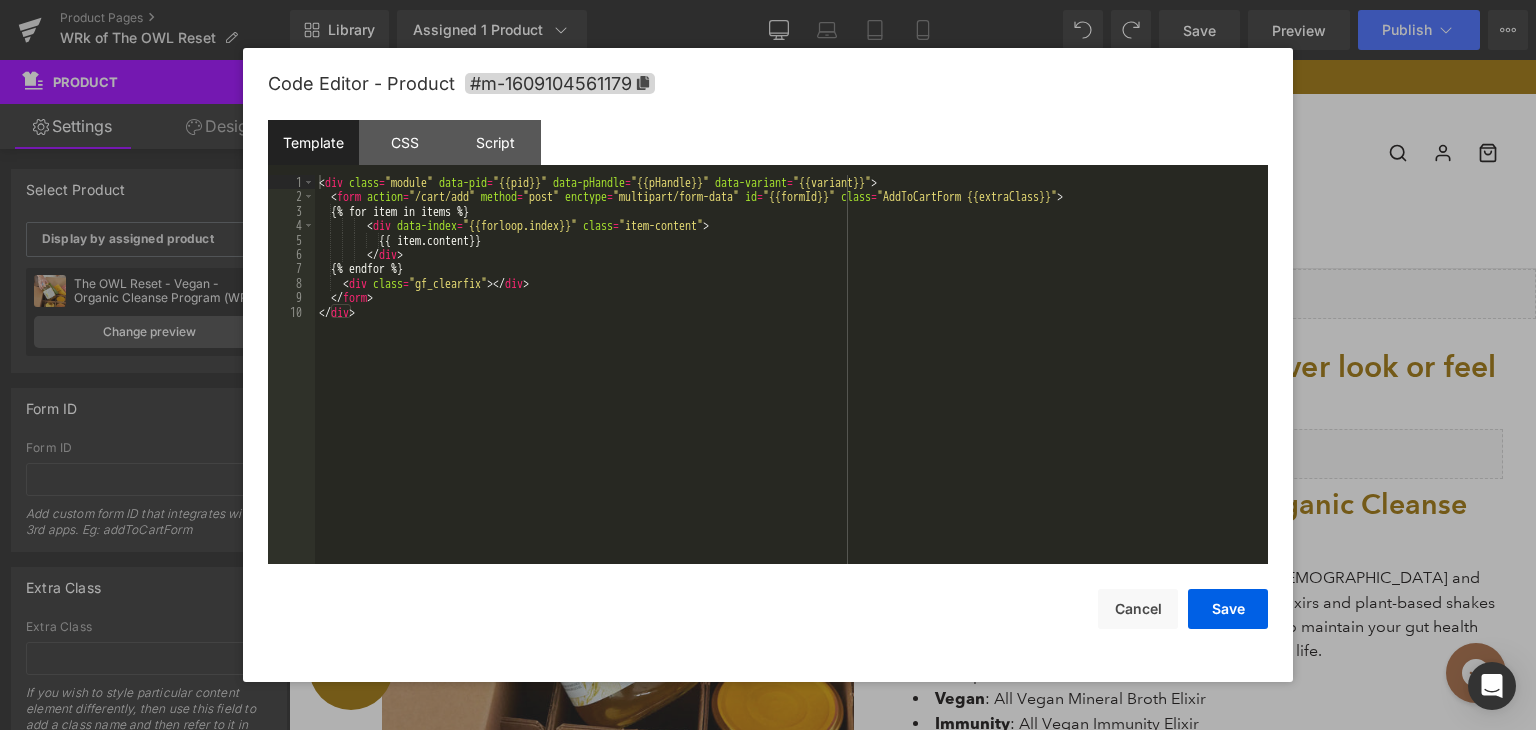 click on "< div   class = "module"   data-pid = "{{pid}}"   data-pHandle = "{{pHandle}}"   data-variant = "{{variant}}" >    < form   action = "/cart/add"   method = "post"   enctype = "multipart/form-data"   id = "{{formId}}"   class = "AddToCartForm {{extraClass}}" >      {% for item in items %}             < div   data-index = "{{forloop.index}}"   class = "item-content" >                  {{ item.content}}             </ div >      {% endfor %}       < div   class = "gf_clearfix" > </ div >    </ form > </ div >" at bounding box center (791, 384) 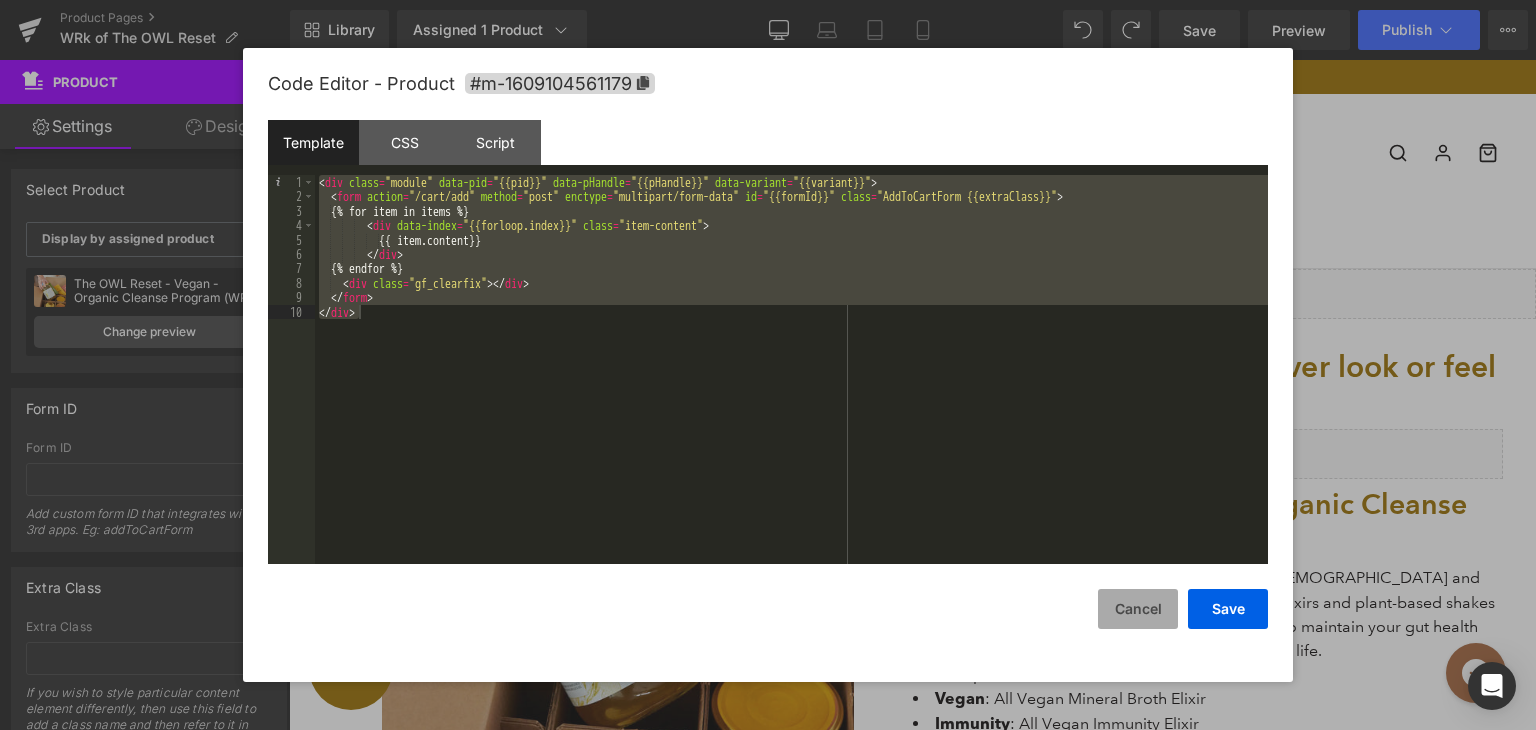 click on "Cancel" at bounding box center [1138, 609] 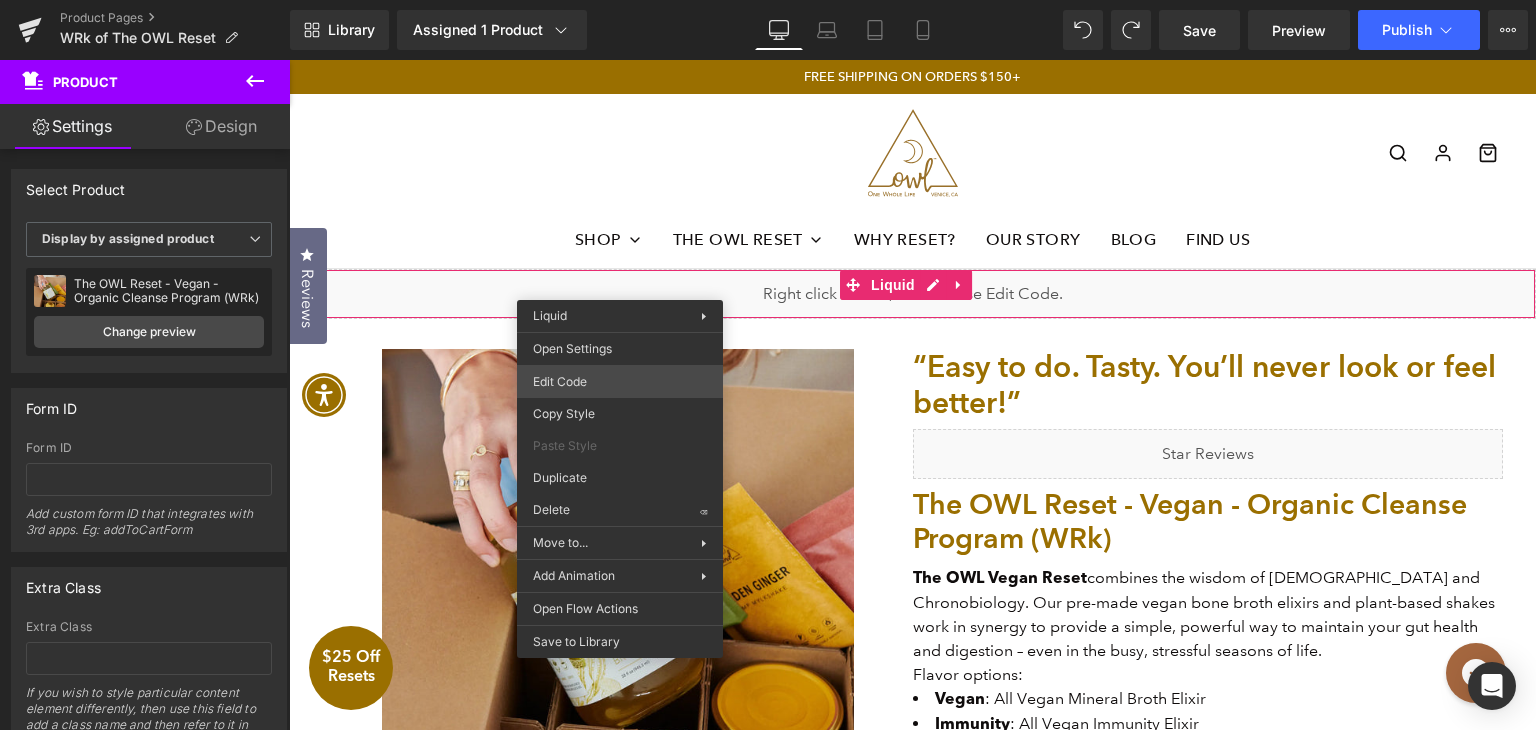 click on "Product  You are previewing how the   will restyle your page. You can not edit Elements in Preset Preview Mode.  Product Pages WRk of The OWL Reset Library Assigned 1 Product  Product Preview
The OWL Reset - Vegan - Organic Cleanse Program (WRk) Manage assigned products Desktop Desktop Laptop Tablet Mobile Save Preview Publish Scheduled View Live Page View with current Template Save Template to Library Schedule Publish  Optimize  Publish Settings Shortcuts  Your page can’t be published   You've reached the maximum number of published pages on your plan  (23/999999).  You need to upgrade your plan or unpublish all your pages to get 1 publish slot.   Unpublish pages   Upgrade plan  Elements Global Style pr Base Row  rows, columns, layouts, div Heading  headings, titles, h1,h2,h3,h4,h5,h6 Text Block  texts, paragraphs, contents, blocks Image  images, photos, alts, uploads Icon  icons, symbols Button  button, call to action, cta Separator  separators, dividers, horizontal lines Liquid  Banner Stack" at bounding box center [768, 0] 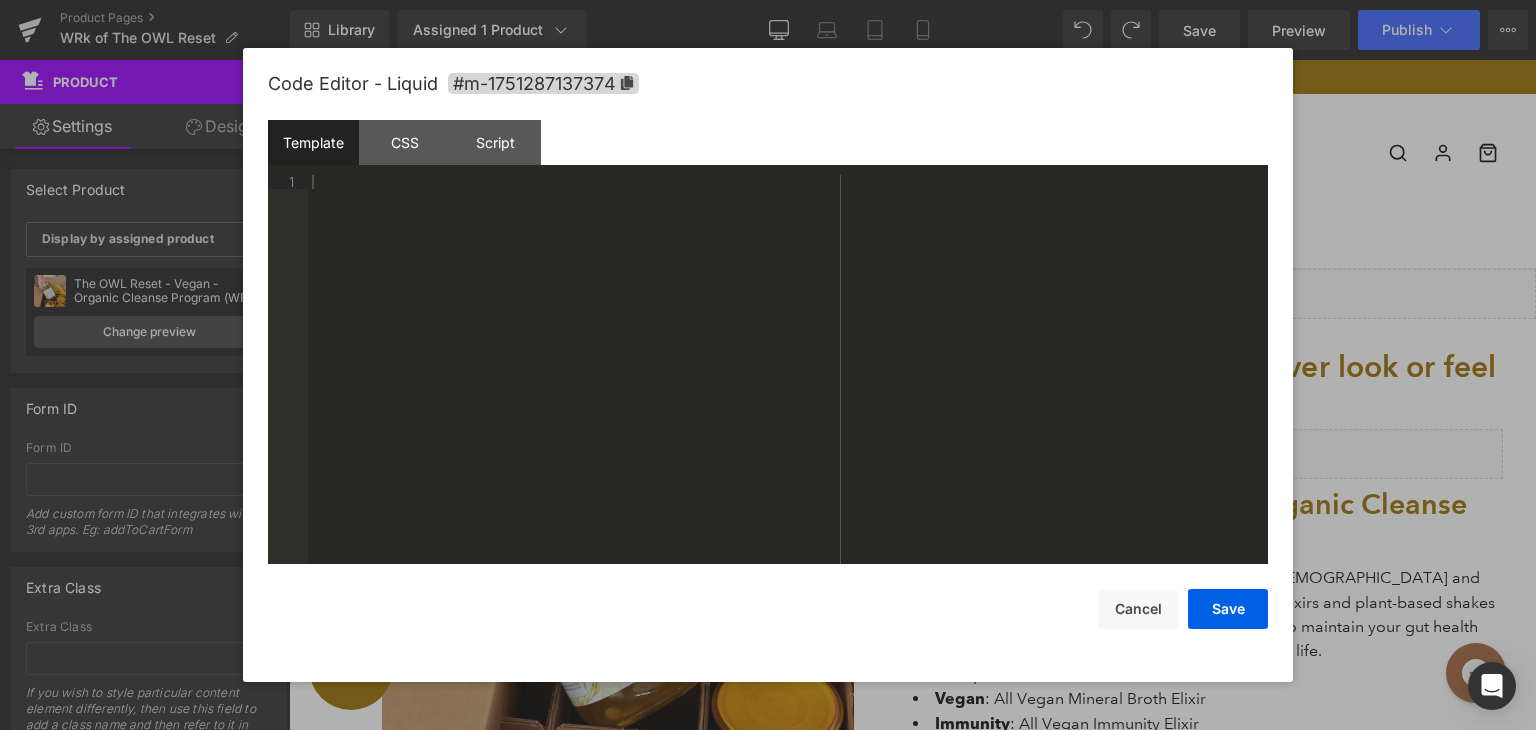 click at bounding box center [788, 384] 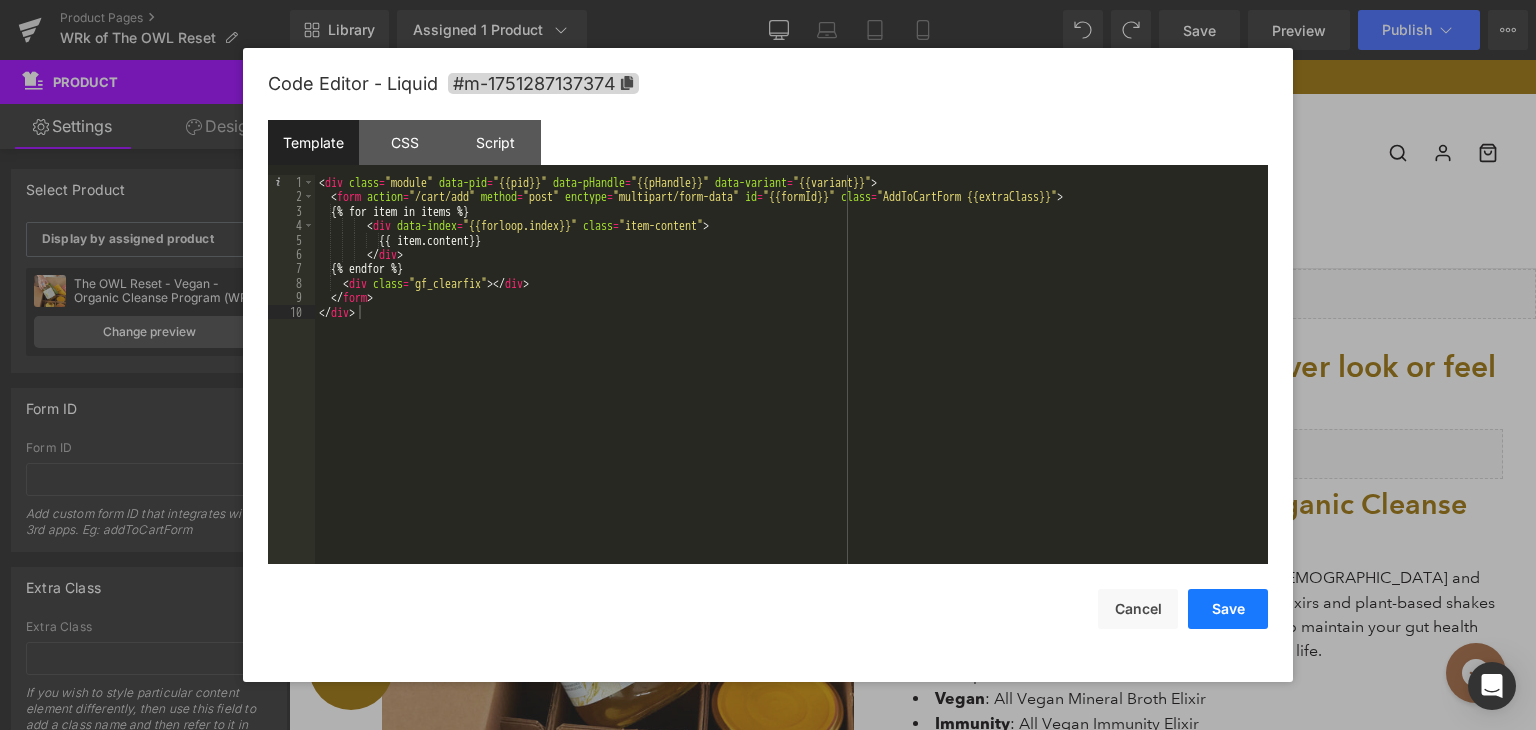 click on "Save" at bounding box center (1228, 609) 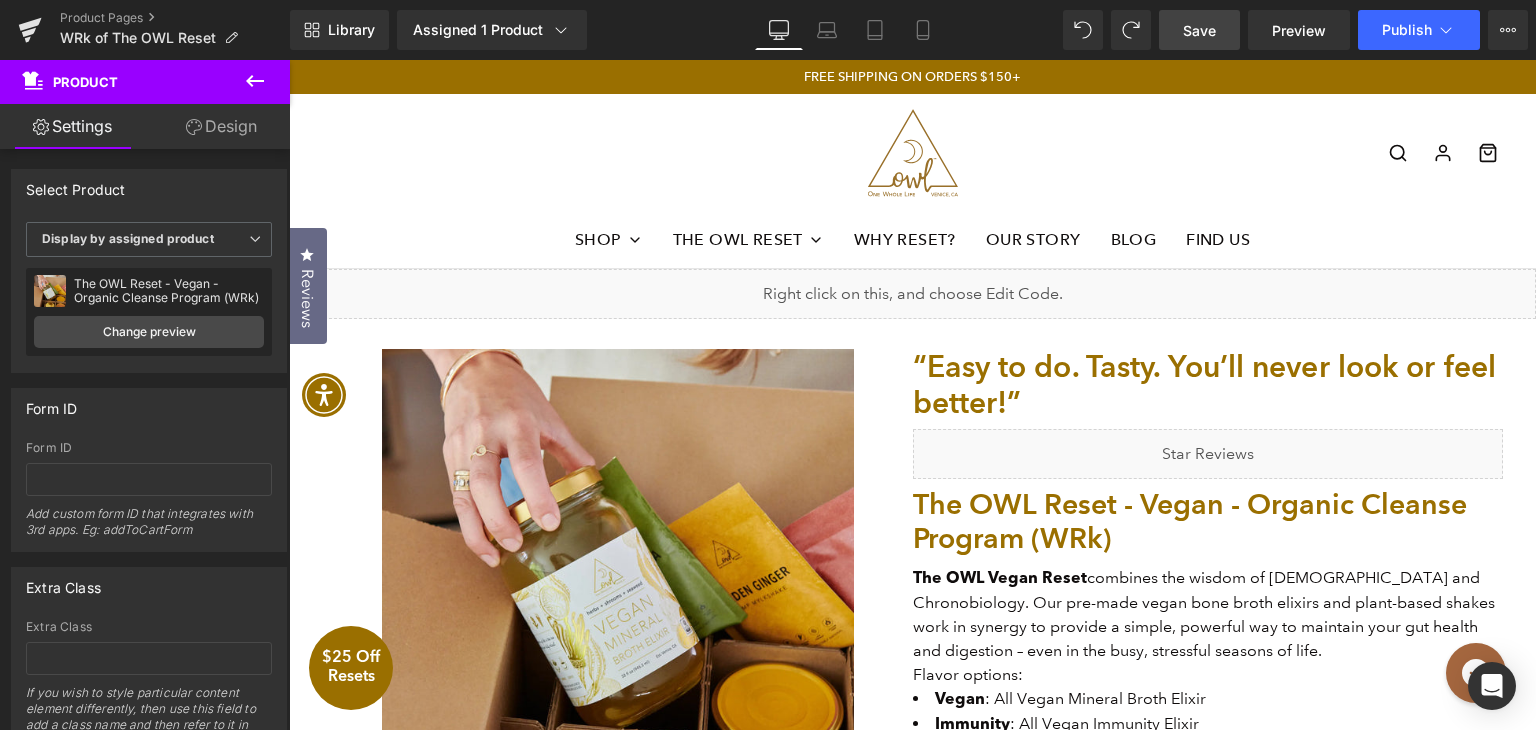 click on "Save" at bounding box center (1199, 30) 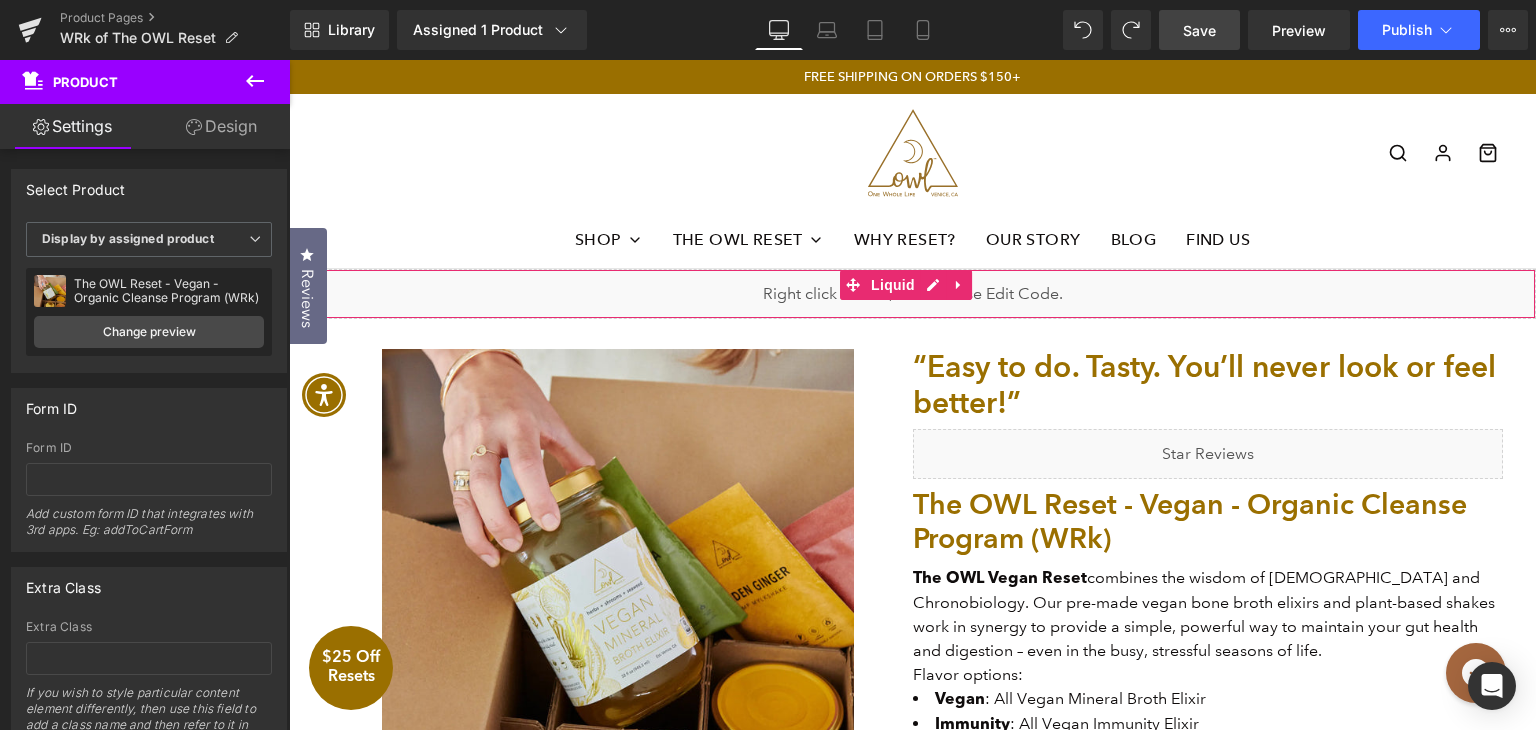 click on "Liquid" at bounding box center (912, 294) 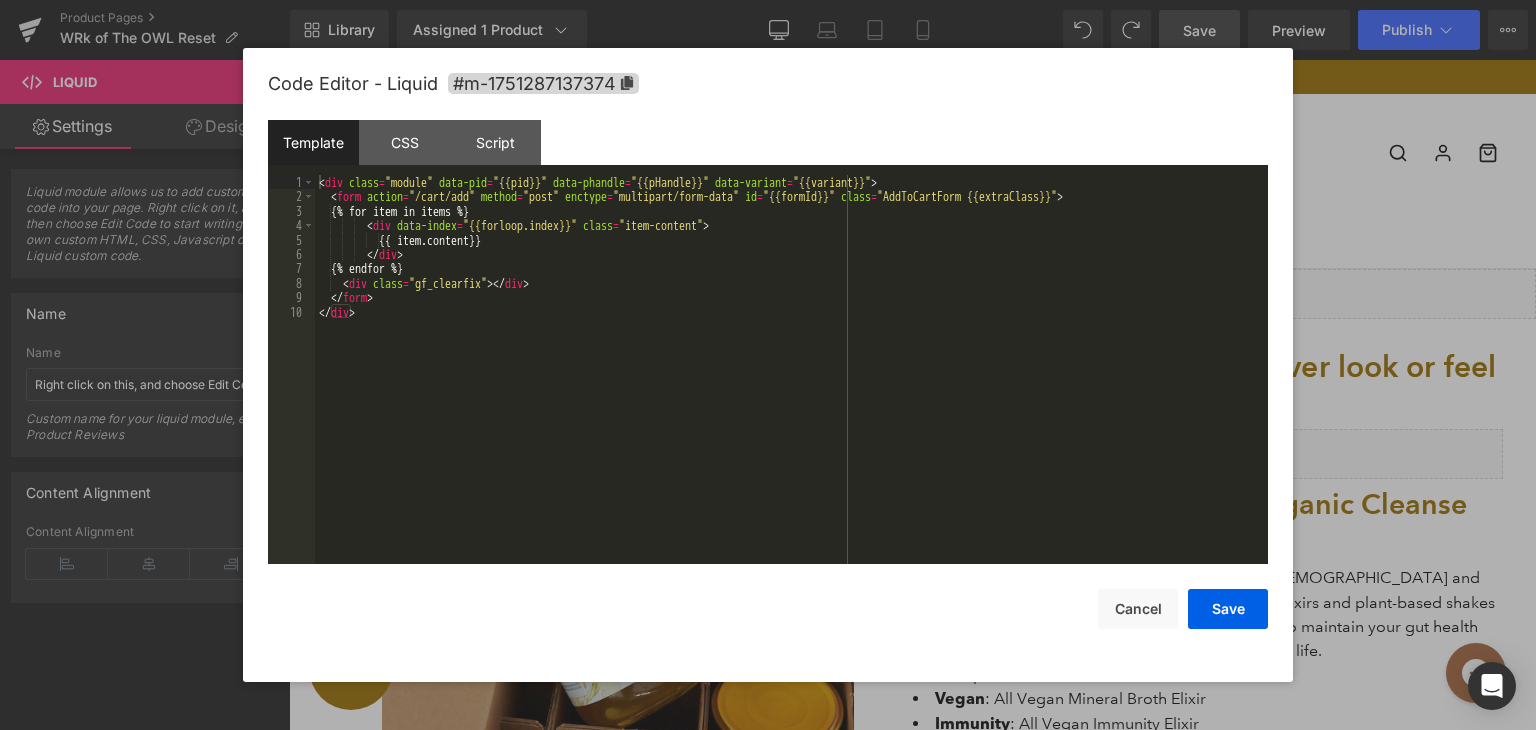 click on "Product  You are previewing how the   will restyle your page. You can not edit Elements in Preset Preview Mode.  Product Pages WRk of The OWL Reset Library Assigned 1 Product  Product Preview
The OWL Reset - Vegan - Organic Cleanse Program (WRk) Manage assigned products Desktop Desktop Laptop Tablet Mobile Save Preview Publish Scheduled View Live Page View with current Template Save Template to Library Schedule Publish  Optimize  Publish Settings Shortcuts  Your page can’t be published   You've reached the maximum number of published pages on your plan  (23/999999).  You need to upgrade your plan or unpublish all your pages to get 1 publish slot.   Unpublish pages   Upgrade plan  Elements Global Style pr Base Row  rows, columns, layouts, div Heading  headings, titles, h1,h2,h3,h4,h5,h6 Text Block  texts, paragraphs, contents, blocks Image  images, photos, alts, uploads Icon  icons, symbols Button  button, call to action, cta Separator  separators, dividers, horizontal lines Liquid  Banner Stack" at bounding box center [768, 0] 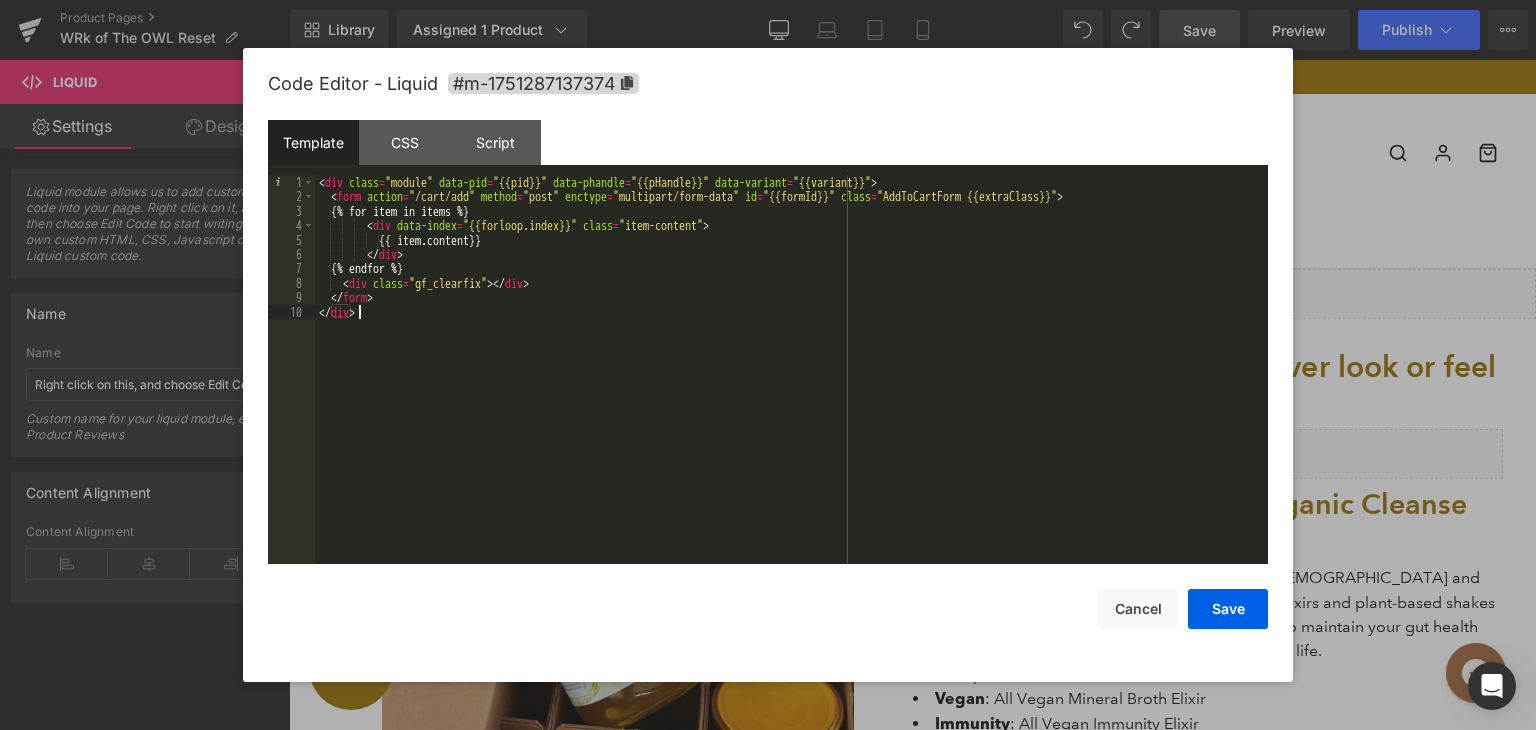 click on "< div   class = "module"   data-pid = "{{pid}}"   data-phandle = "{{pHandle}}"   data-variant = "{{variant}}" >    < form   action = "/cart/add"   method = "post"   enctype = "multipart/form-data"   id = "{{formId}}"   class = "AddToCartForm {{extraClass}}" >      {% for item in items %}             < div   data-index = "{{forloop.index}}"   class = "item-content" >                  {{ item.content}}             </ div >      {% endfor %}       < div   class = "gf_clearfix" > </ div >    </ form > </ div >" at bounding box center [791, 384] 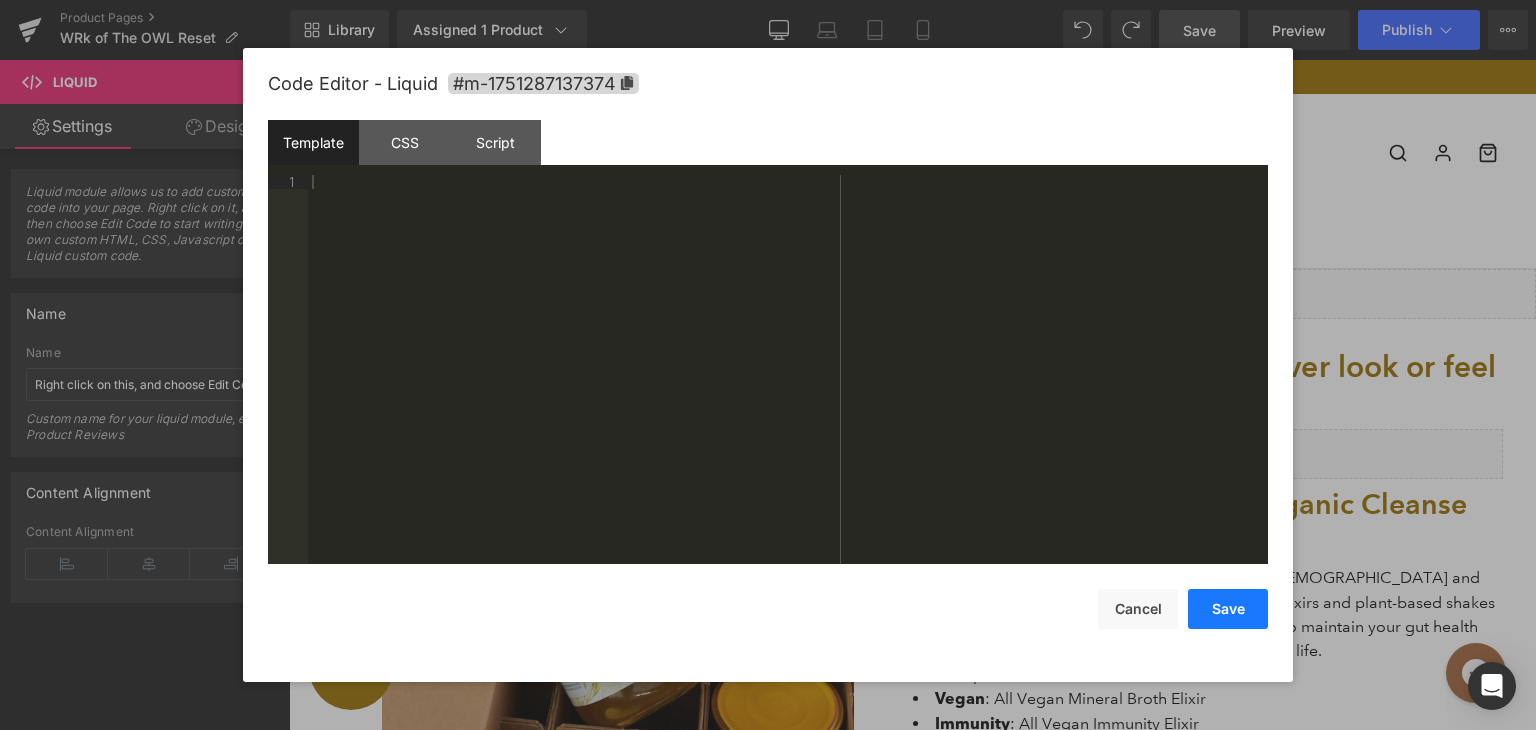 click on "Save" at bounding box center [1228, 609] 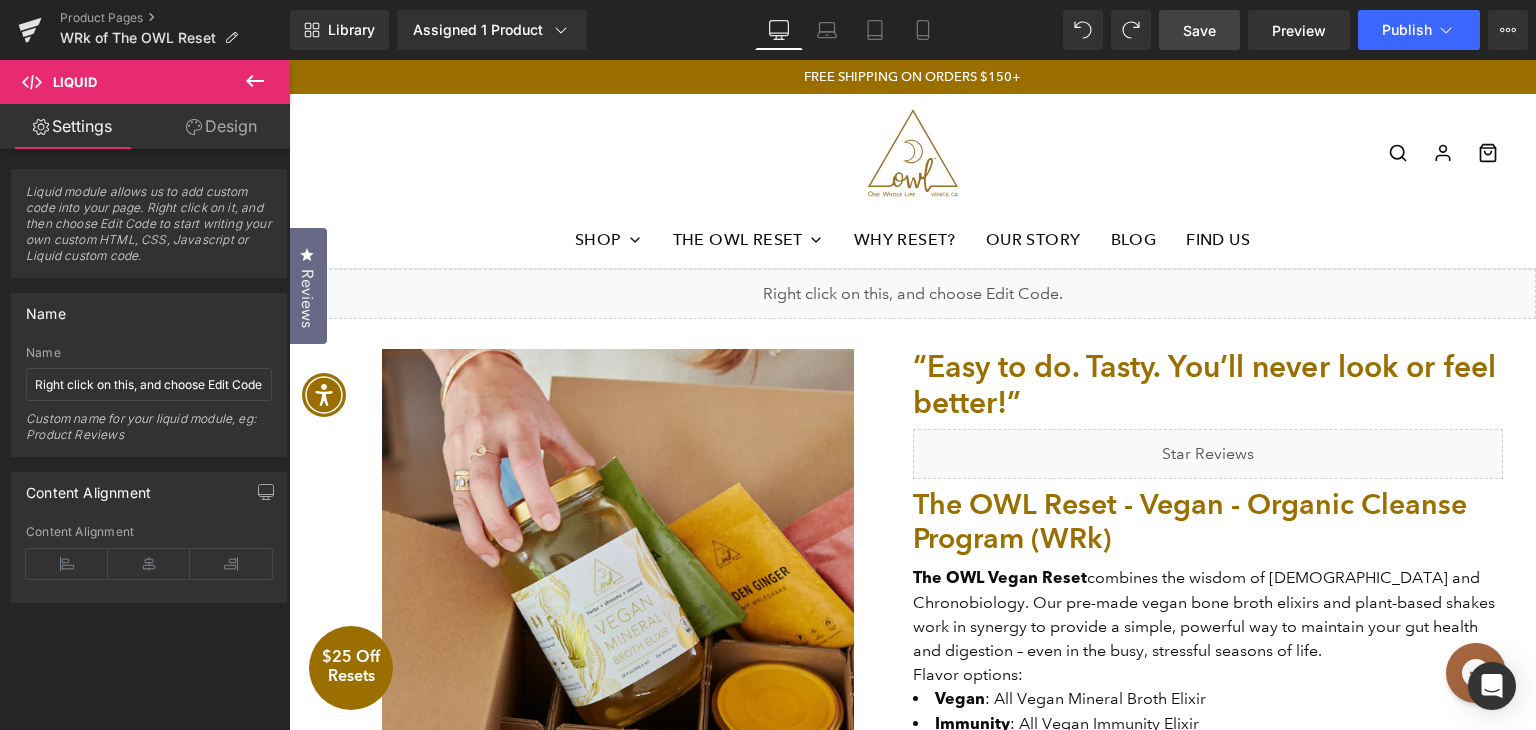 click on "Save" at bounding box center (1199, 30) 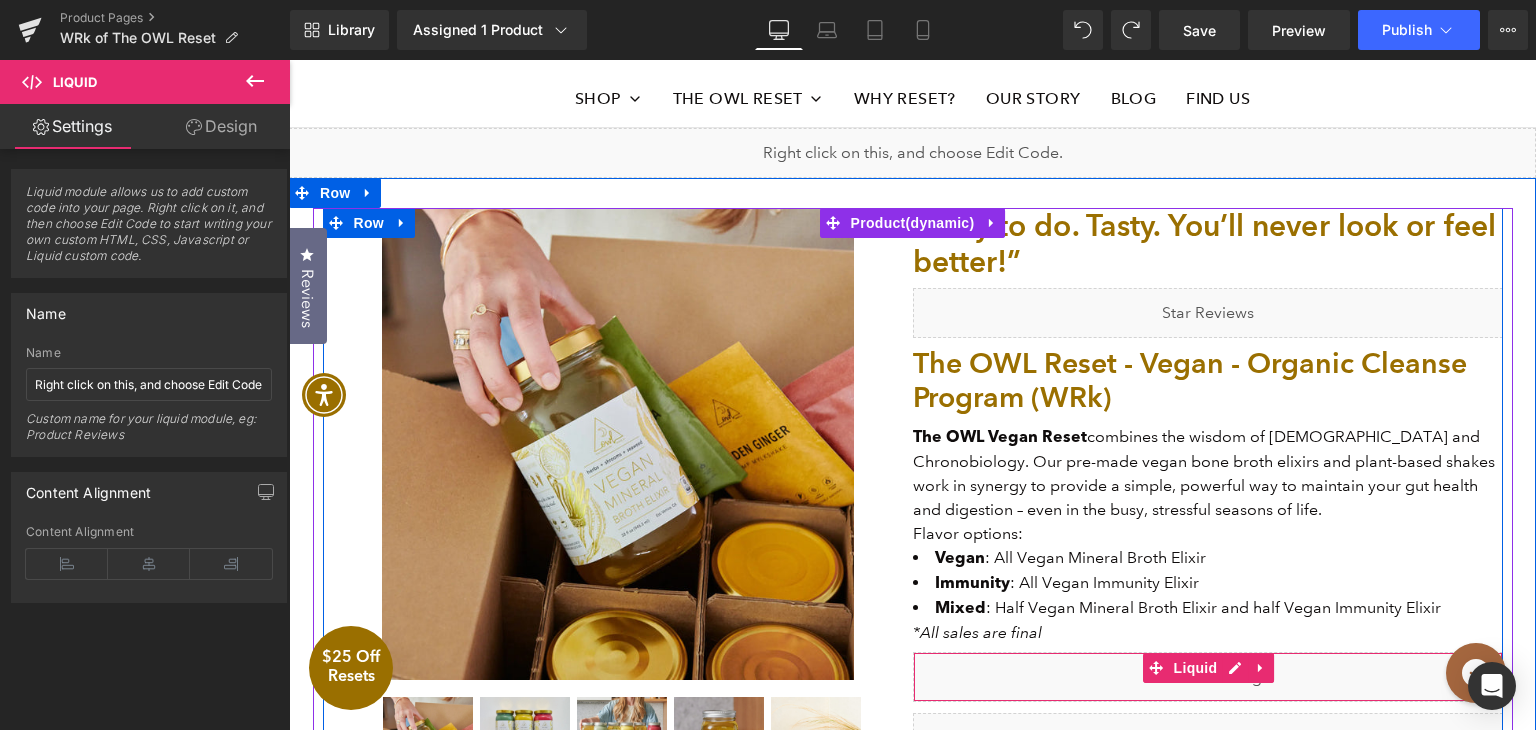 scroll, scrollTop: 0, scrollLeft: 0, axis: both 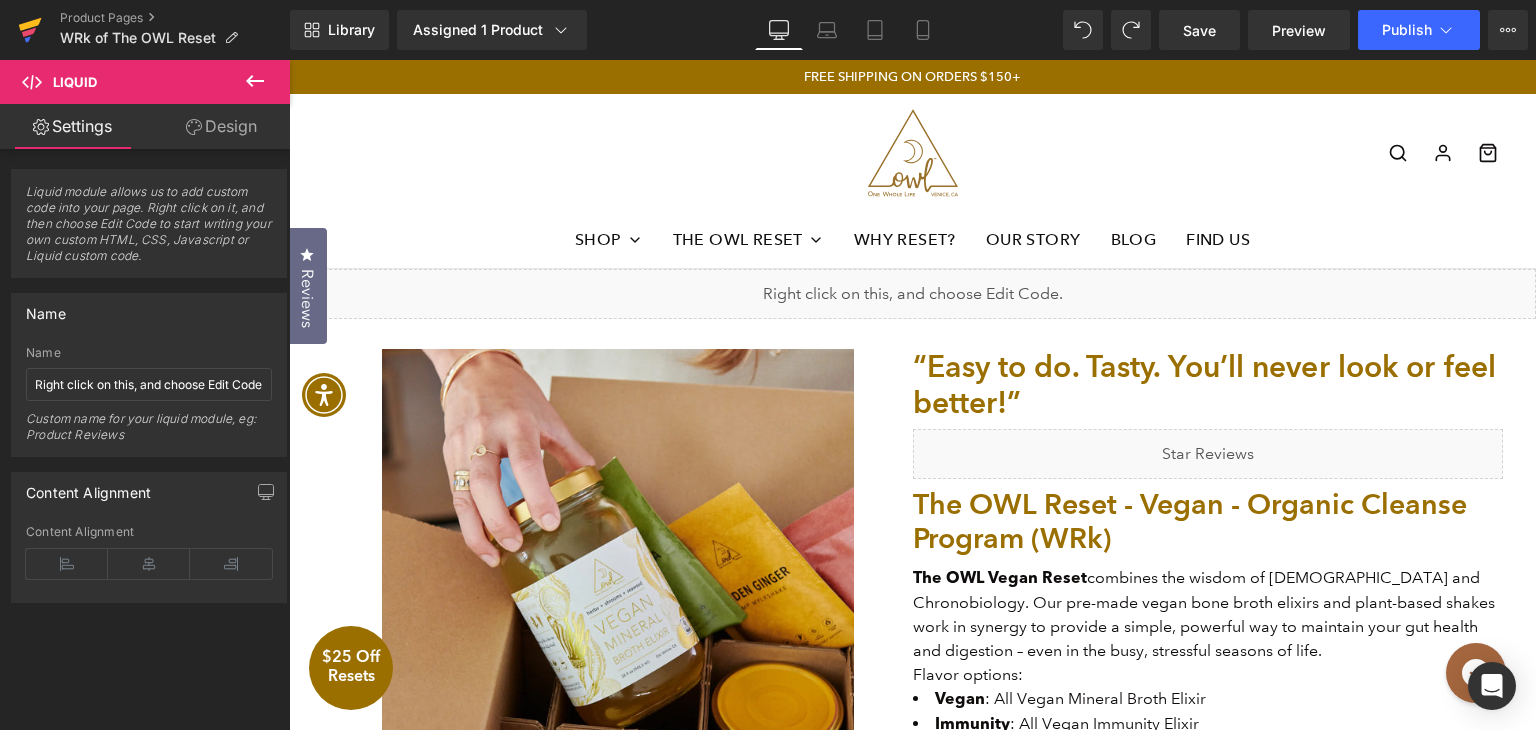 click 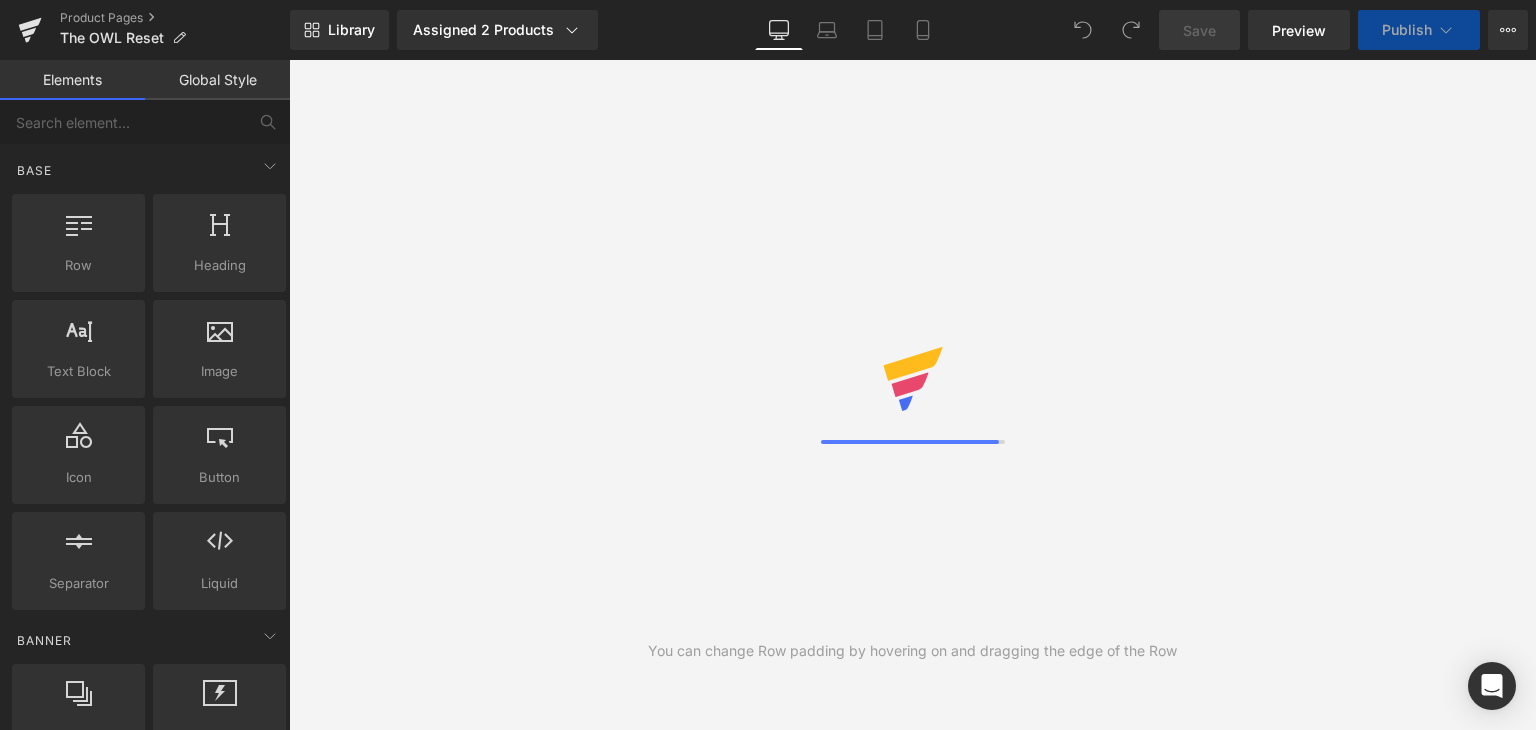 scroll, scrollTop: 0, scrollLeft: 0, axis: both 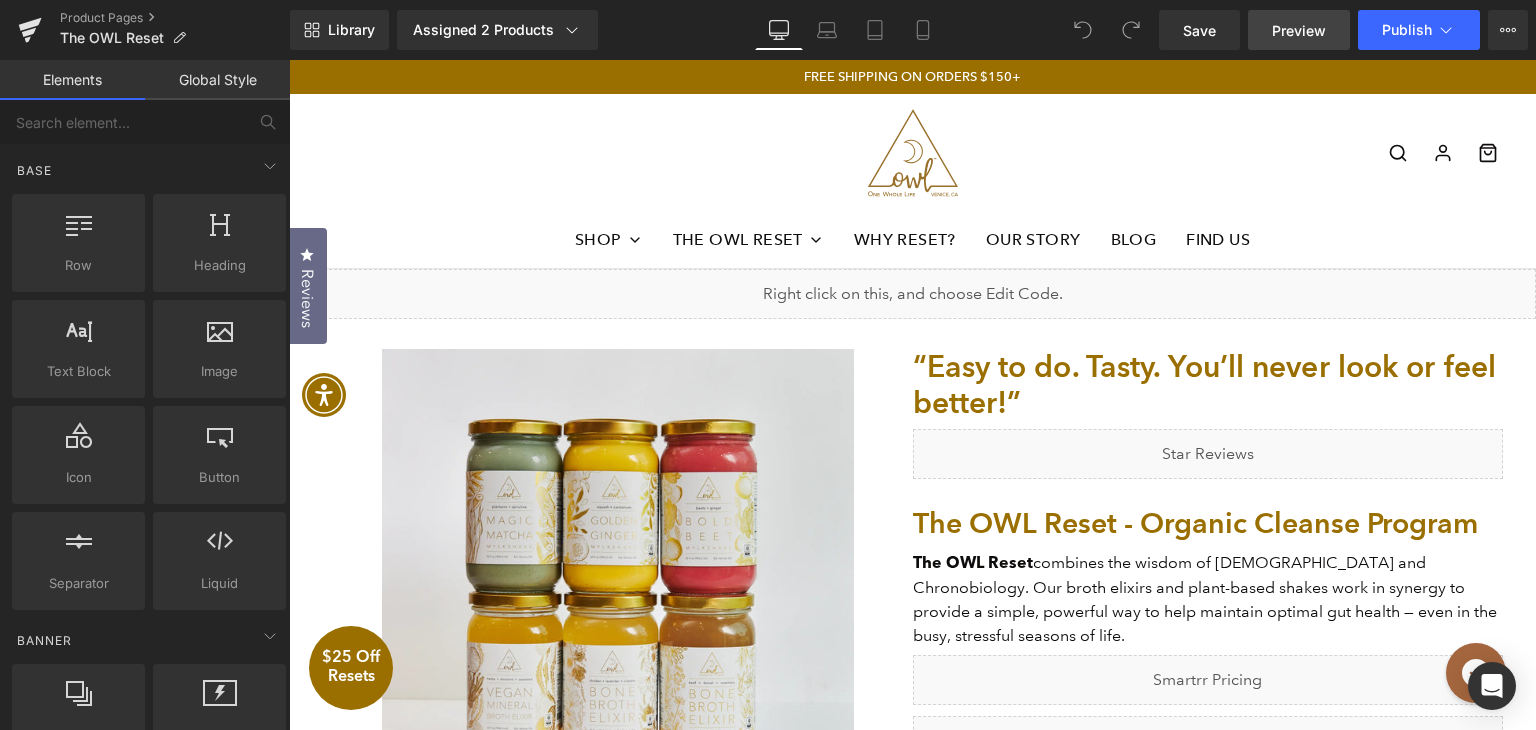 click on "Preview" at bounding box center (1299, 30) 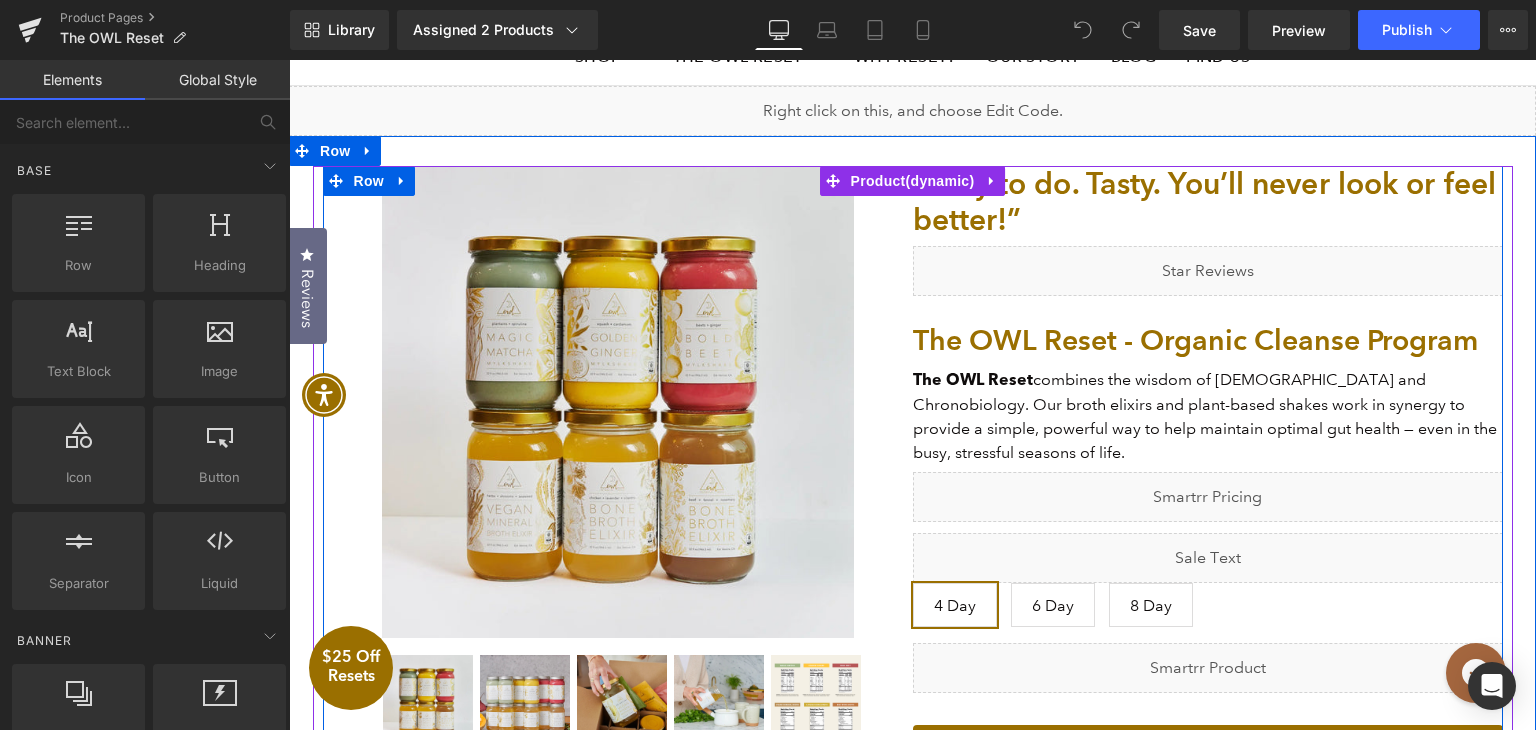 scroll, scrollTop: 200, scrollLeft: 0, axis: vertical 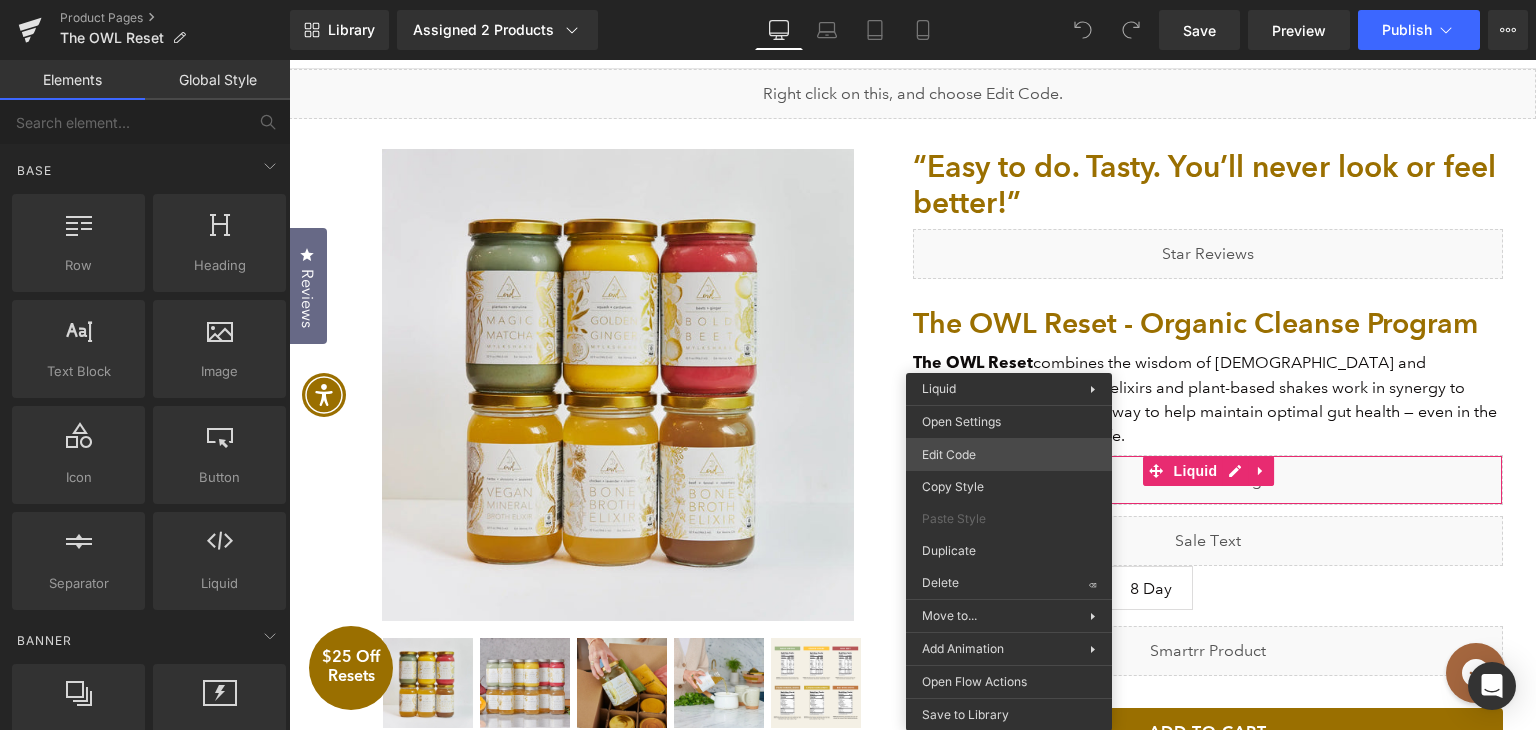 click on "You are previewing how the   will restyle your page. You can not edit Elements in Preset Preview Mode.  Product Pages The OWL Reset Library Assigned 2 Products  Product Preview
The OWL Reset - Organic Cleanse Program The OWL Reset - Organic Cleanse Program $295 Manage assigned products Desktop Desktop Laptop Tablet Mobile Save Preview Publish Scheduled View Live Page View with current Template Save Template to Library Schedule Publish  Optimize  Publish Settings Shortcuts  Your page can’t be published   You've reached the maximum number of published pages on your plan  (23/999999).  You need to upgrade your plan or unpublish all your pages to get 1 publish slot.   Unpublish pages   Upgrade plan  Elements Global Style Base Row  rows, columns, layouts, div Heading  headings, titles, h1,h2,h3,h4,h5,h6 Text Block  texts, paragraphs, contents, blocks Image  images, photos, alts, uploads Icon  icons, symbols Button  button, call to action, cta Separator  separators, dividers, horizontal lines Liquid" at bounding box center [768, 0] 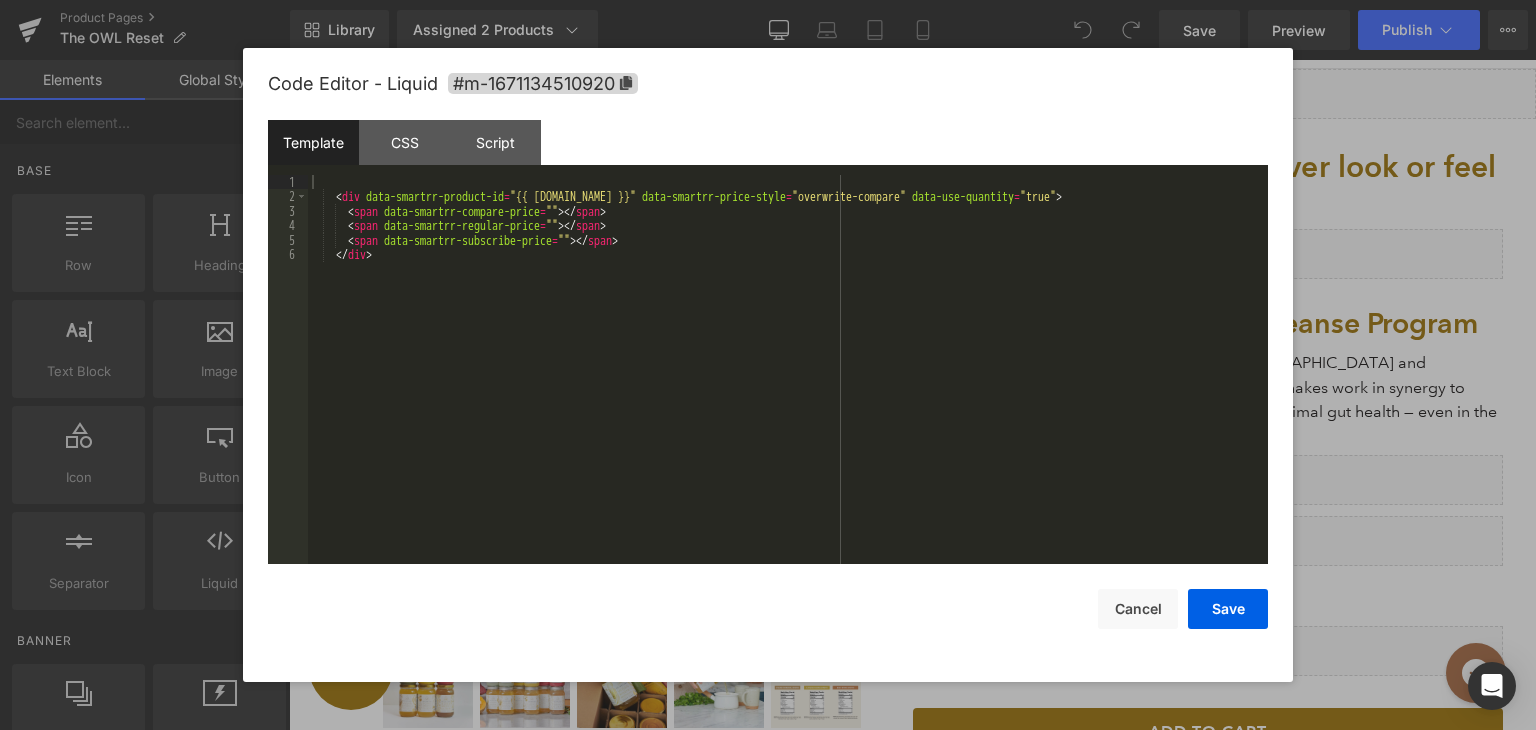 click on "< div   data-smartrr-product-id = "{{ product.id }}"   data-smartrr-price-style = "overwrite-compare"   data-use-quantity = "true" >          < span   data-smartrr-compare-price = "" > </ span >          < span   data-smartrr-regular-price = "" > </ span >          < span   data-smartrr-subscribe-price = "" > </ span >       </ div >" at bounding box center [788, 384] 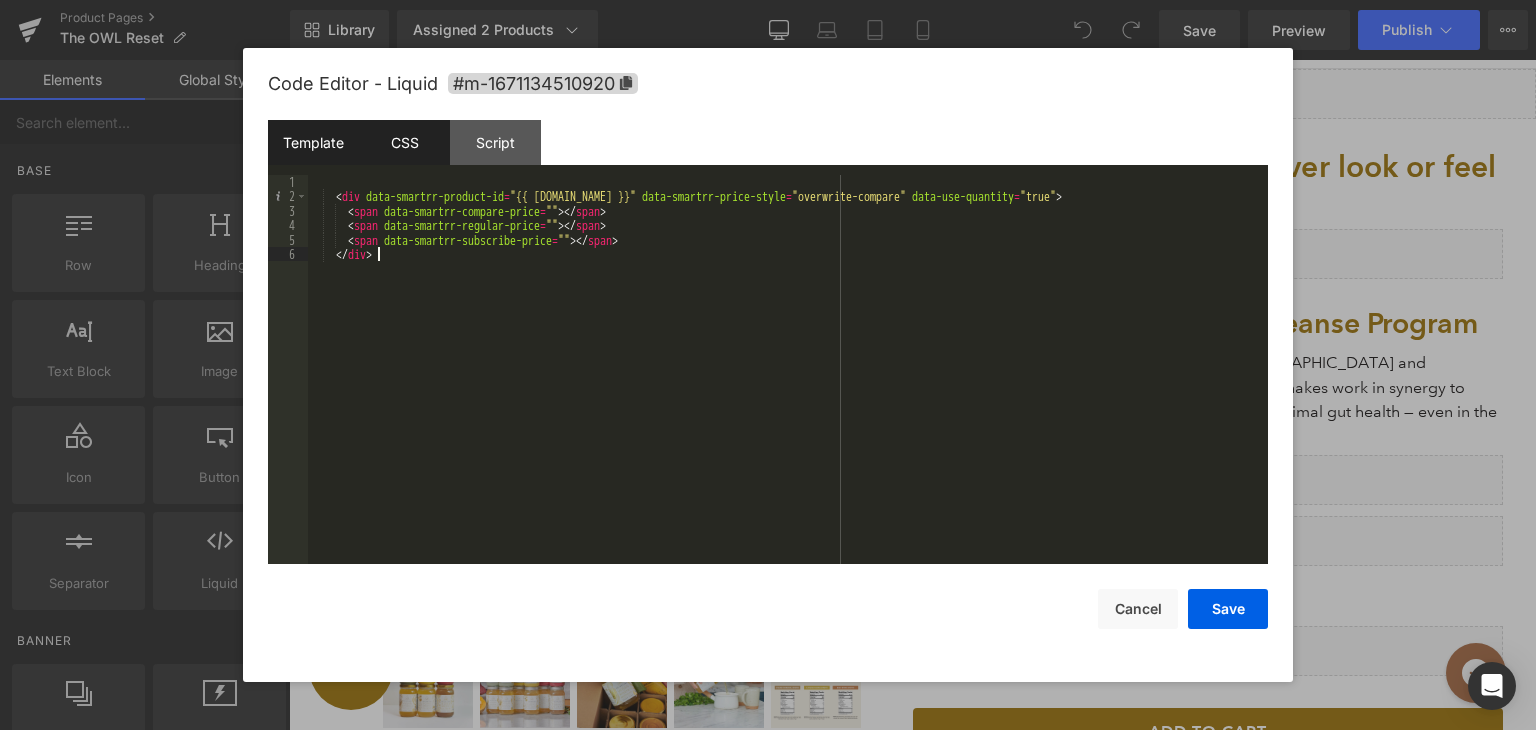click on "CSS" at bounding box center (404, 142) 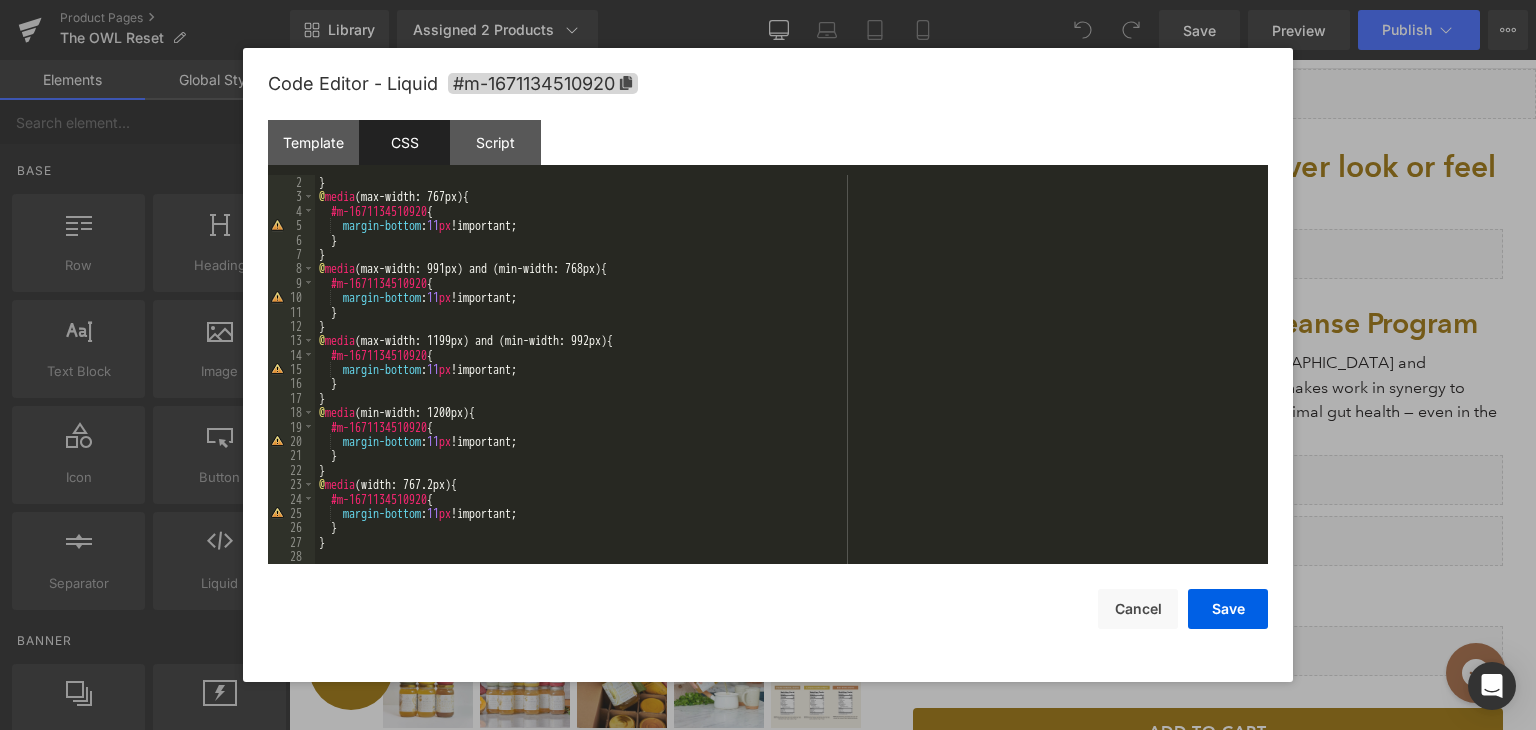 scroll, scrollTop: 0, scrollLeft: 0, axis: both 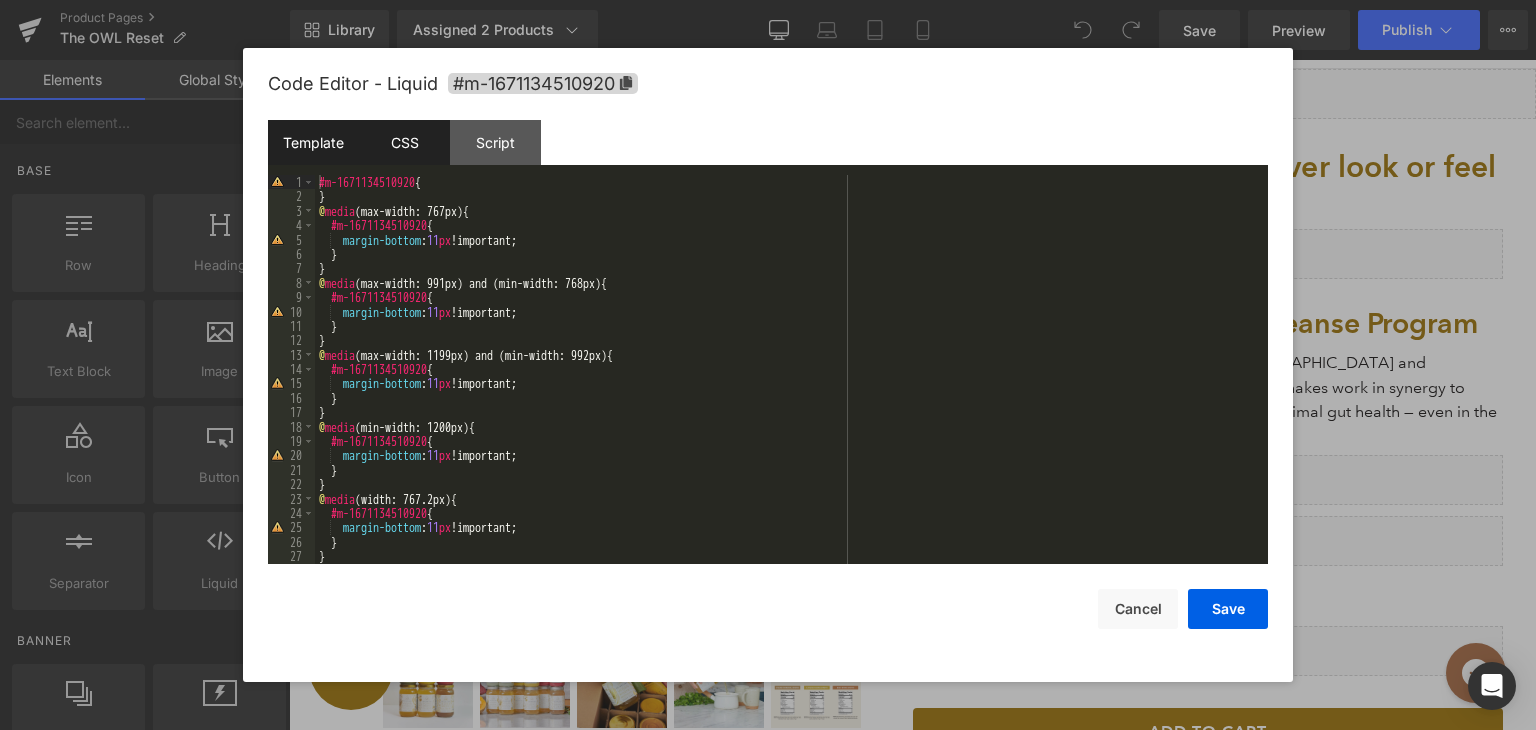 click on "Template" at bounding box center (313, 142) 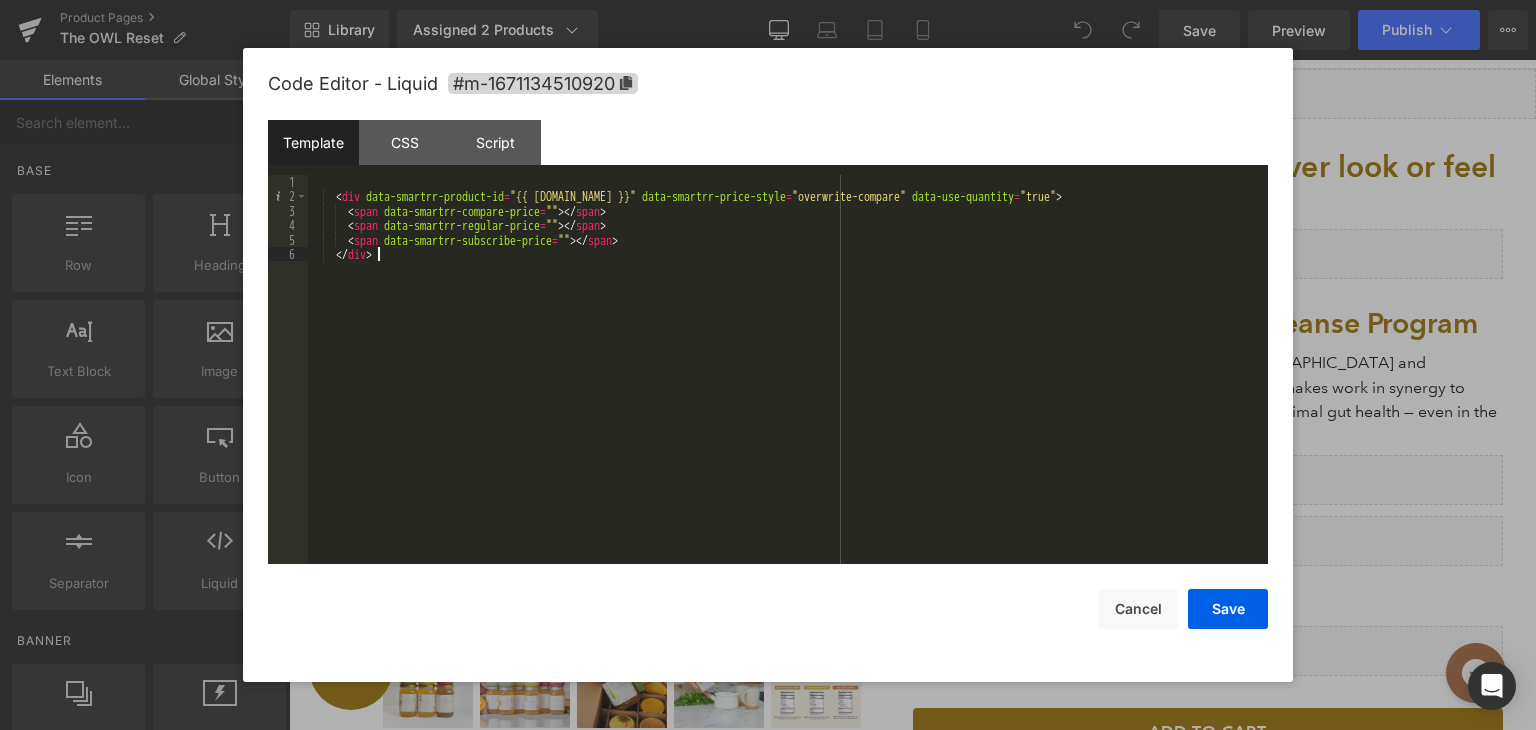 click on "< div   data-smartrr-product-id = "{{ product.id }}"   data-smartrr-price-style = "overwrite-compare"   data-use-quantity = "true" >          < span   data-smartrr-compare-price = "" > </ span >          < span   data-smartrr-regular-price = "" > </ span >          < span   data-smartrr-subscribe-price = "" > </ span >       </ div >" at bounding box center (788, 384) 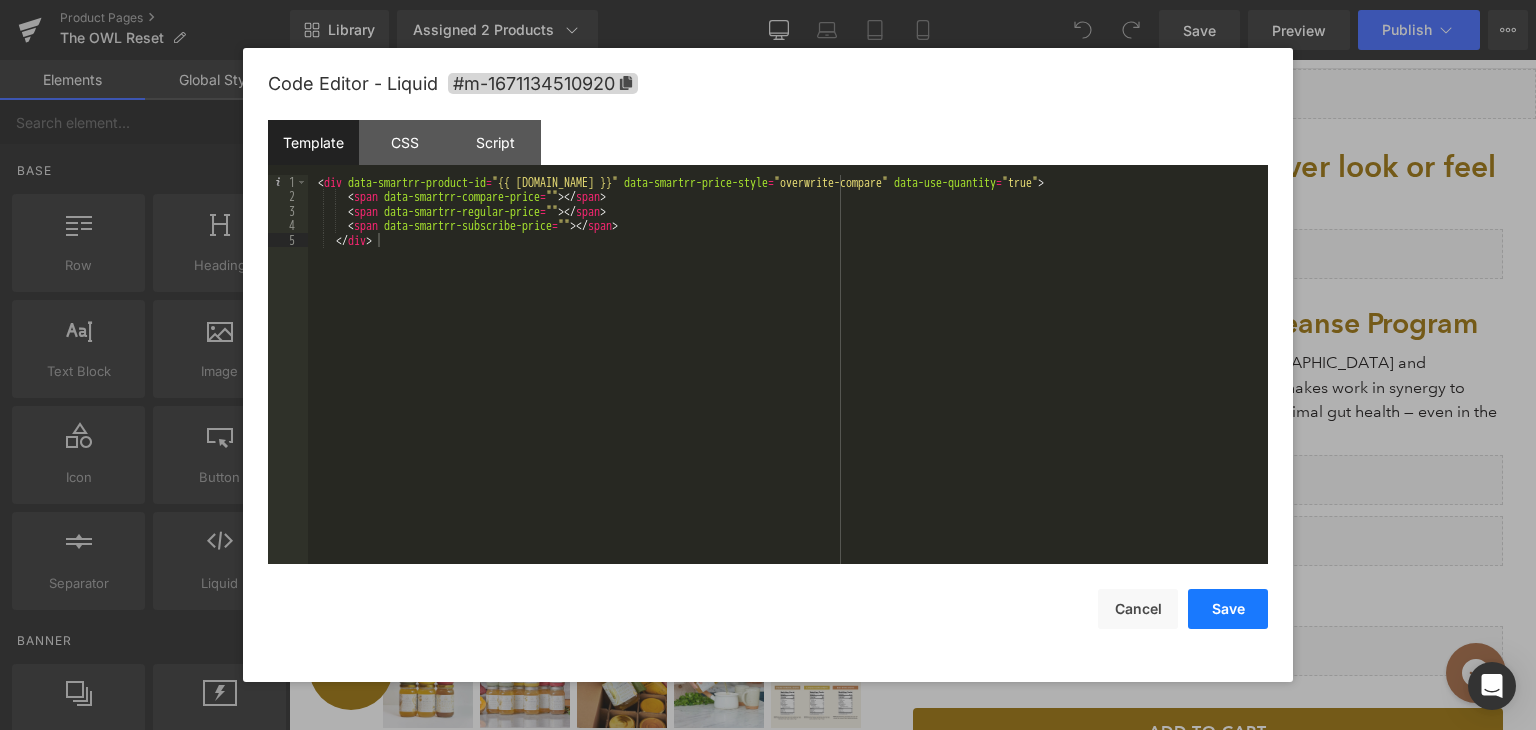 drag, startPoint x: 1229, startPoint y: 609, endPoint x: 899, endPoint y: 497, distance: 348.48816 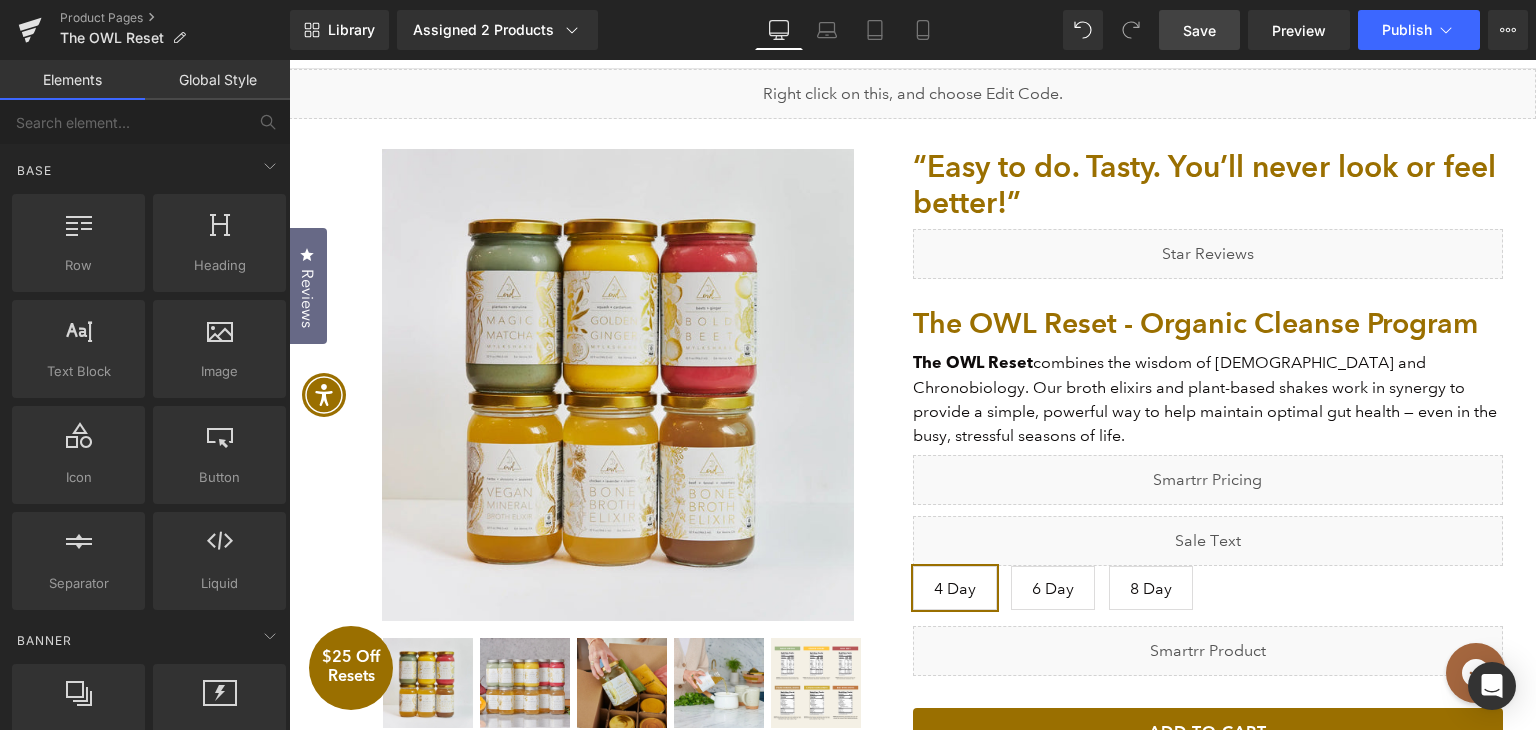 click on "Save" at bounding box center (1199, 30) 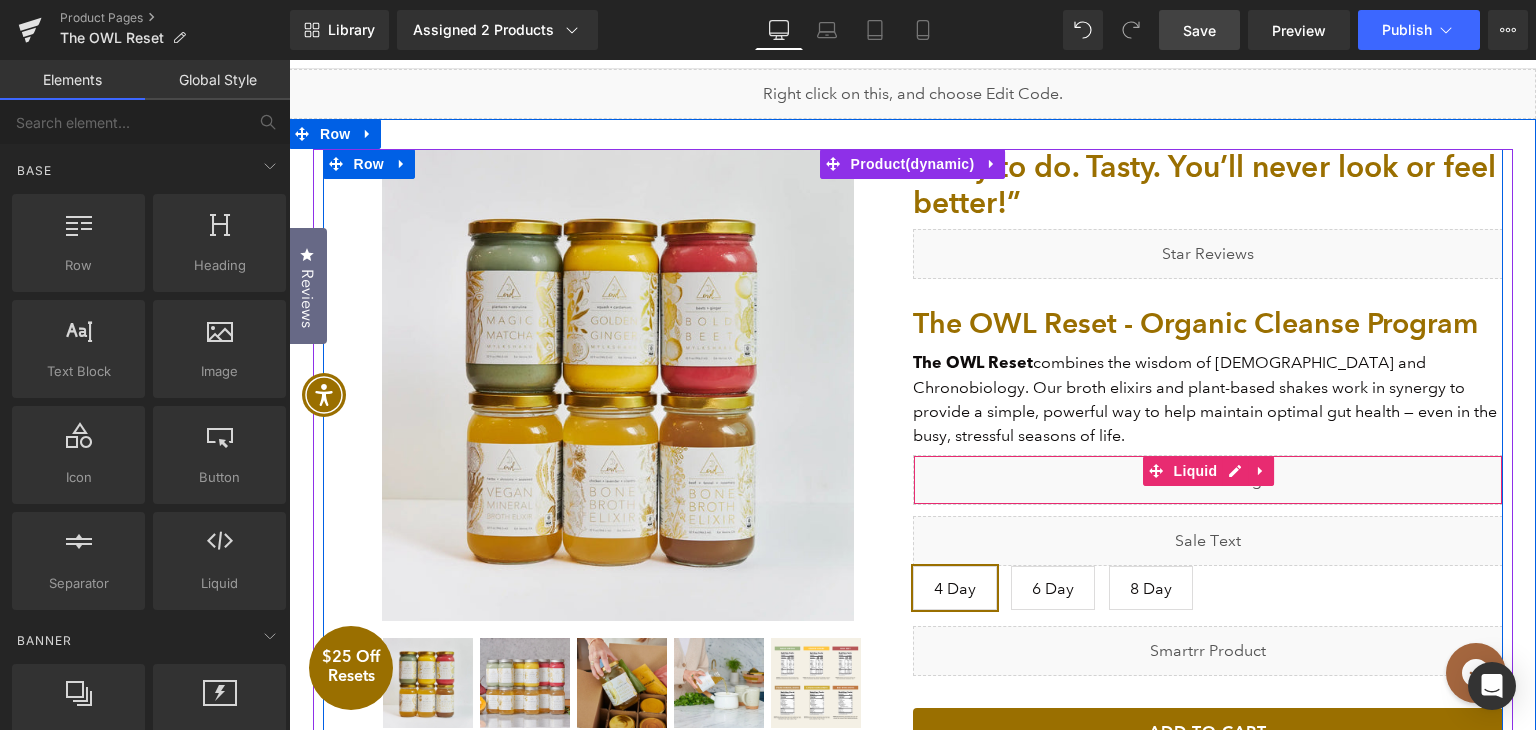scroll, scrollTop: 300, scrollLeft: 0, axis: vertical 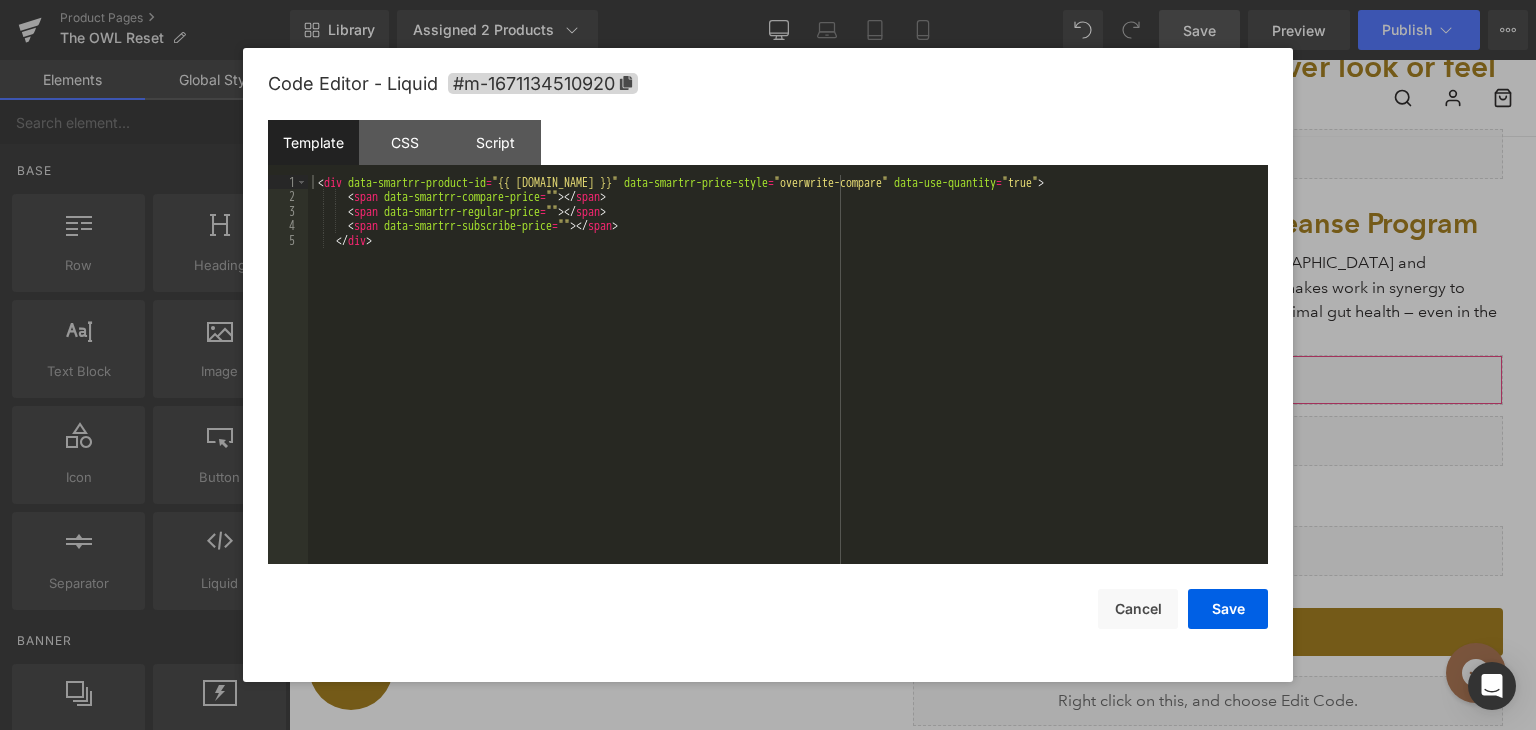 click on "You are previewing how the   will restyle your page. You can not edit Elements in Preset Preview Mode.  Product Pages The OWL Reset Library Assigned 2 Products  Product Preview
The OWL Reset - Organic Cleanse Program The OWL Reset - Organic Cleanse Program $295 Manage assigned products Desktop Desktop Laptop Tablet Mobile Save Preview Publish Scheduled View Live Page View with current Template Save Template to Library Schedule Publish  Optimize  Publish Settings Shortcuts  Your page can’t be published   You've reached the maximum number of published pages on your plan  (23/999999).  You need to upgrade your plan or unpublish all your pages to get 1 publish slot.   Unpublish pages   Upgrade plan  Elements Global Style Base Row  rows, columns, layouts, div Heading  headings, titles, h1,h2,h3,h4,h5,h6 Text Block  texts, paragraphs, contents, blocks Image  images, photos, alts, uploads Icon  icons, symbols Button  button, call to action, cta Separator  separators, dividers, horizontal lines Liquid" at bounding box center [768, 0] 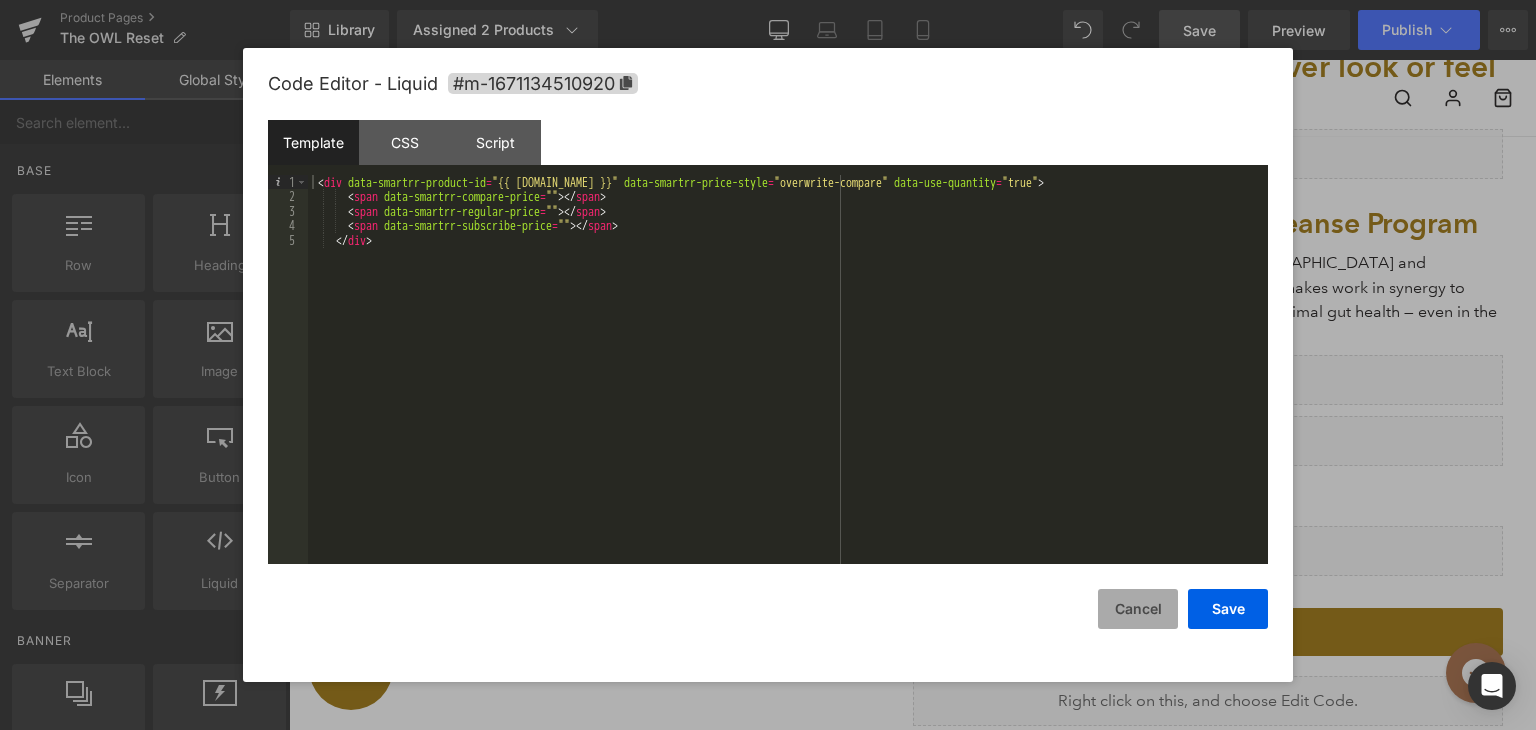 click on "Cancel" at bounding box center [1138, 609] 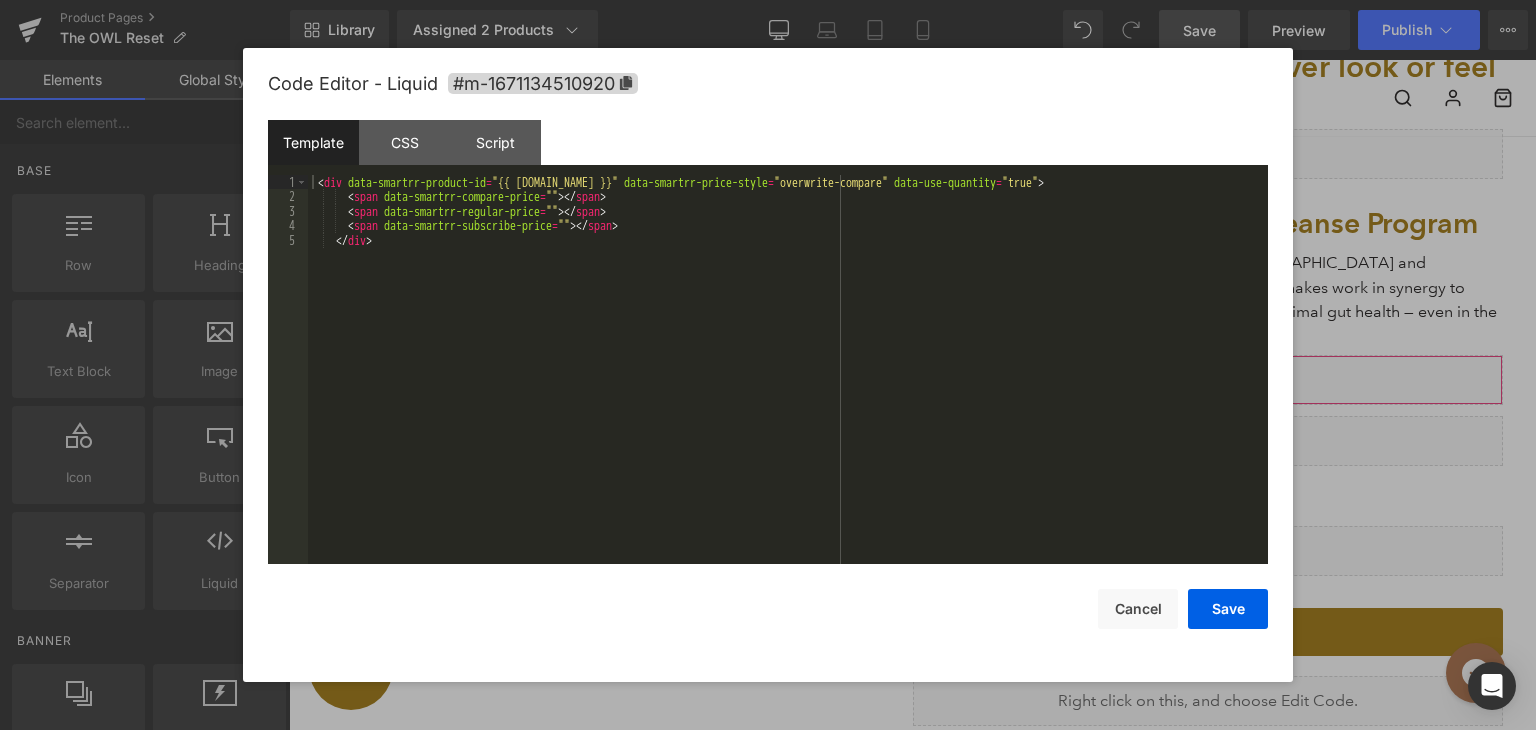 click on "You are previewing how the   will restyle your page. You can not edit Elements in Preset Preview Mode.  Product Pages The OWL Reset Library Assigned 2 Products  Product Preview
The OWL Reset - Organic Cleanse Program The OWL Reset - Organic Cleanse Program $295 Manage assigned products Desktop Desktop Laptop Tablet Mobile Save Preview Publish Scheduled View Live Page View with current Template Save Template to Library Schedule Publish  Optimize  Publish Settings Shortcuts  Your page can’t be published   You've reached the maximum number of published pages on your plan  (23/999999).  You need to upgrade your plan or unpublish all your pages to get 1 publish slot.   Unpublish pages   Upgrade plan  Elements Global Style Base Row  rows, columns, layouts, div Heading  headings, titles, h1,h2,h3,h4,h5,h6 Text Block  texts, paragraphs, contents, blocks Image  images, photos, alts, uploads Icon  icons, symbols Button  button, call to action, cta Separator  separators, dividers, horizontal lines Liquid" at bounding box center [768, 0] 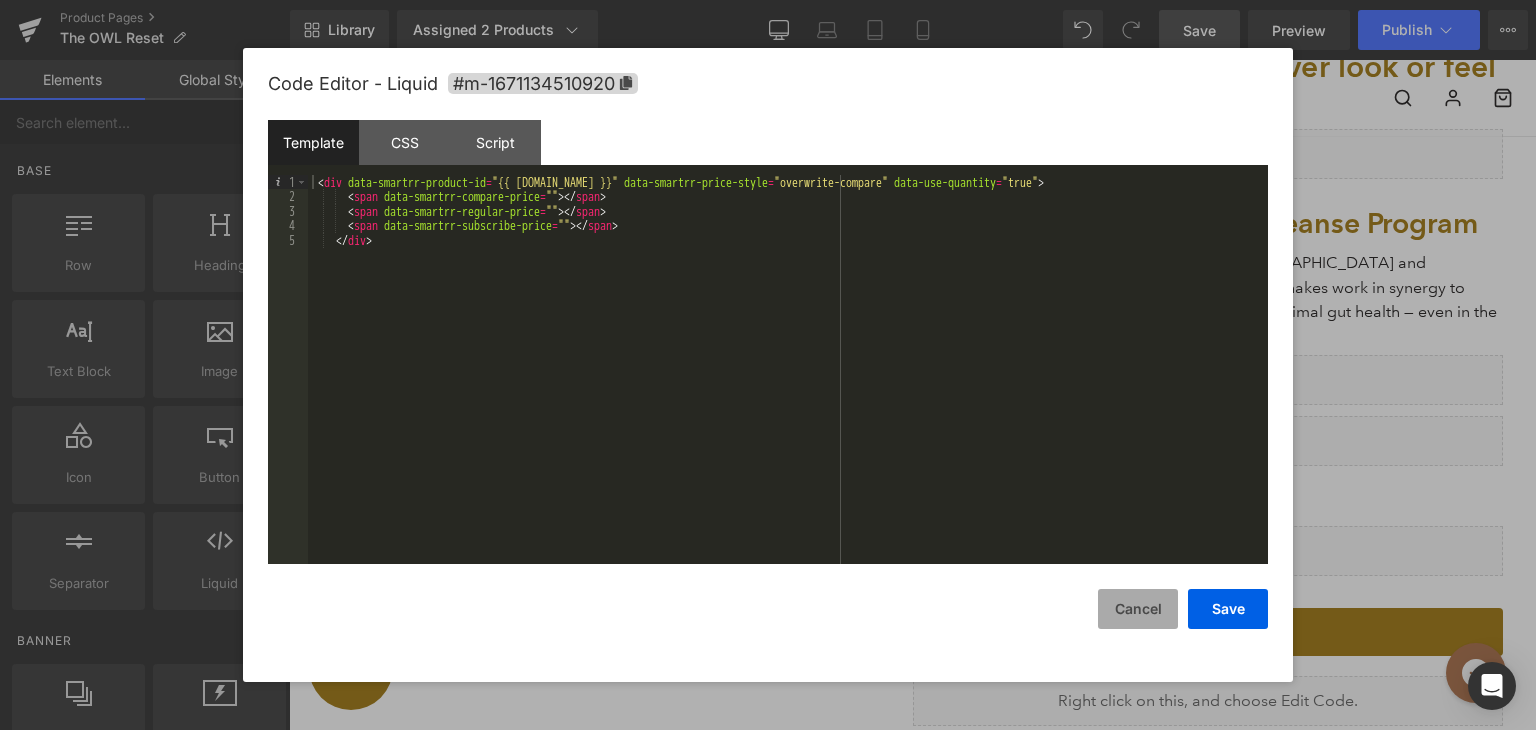 click on "Cancel" at bounding box center [1138, 609] 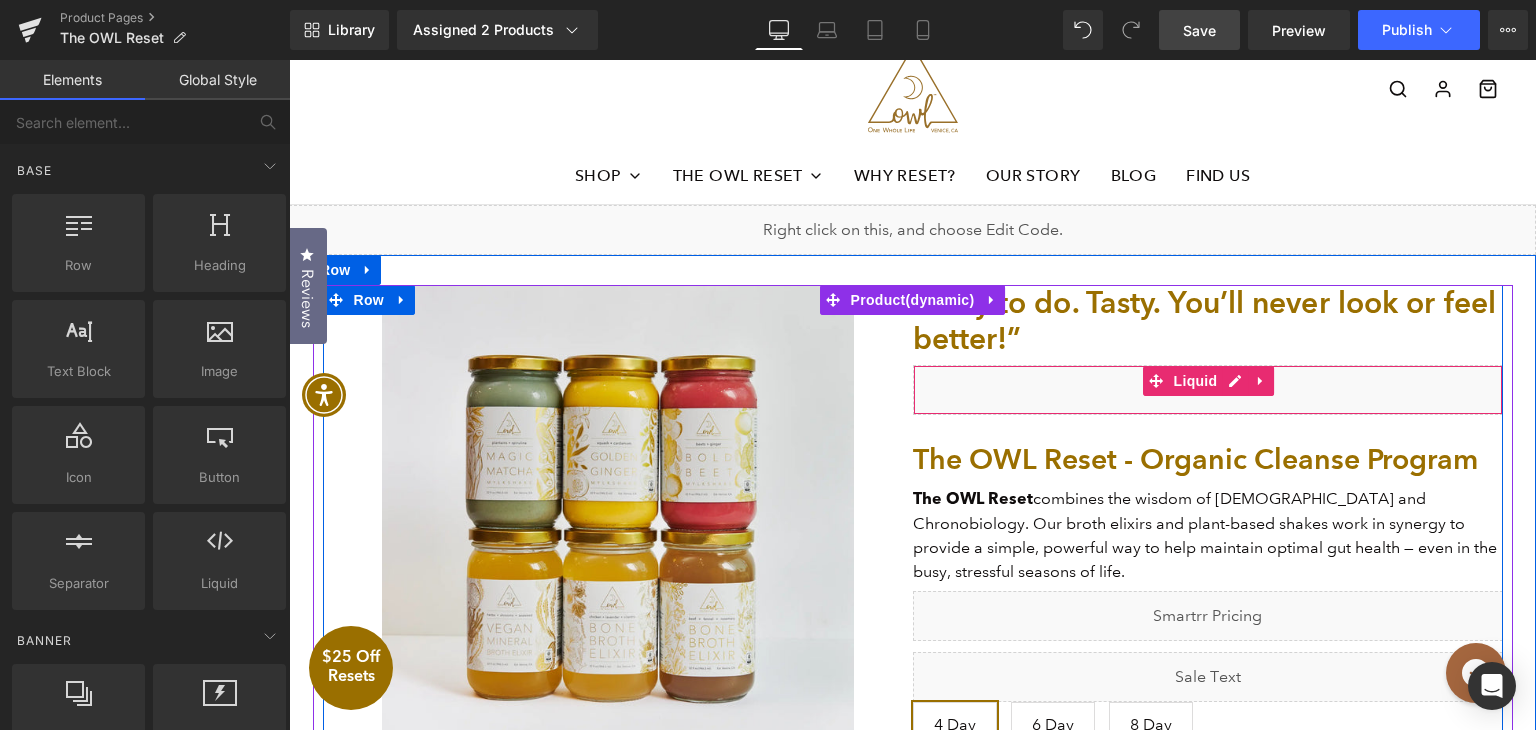 scroll, scrollTop: 100, scrollLeft: 0, axis: vertical 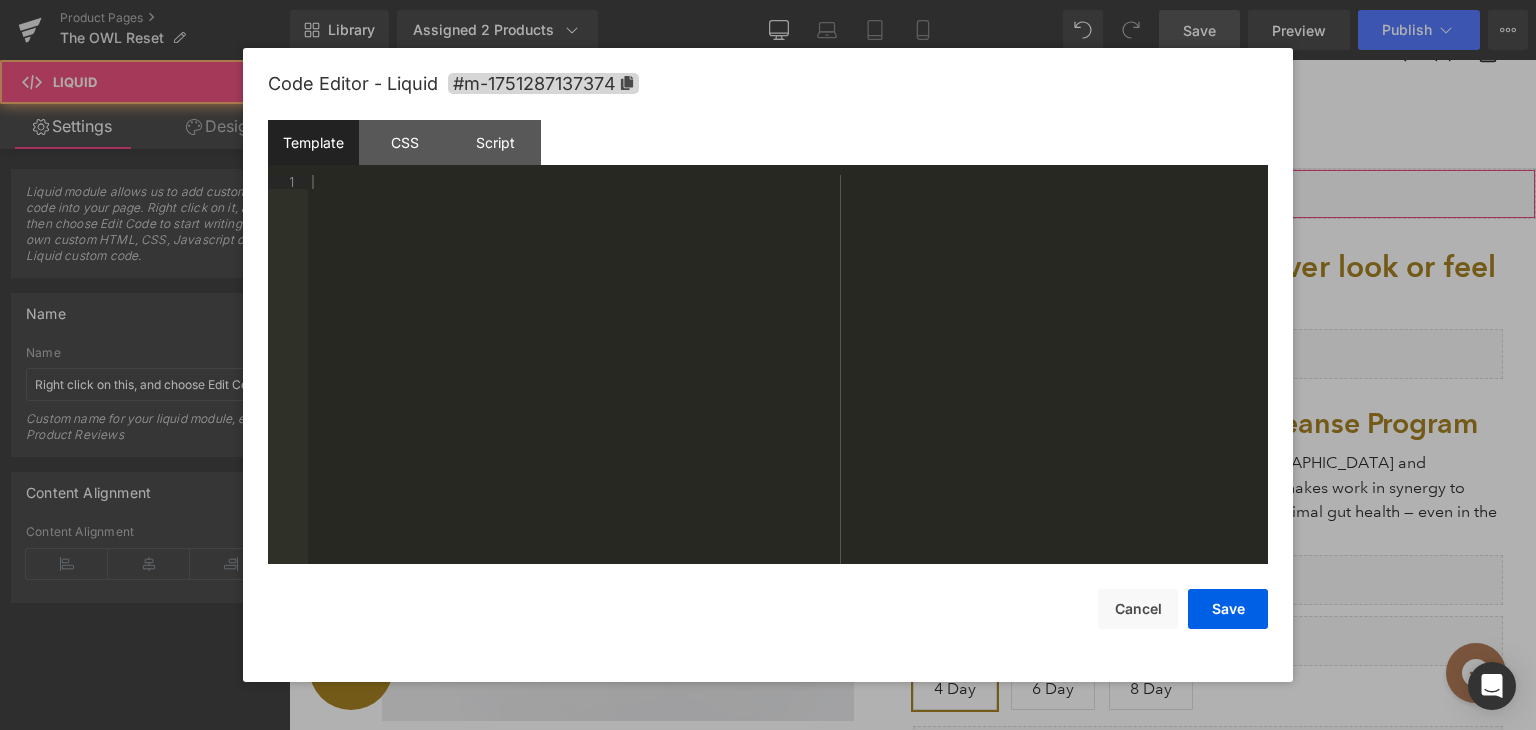 click on "You are previewing how the   will restyle your page. You can not edit Elements in Preset Preview Mode.  Product Pages The OWL Reset Library Assigned 2 Products  Product Preview
The OWL Reset - Organic Cleanse Program The OWL Reset - Organic Cleanse Program $295 Manage assigned products Desktop Desktop Laptop Tablet Mobile Save Preview Publish Scheduled View Live Page View with current Template Save Template to Library Schedule Publish  Optimize  Publish Settings Shortcuts  Your page can’t be published   You've reached the maximum number of published pages on your plan  (23/999999).  You need to upgrade your plan or unpublish all your pages to get 1 publish slot.   Unpublish pages   Upgrade plan  Elements Global Style Base Row  rows, columns, layouts, div Heading  headings, titles, h1,h2,h3,h4,h5,h6 Text Block  texts, paragraphs, contents, blocks Image  images, photos, alts, uploads Icon  icons, symbols Button  button, call to action, cta Separator  separators, dividers, horizontal lines Liquid" at bounding box center [768, 0] 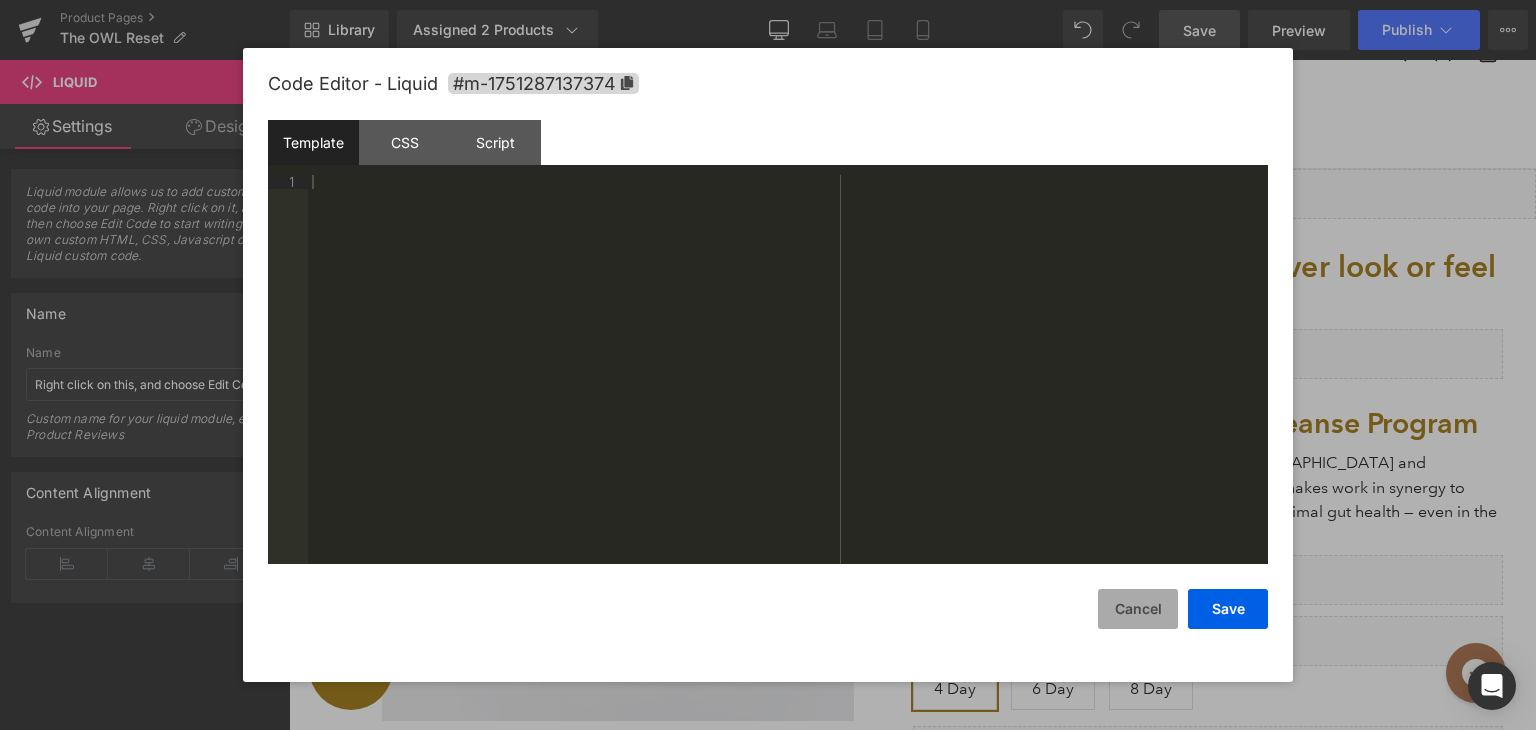 click on "Cancel" at bounding box center [1138, 609] 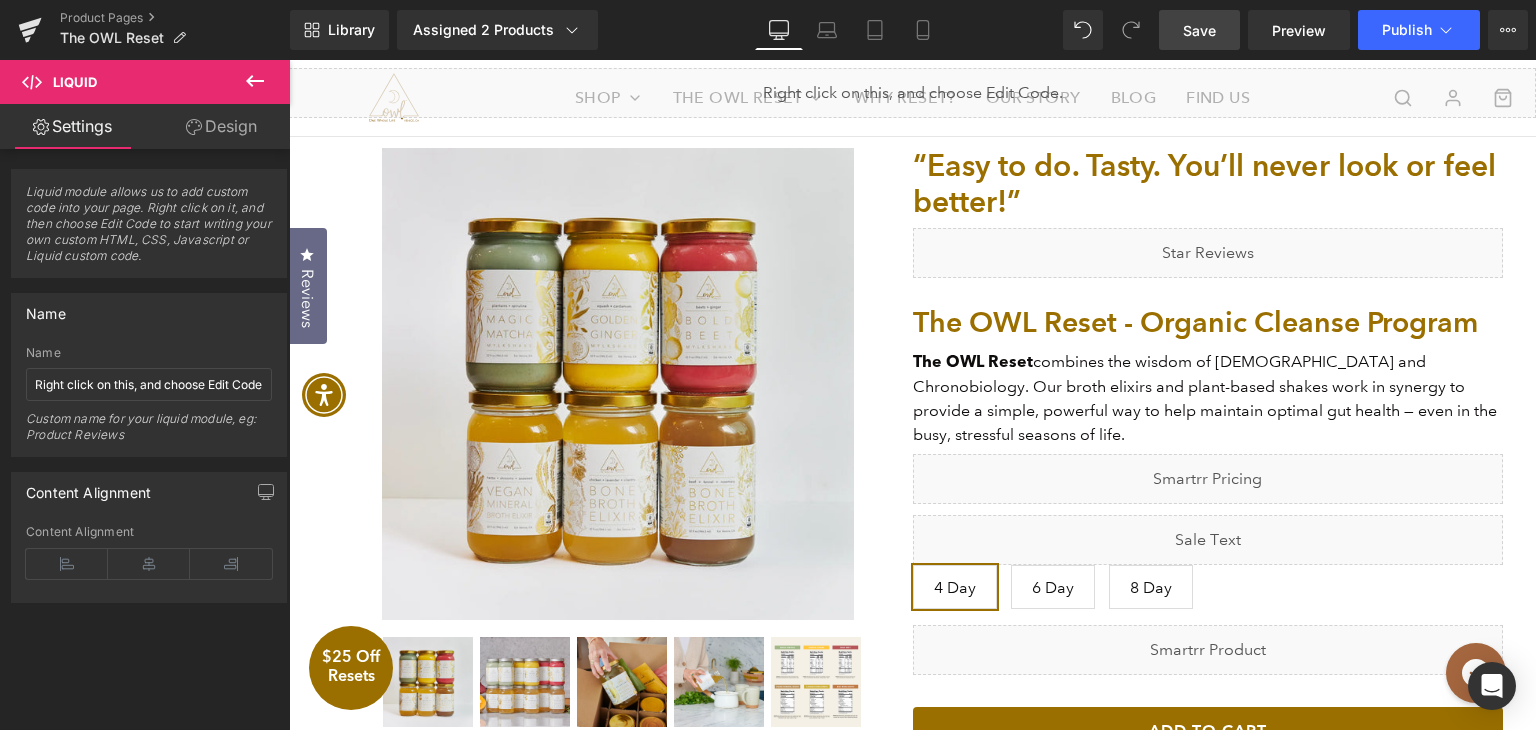 scroll, scrollTop: 426, scrollLeft: 0, axis: vertical 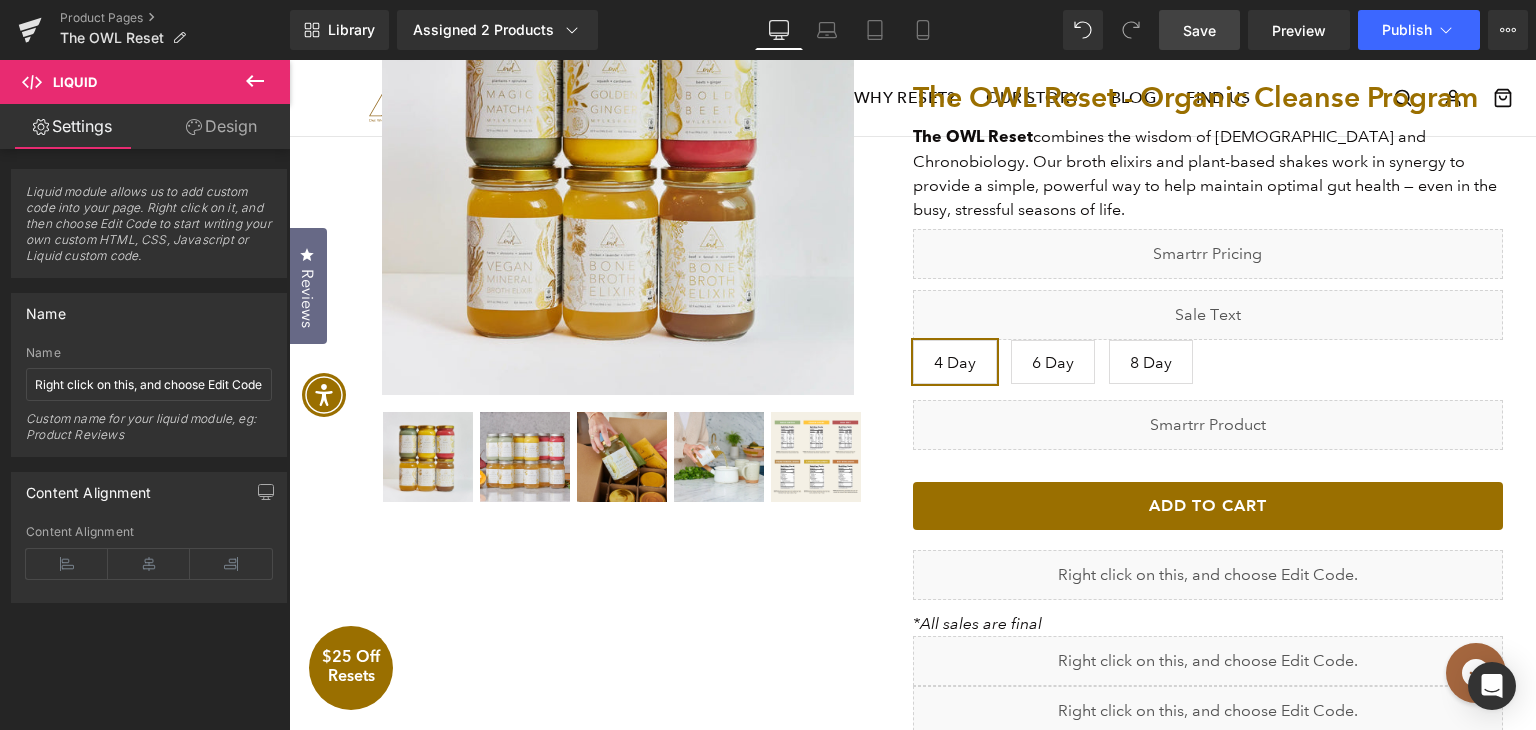click 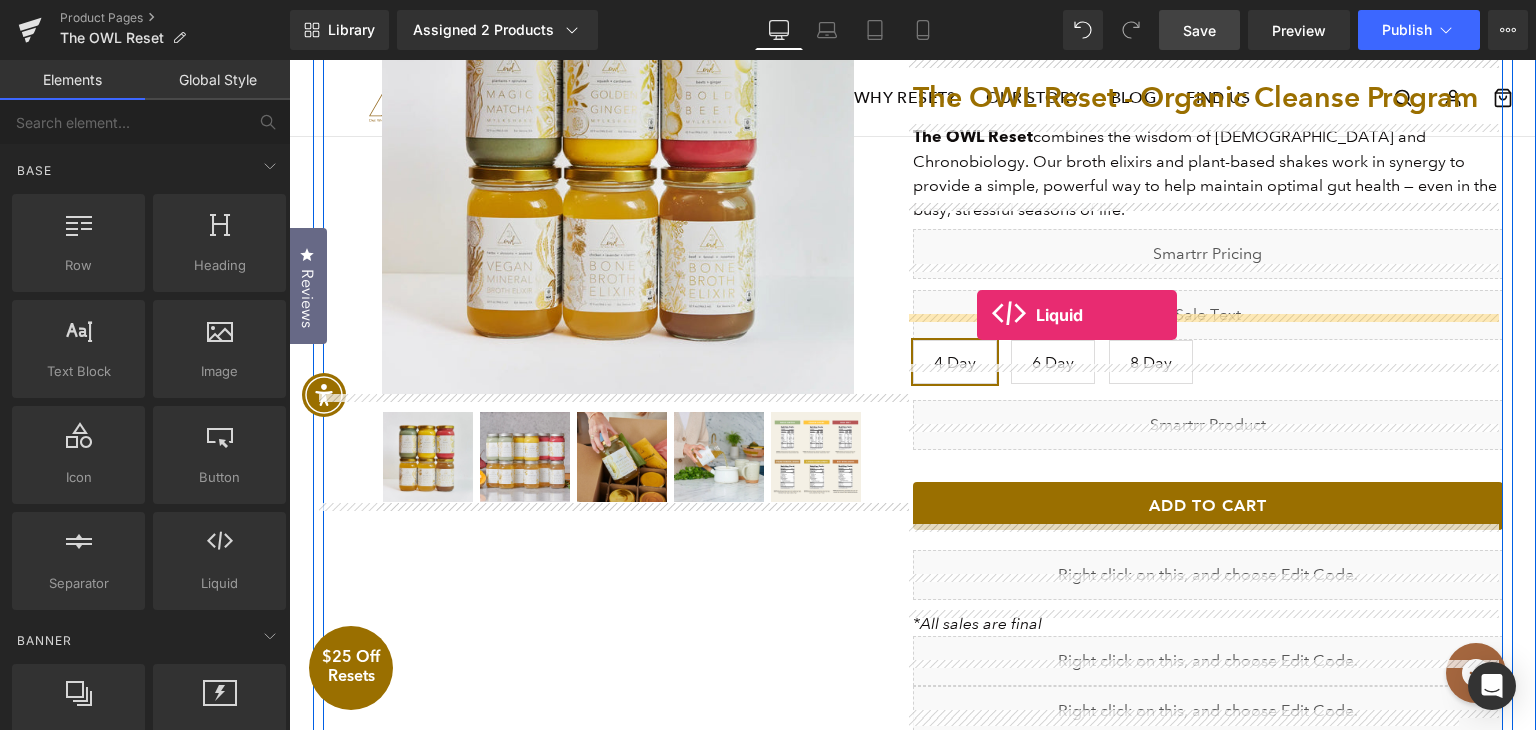 drag, startPoint x: 493, startPoint y: 598, endPoint x: 977, endPoint y: 315, distance: 560.6648 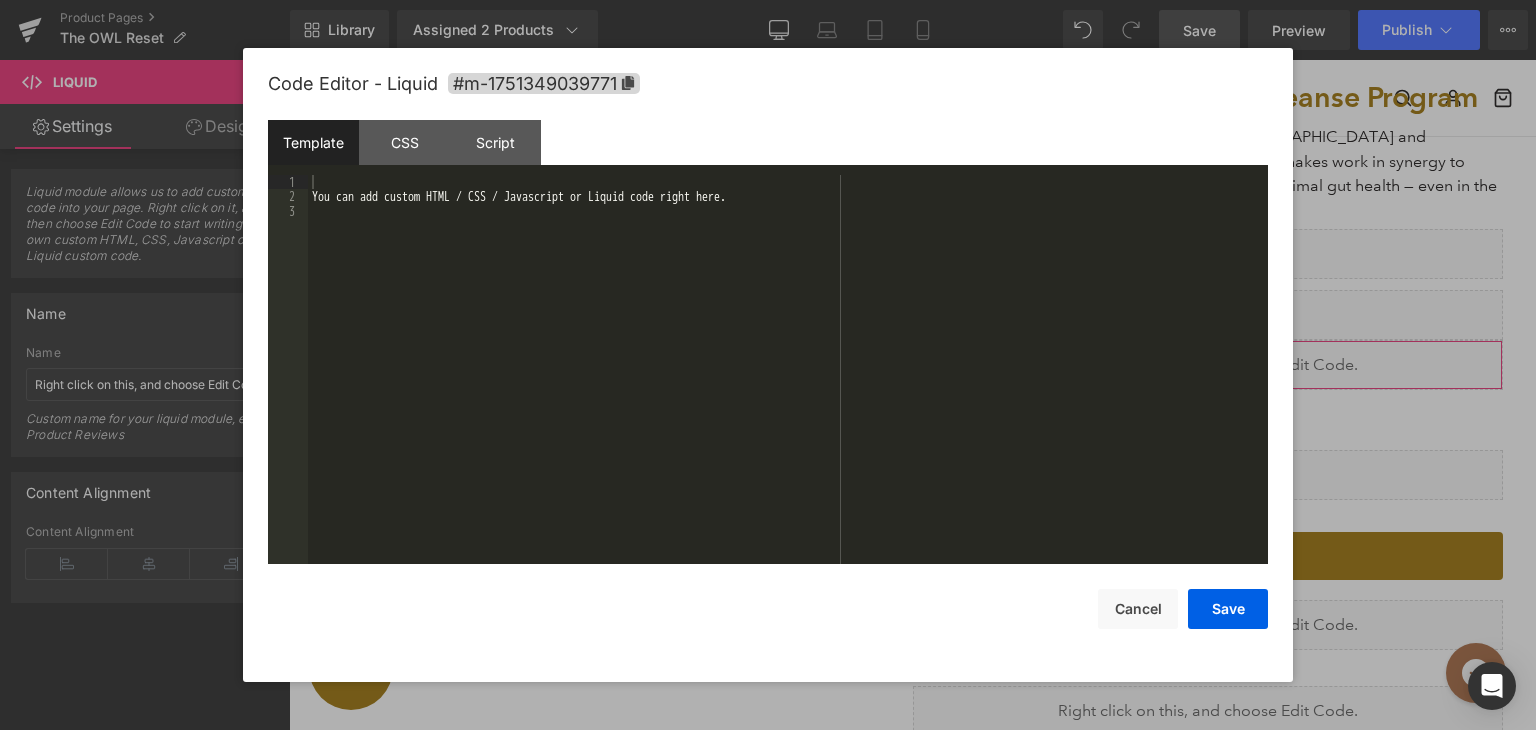 click on "Liquid  You are previewing how the   will restyle your page. You can not edit Elements in Preset Preview Mode.  Product Pages The OWL Reset Library Assigned 2 Products  Product Preview
The OWL Reset - Organic Cleanse Program The OWL Reset - Organic Cleanse Program $295 Manage assigned products Desktop Desktop Laptop Tablet Mobile Save Preview Publish Scheduled View Live Page View with current Template Save Template to Library Schedule Publish  Optimize  Publish Settings Shortcuts  Your page can’t be published   You've reached the maximum number of published pages on your plan  (23/999999).  You need to upgrade your plan or unpublish all your pages to get 1 publish slot.   Unpublish pages   Upgrade plan  Elements Global Style Base Row  rows, columns, layouts, div Heading  headings, titles, h1,h2,h3,h4,h5,h6 Text Block  texts, paragraphs, contents, blocks Image  images, photos, alts, uploads Icon  icons, symbols Button  button, call to action, cta Separator  separators, dividers, horizontal lines" at bounding box center [768, 0] 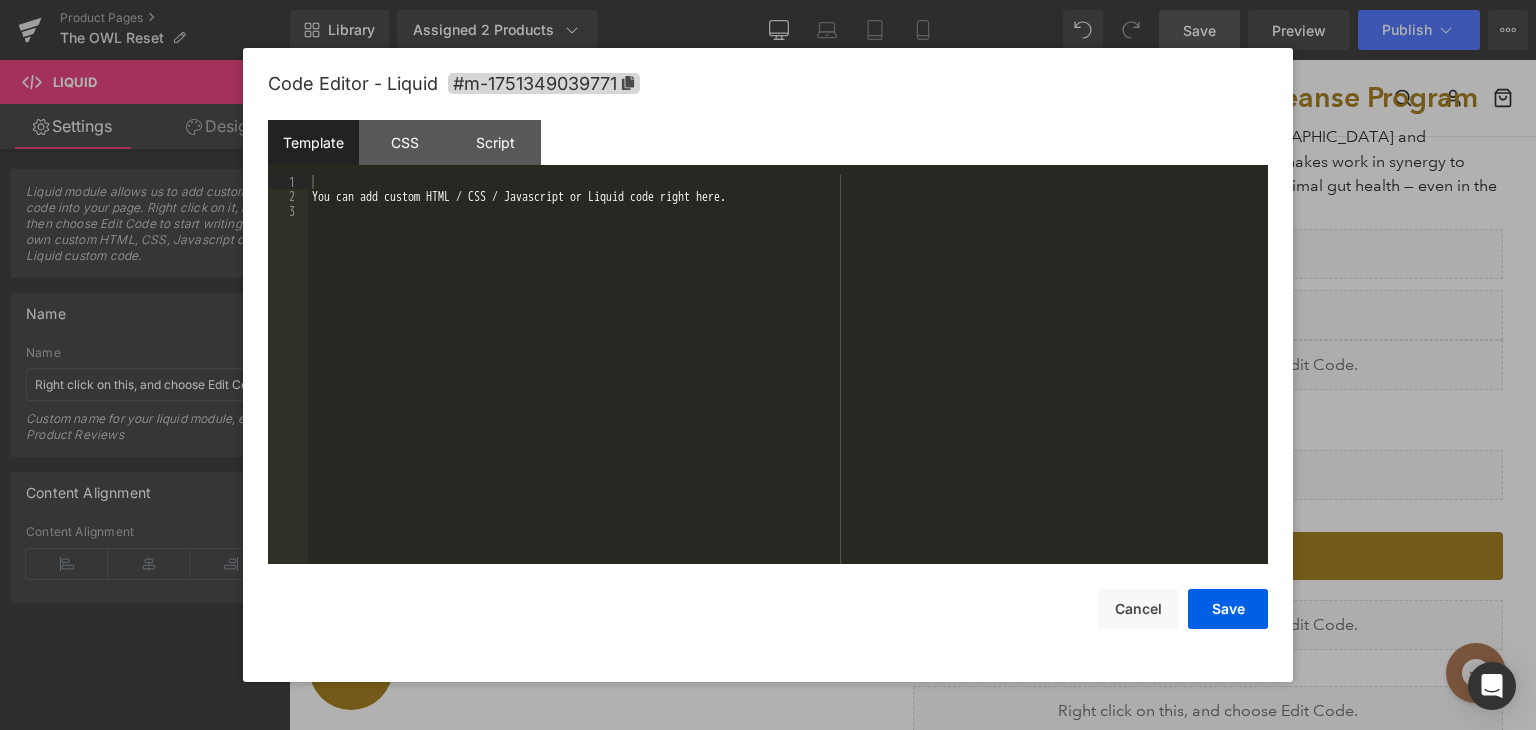 click on "You can add custom HTML / CSS / Javascript or Liquid code right here." at bounding box center (788, 384) 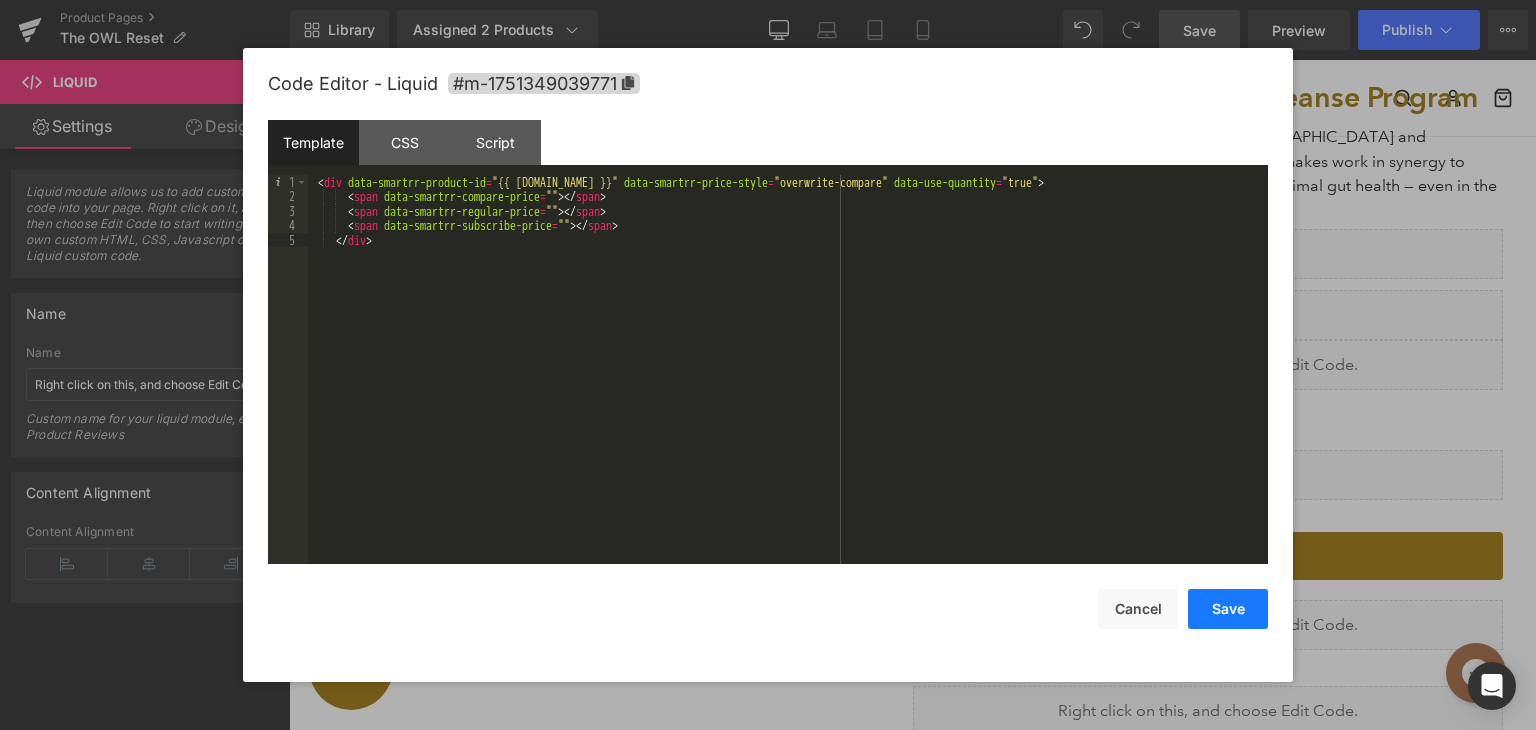 click on "Save" at bounding box center (1228, 609) 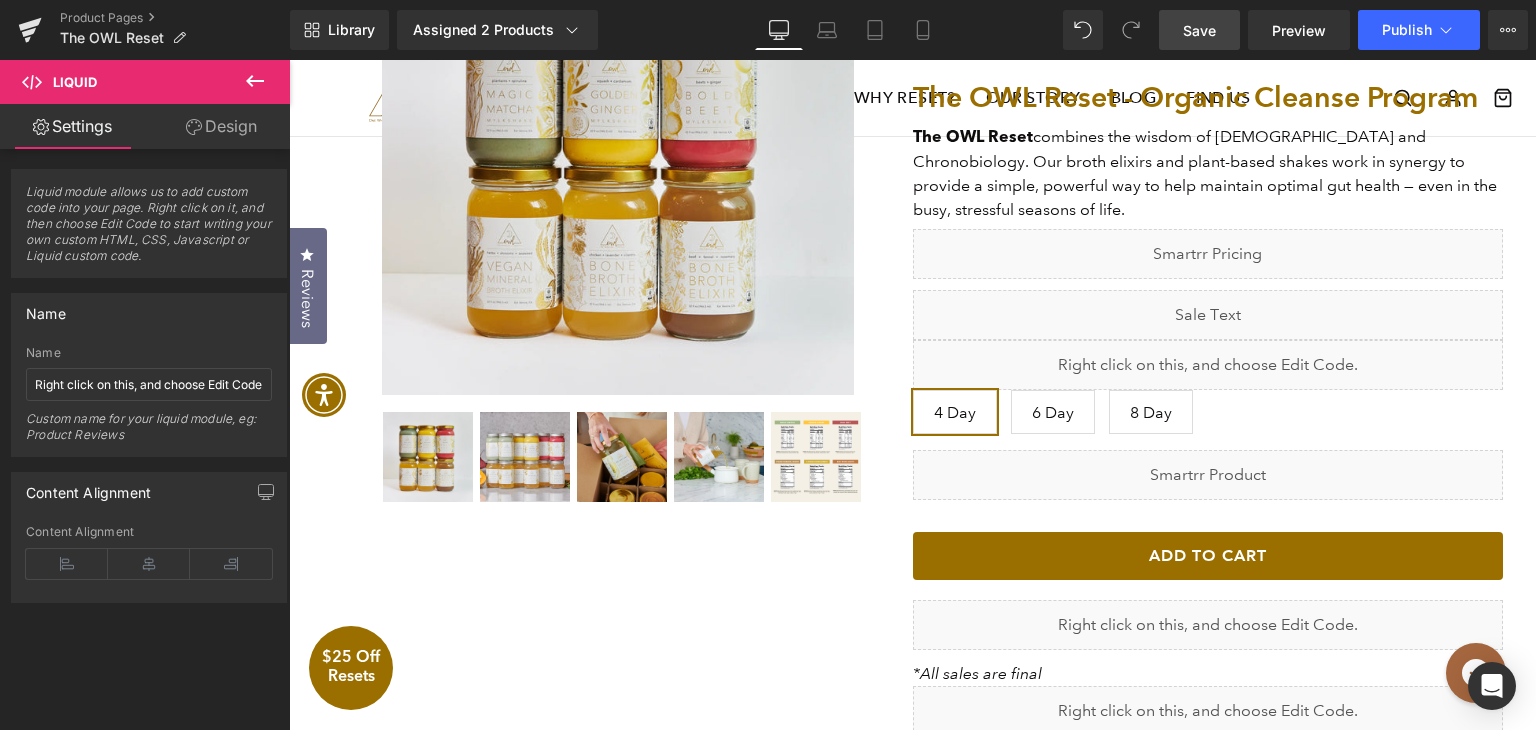 click on "Save" at bounding box center [1199, 30] 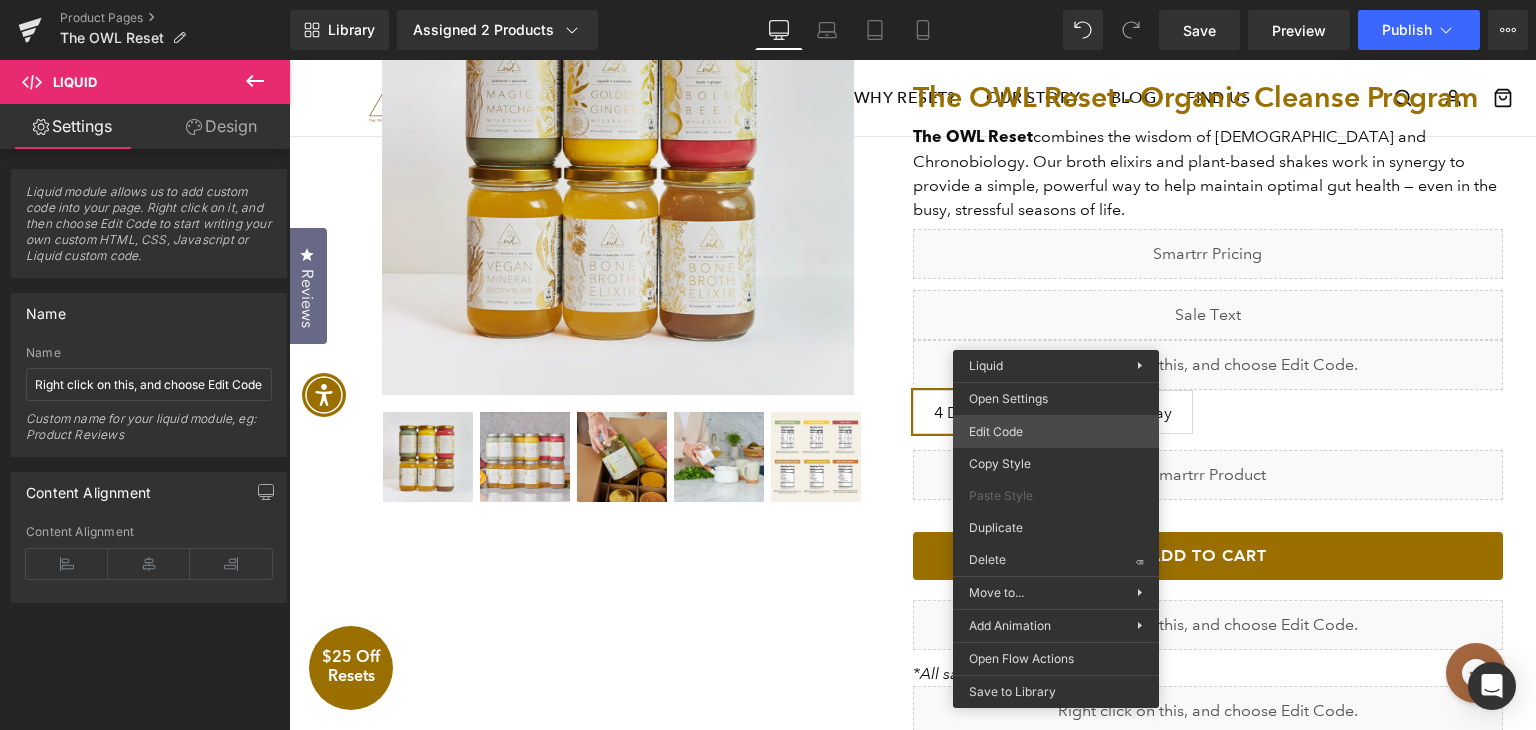 click on "Liquid  You are previewing how the   will restyle your page. You can not edit Elements in Preset Preview Mode.  Product Pages The OWL Reset Library Assigned 2 Products  Product Preview
The OWL Reset - Organic Cleanse Program The OWL Reset - Organic Cleanse Program $295 Manage assigned products Desktop Desktop Laptop Tablet Mobile Save Preview Publish Scheduled View Live Page View with current Template Save Template to Library Schedule Publish  Optimize  Publish Settings Shortcuts  Your page can’t be published   You've reached the maximum number of published pages on your plan  (23/999999).  You need to upgrade your plan or unpublish all your pages to get 1 publish slot.   Unpublish pages   Upgrade plan  Elements Global Style Base Row  rows, columns, layouts, div Heading  headings, titles, h1,h2,h3,h4,h5,h6 Text Block  texts, paragraphs, contents, blocks Image  images, photos, alts, uploads Icon  icons, symbols Button  button, call to action, cta Separator  separators, dividers, horizontal lines" at bounding box center [768, 0] 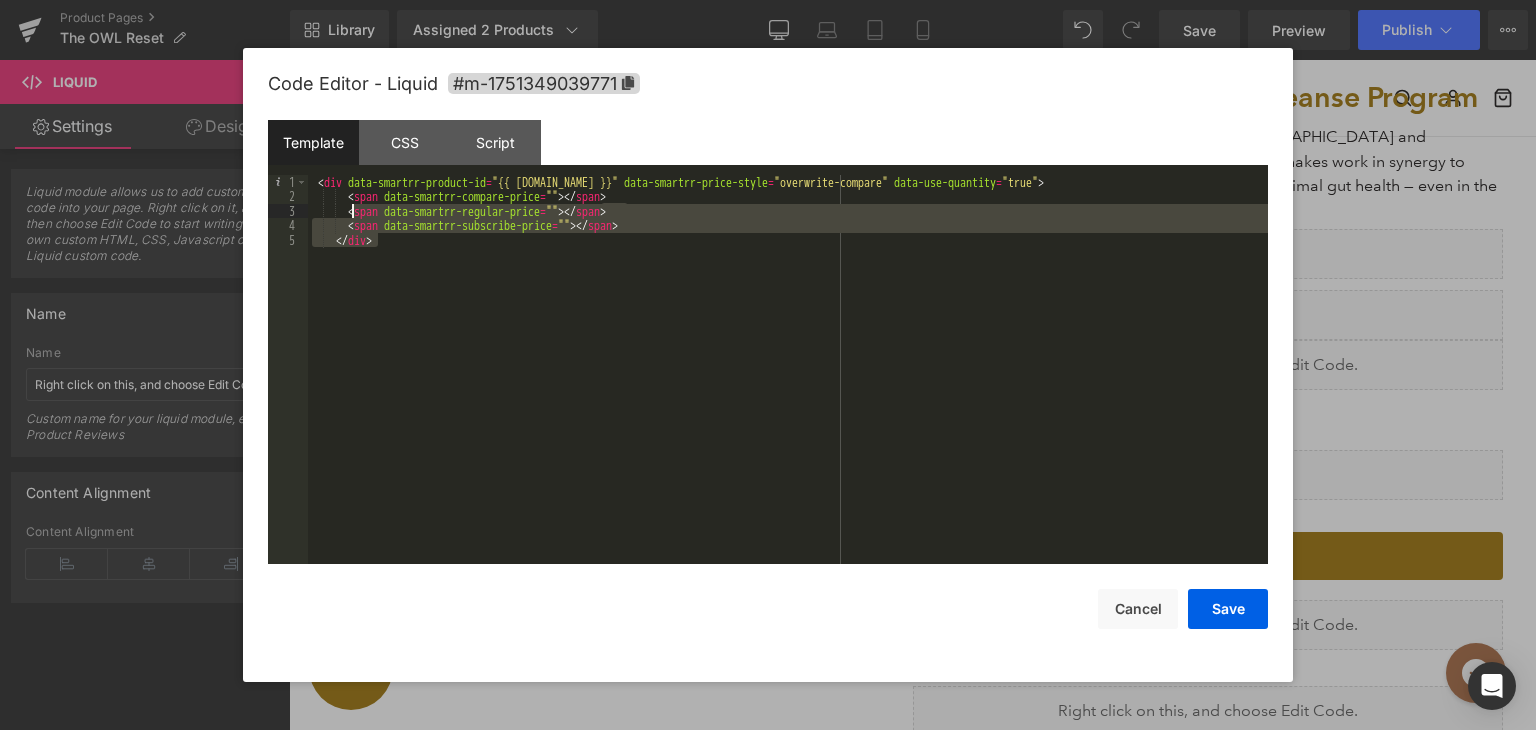 drag, startPoint x: 490, startPoint y: 258, endPoint x: 347, endPoint y: 215, distance: 149.32515 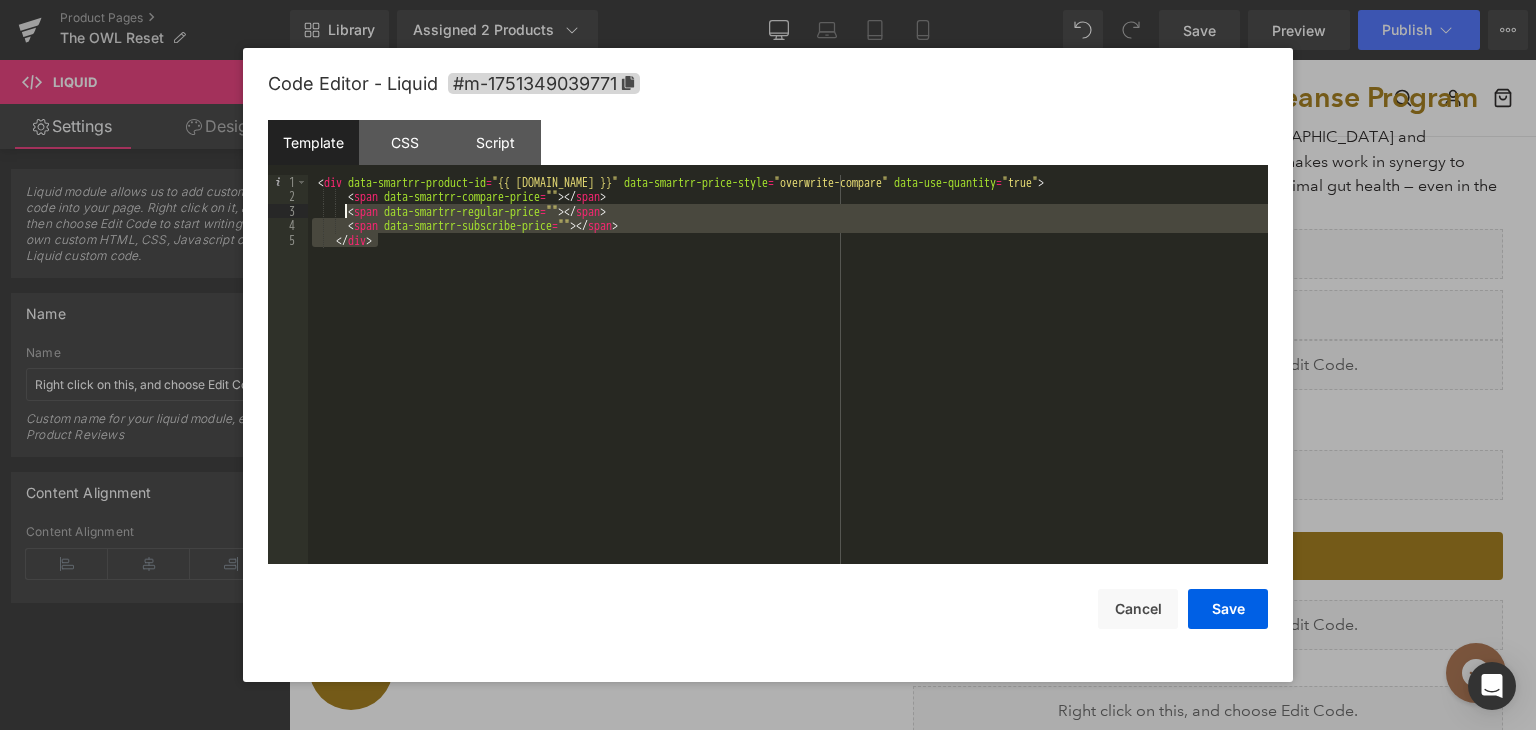 click on "< div   data-smartrr-product-id = "{{ product.id }}"   data-smartrr-price-style = "overwrite-compare"   data-use-quantity = "true" >          < span   data-smartrr-compare-price = "" > </ span >          < span   data-smartrr-regular-price = "" > </ span >          < span   data-smartrr-subscribe-price = "" > </ span >       </ div >" at bounding box center [788, 369] 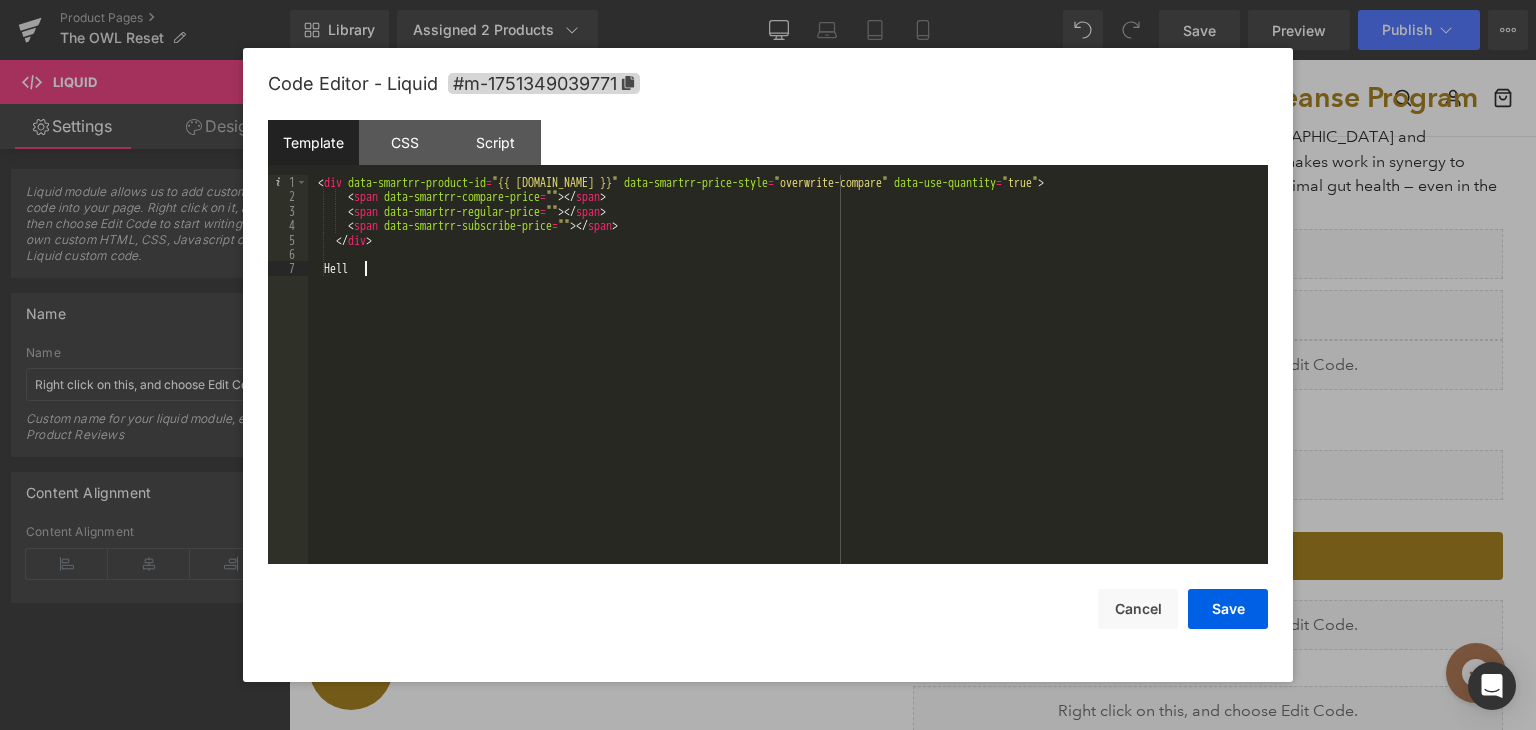 type 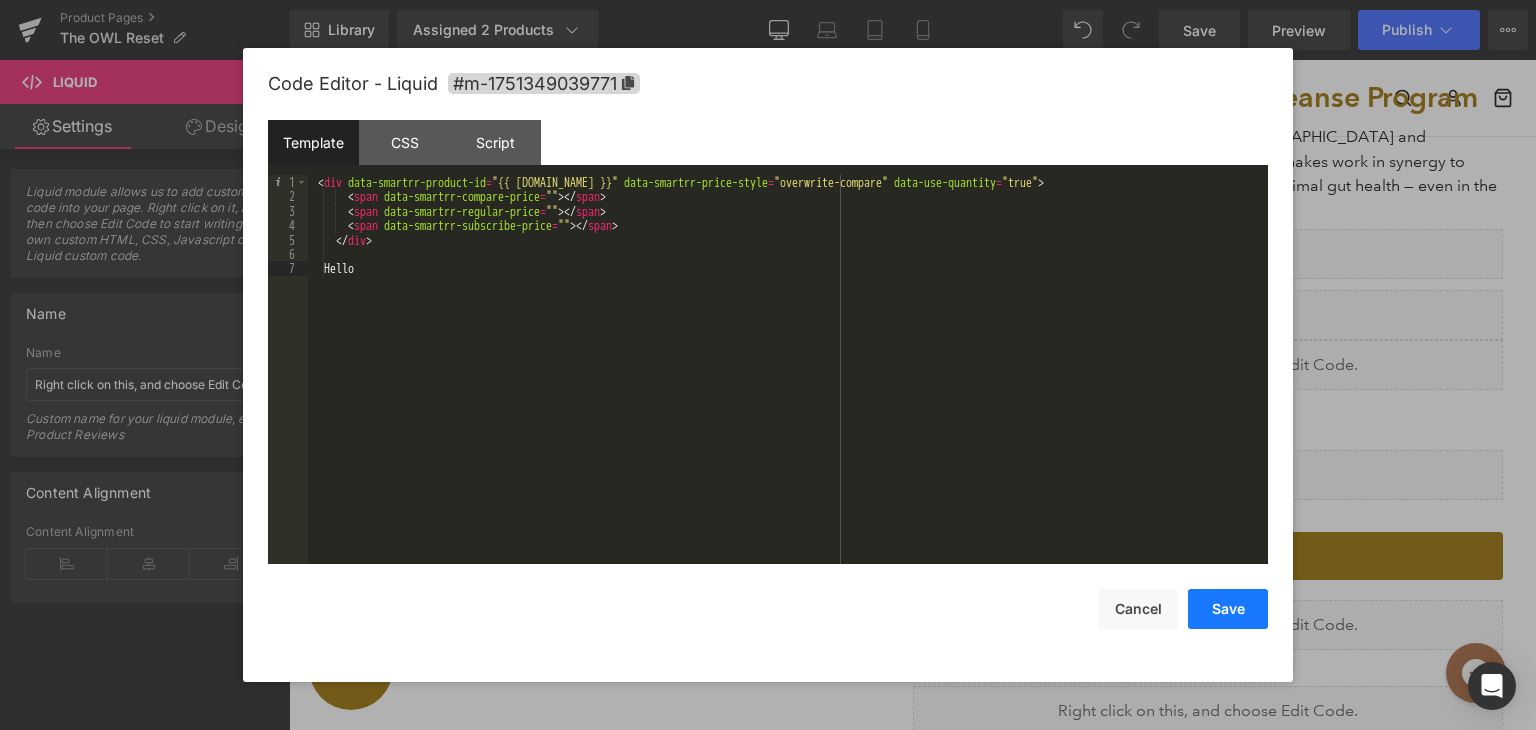 click on "Save" at bounding box center (1228, 609) 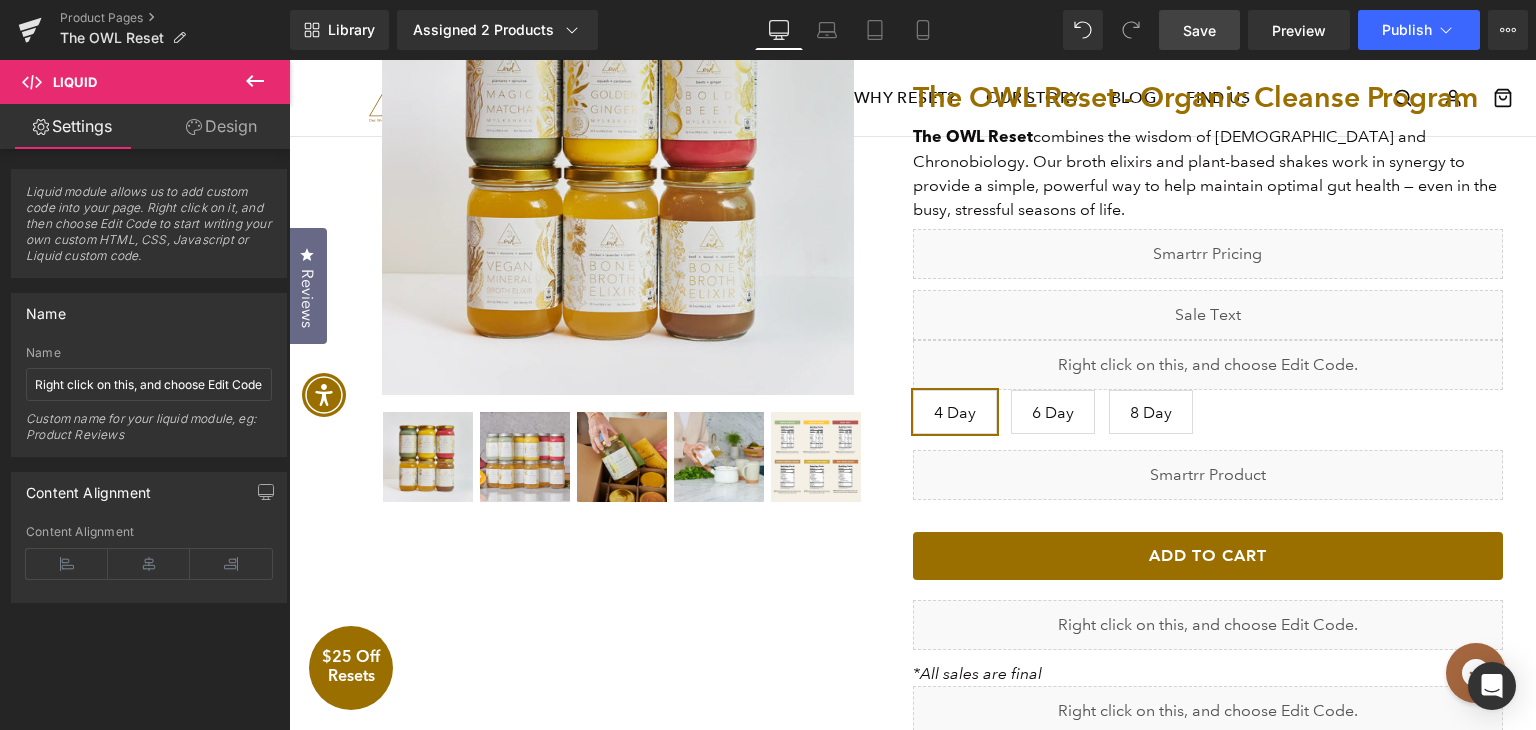 click on "Save" at bounding box center (1199, 30) 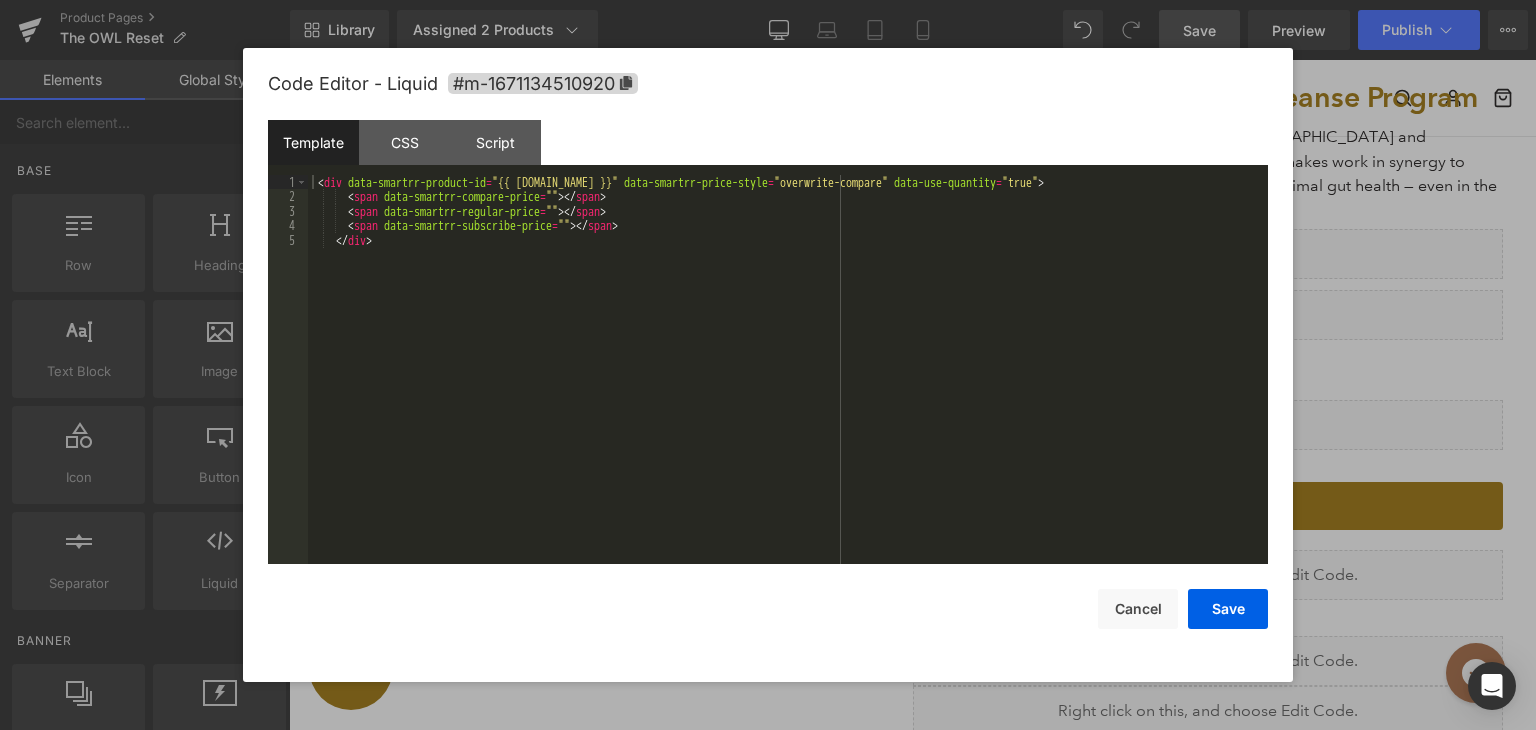 click on "Liquid  You are previewing how the   will restyle your page. You can not edit Elements in Preset Preview Mode.  Product Pages The OWL Reset Library Assigned 2 Products  Product Preview
The OWL Reset - Organic Cleanse Program The OWL Reset - Organic Cleanse Program $295 Manage assigned products Desktop Desktop Laptop Tablet Mobile Save Preview Publish Scheduled View Live Page View with current Template Save Template to Library Schedule Publish  Optimize  Publish Settings Shortcuts  Your page can’t be published   You've reached the maximum number of published pages on your plan  (23/999999).  You need to upgrade your plan or unpublish all your pages to get 1 publish slot.   Unpublish pages   Upgrade plan  Elements Global Style Base Row  rows, columns, layouts, div Heading  headings, titles, h1,h2,h3,h4,h5,h6 Text Block  texts, paragraphs, contents, blocks Image  images, photos, alts, uploads Icon  icons, symbols Button  button, call to action, cta Separator  separators, dividers, horizontal lines" at bounding box center (768, 0) 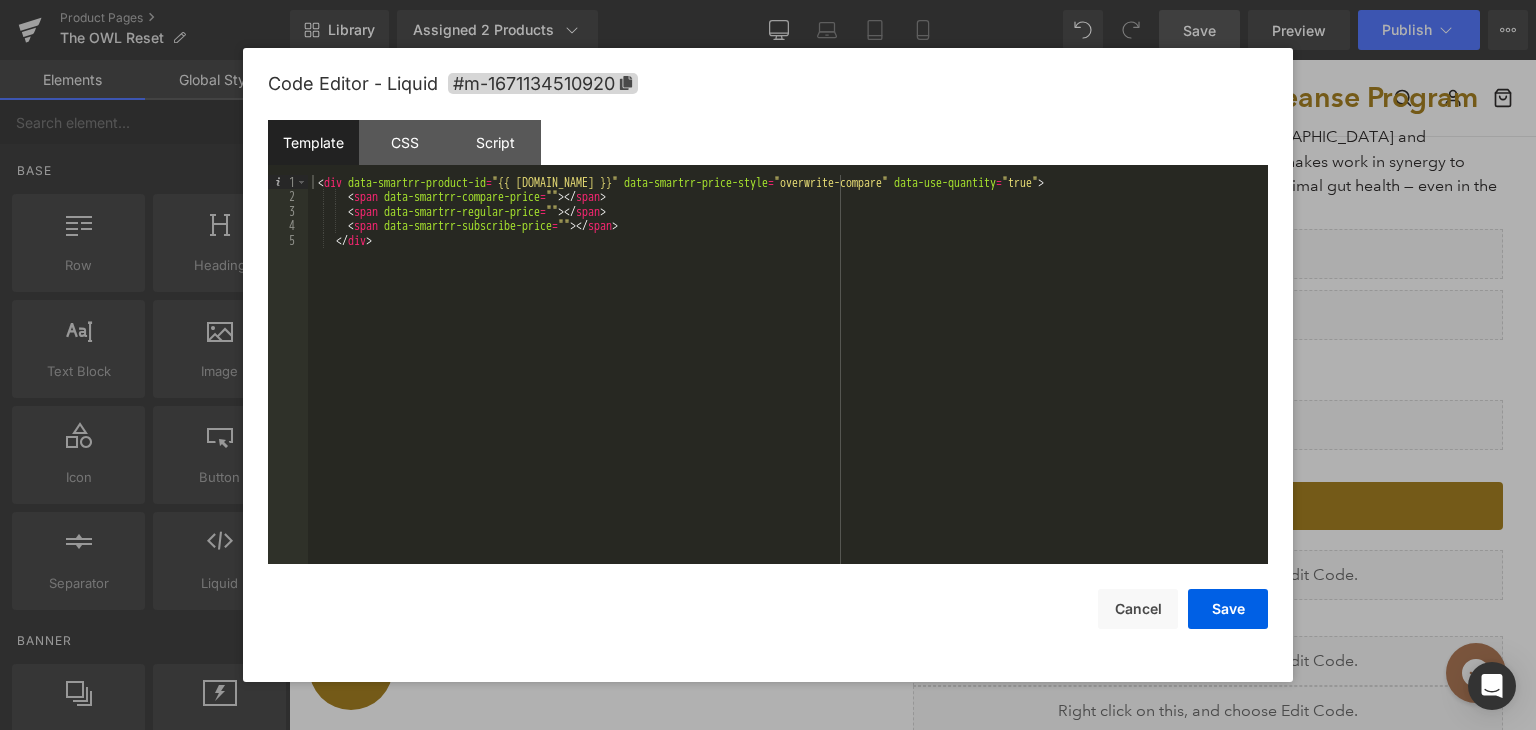 click on "< div   data-smartrr-product-id = "{{ product.id }}"   data-smartrr-price-style = "overwrite-compare"   data-use-quantity = "true" >          < span   data-smartrr-compare-price = "" > </ span >          < span   data-smartrr-regular-price = "" > </ span >          < span   data-smartrr-subscribe-price = "" > </ span >       </ div >" at bounding box center [788, 384] 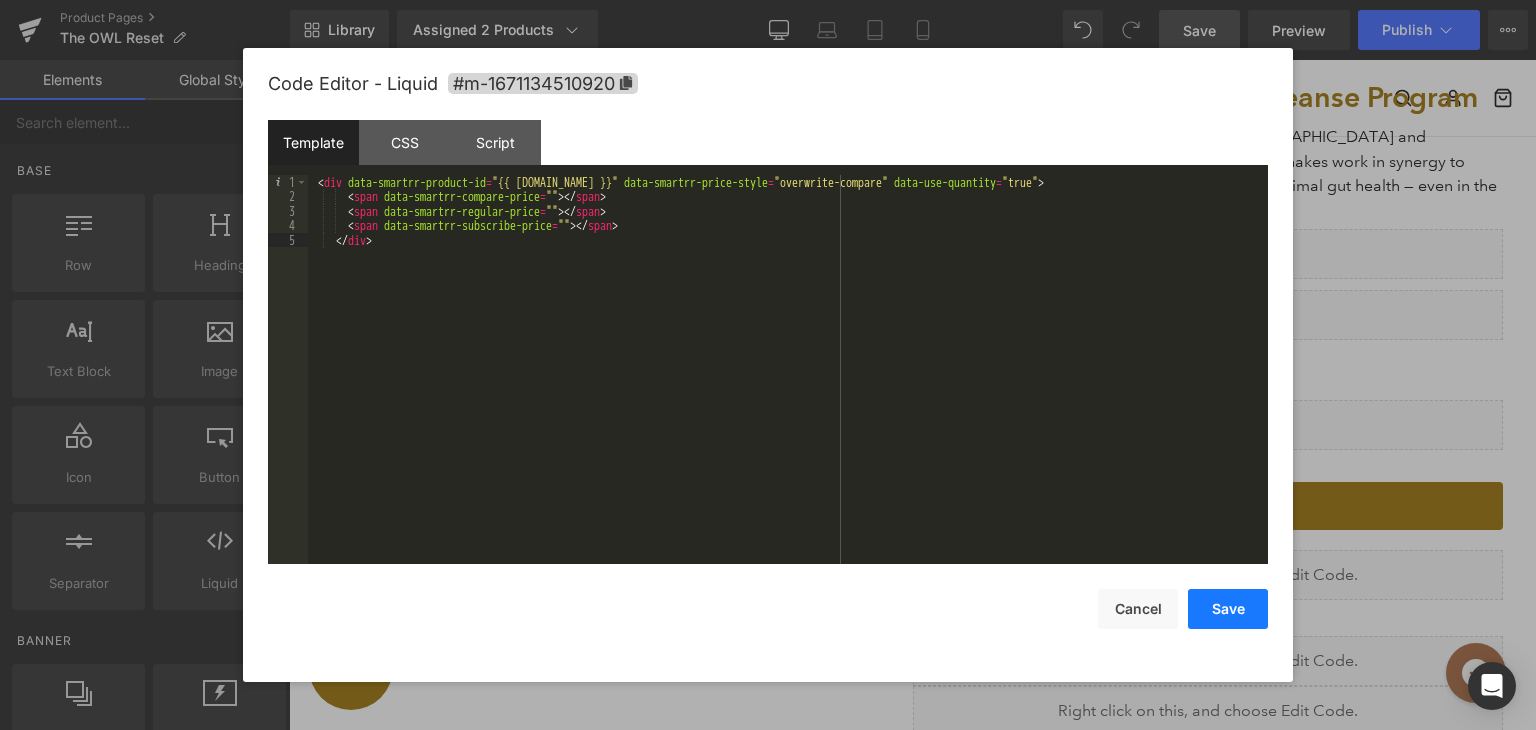click on "Save" at bounding box center (1228, 609) 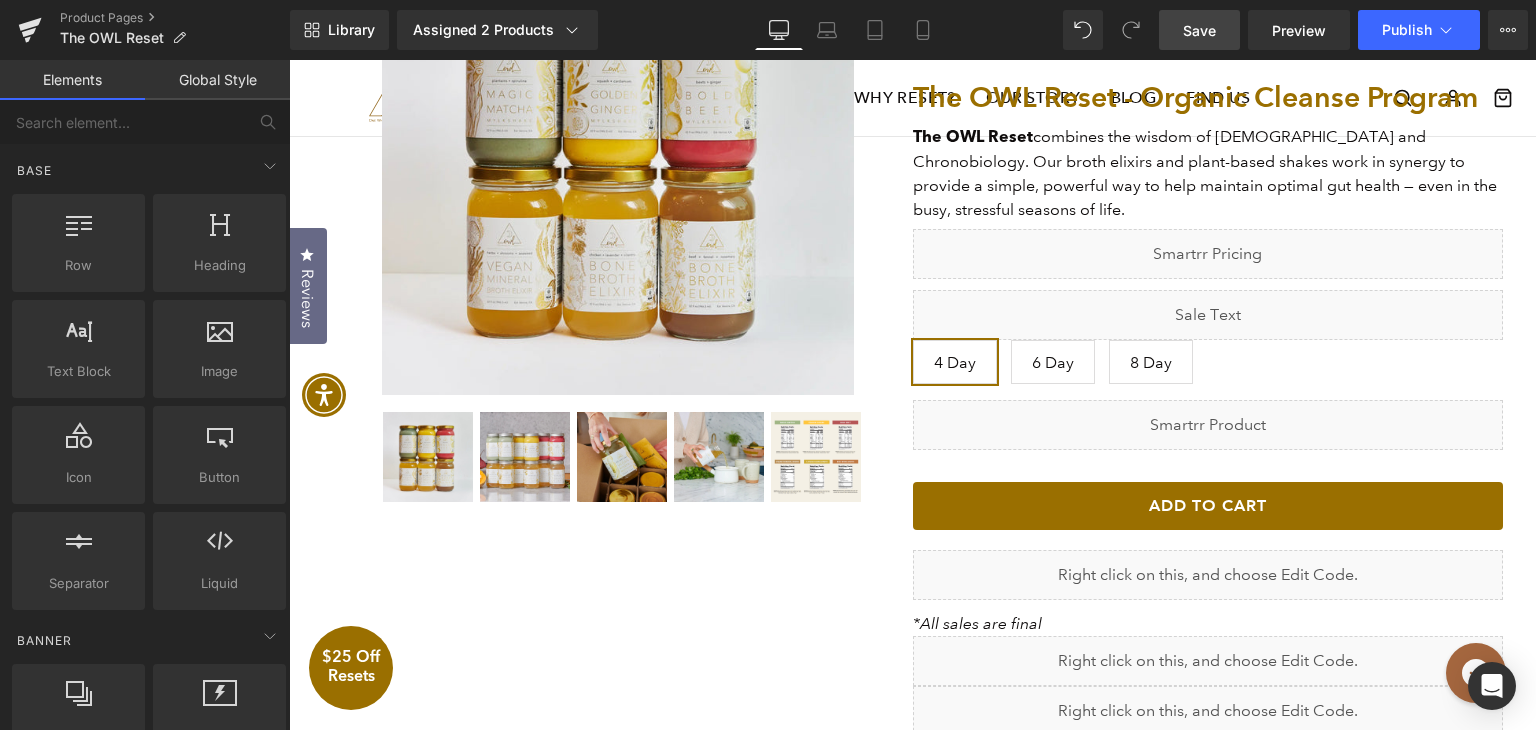 click on "Save" at bounding box center [1199, 30] 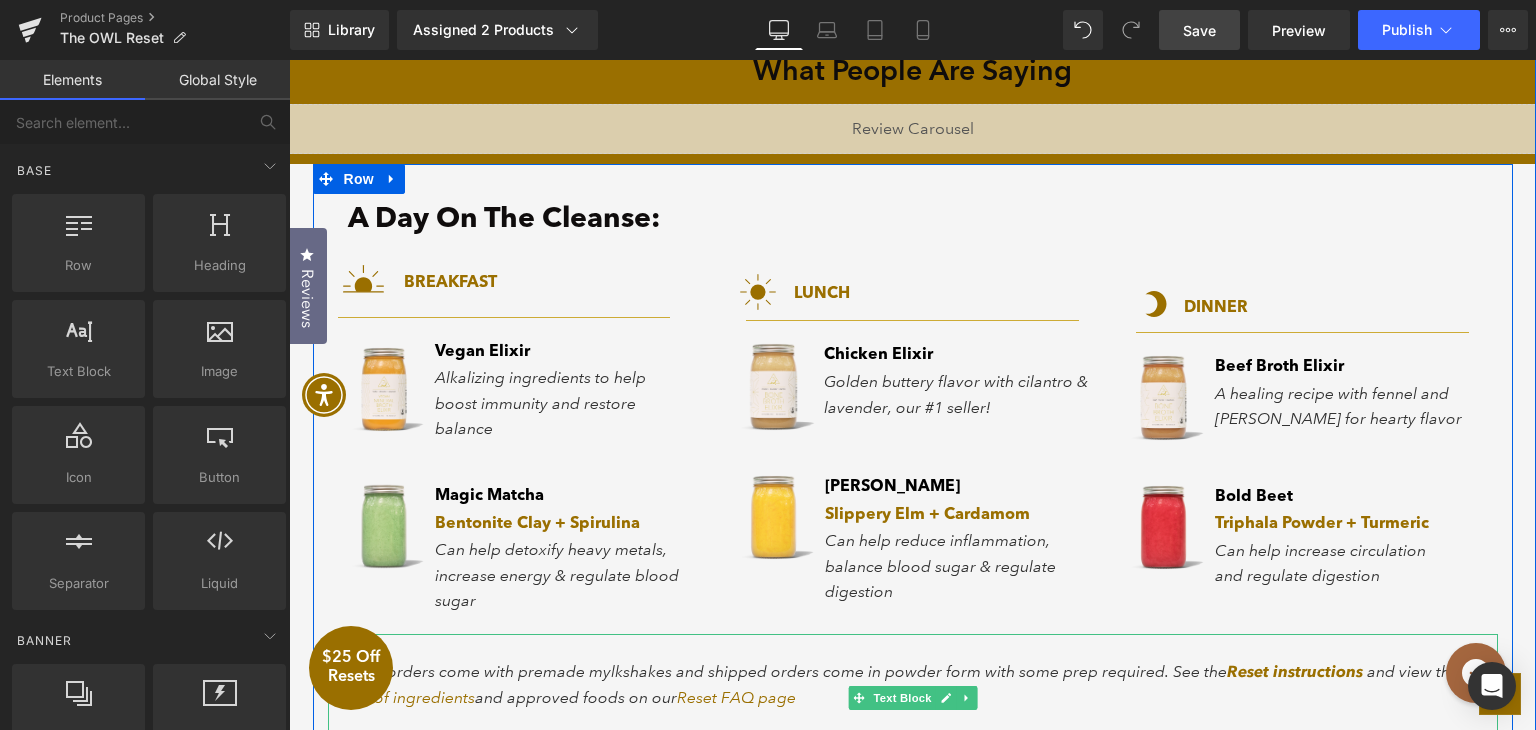 scroll, scrollTop: 2176, scrollLeft: 0, axis: vertical 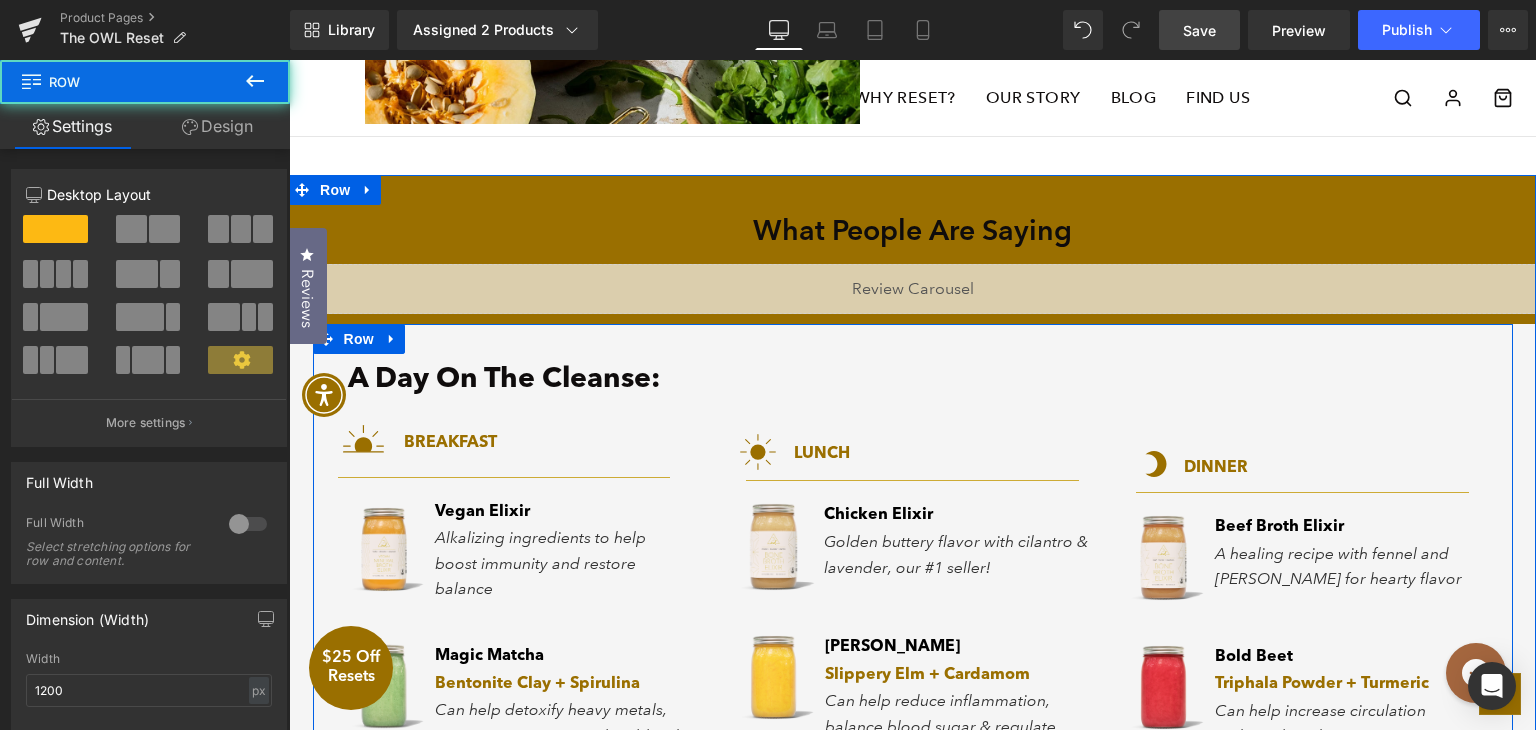 click on "A Day On The Cleanse: Heading         Image         BREAKFAST Text Block         Row         Separator         Image         Vegan Elixir Text Block         Alkalizing ingredients to help boost immunity and restore balance Text Block         Row         Image         Magic Matcha Text Block         Bentonite Clay + Spirulina Can help detoxify heavy metals, increase energy & regulate blood sugar Text Block         Row         Image         LUNCH Text Block         Row         Separator         Image         Chicken Elixir Text Block         Golden buttery flavor with cilantro & lavender, our #1 seller! Text Block         Row         Image         Golden Ginger Text Block         Slippery Elm + Cardamom Can help reduce inflammation, balance blood sugar & regulate digestion Text Block         Row         Image         DINNER Text Block         Row         Separator         Image         Beef Broth Elixir Text Block         A healing recipe with fennel and rosemary for hearty flavor Text Block         Row" at bounding box center [913, 628] 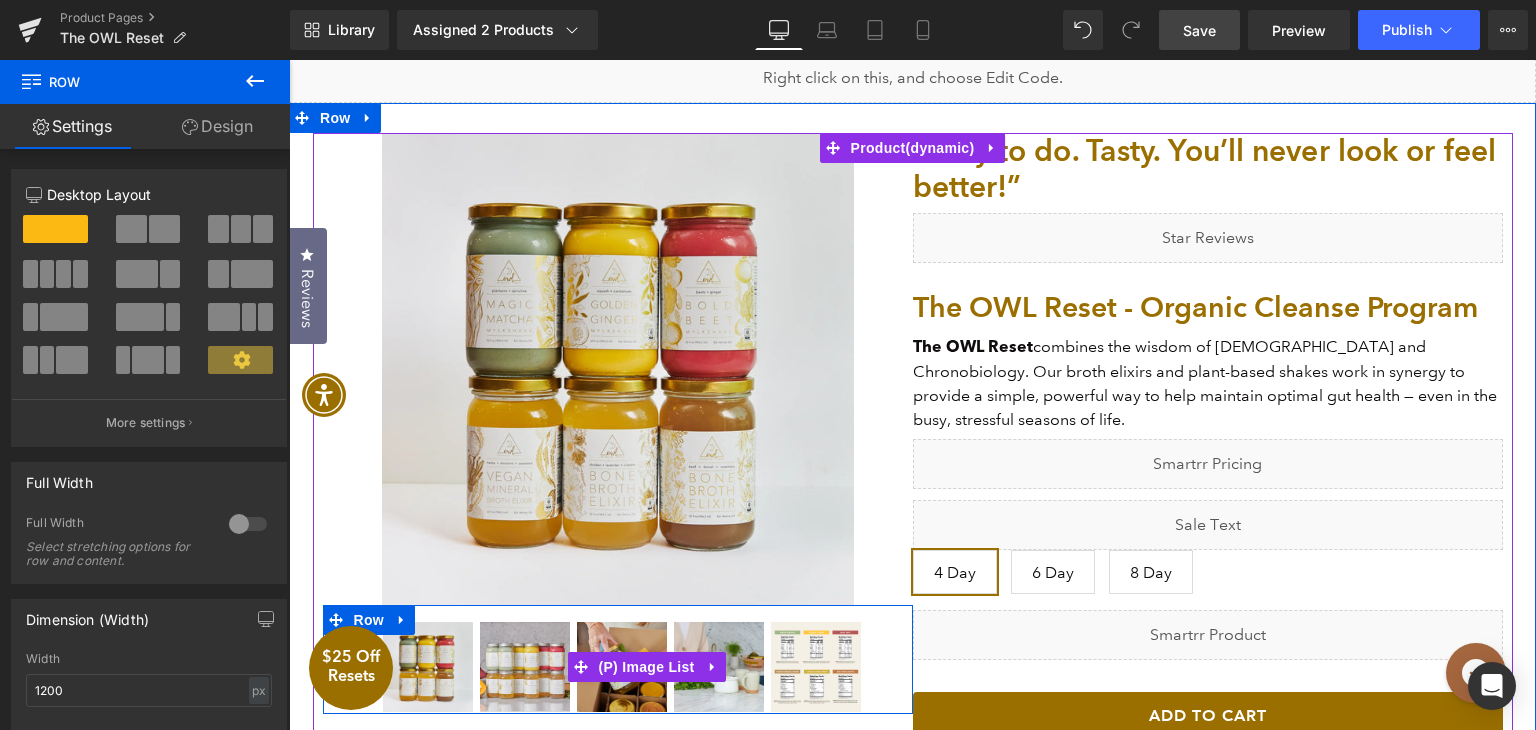 scroll, scrollTop: 206, scrollLeft: 0, axis: vertical 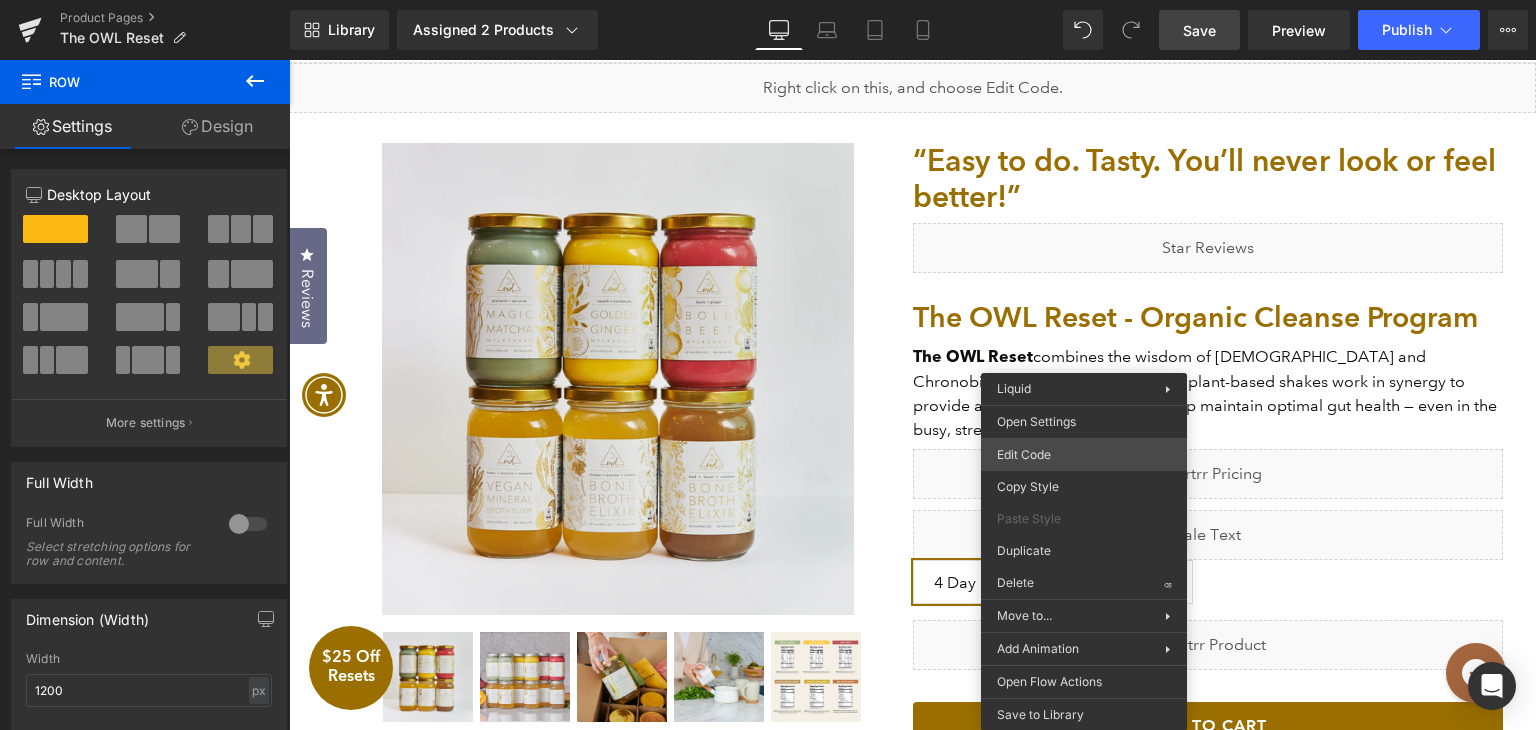 click on "Liquid  You are previewing how the   will restyle your page. You can not edit Elements in Preset Preview Mode.  Product Pages The OWL Reset Library Assigned 2 Products  Product Preview
The OWL Reset - Organic Cleanse Program The OWL Reset - Organic Cleanse Program $295 Manage assigned products Desktop Desktop Laptop Tablet Mobile Save Preview Publish Scheduled View Live Page View with current Template Save Template to Library Schedule Publish  Optimize  Publish Settings Shortcuts  Your page can’t be published   You've reached the maximum number of published pages on your plan  (23/999999).  You need to upgrade your plan or unpublish all your pages to get 1 publish slot.   Unpublish pages   Upgrade plan  Elements Global Style Base Row  rows, columns, layouts, div Heading  headings, titles, h1,h2,h3,h4,h5,h6 Text Block  texts, paragraphs, contents, blocks Image  images, photos, alts, uploads Icon  icons, symbols Button  button, call to action, cta Separator  separators, dividers, horizontal lines" at bounding box center (768, 0) 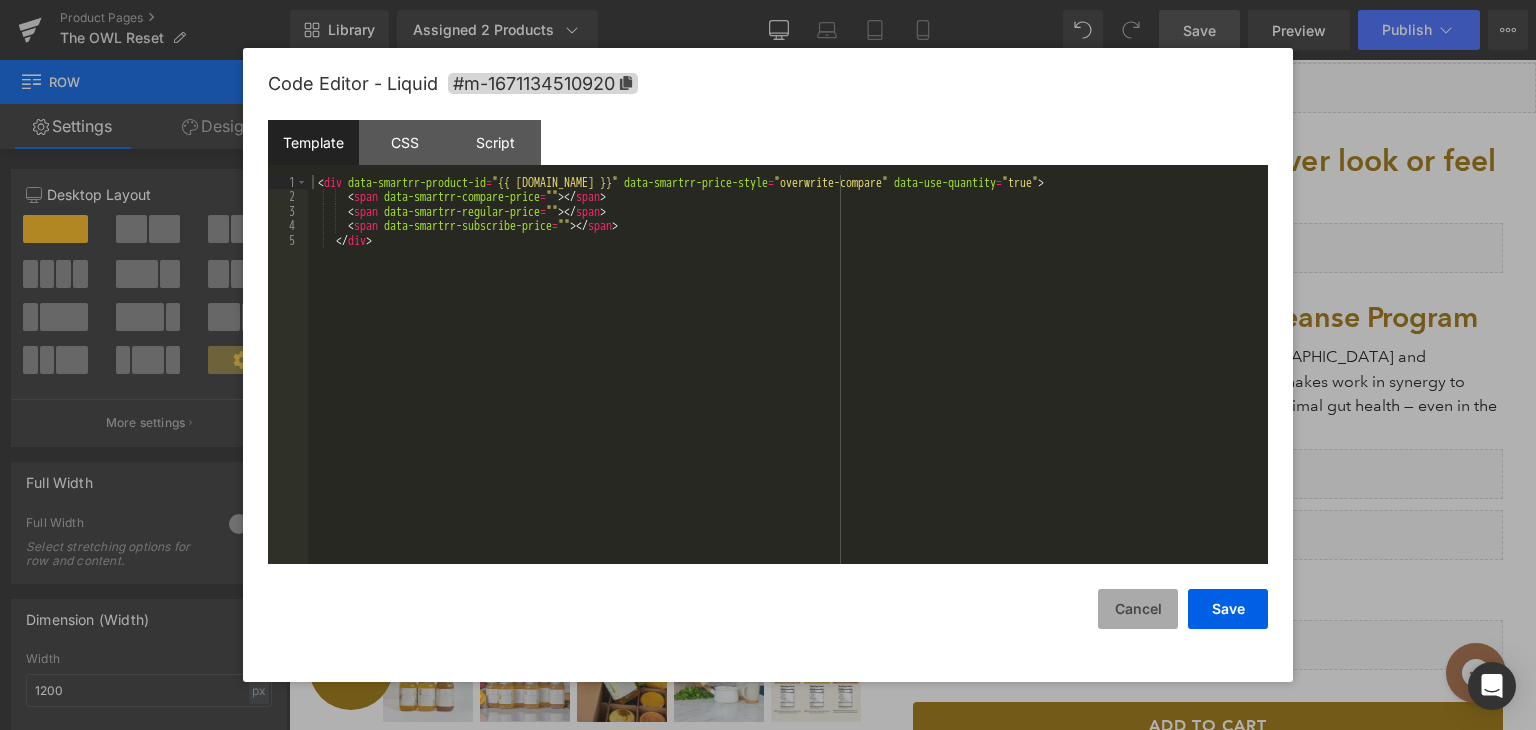 click on "Cancel" at bounding box center (1138, 609) 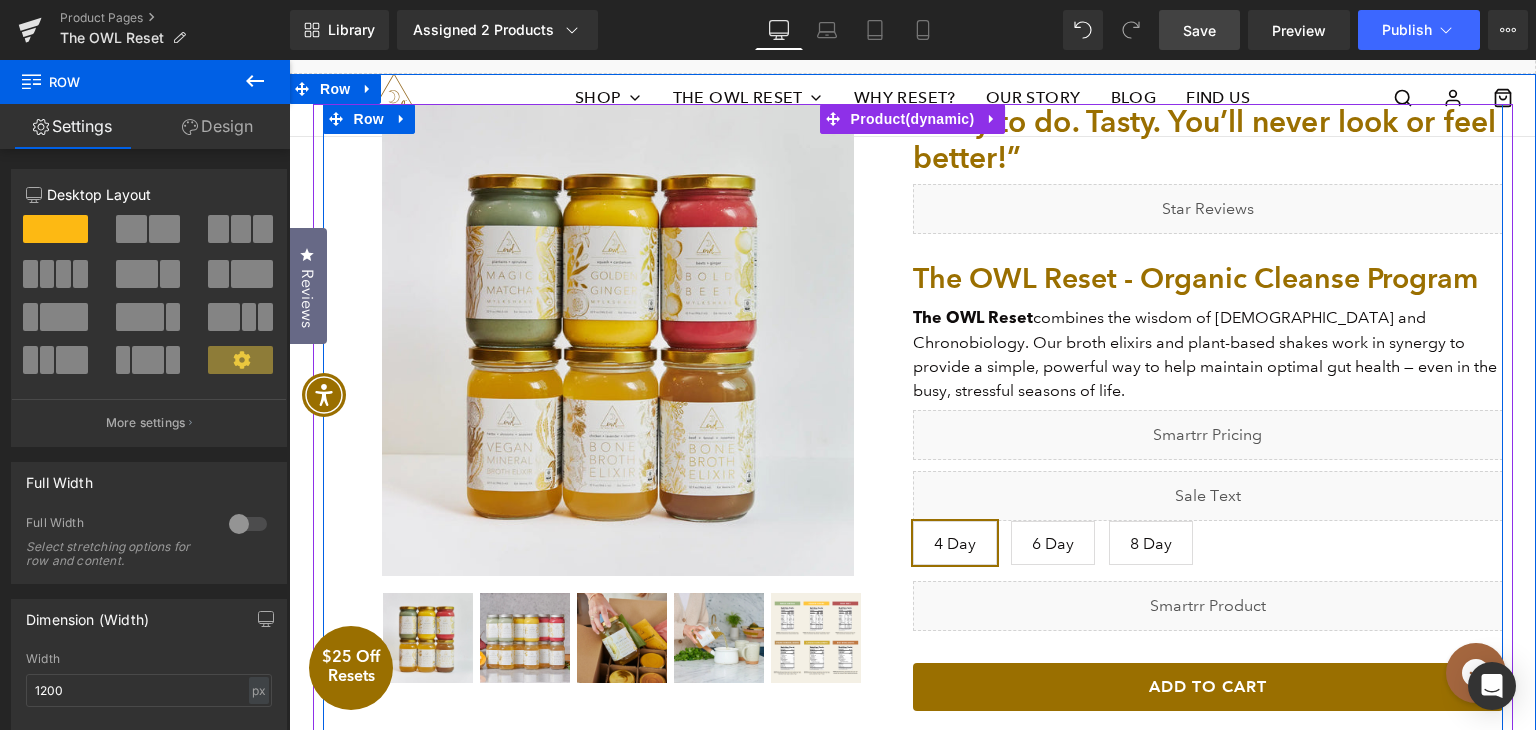 scroll, scrollTop: 206, scrollLeft: 0, axis: vertical 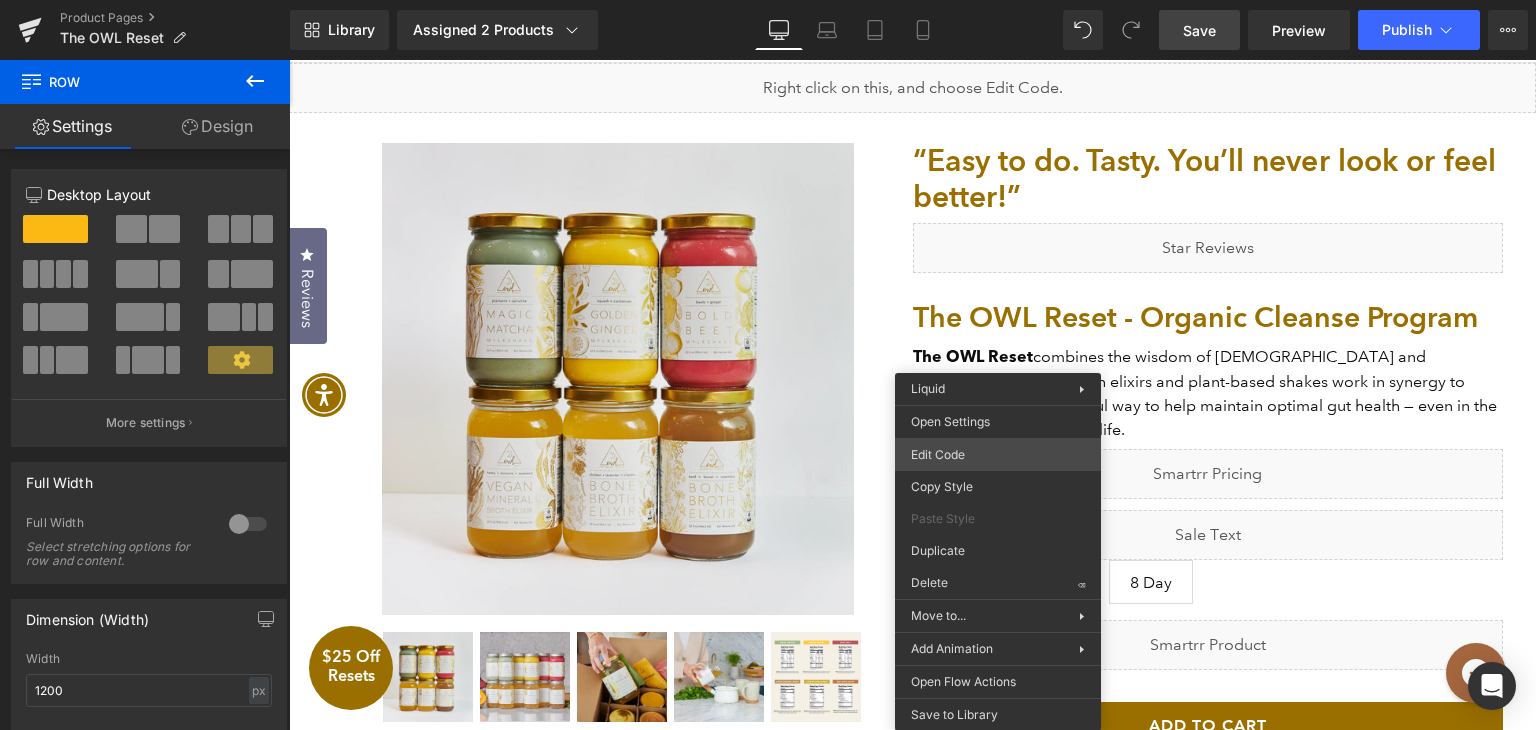 click on "Liquid  You are previewing how the   will restyle your page. You can not edit Elements in Preset Preview Mode.  Product Pages The OWL Reset Library Assigned 2 Products  Product Preview
The OWL Reset - Organic Cleanse Program The OWL Reset - Organic Cleanse Program $295 Manage assigned products Desktop Desktop Laptop Tablet Mobile Save Preview Publish Scheduled View Live Page View with current Template Save Template to Library Schedule Publish  Optimize  Publish Settings Shortcuts  Your page can’t be published   You've reached the maximum number of published pages on your plan  (23/999999).  You need to upgrade your plan or unpublish all your pages to get 1 publish slot.   Unpublish pages   Upgrade plan  Elements Global Style Base Row  rows, columns, layouts, div Heading  headings, titles, h1,h2,h3,h4,h5,h6 Text Block  texts, paragraphs, contents, blocks Image  images, photos, alts, uploads Icon  icons, symbols Button  button, call to action, cta Separator  separators, dividers, horizontal lines" at bounding box center (768, 0) 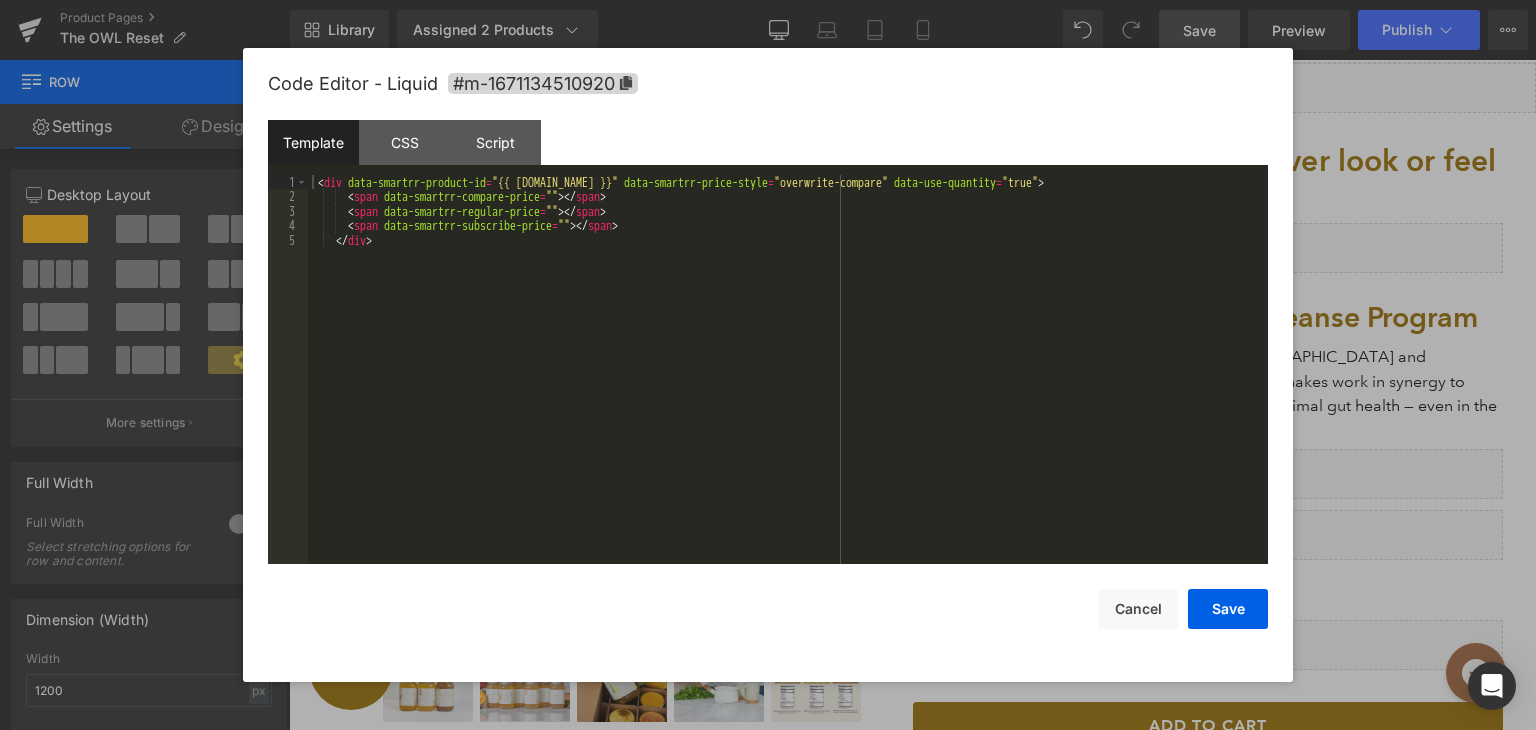 click on "< div   data-smartrr-product-id = "{{ product.id }}"   data-smartrr-price-style = "overwrite-compare"   data-use-quantity = "true" >          < span   data-smartrr-compare-price = "" > </ span >          < span   data-smartrr-regular-price = "" > </ span >          < span   data-smartrr-subscribe-price = "" > </ span >       </ div >" at bounding box center (788, 384) 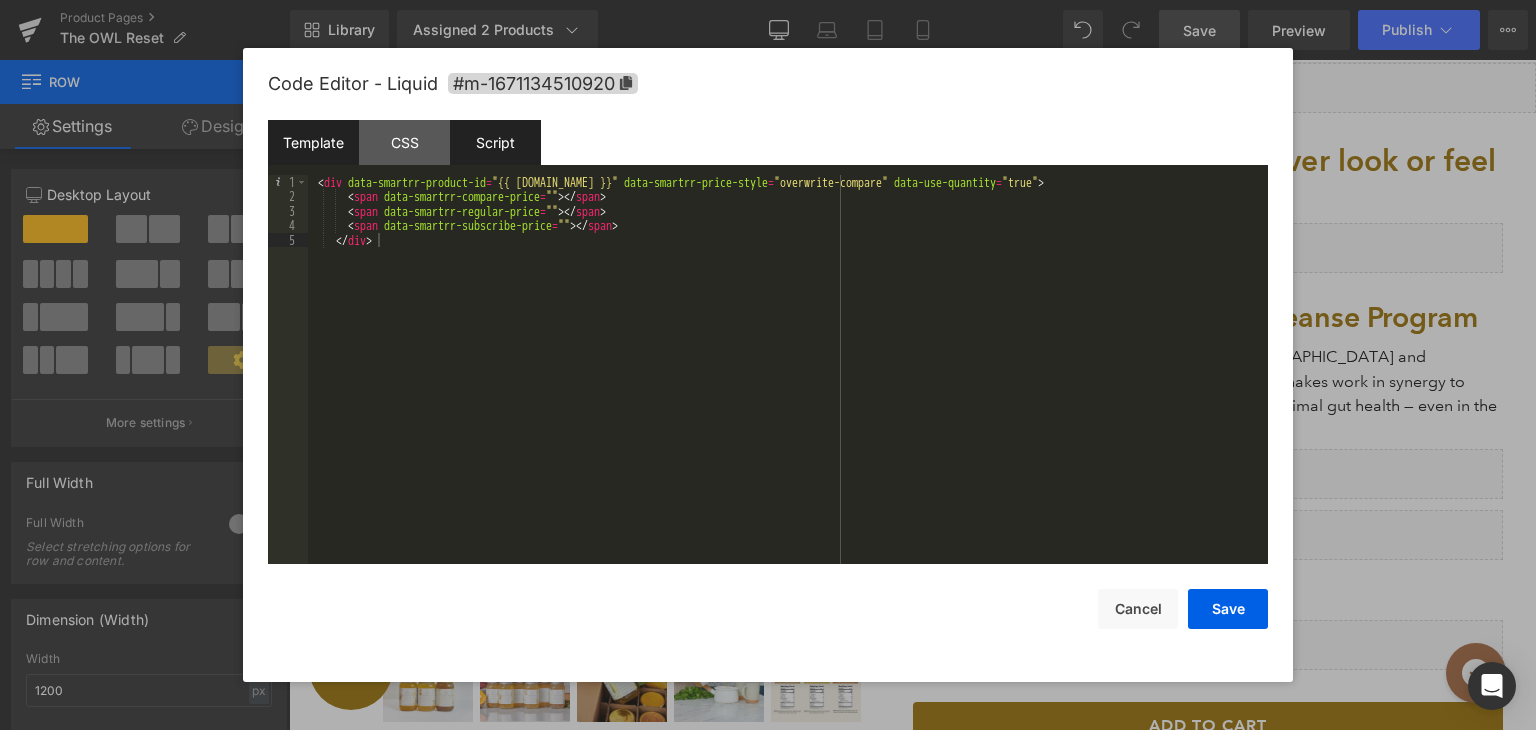 click on "Script" at bounding box center (495, 142) 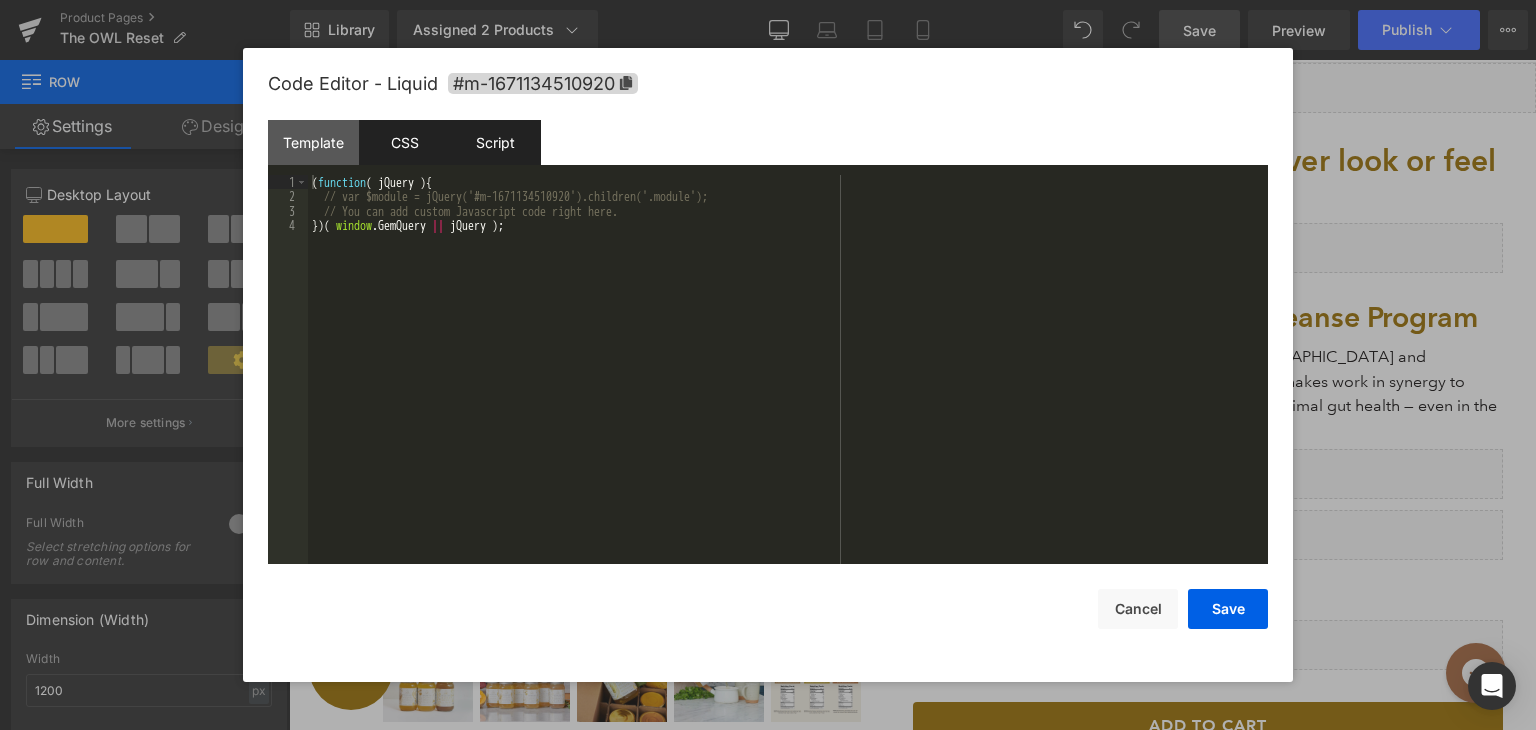 click on "CSS" at bounding box center [404, 142] 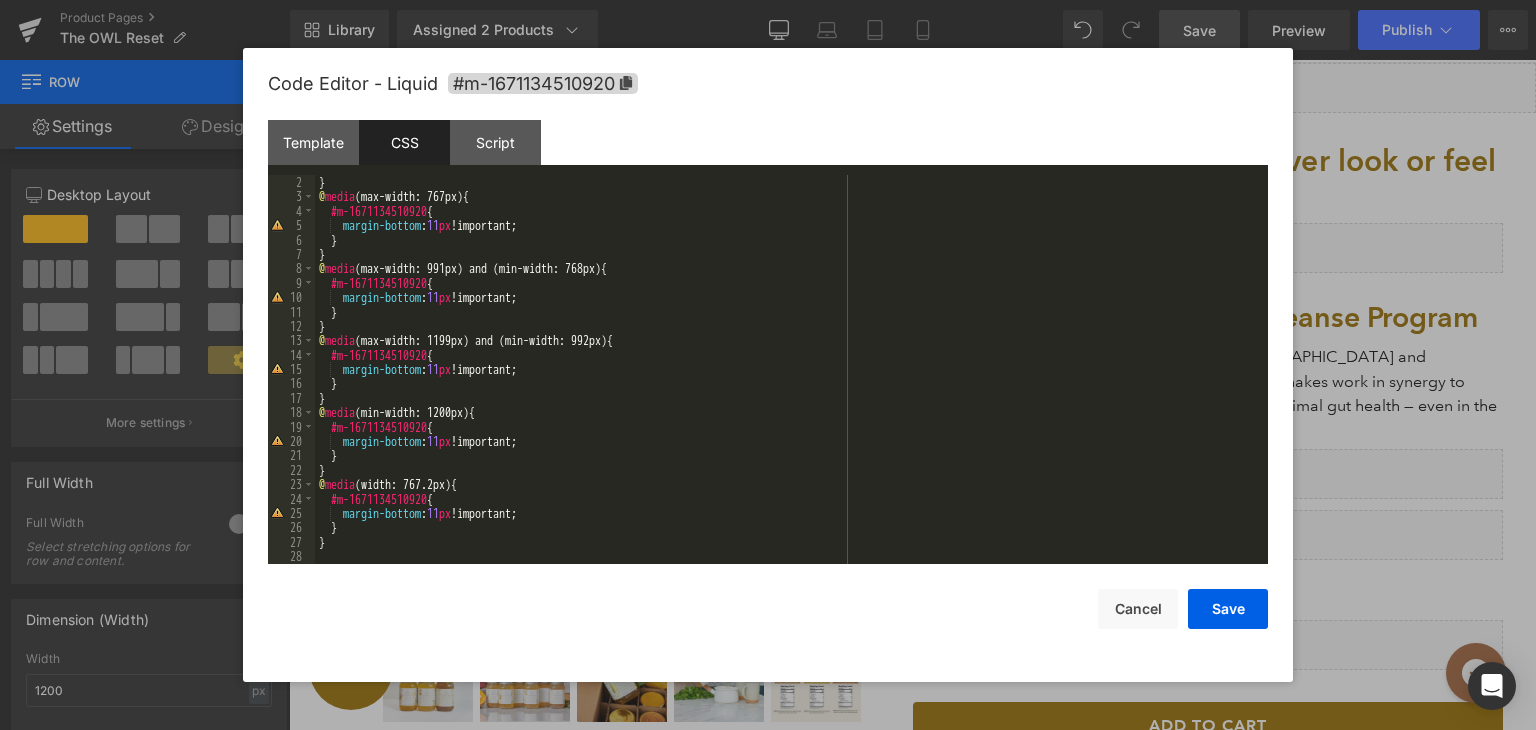 scroll, scrollTop: 0, scrollLeft: 0, axis: both 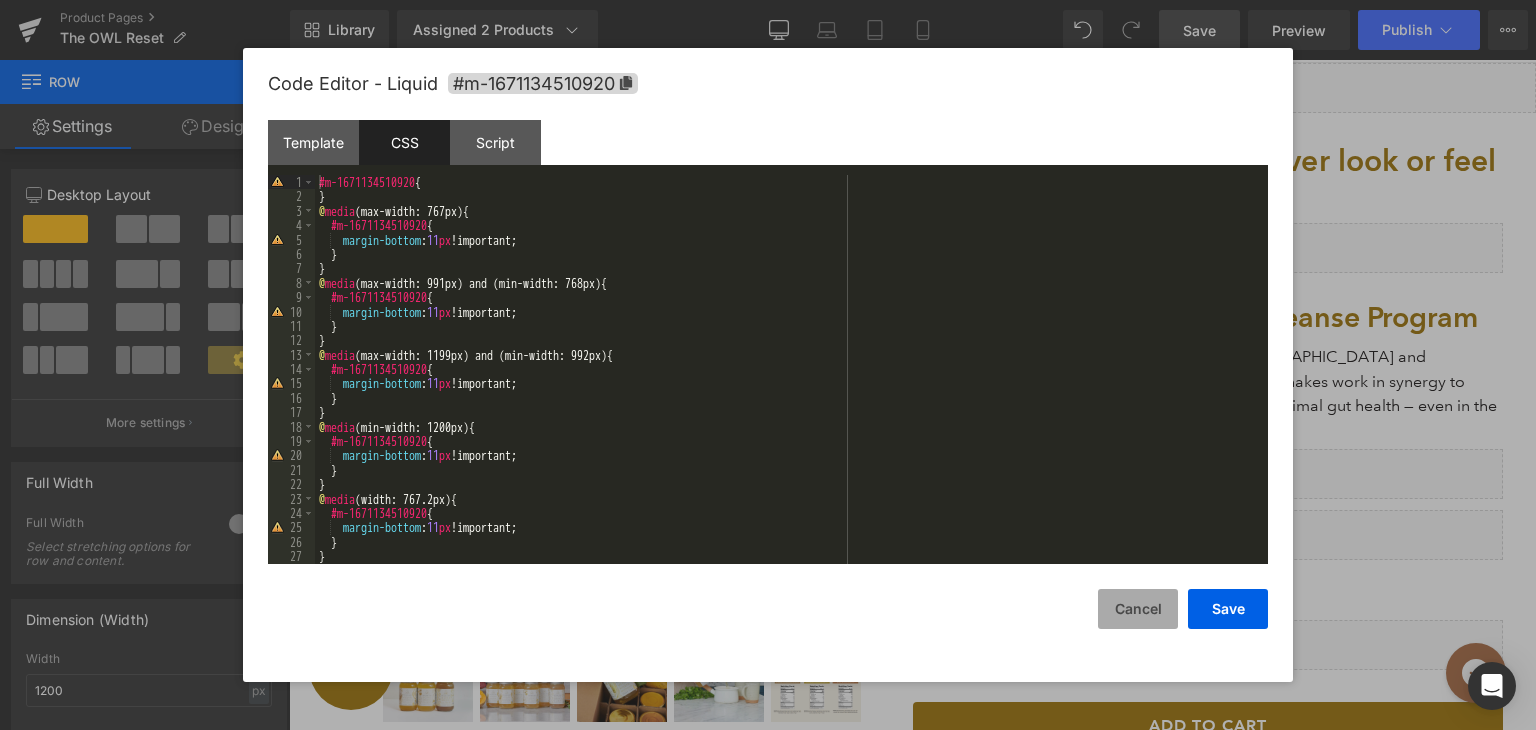 click on "Cancel" at bounding box center (1138, 609) 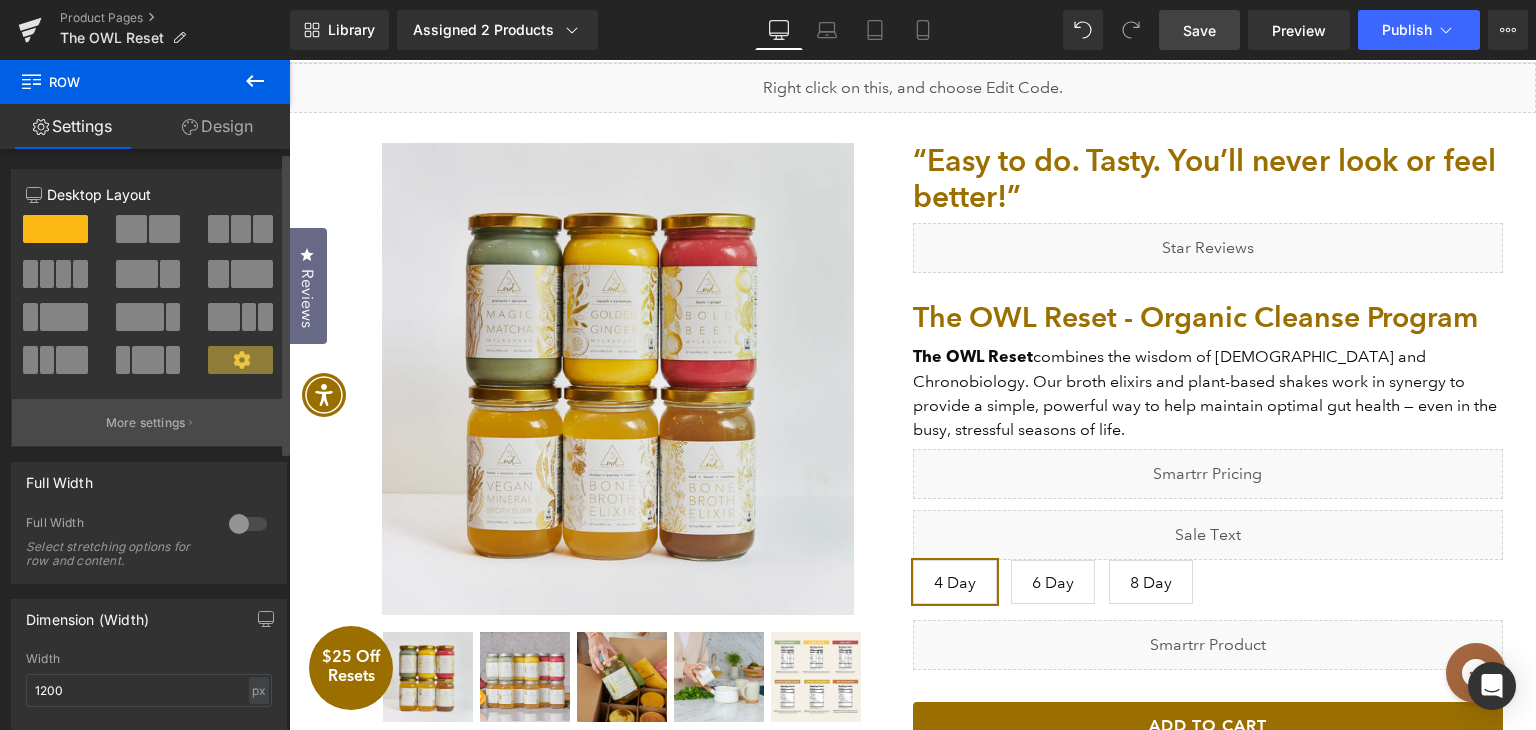 scroll, scrollTop: 100, scrollLeft: 0, axis: vertical 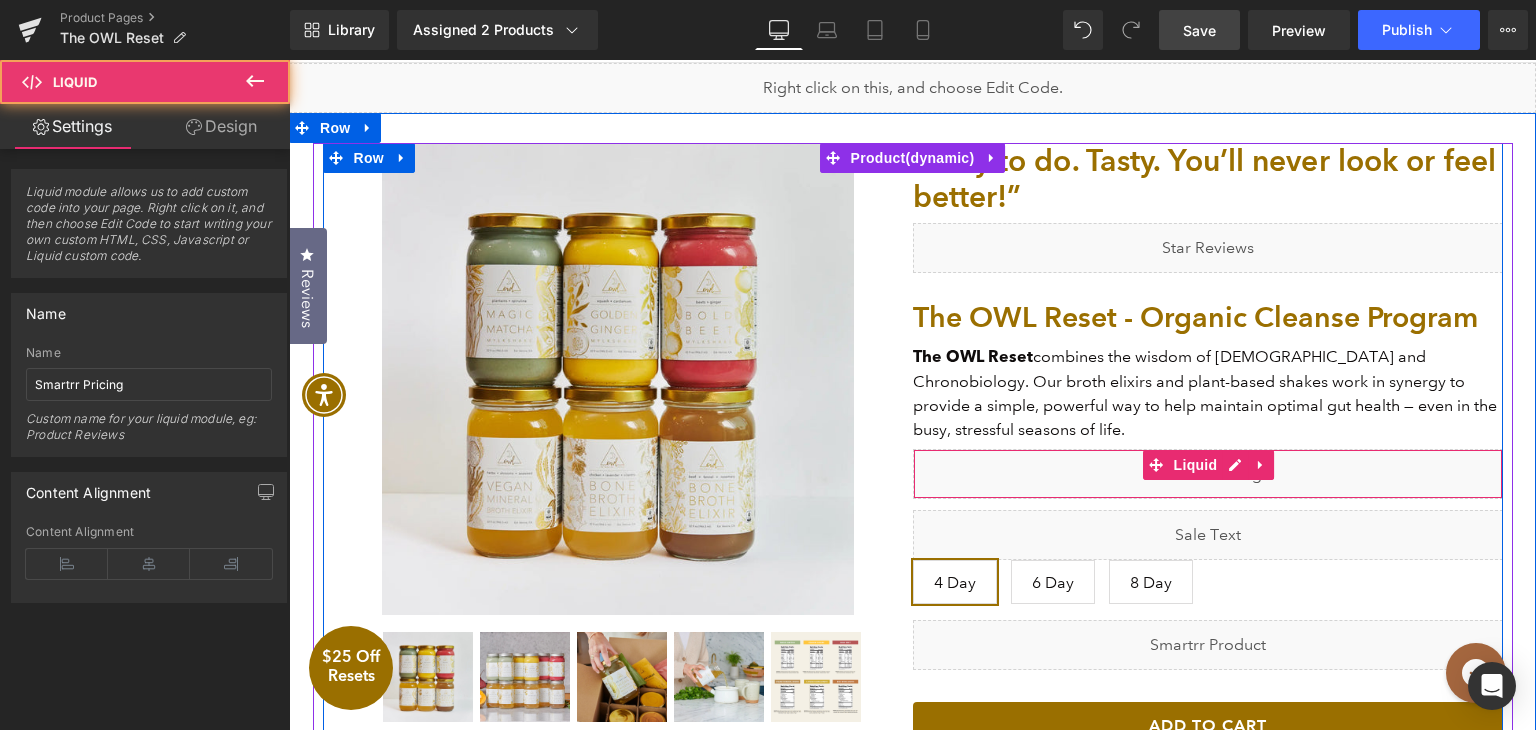click on "Liquid" at bounding box center (1208, 474) 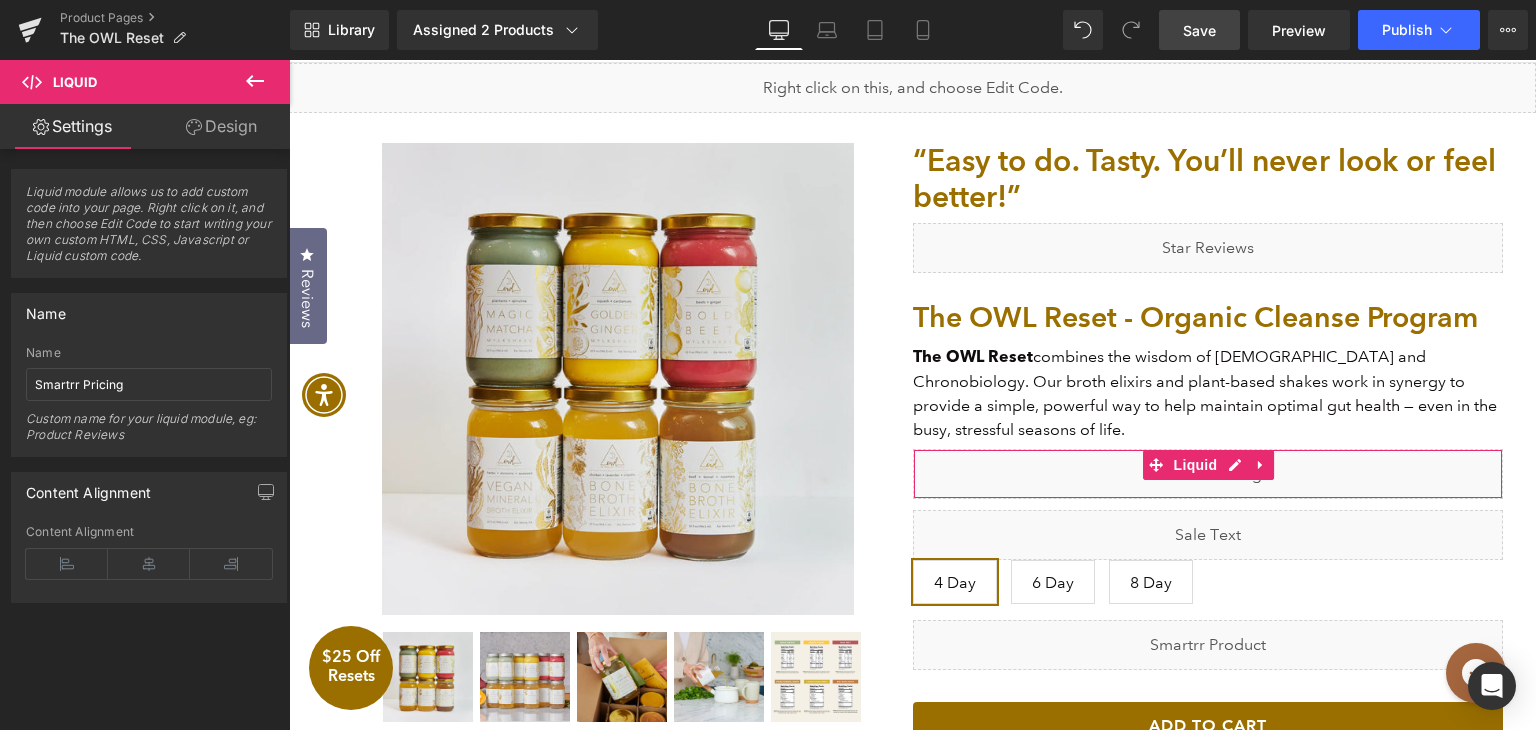 click on "Design" at bounding box center [221, 126] 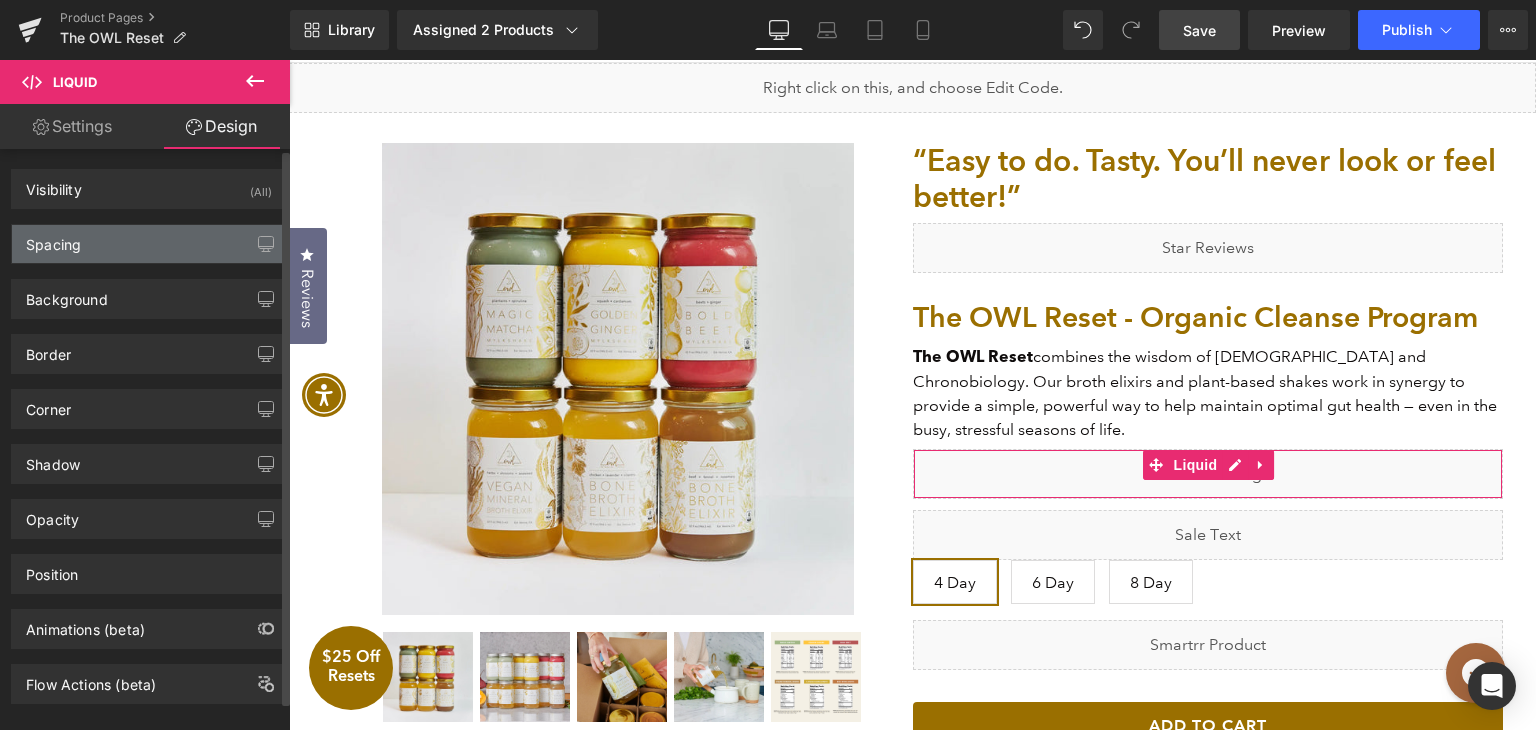 click on "Spacing" at bounding box center [149, 244] 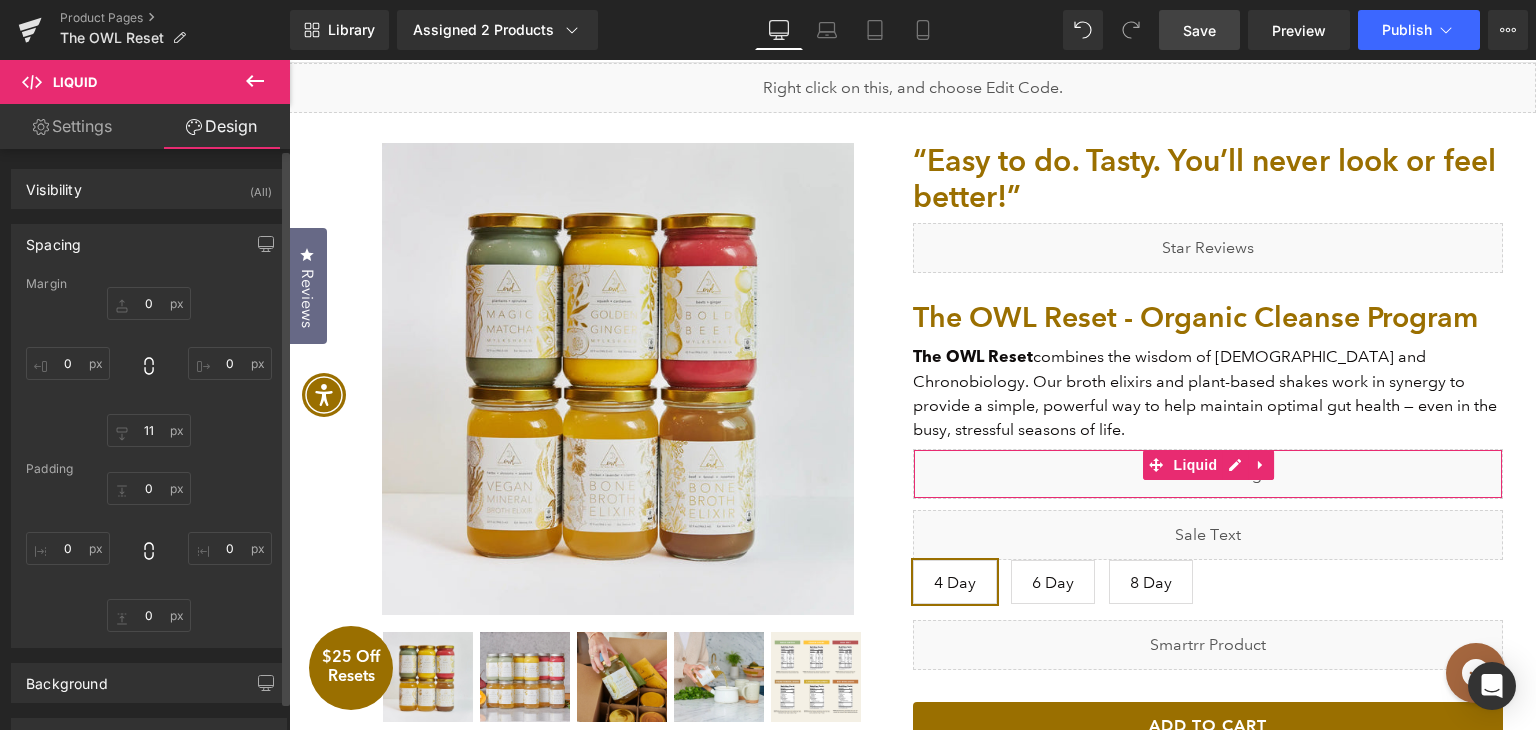 click on "Spacing" at bounding box center (149, 244) 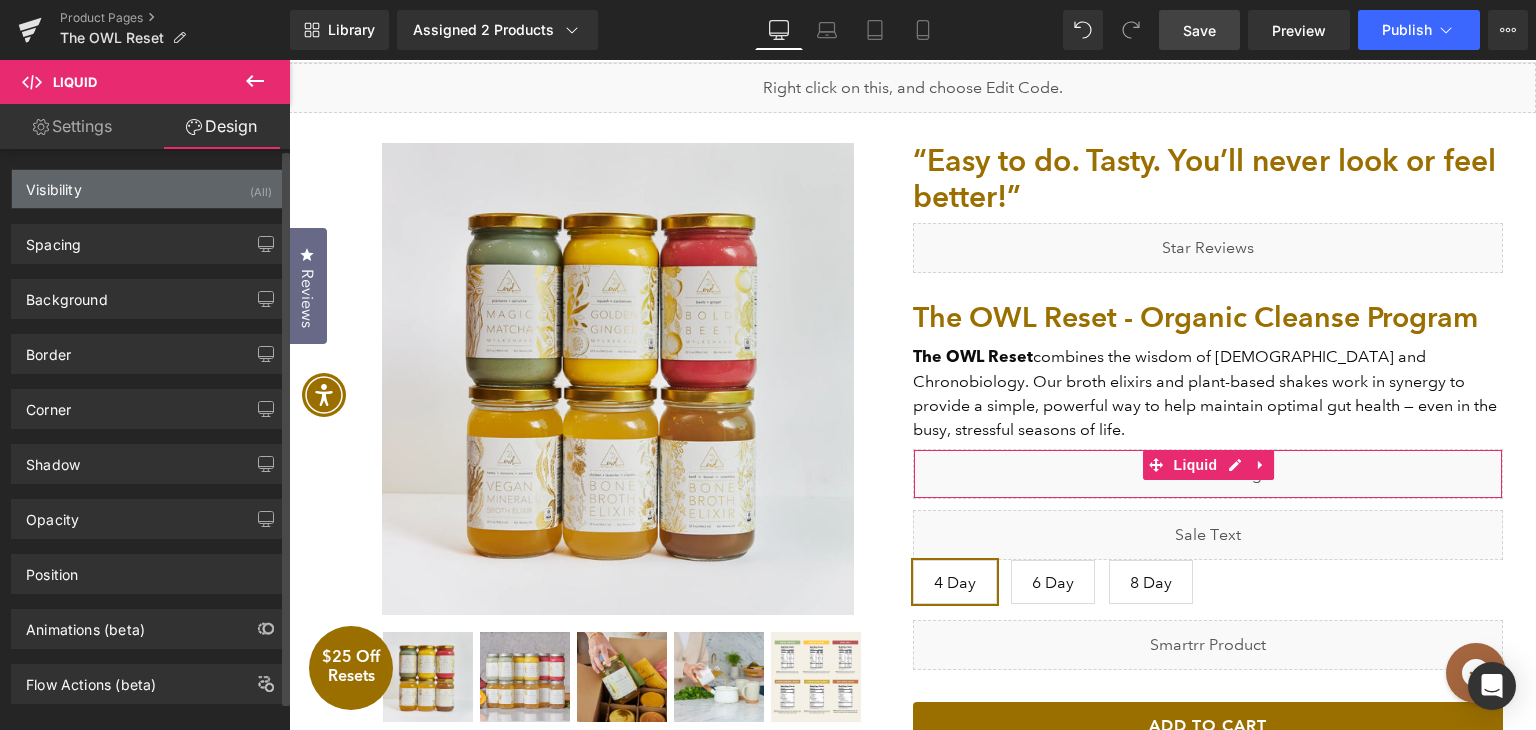 click on "Visibility
(All)" at bounding box center [149, 189] 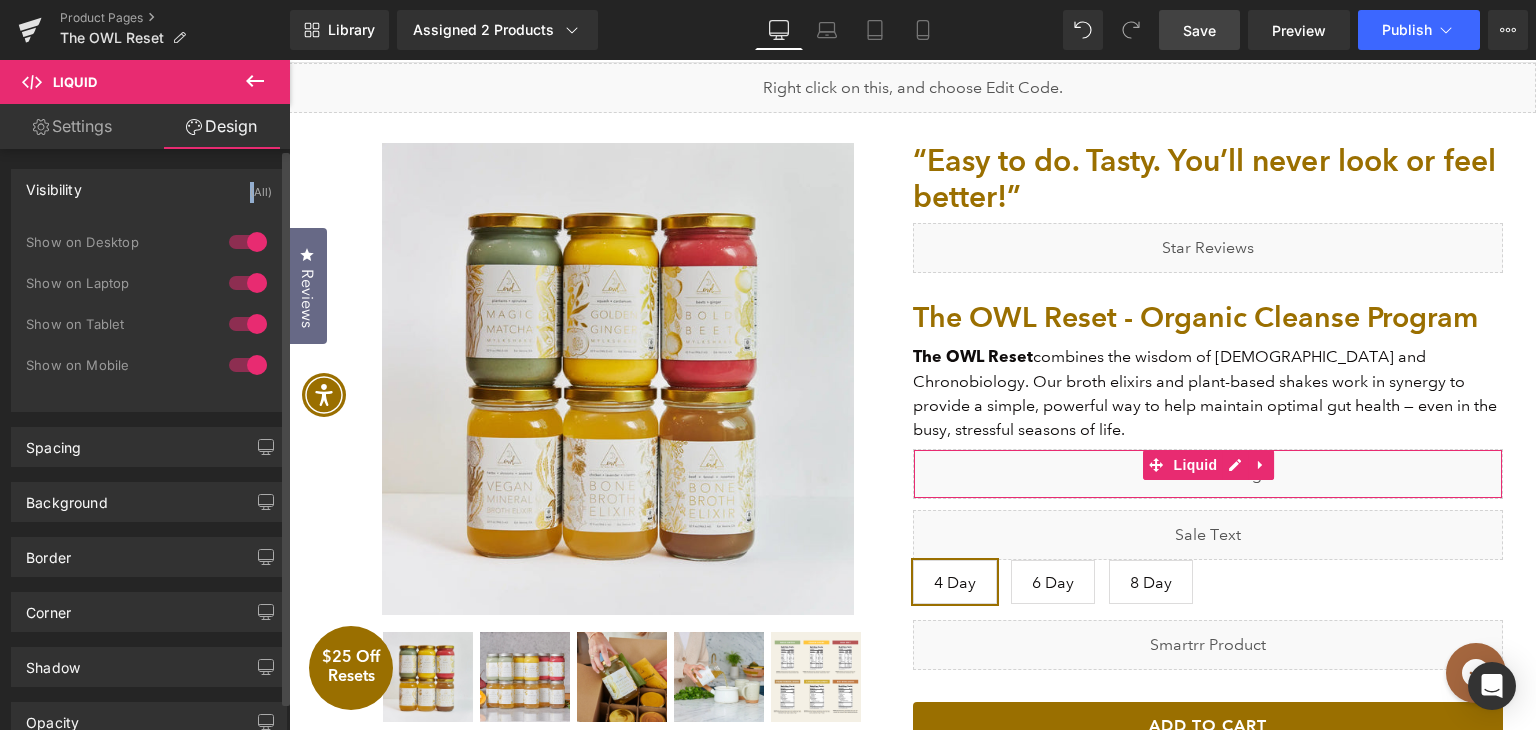 click on "Visibility
(All)" at bounding box center [149, 189] 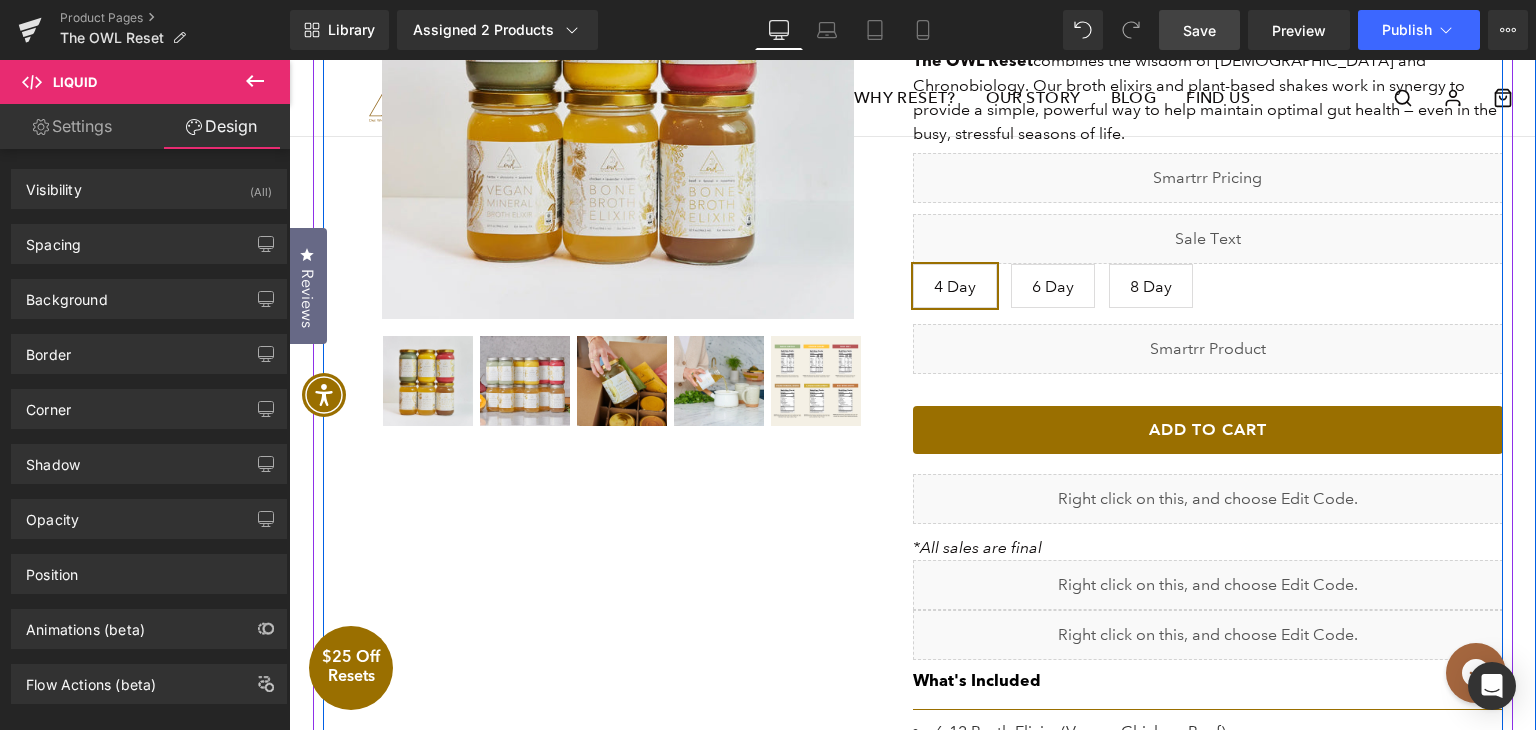 scroll, scrollTop: 506, scrollLeft: 0, axis: vertical 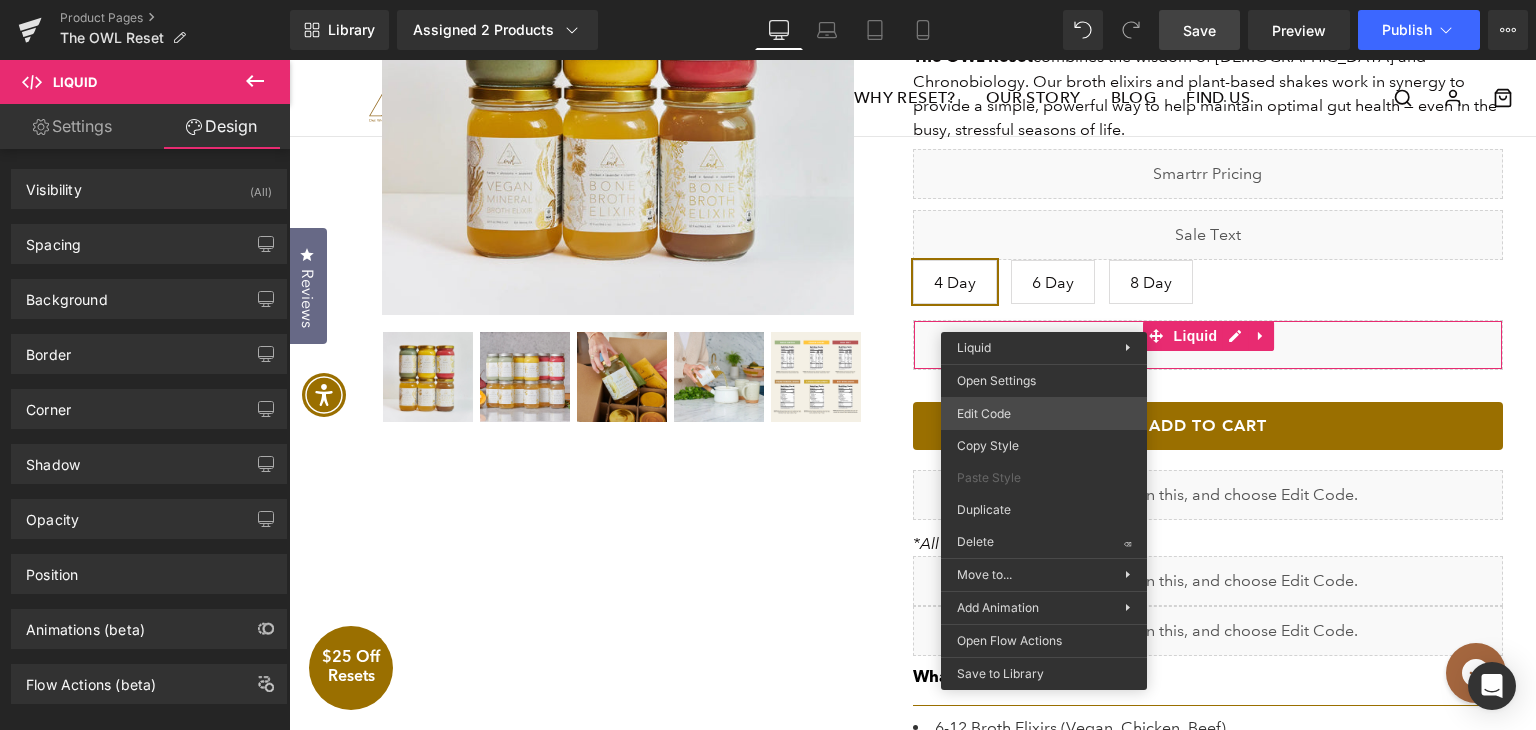 click on "Liquid  You are previewing how the   will restyle your page. You can not edit Elements in Preset Preview Mode.  Product Pages The OWL Reset Library Assigned 2 Products  Product Preview
The OWL Reset - Organic Cleanse Program The OWL Reset - Organic Cleanse Program $295 Manage assigned products Desktop Desktop Laptop Tablet Mobile Save Preview Publish Scheduled View Live Page View with current Template Save Template to Library Schedule Publish  Optimize  Publish Settings Shortcuts  Your page can’t be published   You've reached the maximum number of published pages on your plan  (23/999999).  You need to upgrade your plan or unpublish all your pages to get 1 publish slot.   Unpublish pages   Upgrade plan  Elements Global Style Base Row  rows, columns, layouts, div Heading  headings, titles, h1,h2,h3,h4,h5,h6 Text Block  texts, paragraphs, contents, blocks Image  images, photos, alts, uploads Icon  icons, symbols Button  button, call to action, cta Separator  separators, dividers, horizontal lines" at bounding box center (768, 0) 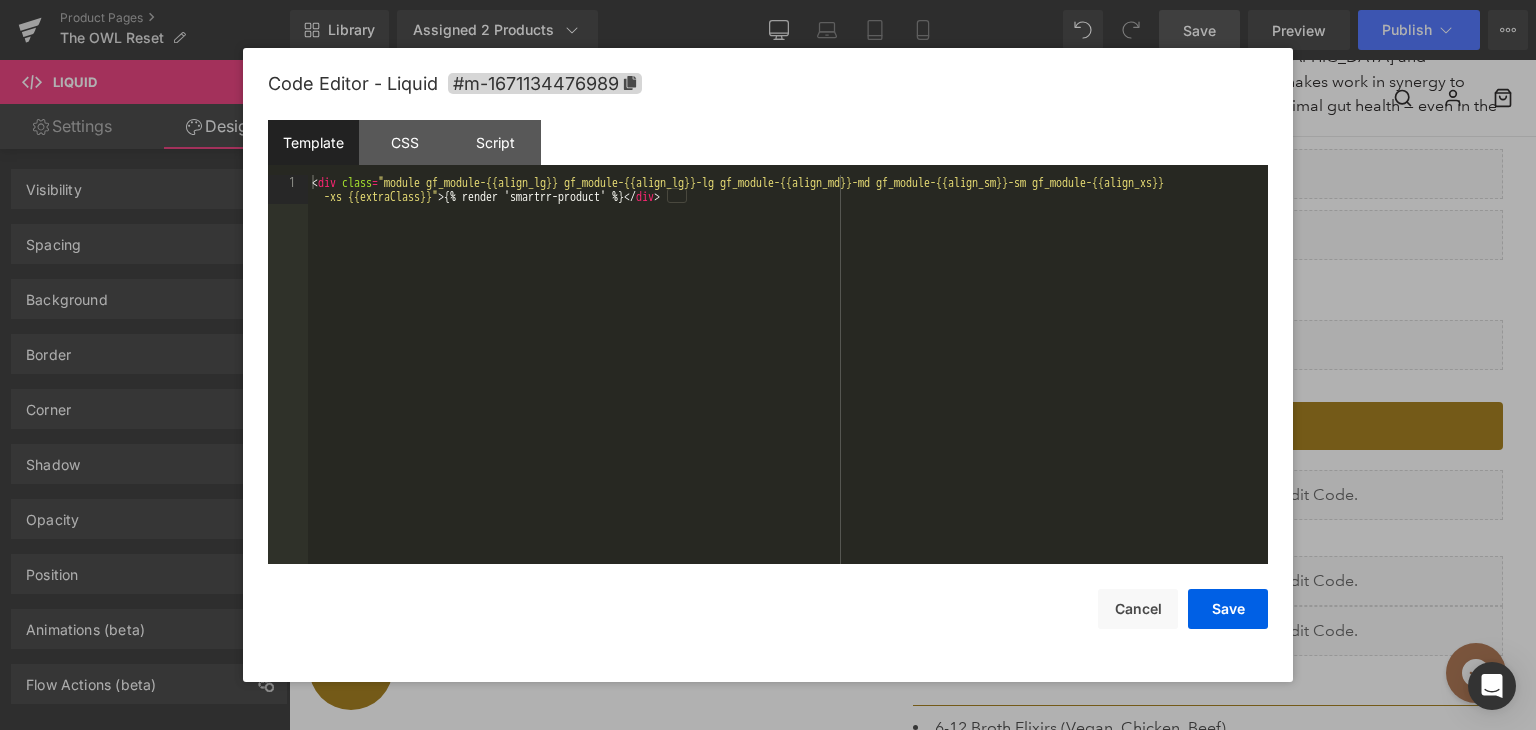 click on "< div   class = "module gf_module-{{align_lg}} gf_module-{{align_lg}}-lg gf_module-{{align_md}}-md gf_module-{{align_sm}}-sm gf_module-{{align_xs}}    -xs {{extraClass}}" > {% render 'smartrr-product' %} </ div >" at bounding box center [788, 398] 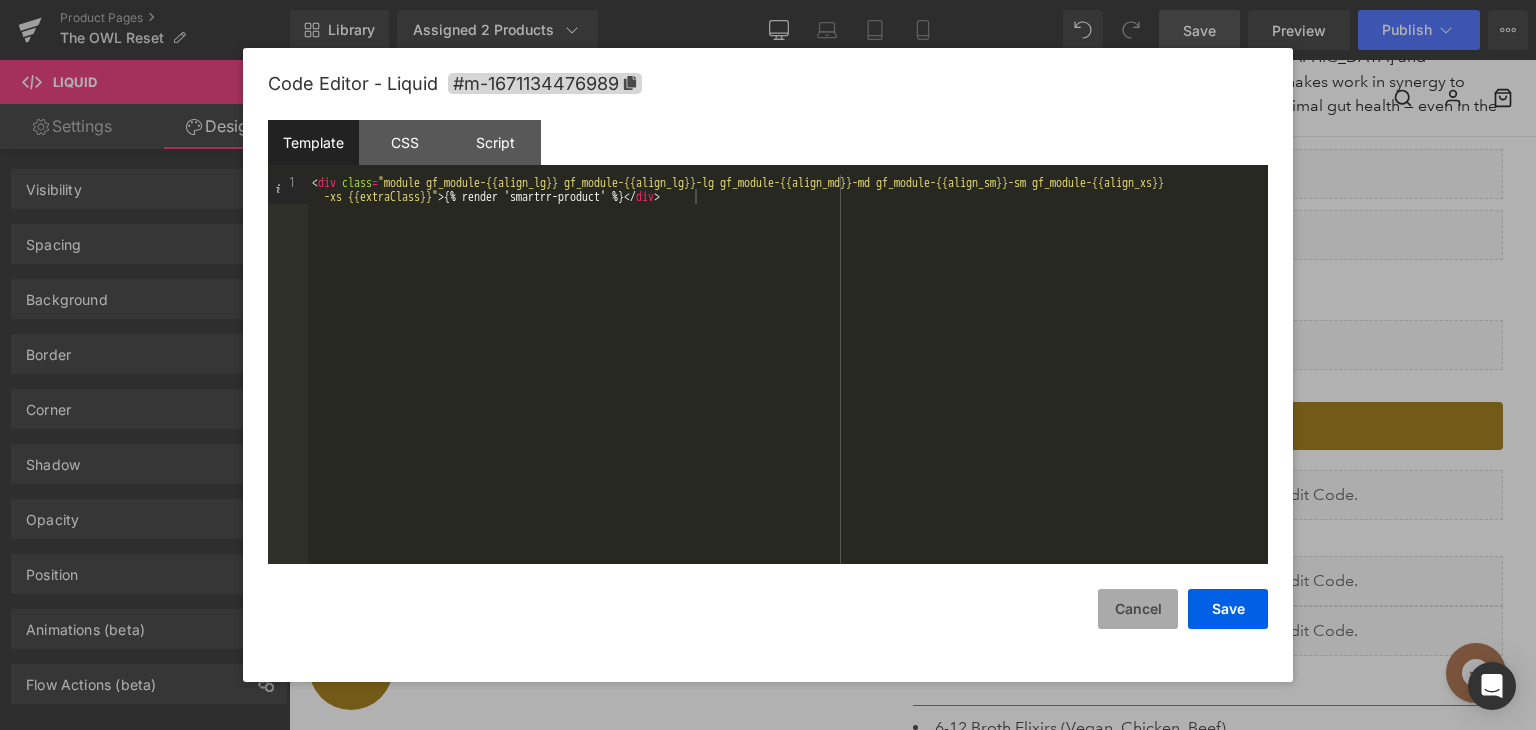 click on "Cancel" at bounding box center [1138, 609] 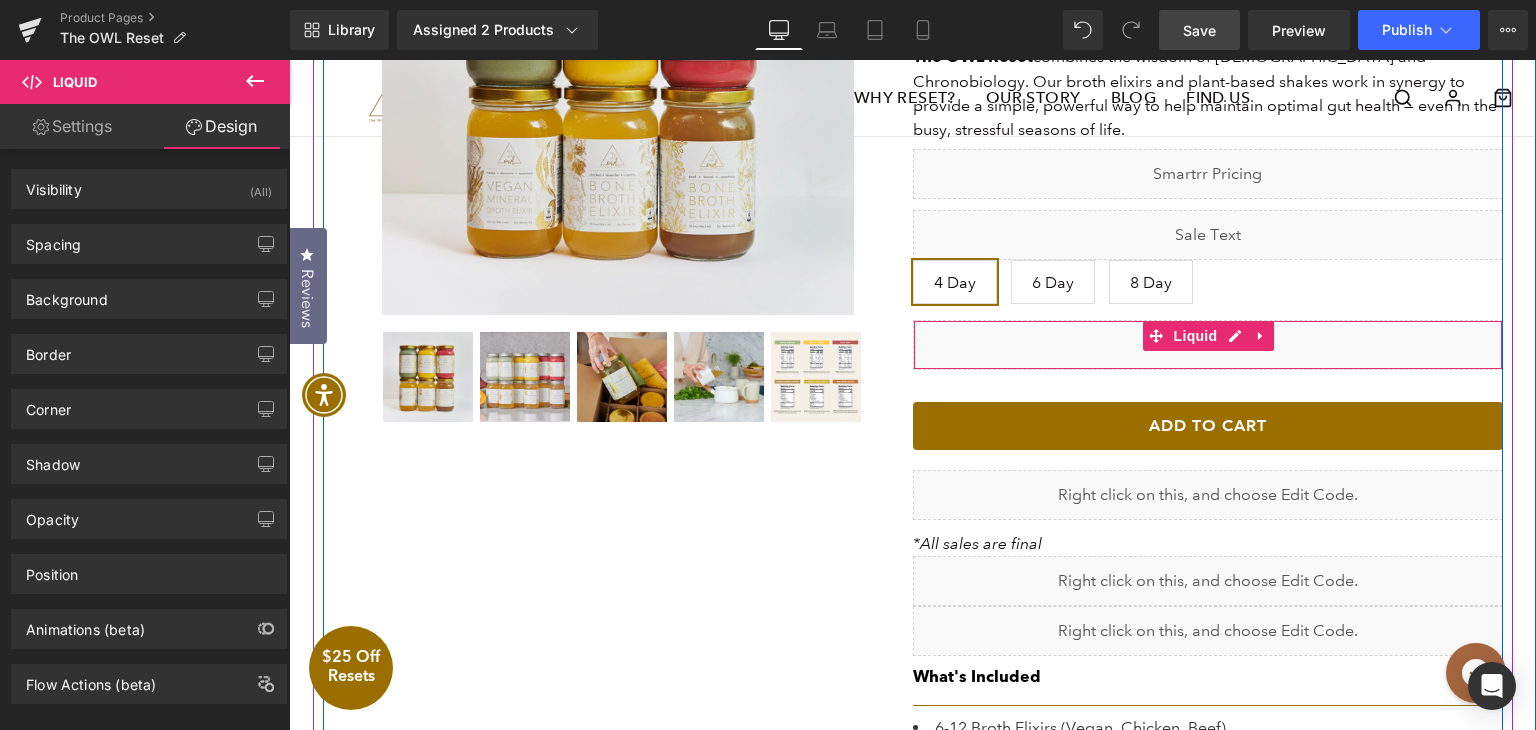 scroll, scrollTop: 206, scrollLeft: 0, axis: vertical 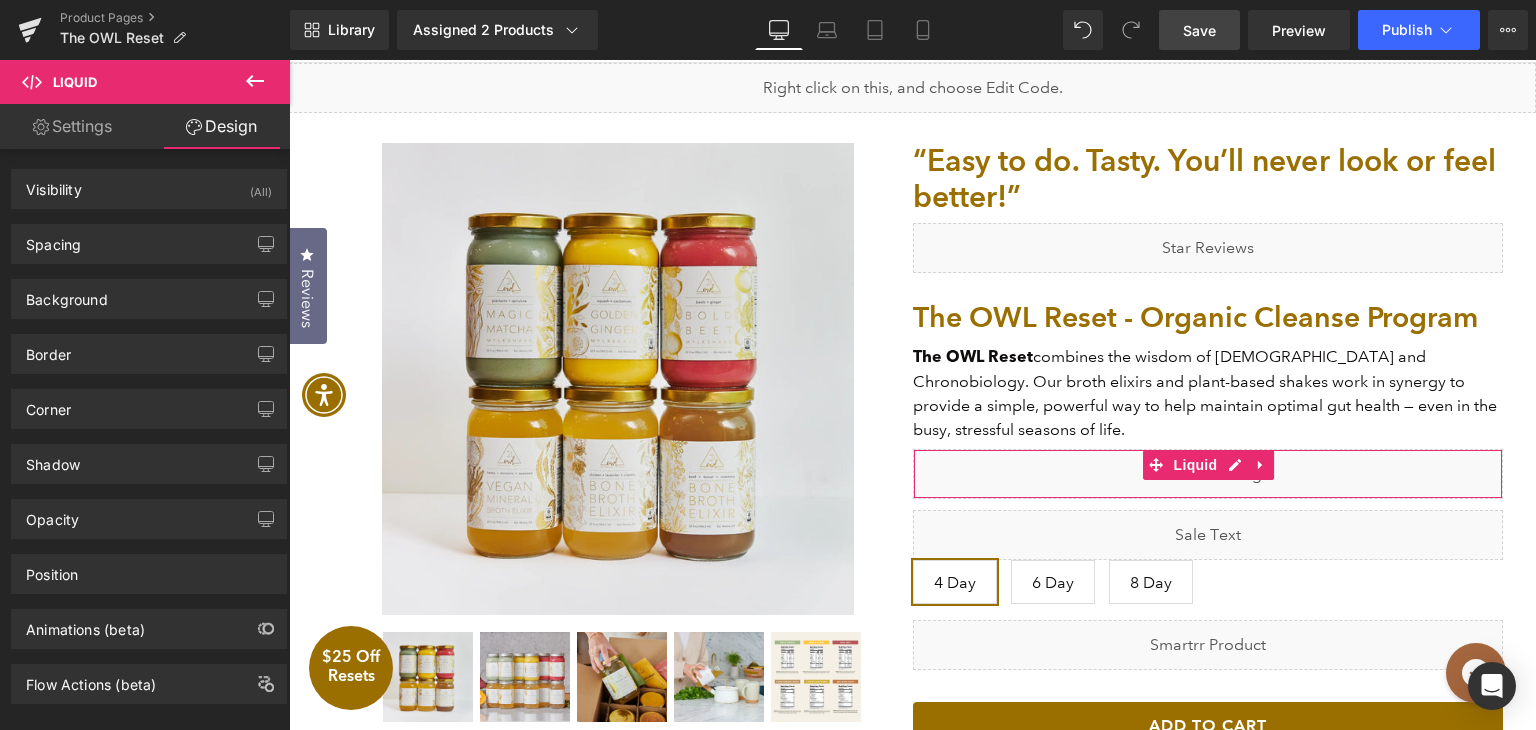 click on "Settings" at bounding box center (72, 126) 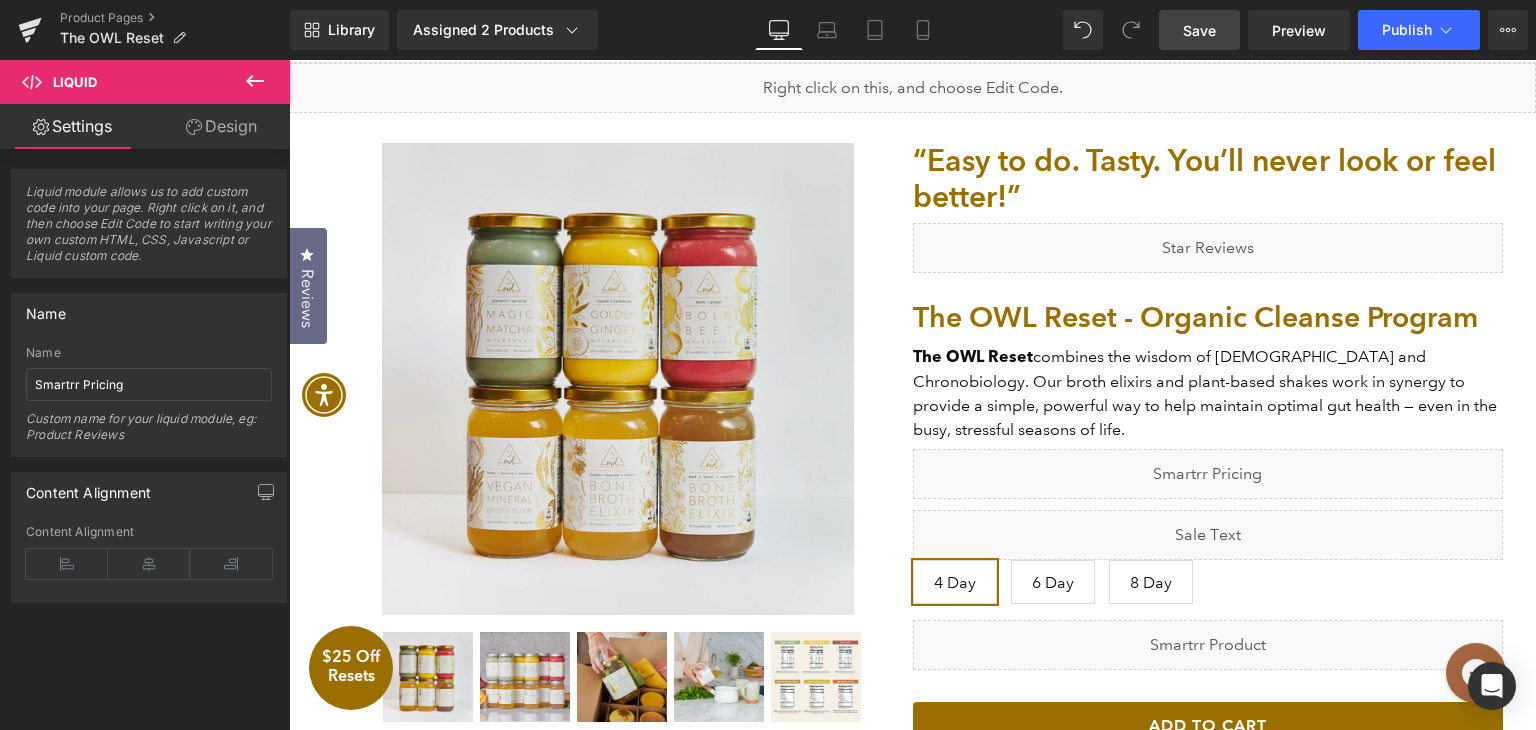 click at bounding box center (255, 82) 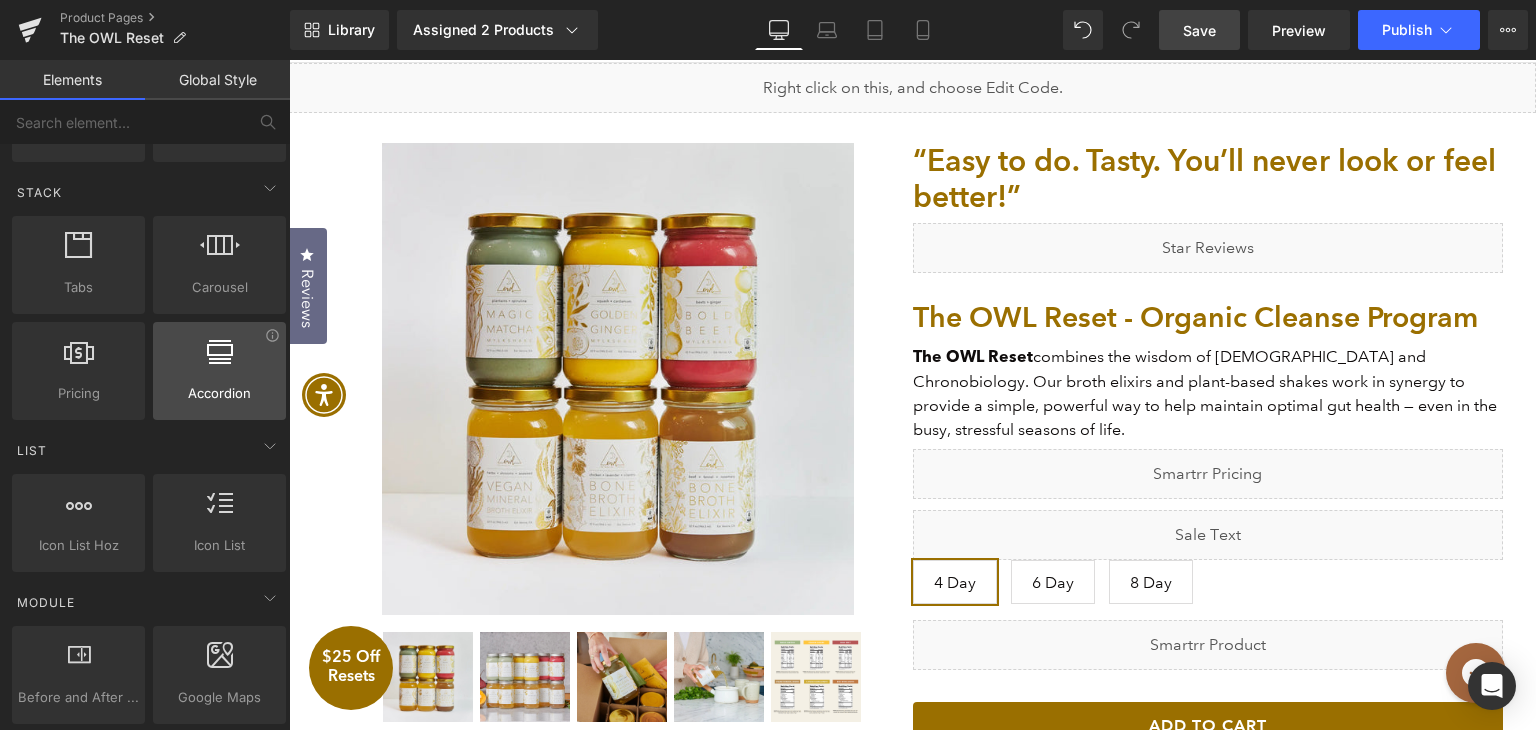 scroll, scrollTop: 700, scrollLeft: 0, axis: vertical 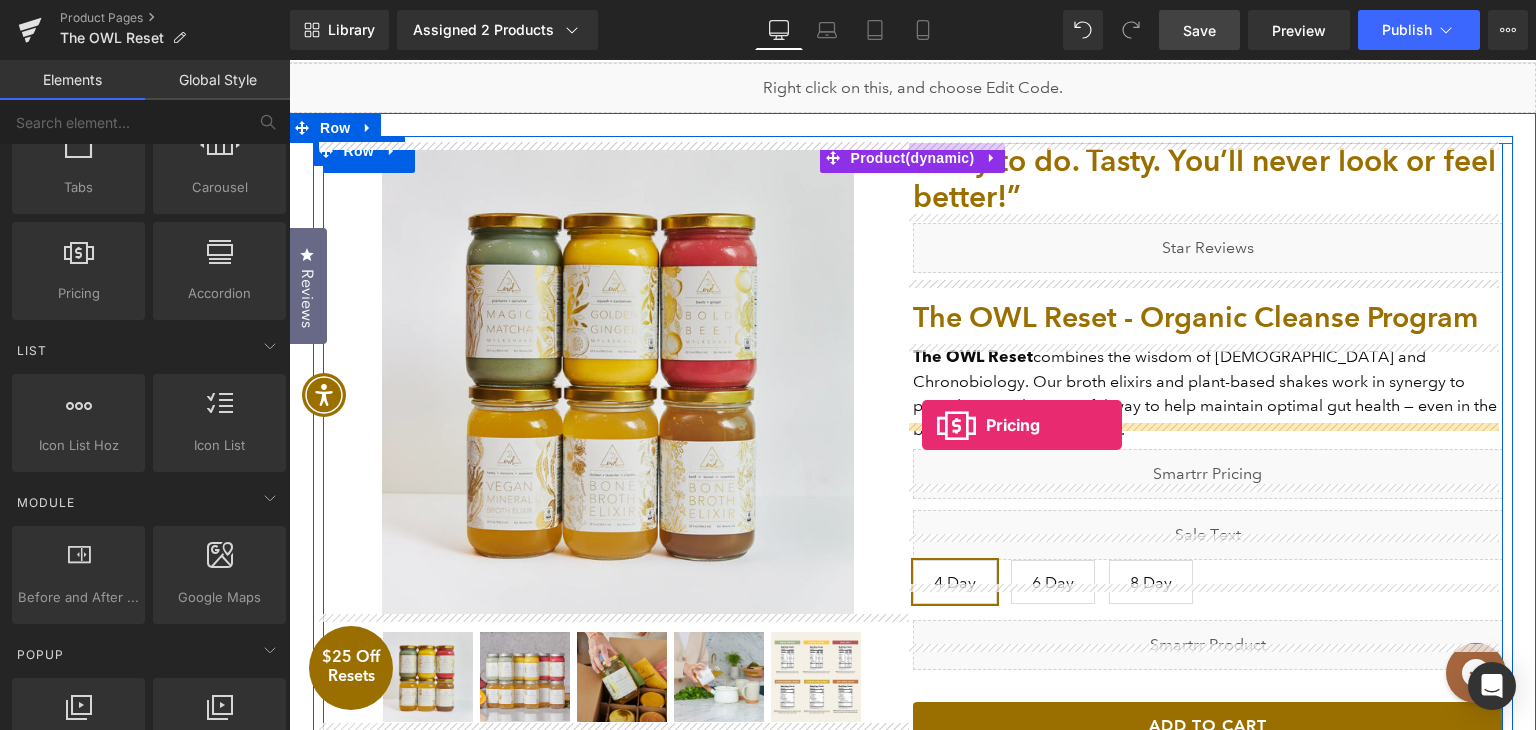 drag, startPoint x: 361, startPoint y: 348, endPoint x: 922, endPoint y: 425, distance: 566.25964 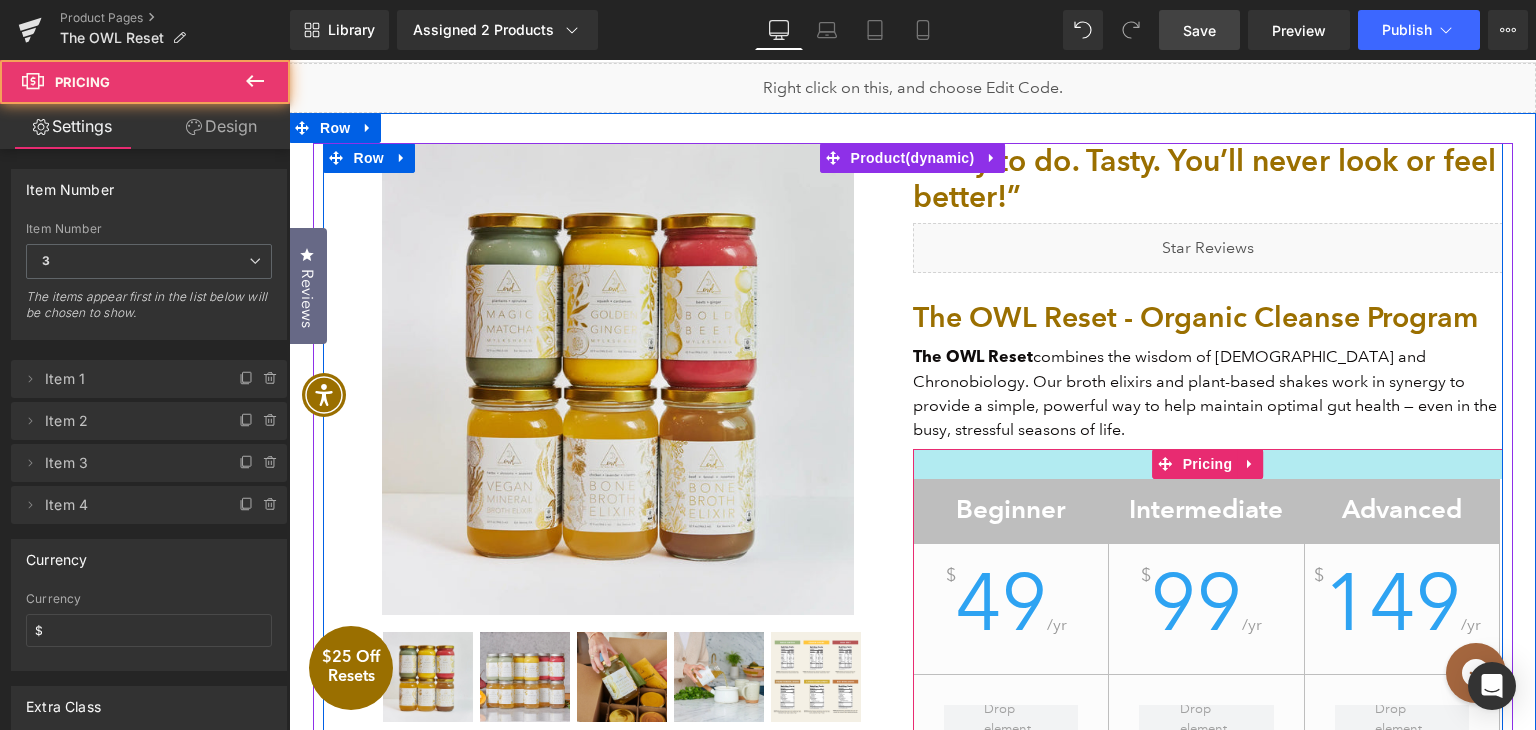 scroll, scrollTop: 406, scrollLeft: 0, axis: vertical 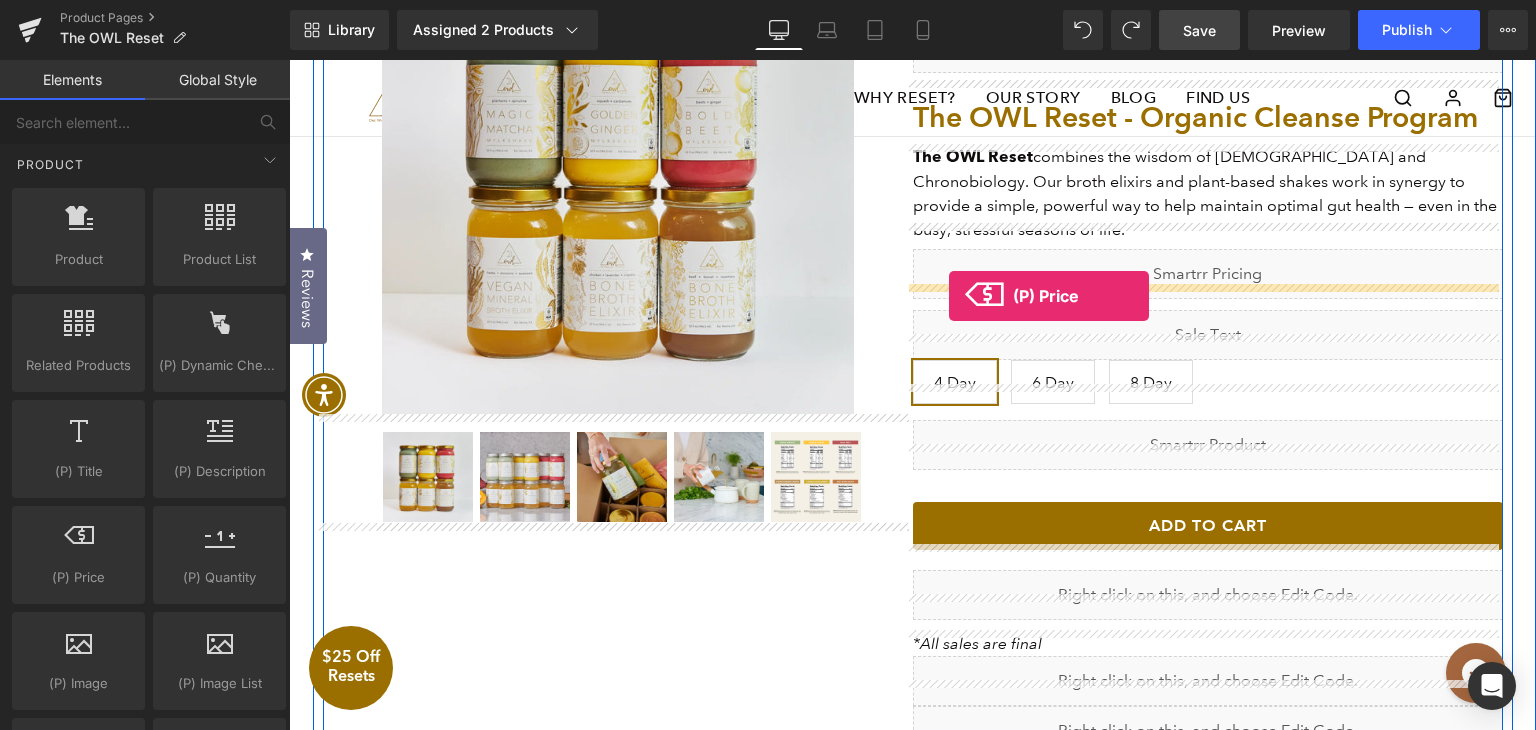 drag, startPoint x: 337, startPoint y: 599, endPoint x: 949, endPoint y: 296, distance: 682.90045 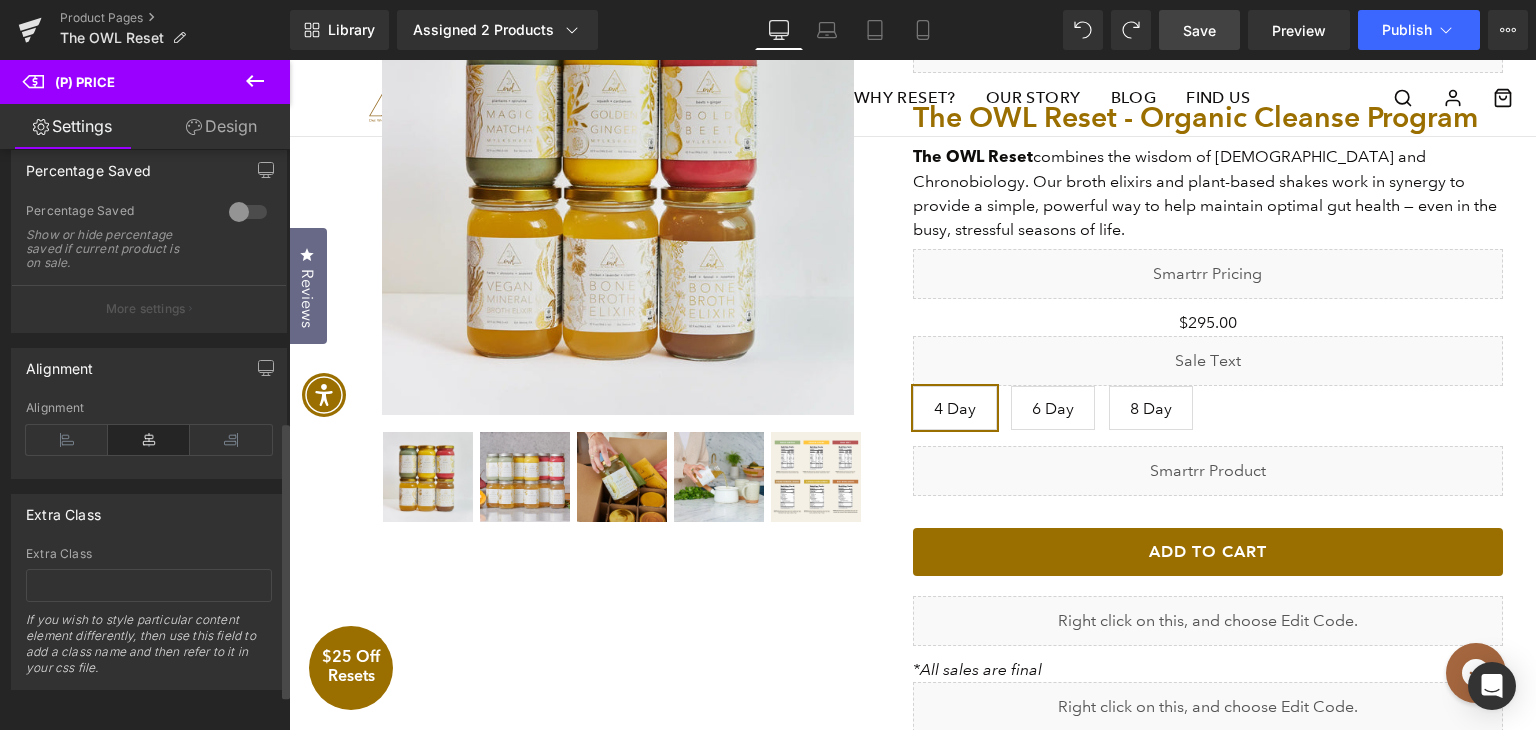 scroll, scrollTop: 644, scrollLeft: 0, axis: vertical 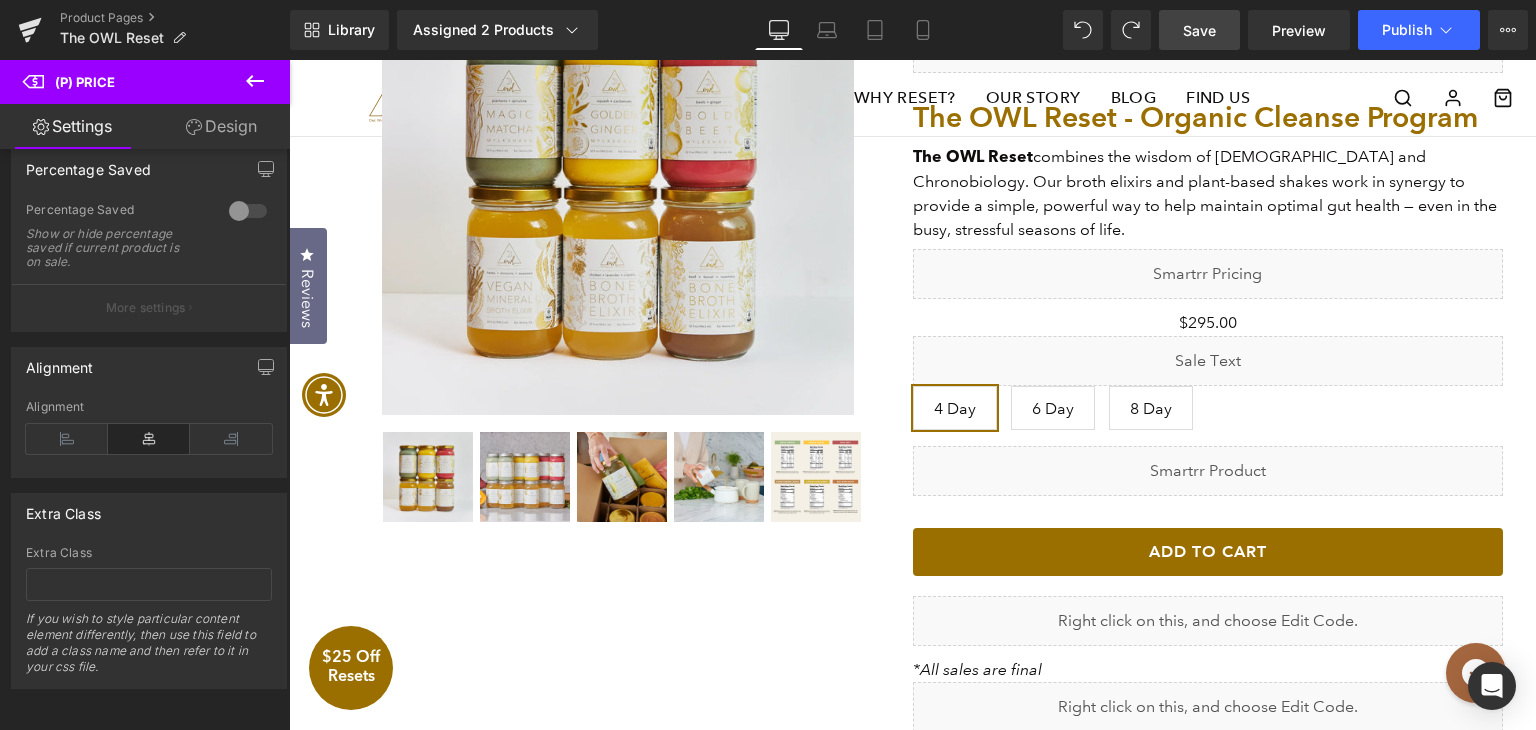 click on "Save" at bounding box center (1199, 30) 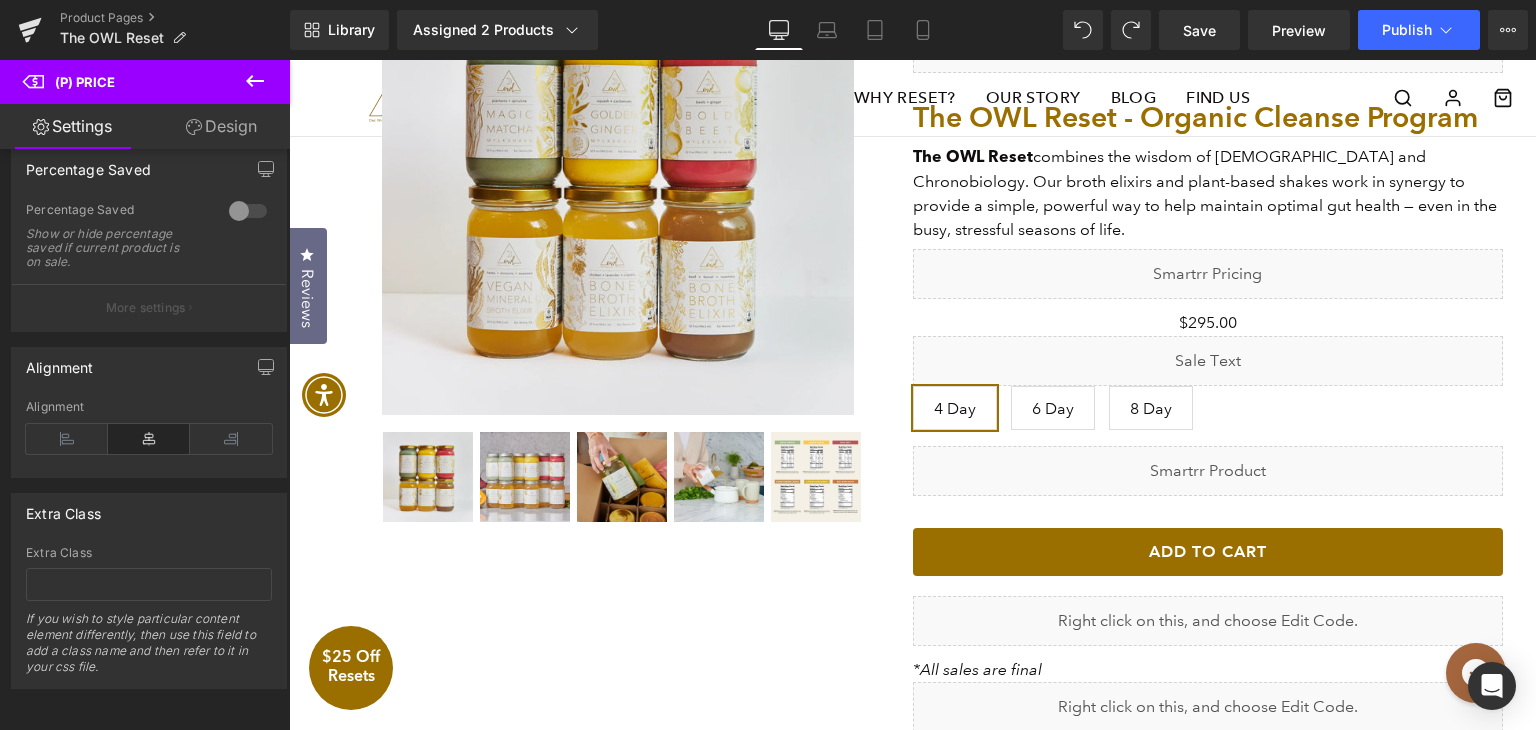 click at bounding box center [255, 82] 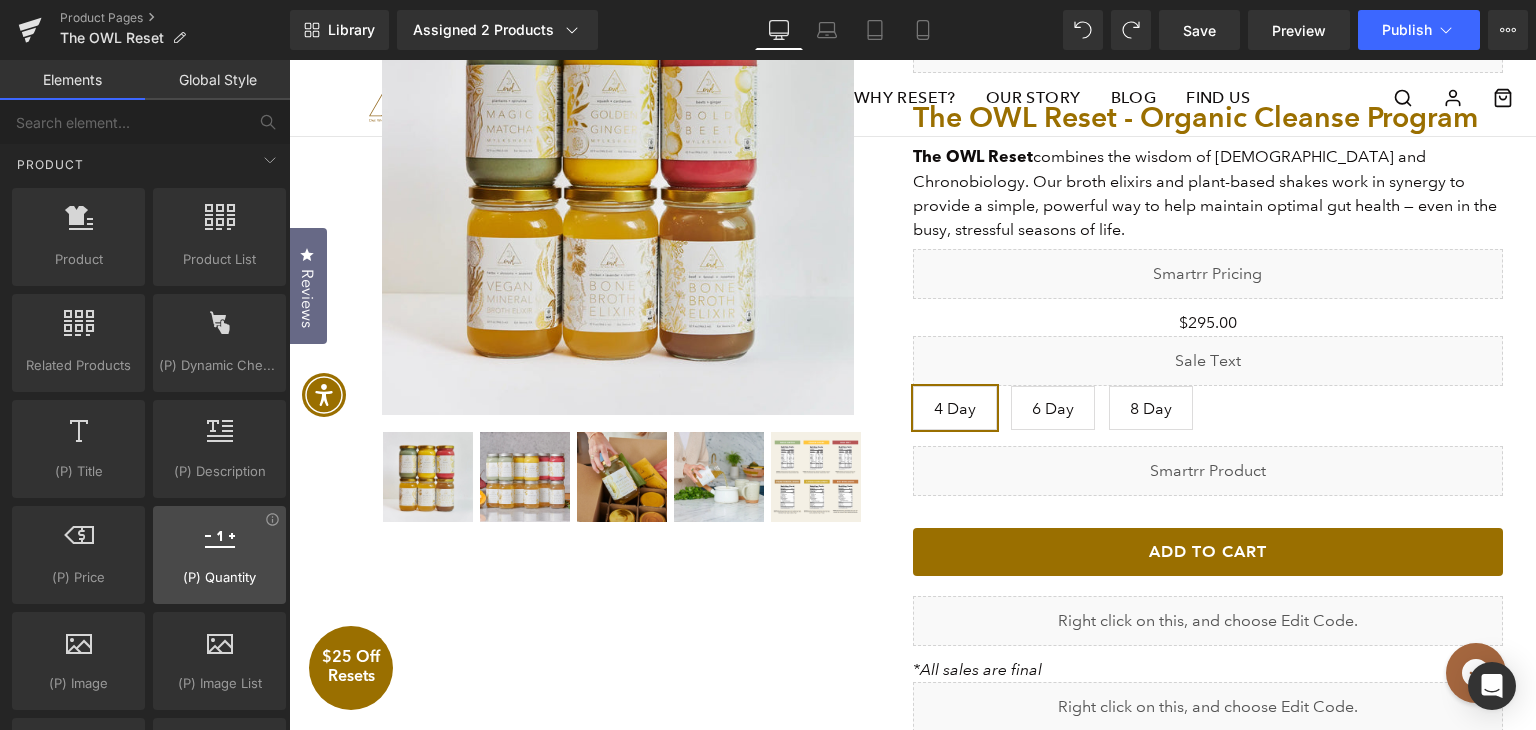 scroll, scrollTop: 1500, scrollLeft: 0, axis: vertical 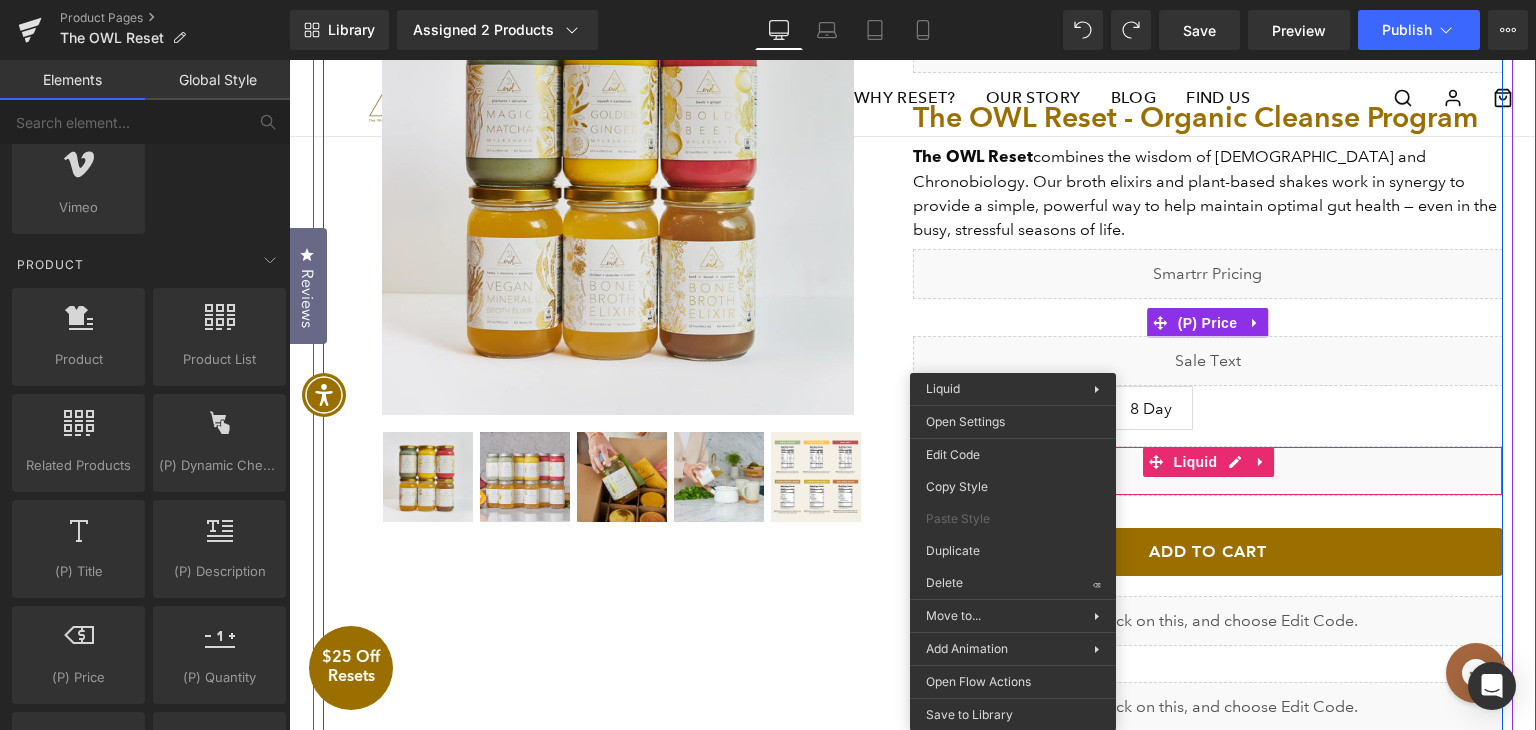 click on "$0
$295.00" at bounding box center (1208, 323) 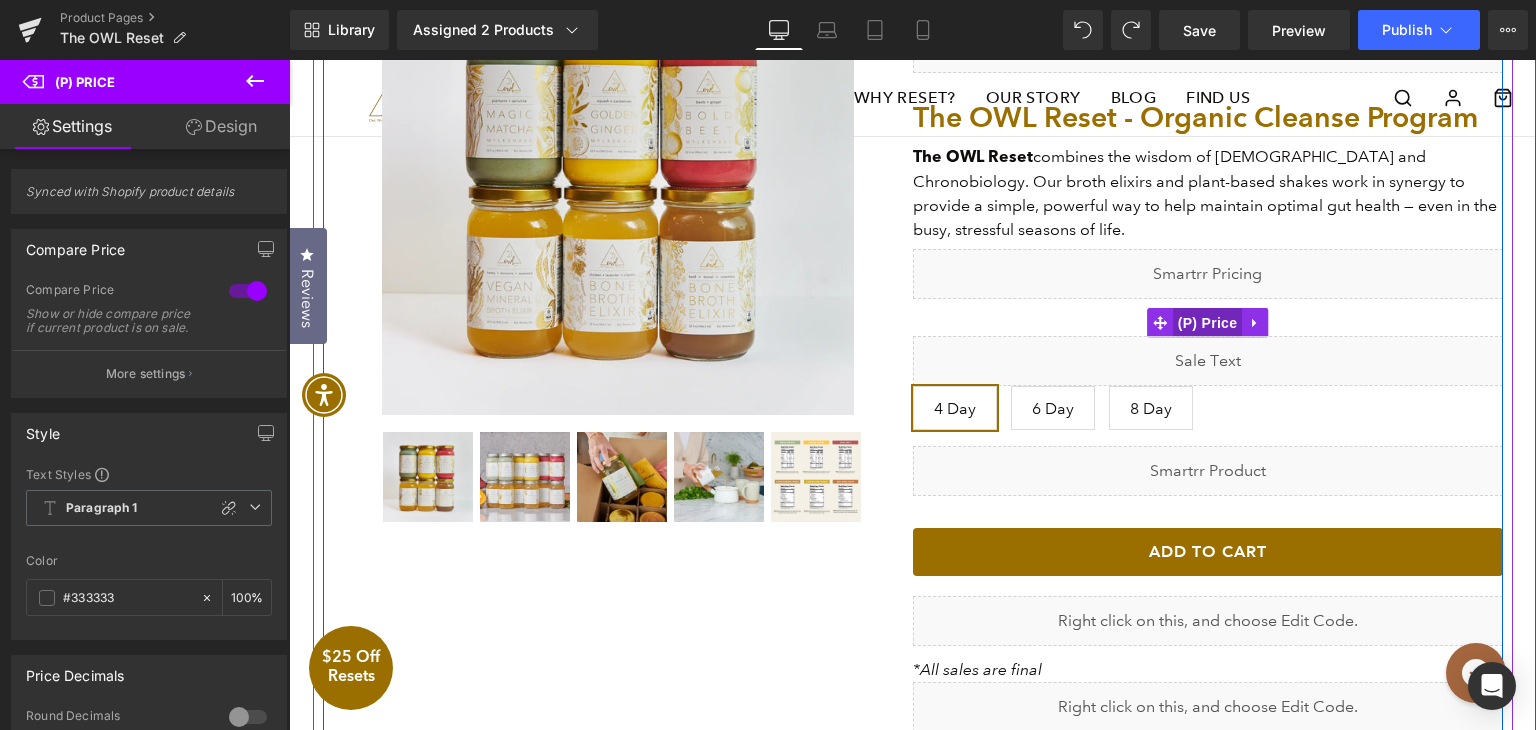 click on "(P) Price" at bounding box center (1208, 323) 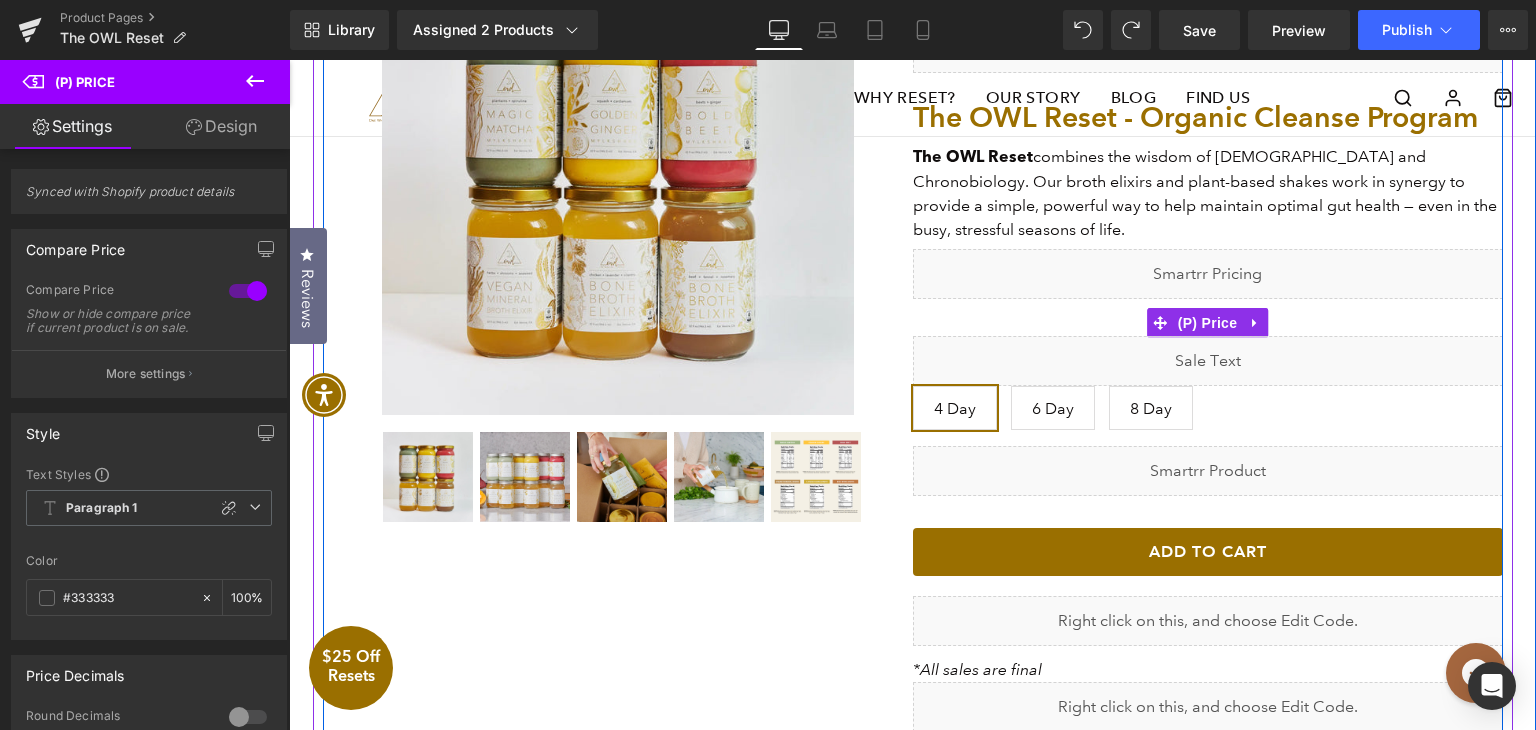 click at bounding box center (1255, 323) 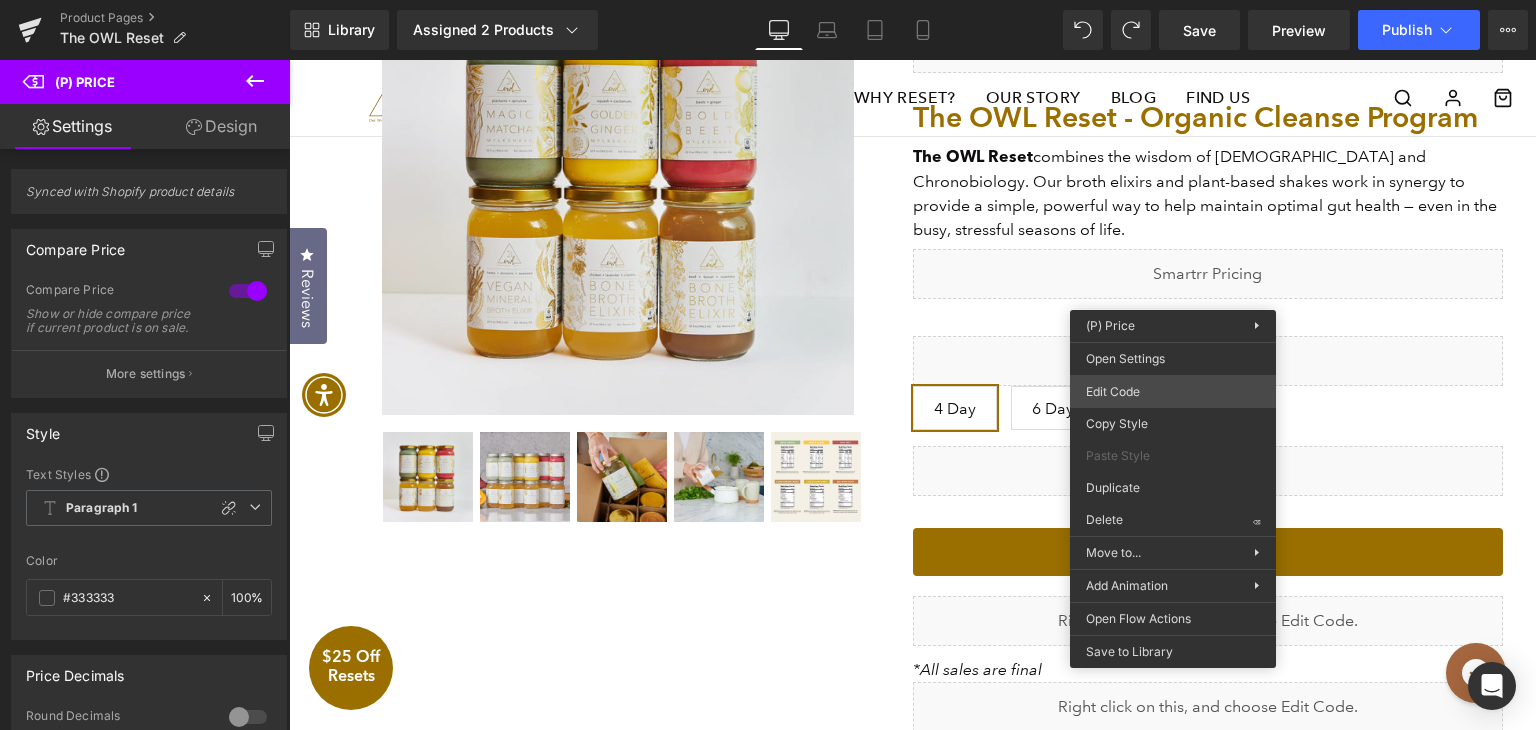 click on "(P) Price  You are previewing how the   will restyle your page. You can not edit Elements in Preset Preview Mode.  Product Pages The OWL Reset Library Assigned 2 Products  Product Preview
The OWL Reset - Organic Cleanse Program The OWL Reset - Organic Cleanse Program $295 Manage assigned products Desktop Desktop Laptop Tablet Mobile Save Preview Publish Scheduled View Live Page View with current Template Save Template to Library Schedule Publish  Optimize  Publish Settings Shortcuts  Your page can’t be published   You've reached the maximum number of published pages on your plan  (23/999999).  You need to upgrade your plan or unpublish all your pages to get 1 publish slot.   Unpublish pages   Upgrade plan  Elements Global Style Base Row  rows, columns, layouts, div Heading  headings, titles, h1,h2,h3,h4,h5,h6 Text Block  texts, paragraphs, contents, blocks Image  images, photos, alts, uploads Icon  icons, symbols Button  button, call to action, cta Separator  Liquid  Banner Parallax  Stack Tabs" at bounding box center [768, 0] 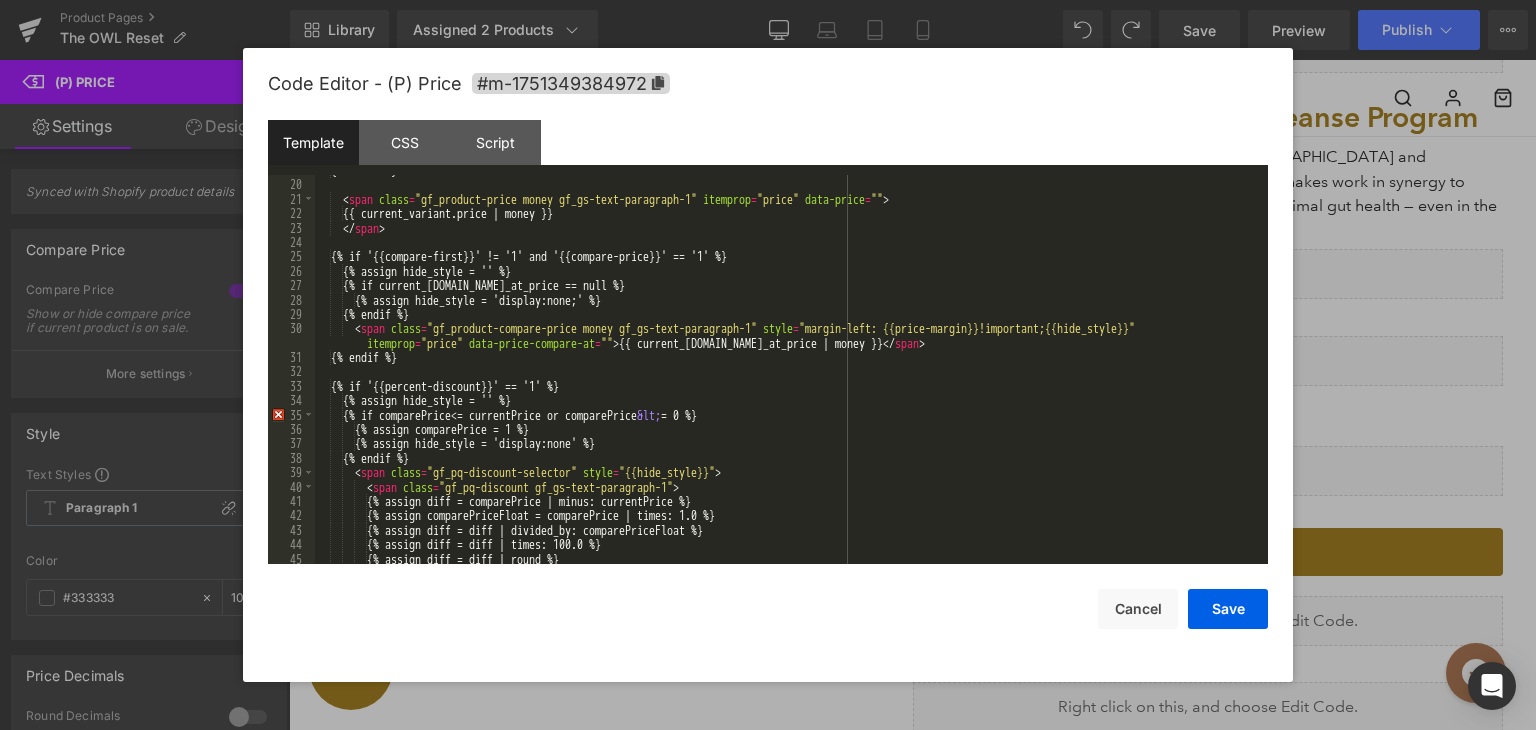 scroll, scrollTop: 446, scrollLeft: 0, axis: vertical 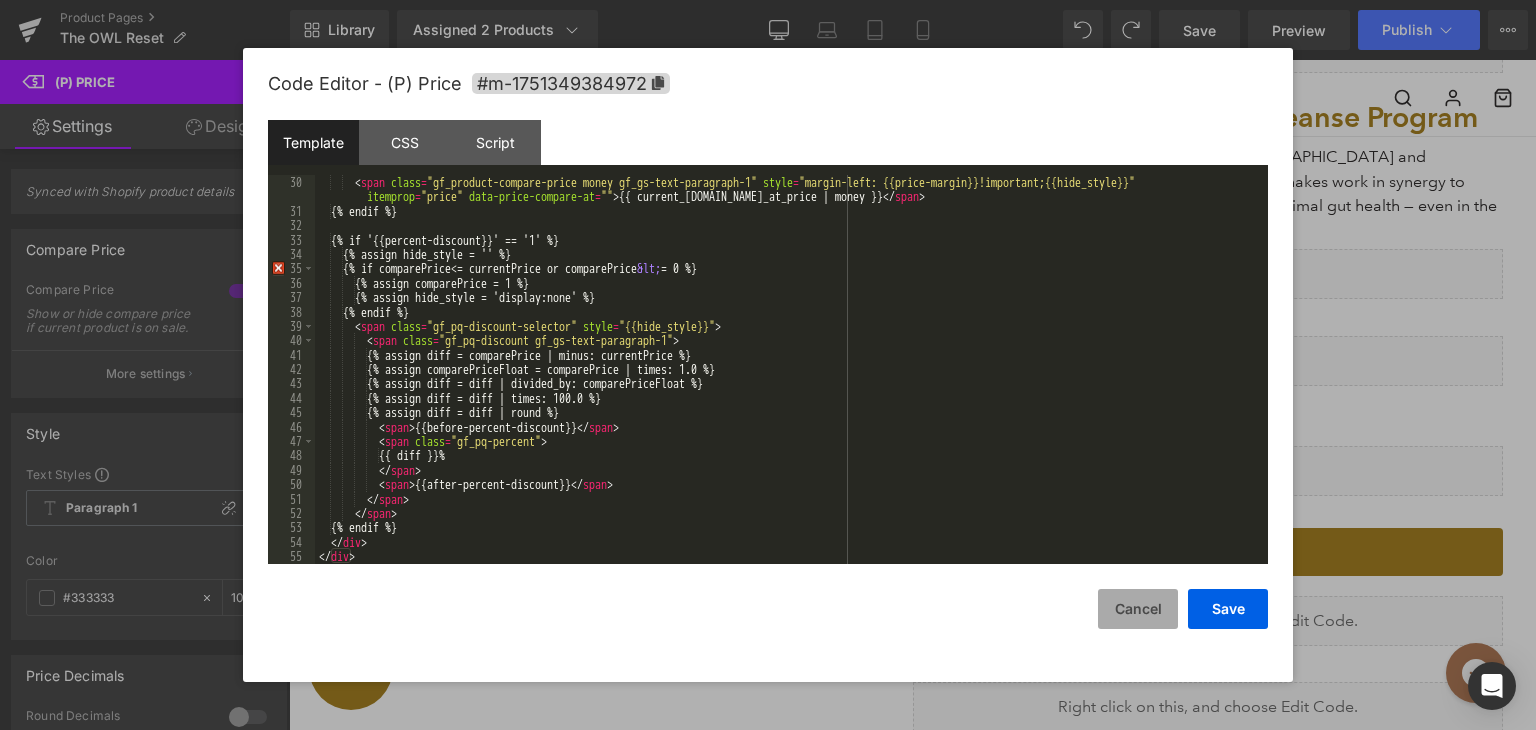 click on "Cancel" at bounding box center (1138, 609) 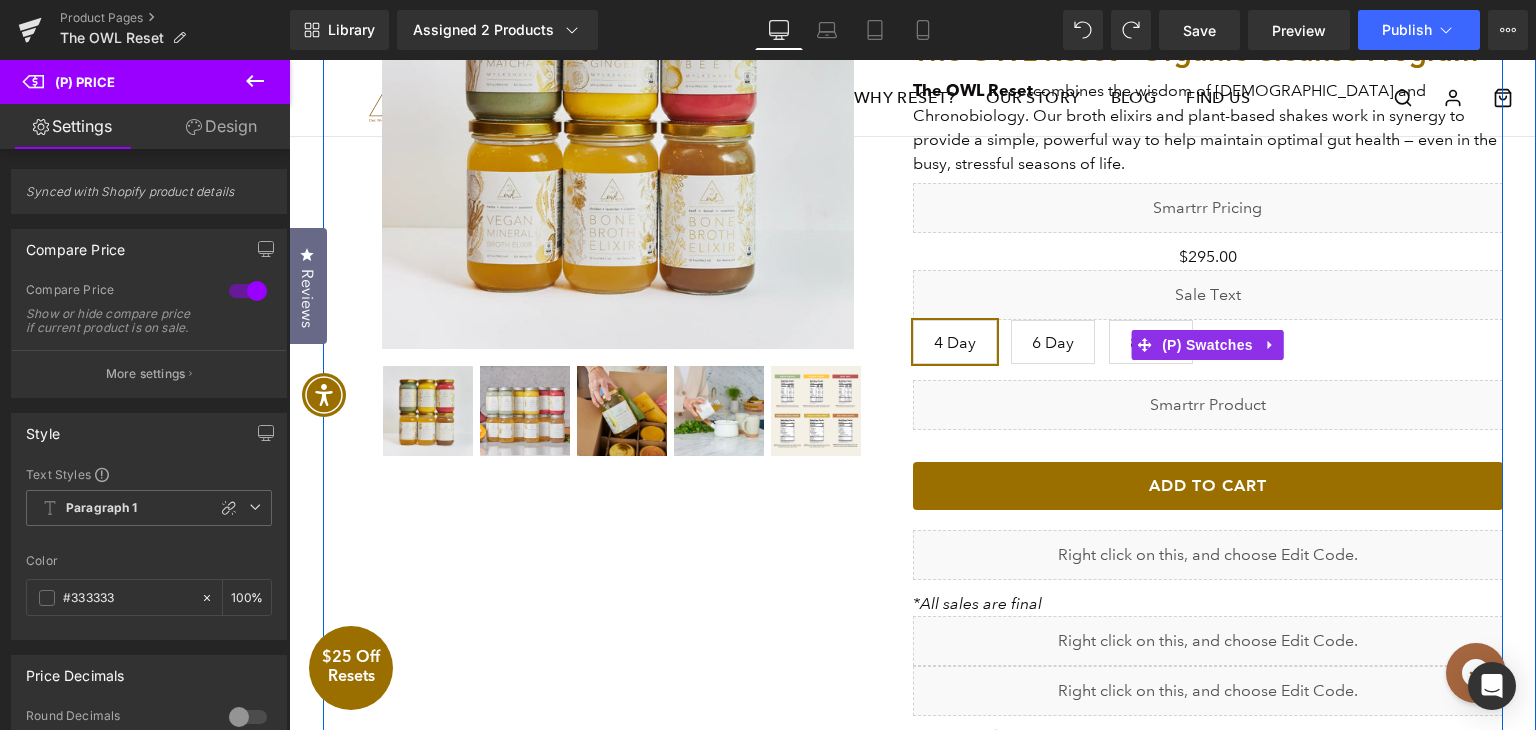 scroll, scrollTop: 506, scrollLeft: 0, axis: vertical 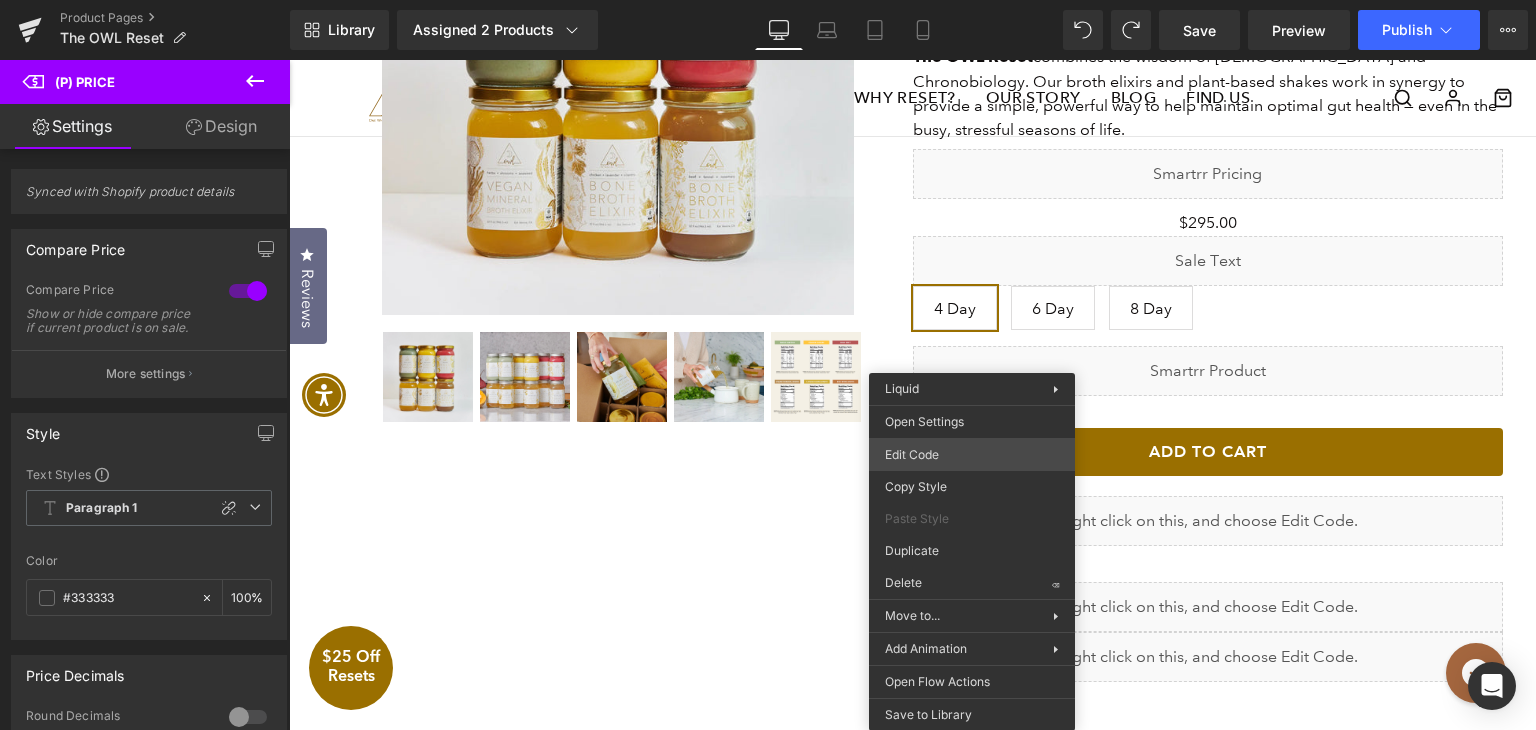 click on "(P) Price  You are previewing how the   will restyle your page. You can not edit Elements in Preset Preview Mode.  Product Pages The OWL Reset Library Assigned 2 Products  Product Preview
The OWL Reset - Organic Cleanse Program The OWL Reset - Organic Cleanse Program $295 Manage assigned products Desktop Desktop Laptop Tablet Mobile Save Preview Publish Scheduled View Live Page View with current Template Save Template to Library Schedule Publish  Optimize  Publish Settings Shortcuts  Your page can’t be published   You've reached the maximum number of published pages on your plan  (23/999999).  You need to upgrade your plan or unpublish all your pages to get 1 publish slot.   Unpublish pages   Upgrade plan  Elements Global Style Base Row  rows, columns, layouts, div Heading  headings, titles, h1,h2,h3,h4,h5,h6 Text Block  texts, paragraphs, contents, blocks Image  images, photos, alts, uploads Icon  icons, symbols Button  button, call to action, cta Separator  Liquid  Banner Parallax  Stack Tabs" at bounding box center [768, 0] 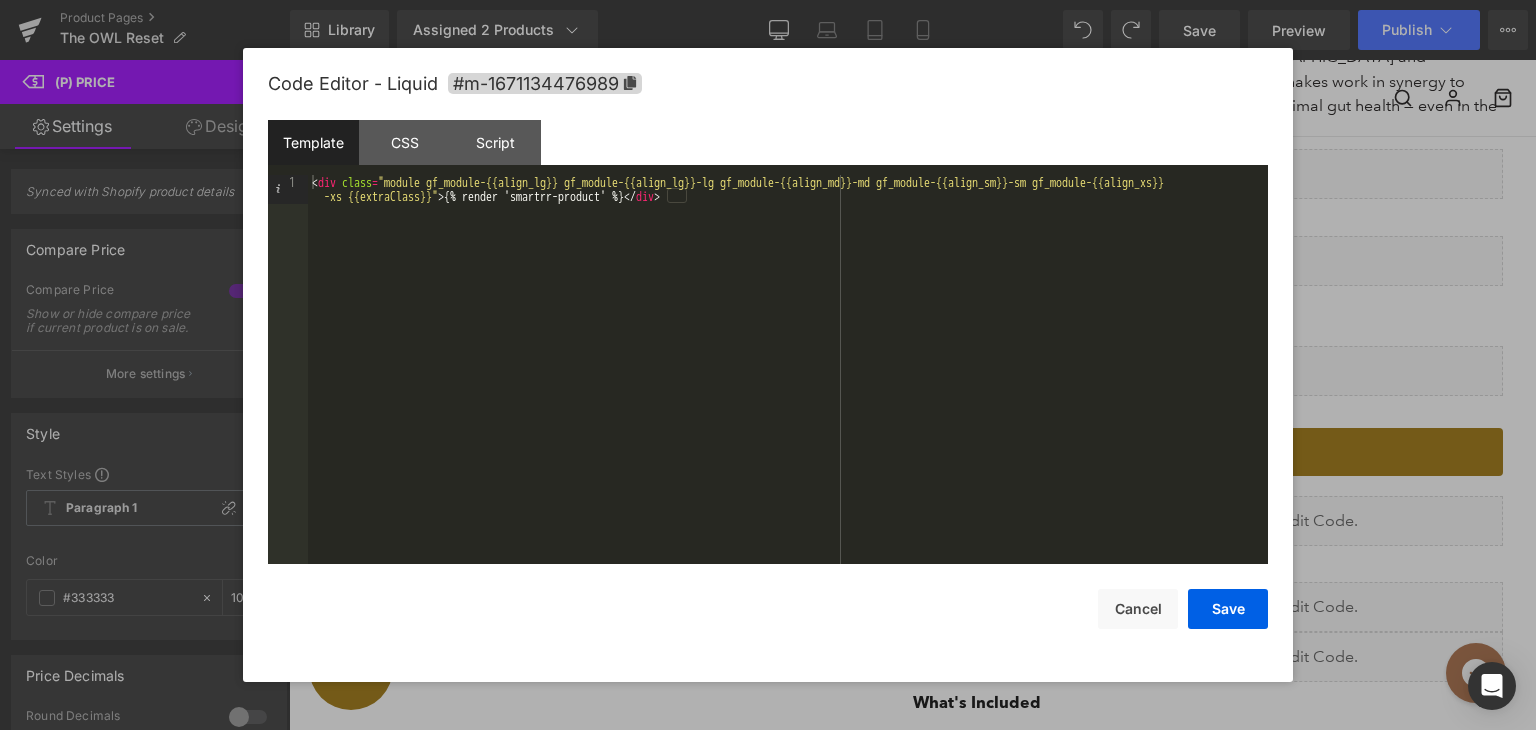 click on "< div   class = "module gf_module-{{align_lg}} gf_module-{{align_lg}}-lg gf_module-{{align_md}}-md gf_module-{{align_sm}}-sm gf_module-{{align_xs}}    -xs {{extraClass}}" > {% render 'smartrr-product' %} </ div >" at bounding box center (788, 398) 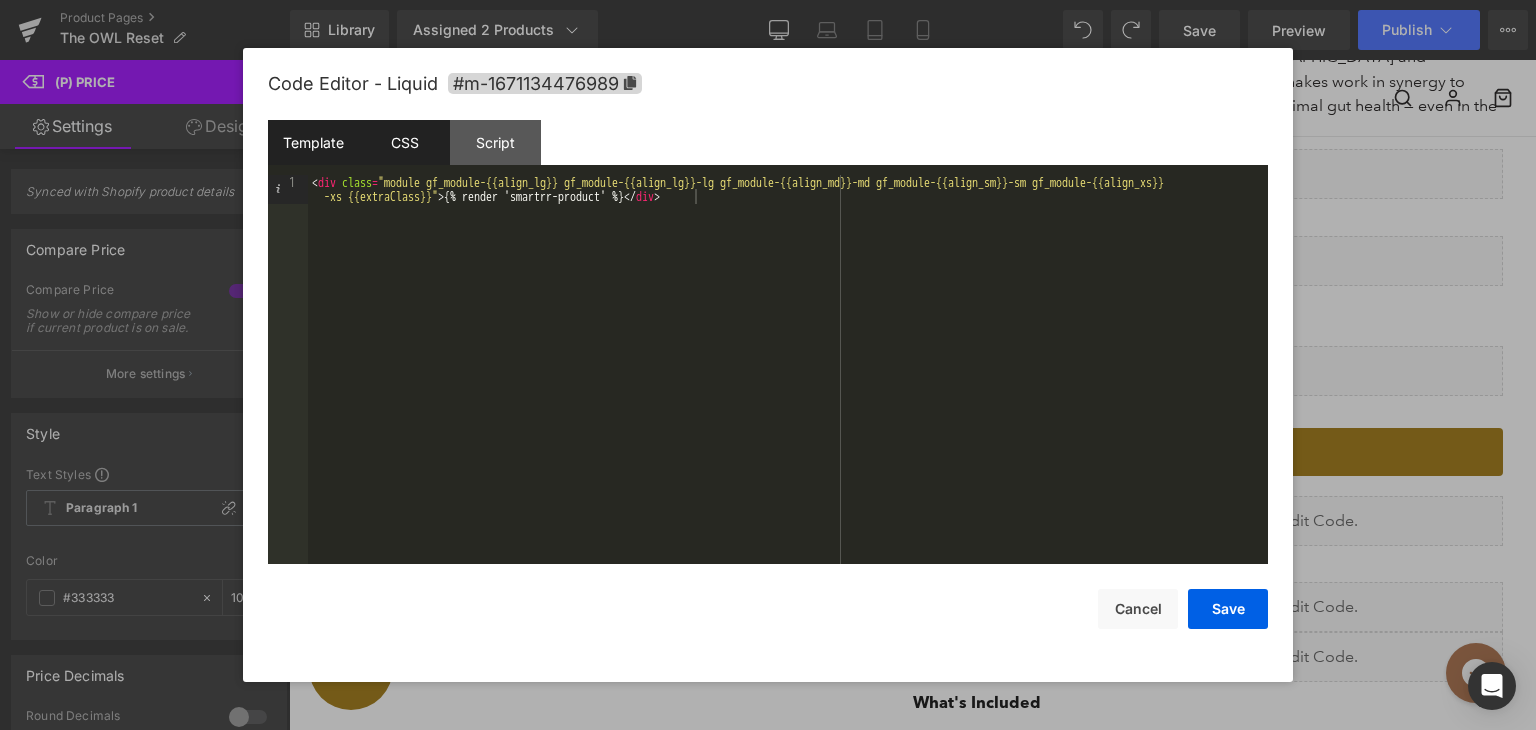 click on "CSS" at bounding box center (404, 142) 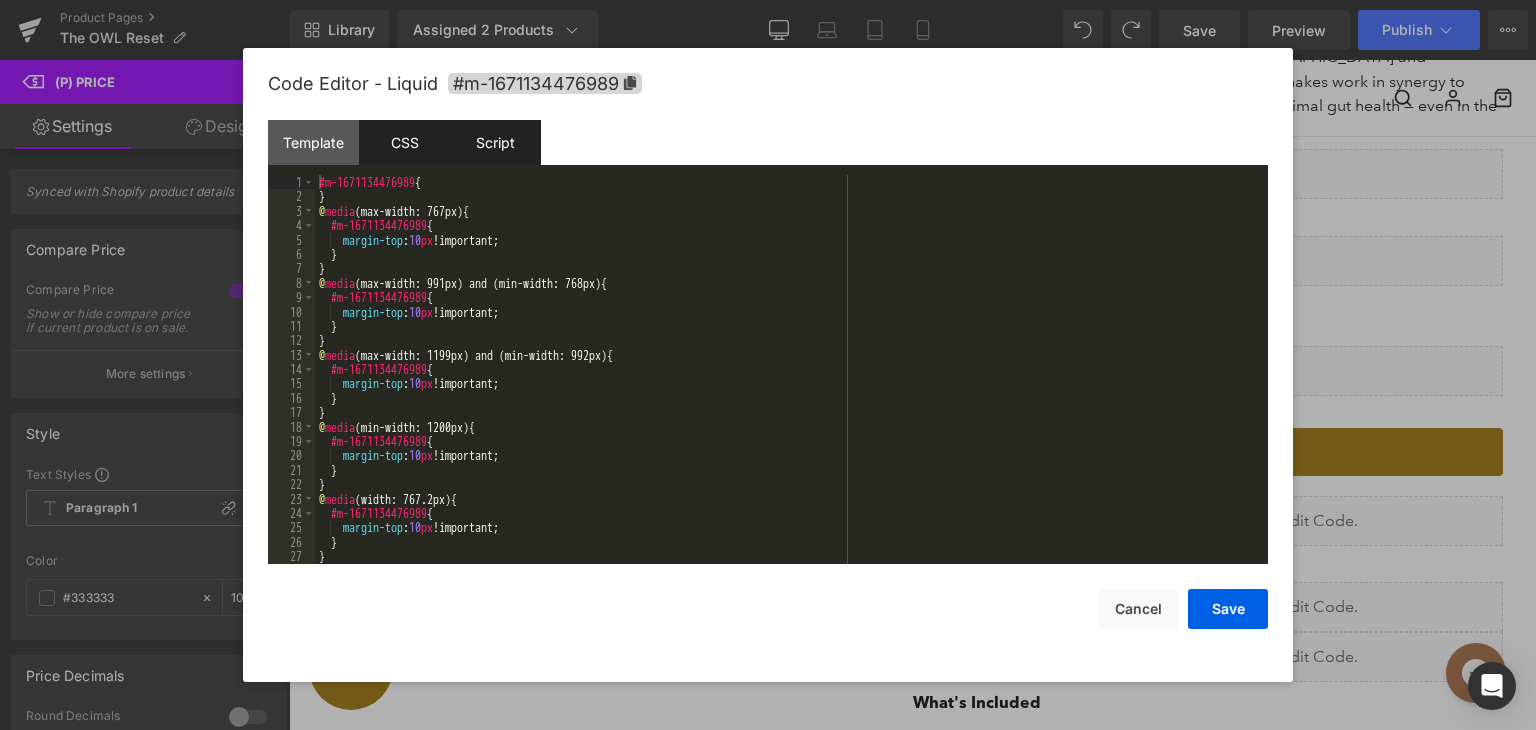 click on "Script" at bounding box center (495, 142) 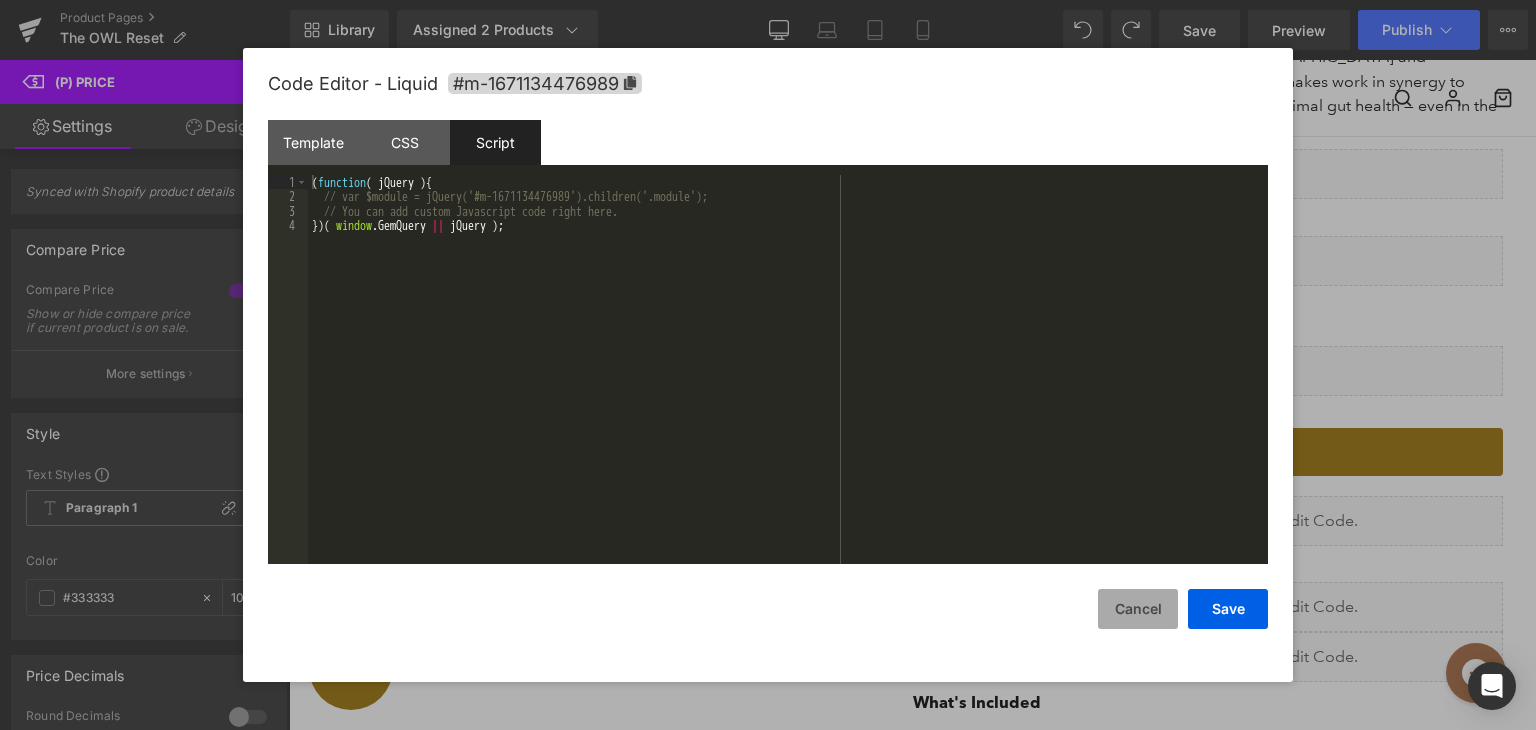 click on "Cancel" at bounding box center [1138, 609] 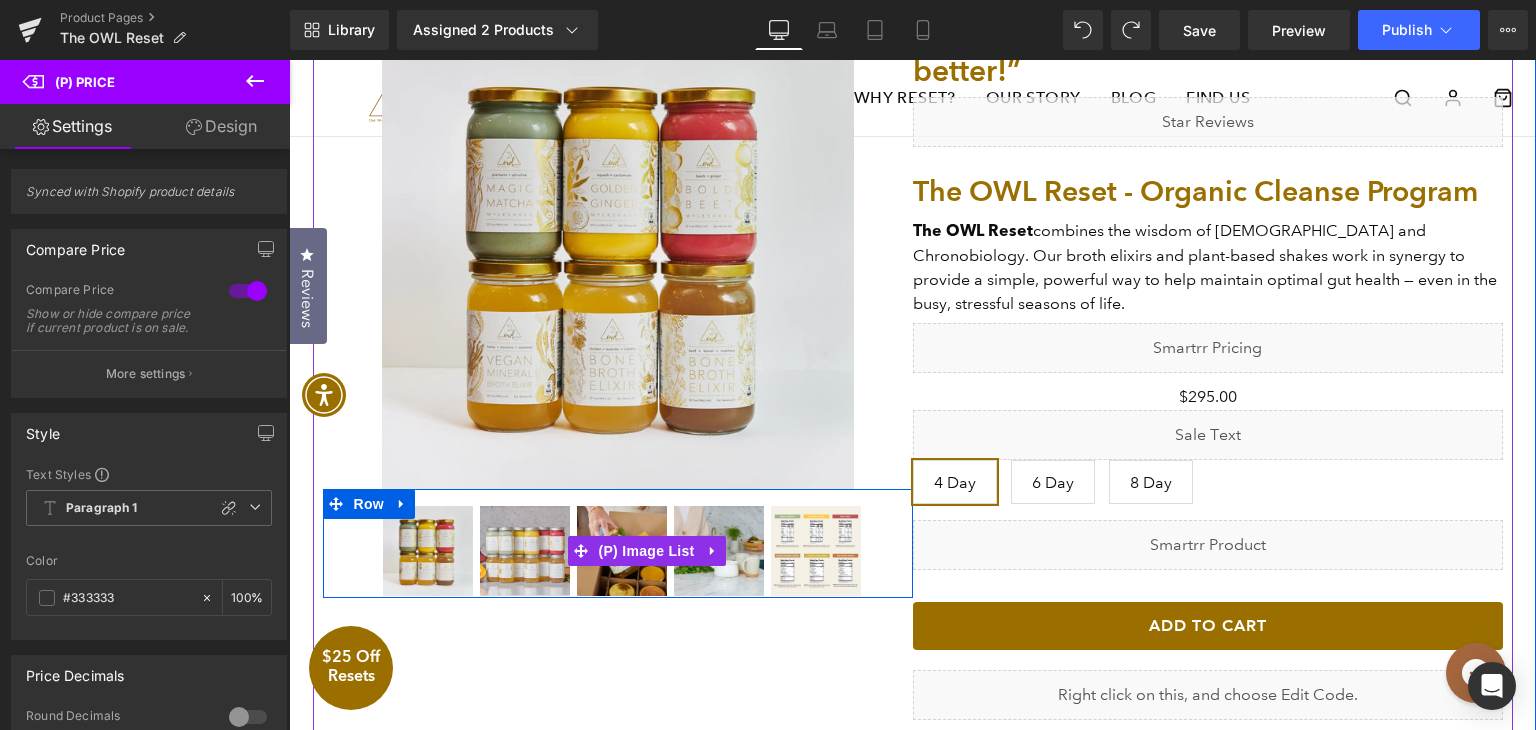 scroll, scrollTop: 306, scrollLeft: 0, axis: vertical 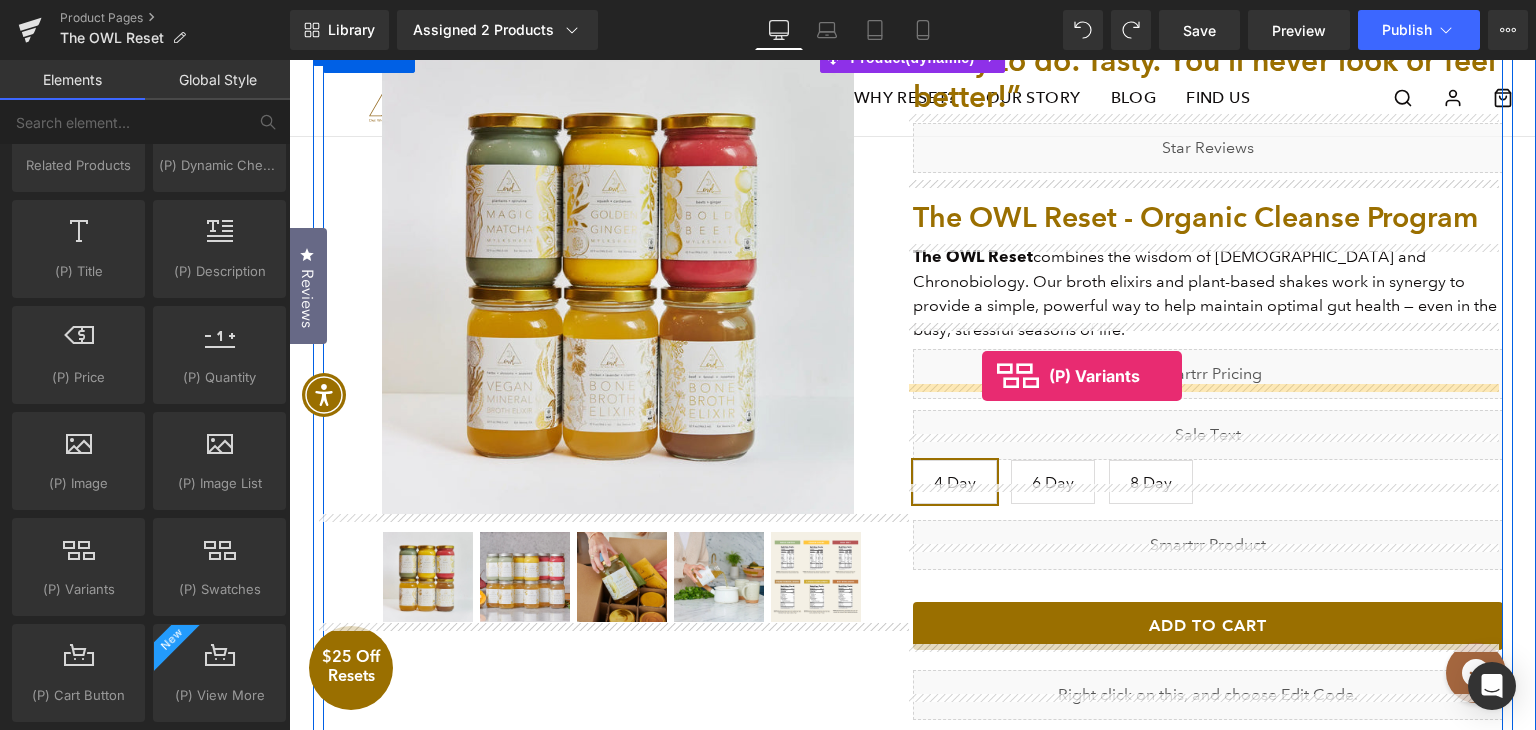 drag, startPoint x: 375, startPoint y: 612, endPoint x: 982, endPoint y: 376, distance: 651.26416 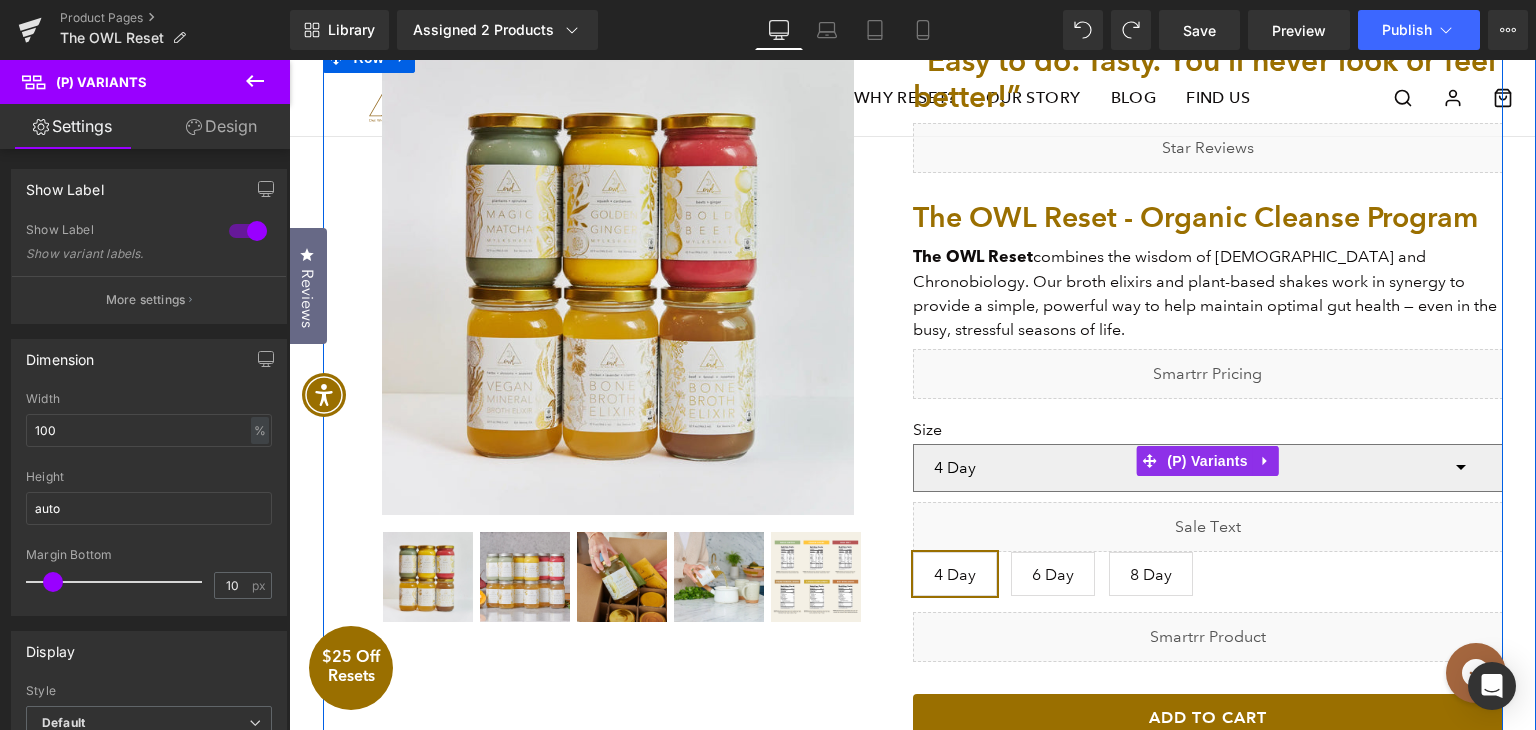 click on "4 Day
6 Day
8 Day" at bounding box center [1208, 468] 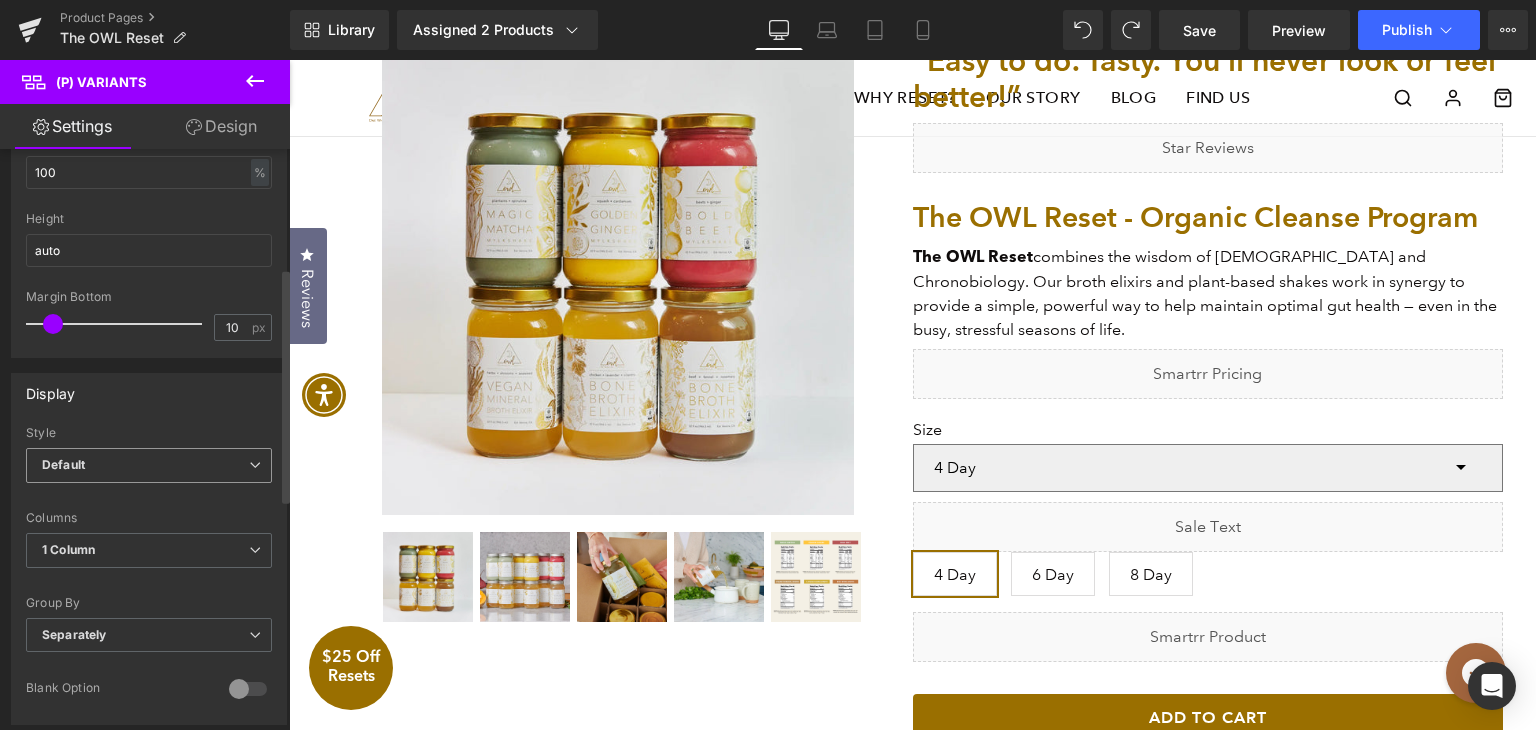 scroll, scrollTop: 300, scrollLeft: 0, axis: vertical 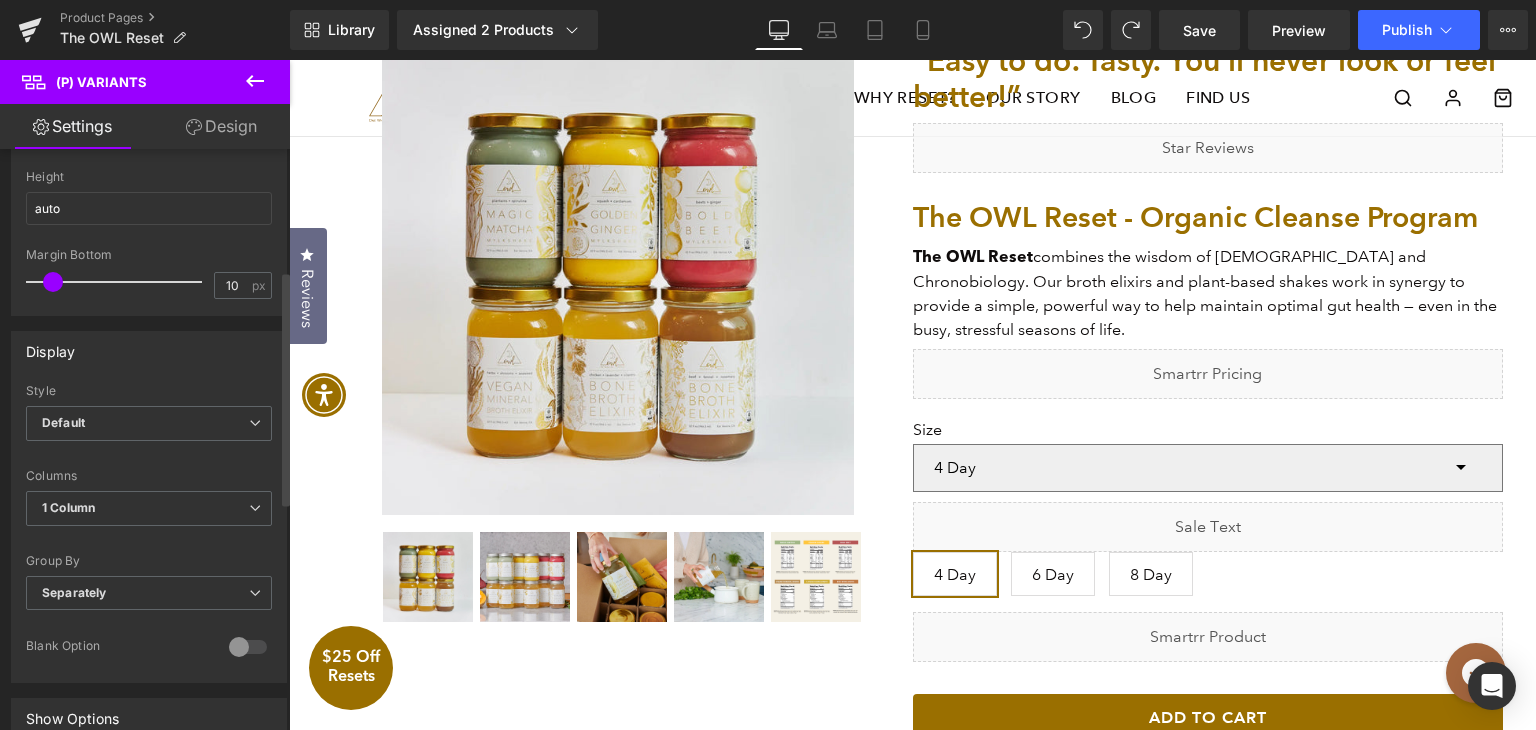 click on "Style
Default
Default Inline" at bounding box center [149, 424] 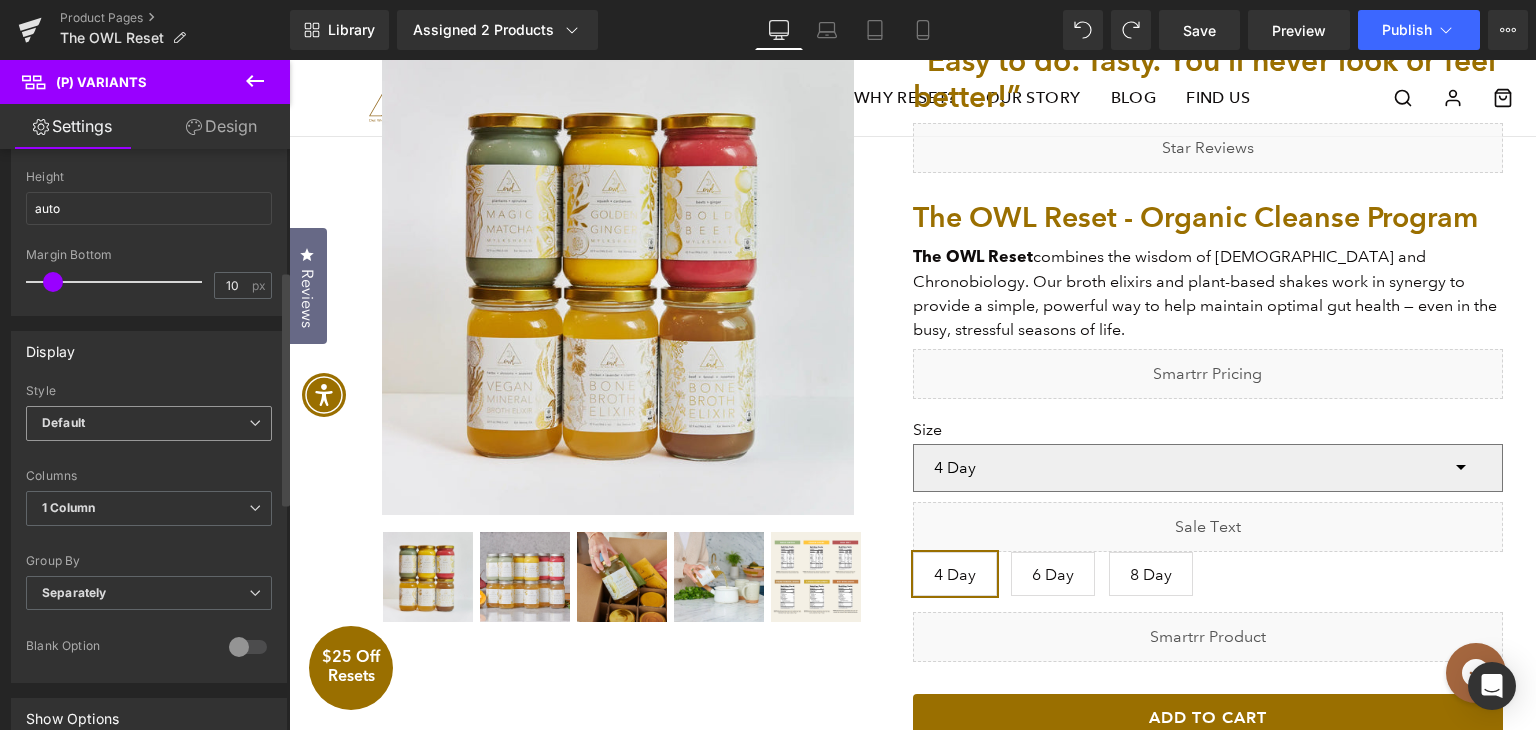 click on "Default" at bounding box center (149, 423) 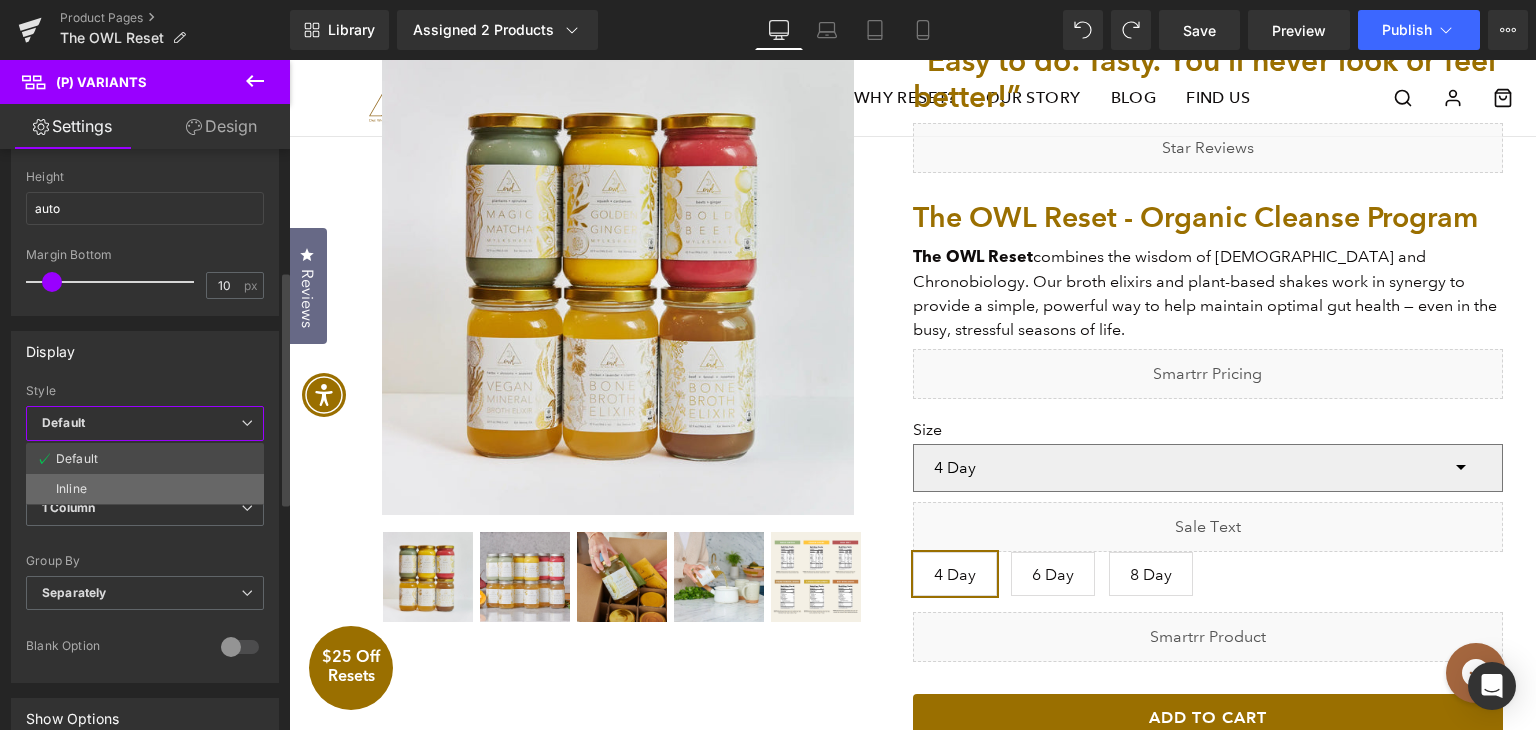 click on "Inline" at bounding box center [145, 489] 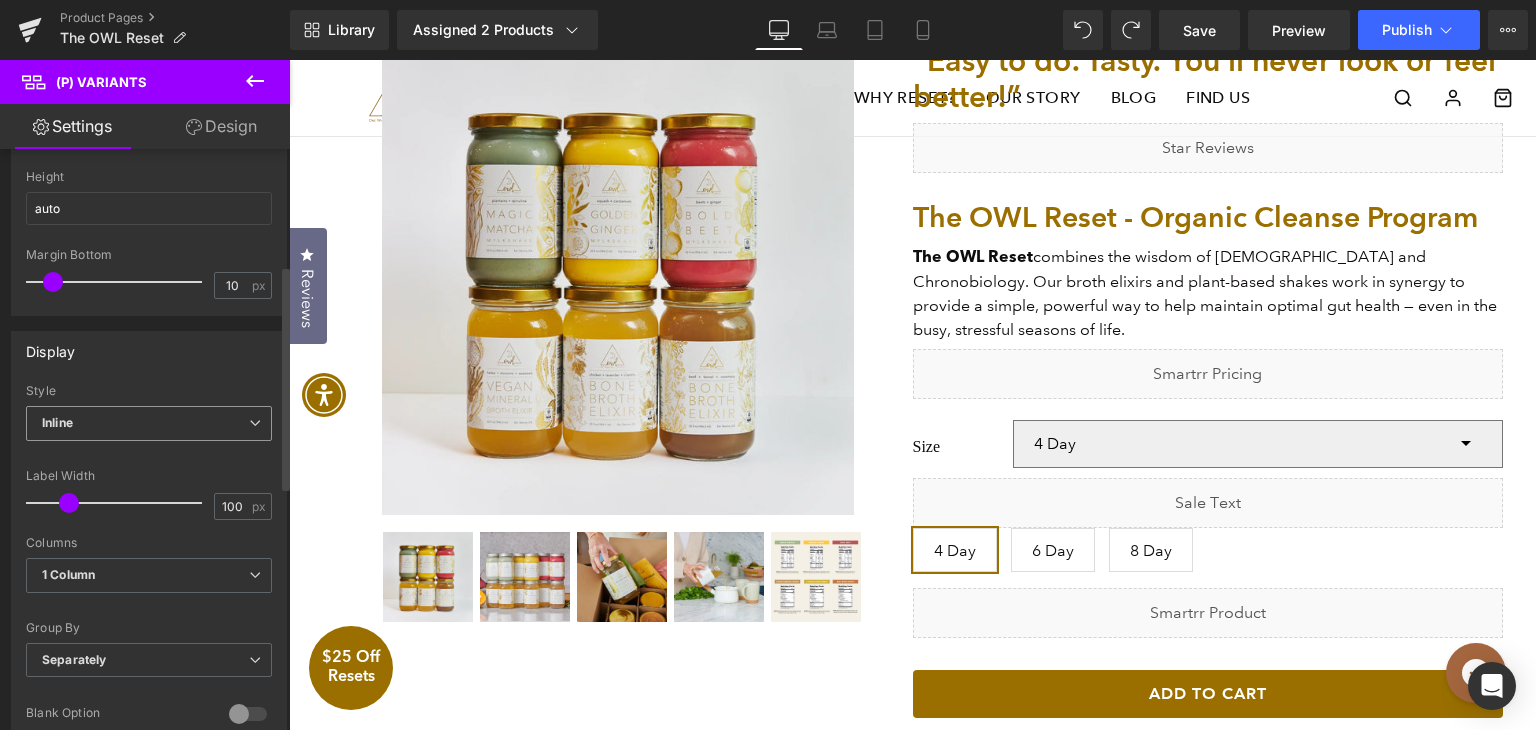 click on "Inline" at bounding box center [149, 423] 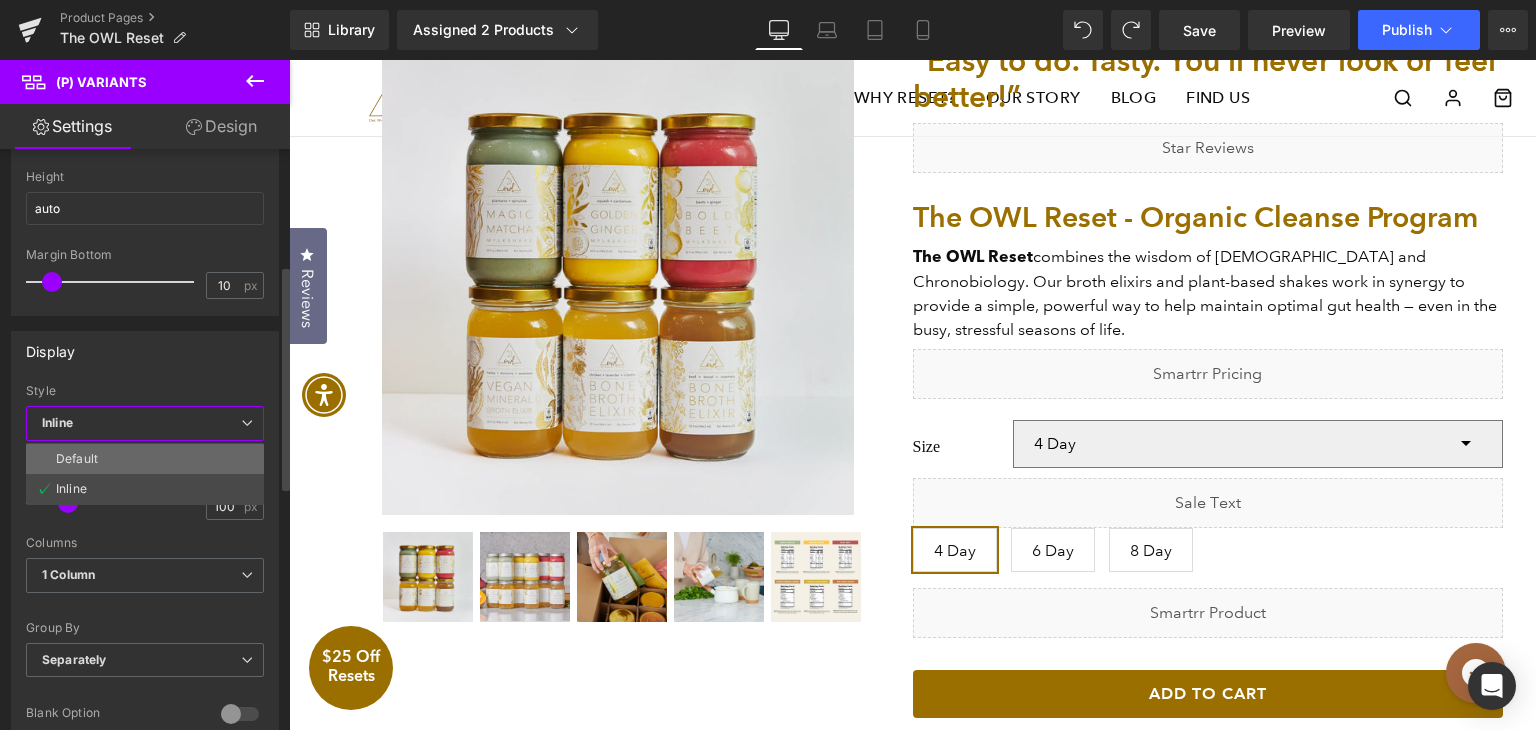 click on "Default" at bounding box center [77, 459] 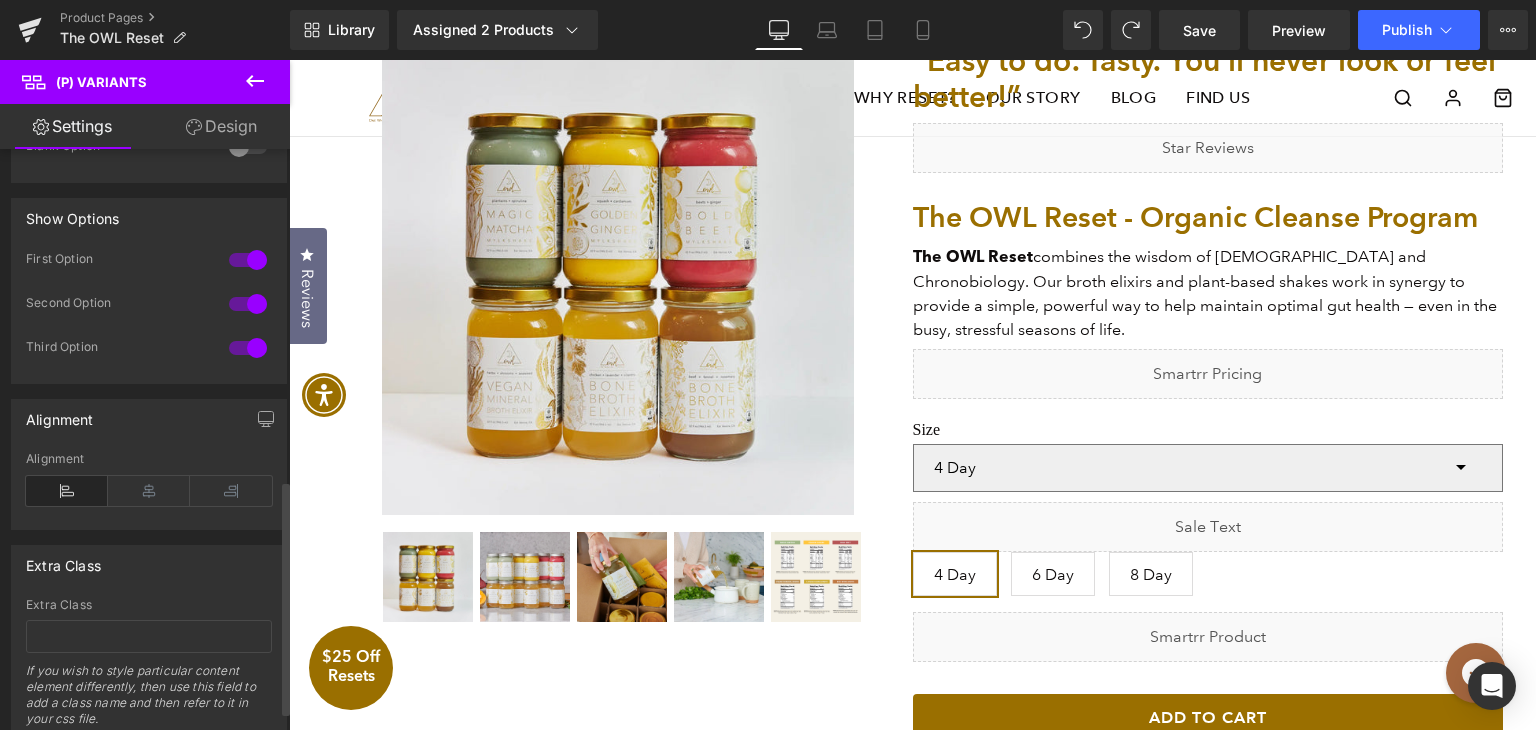 scroll, scrollTop: 864, scrollLeft: 0, axis: vertical 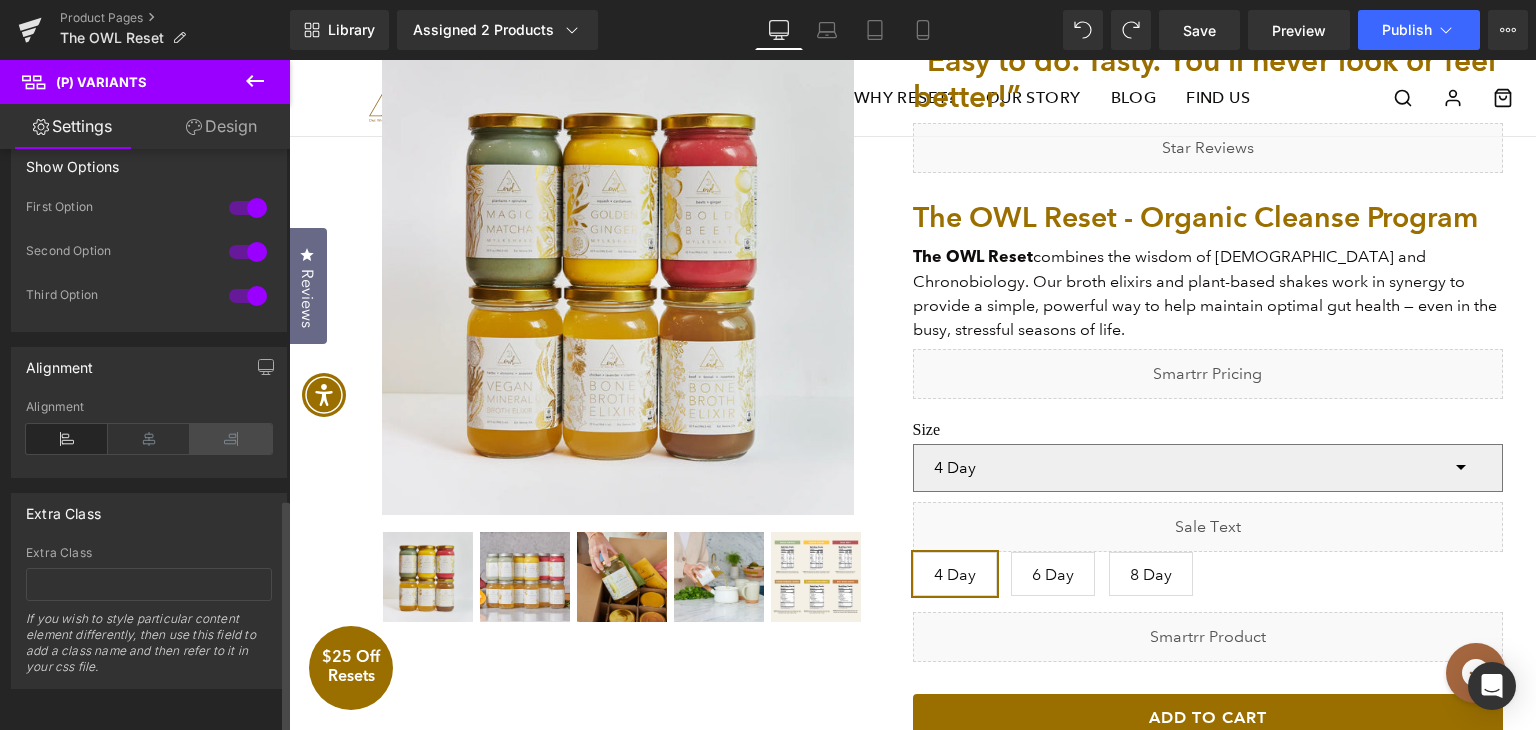 drag, startPoint x: 131, startPoint y: 435, endPoint x: 240, endPoint y: 436, distance: 109.004585 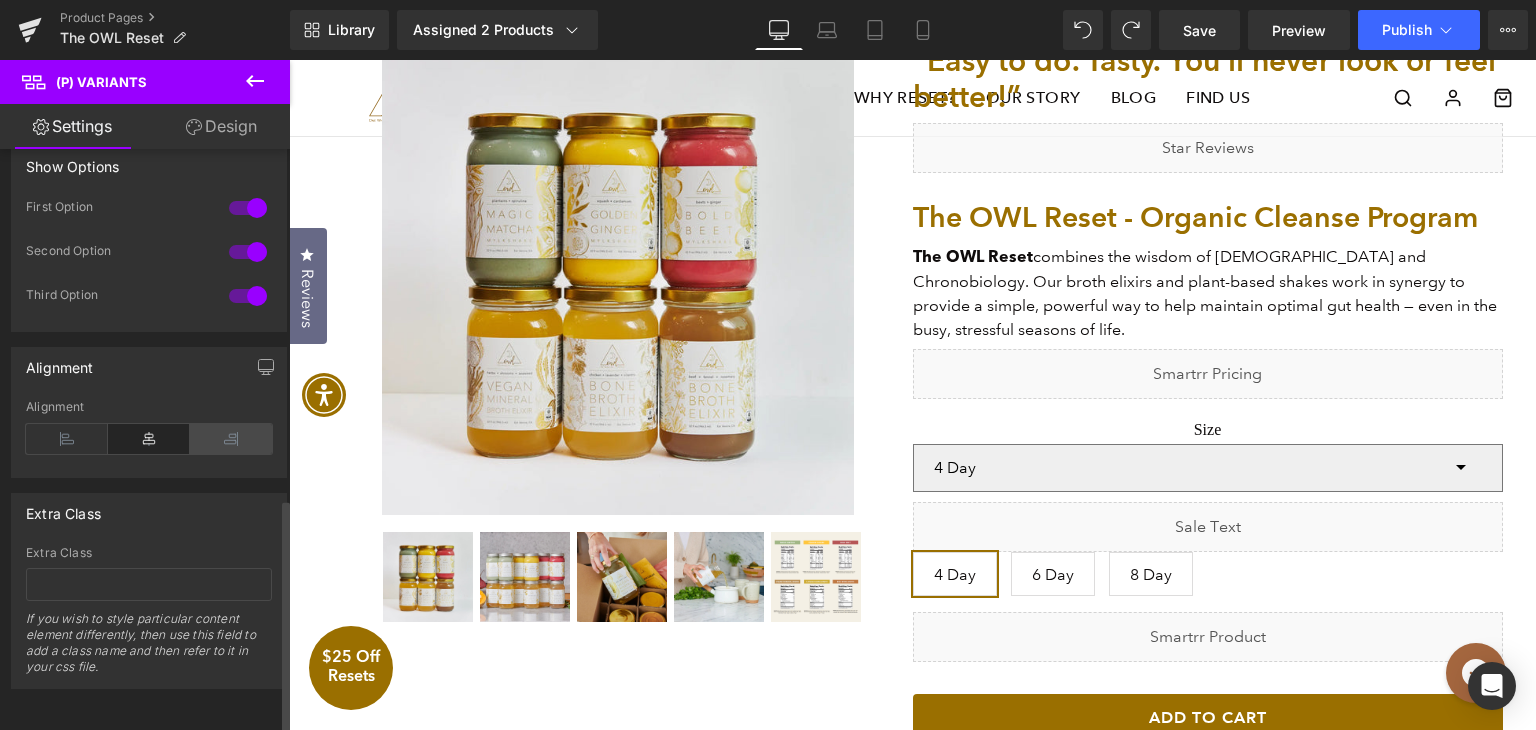 click at bounding box center [231, 439] 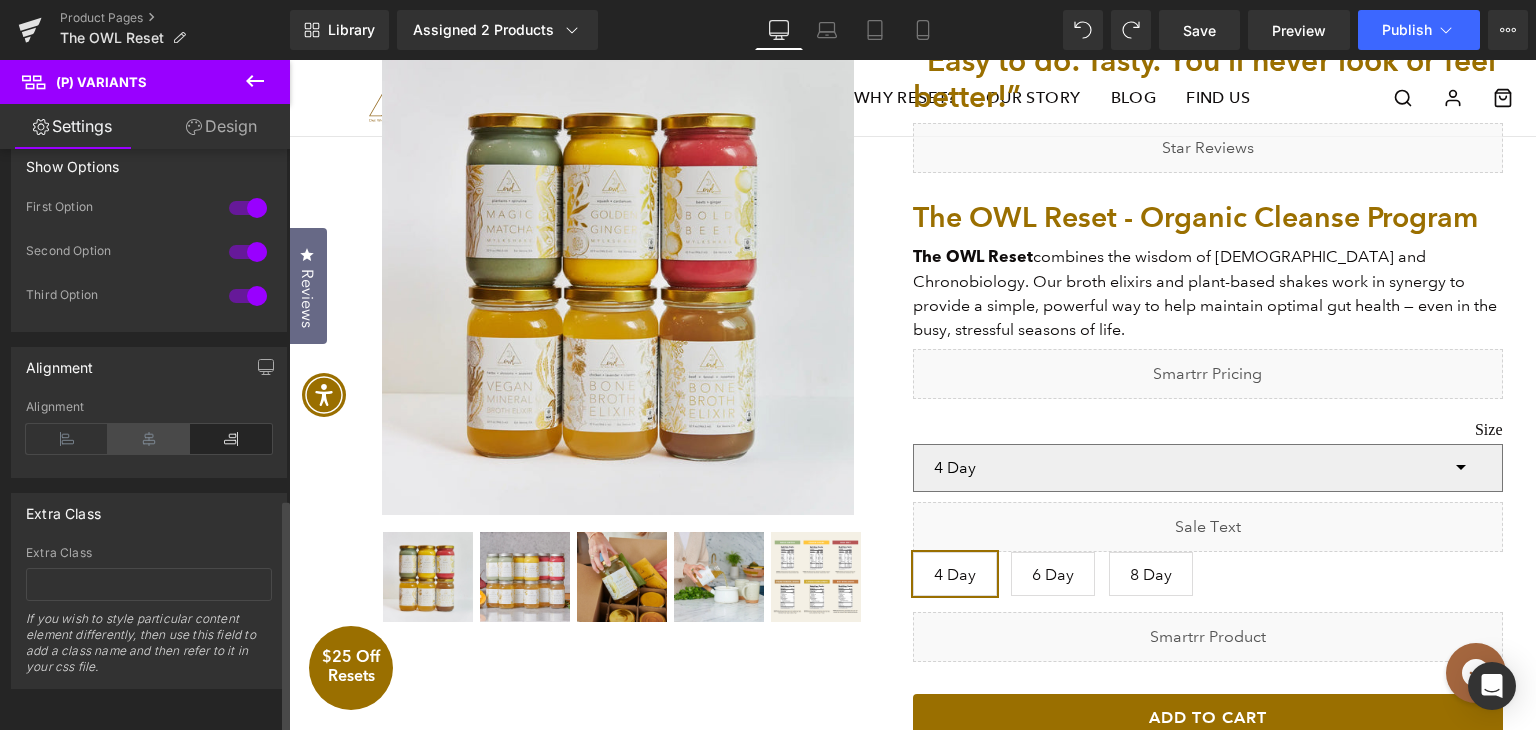 click at bounding box center [149, 439] 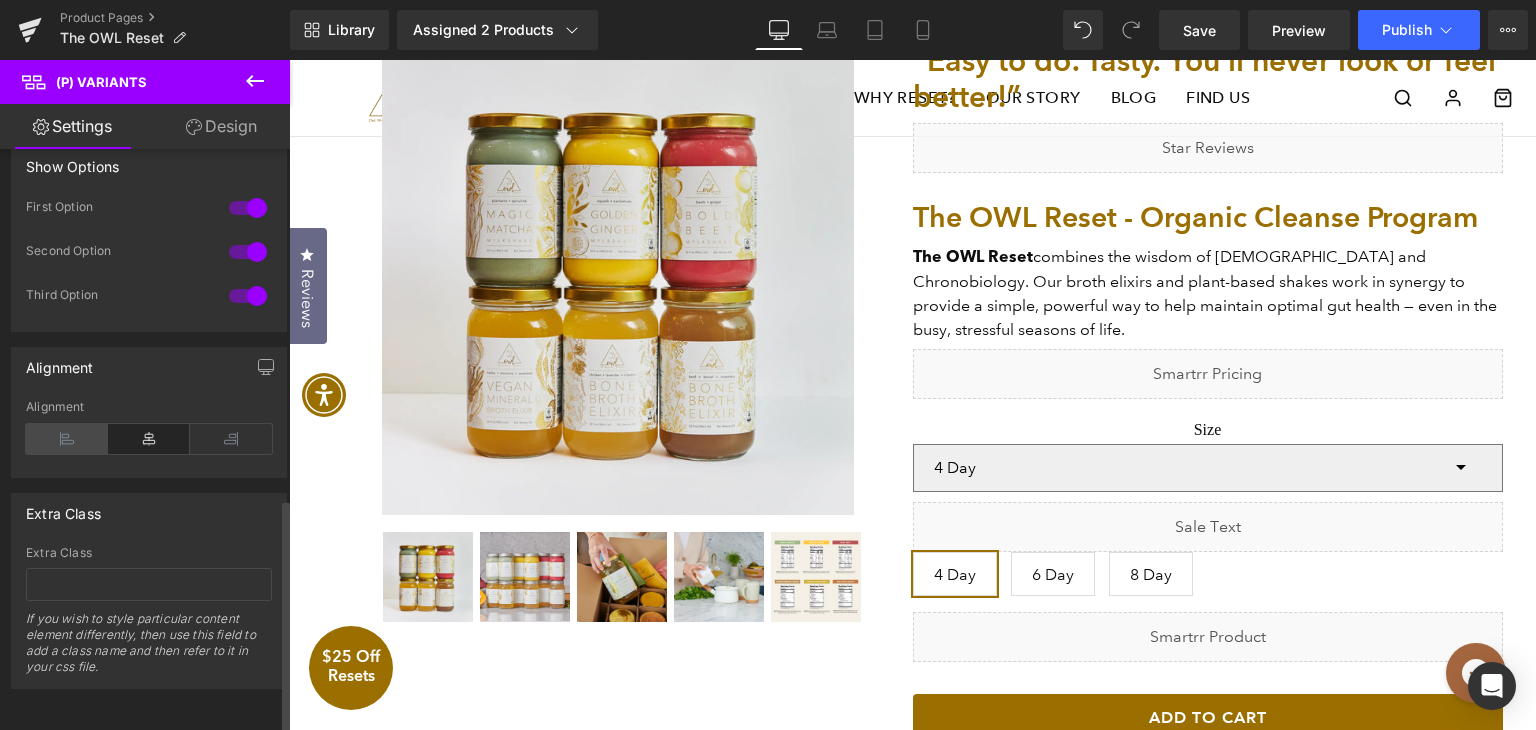 click at bounding box center [67, 439] 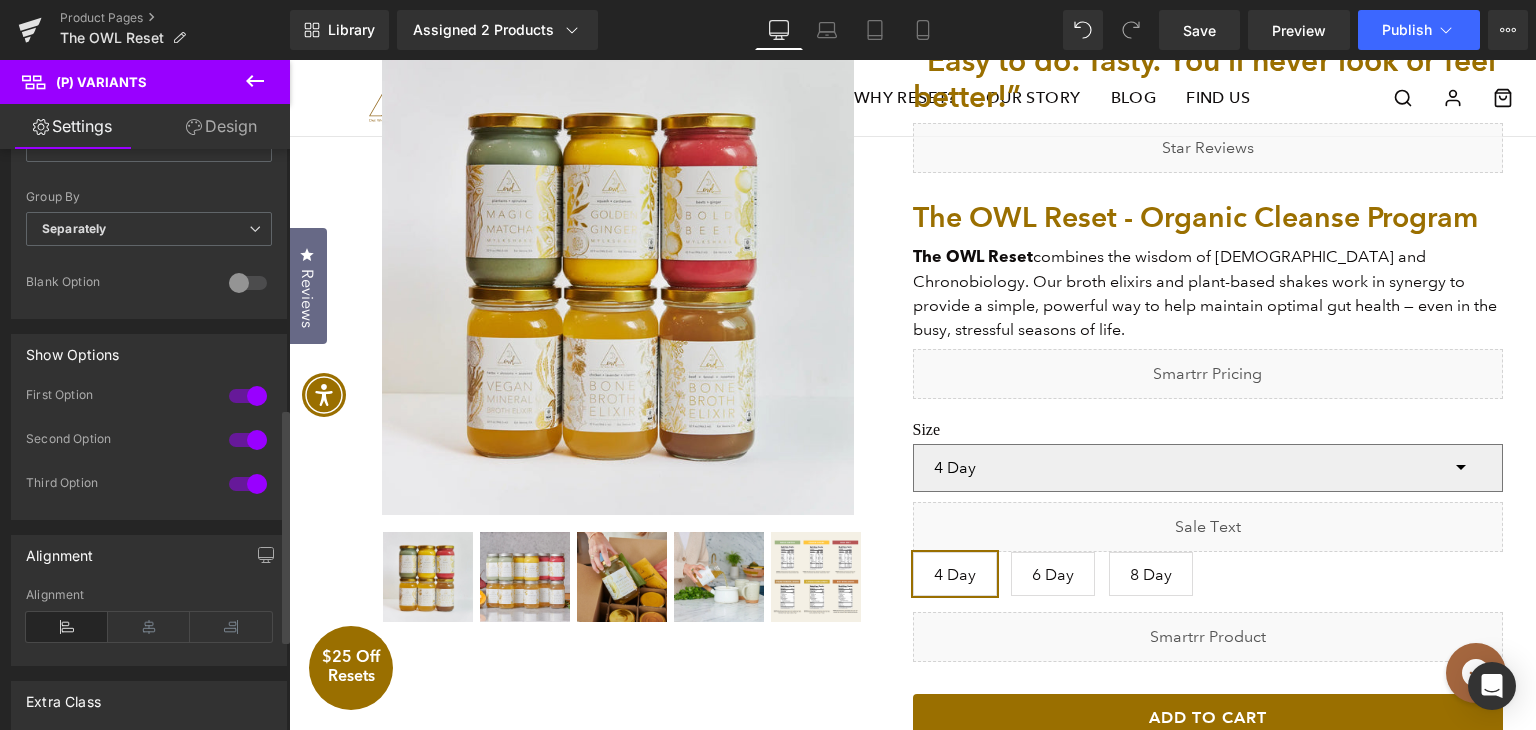scroll, scrollTop: 564, scrollLeft: 0, axis: vertical 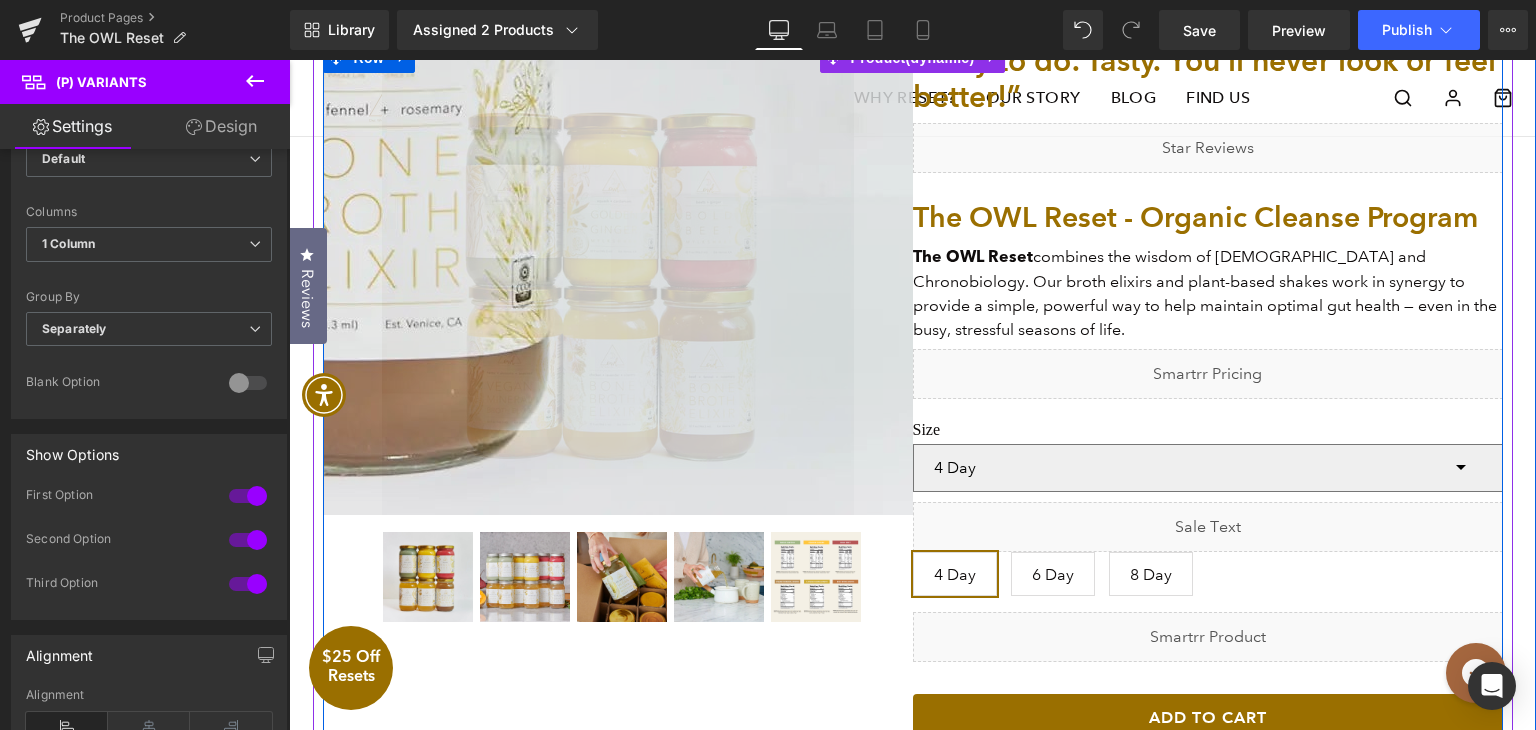click on "4 Day
6 Day
8 Day" at bounding box center (1208, 468) 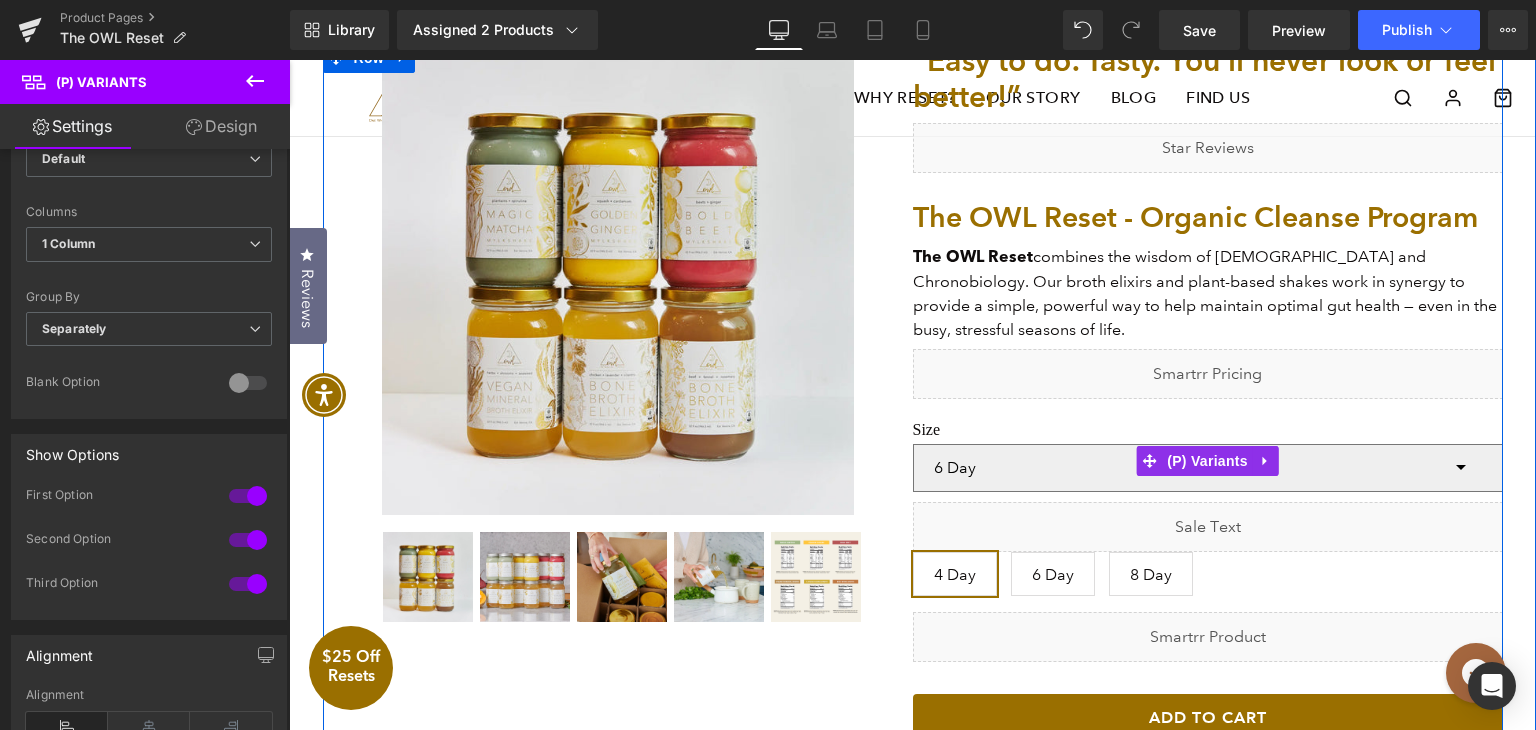click on "4 Day
6 Day
8 Day" at bounding box center (1208, 468) 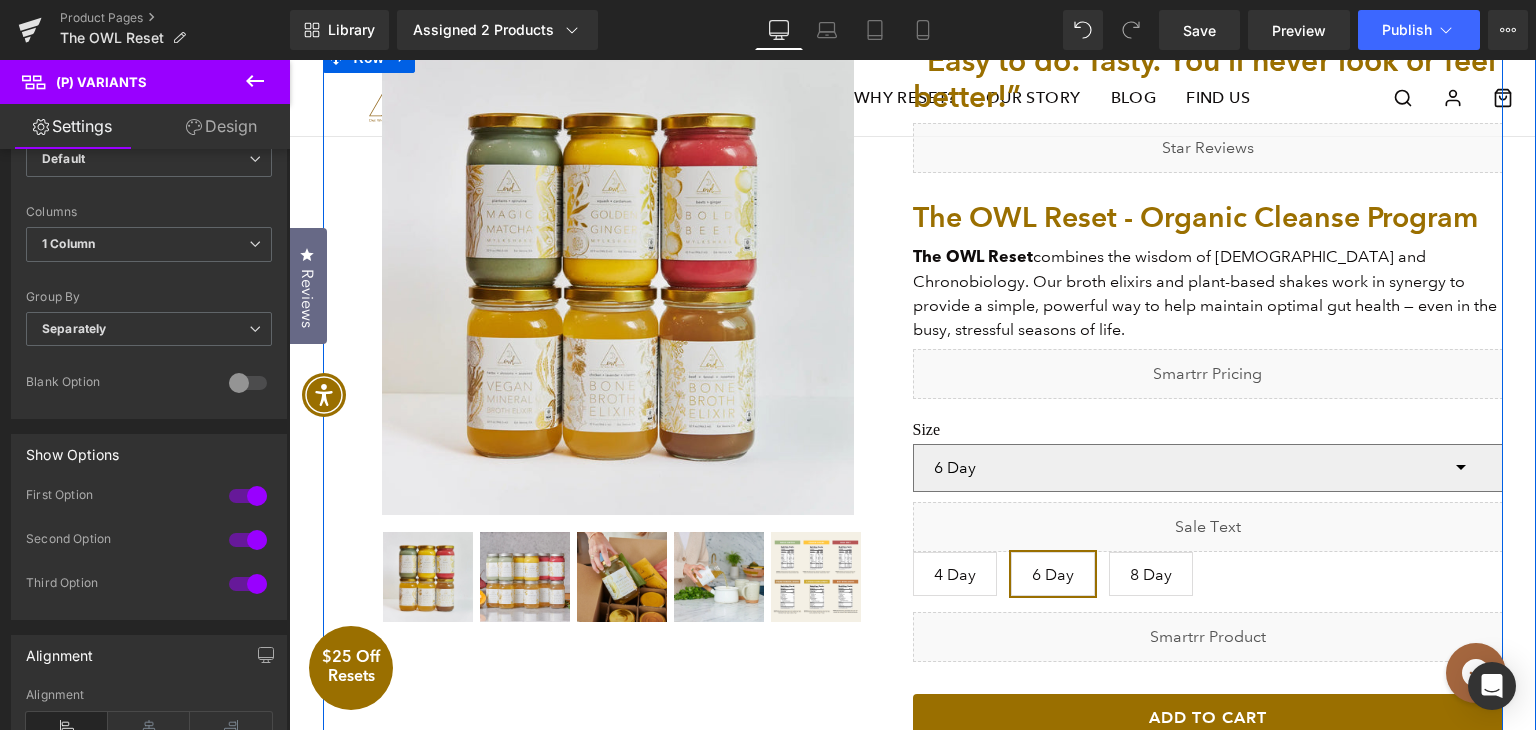 click on "4 Day
6 Day
8 Day" at bounding box center [1208, 468] 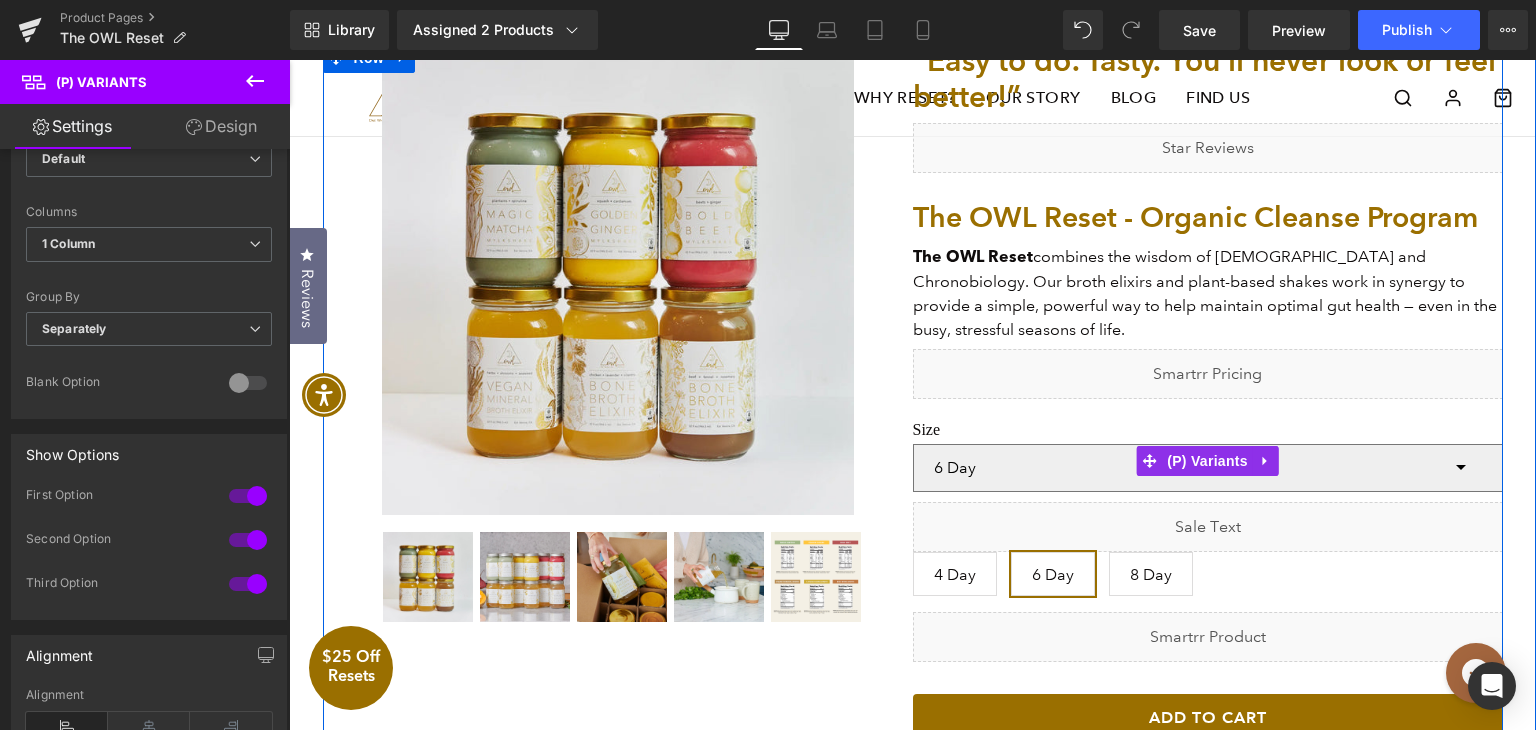 select on "8 Day" 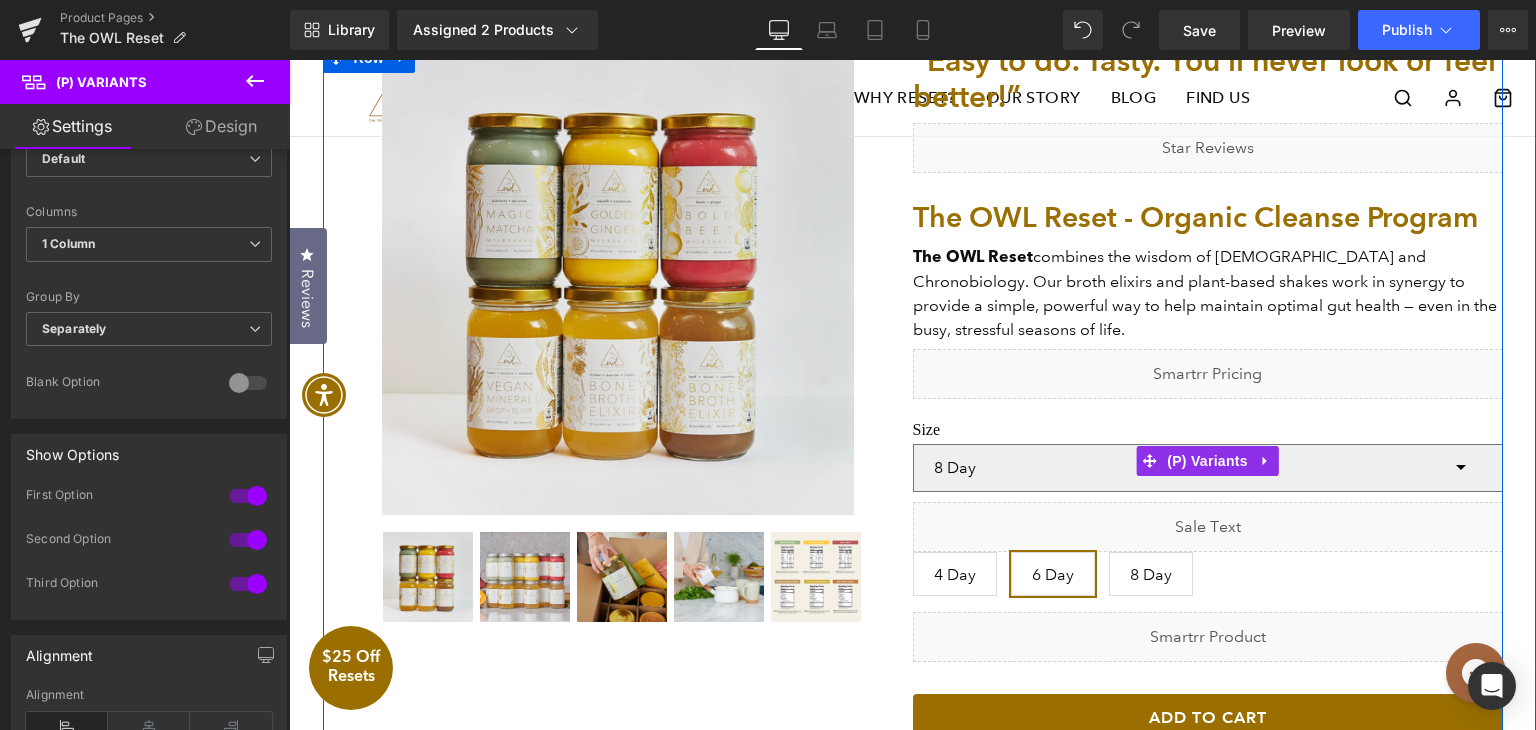 click on "4 Day
6 Day
8 Day" at bounding box center [1208, 468] 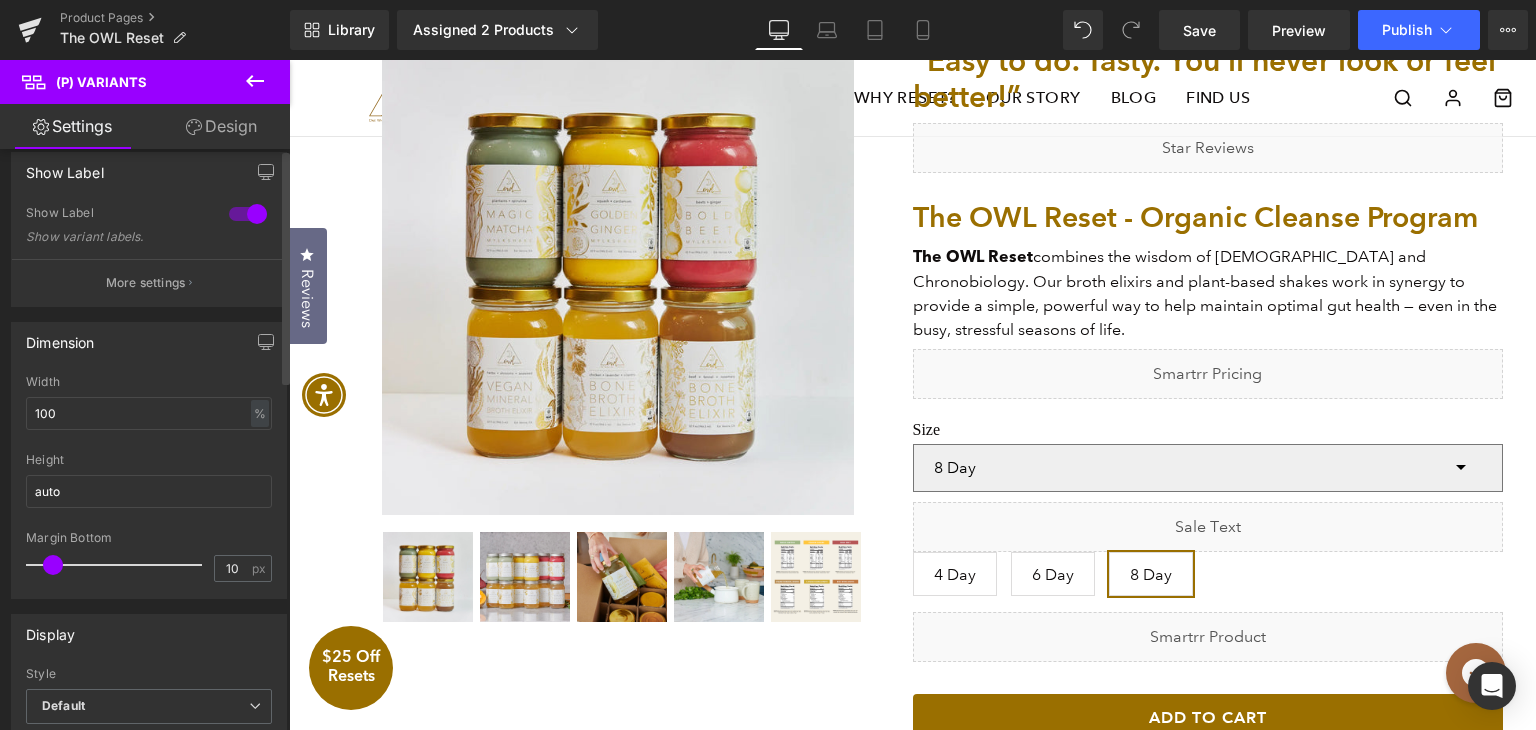 scroll, scrollTop: 0, scrollLeft: 0, axis: both 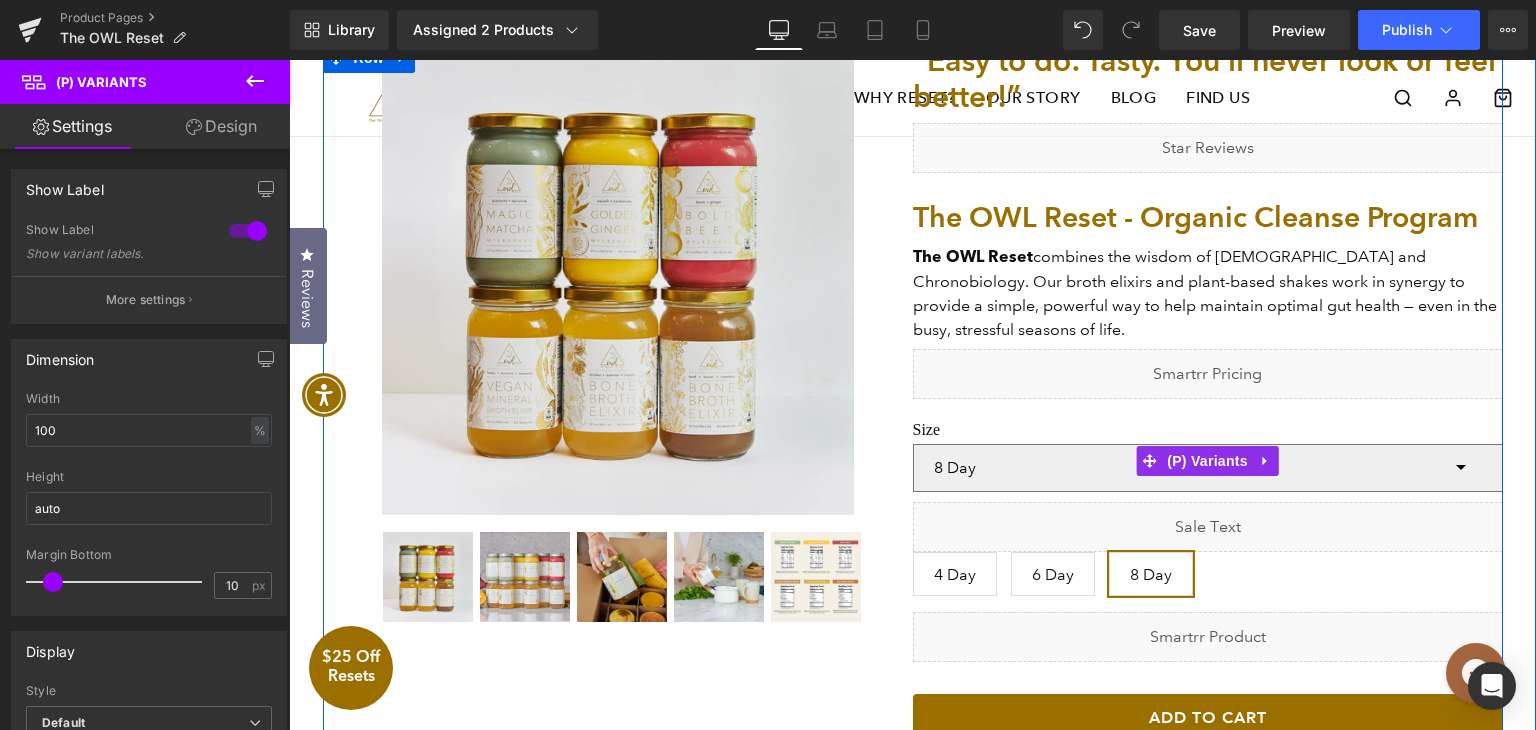 select on "8 Day" 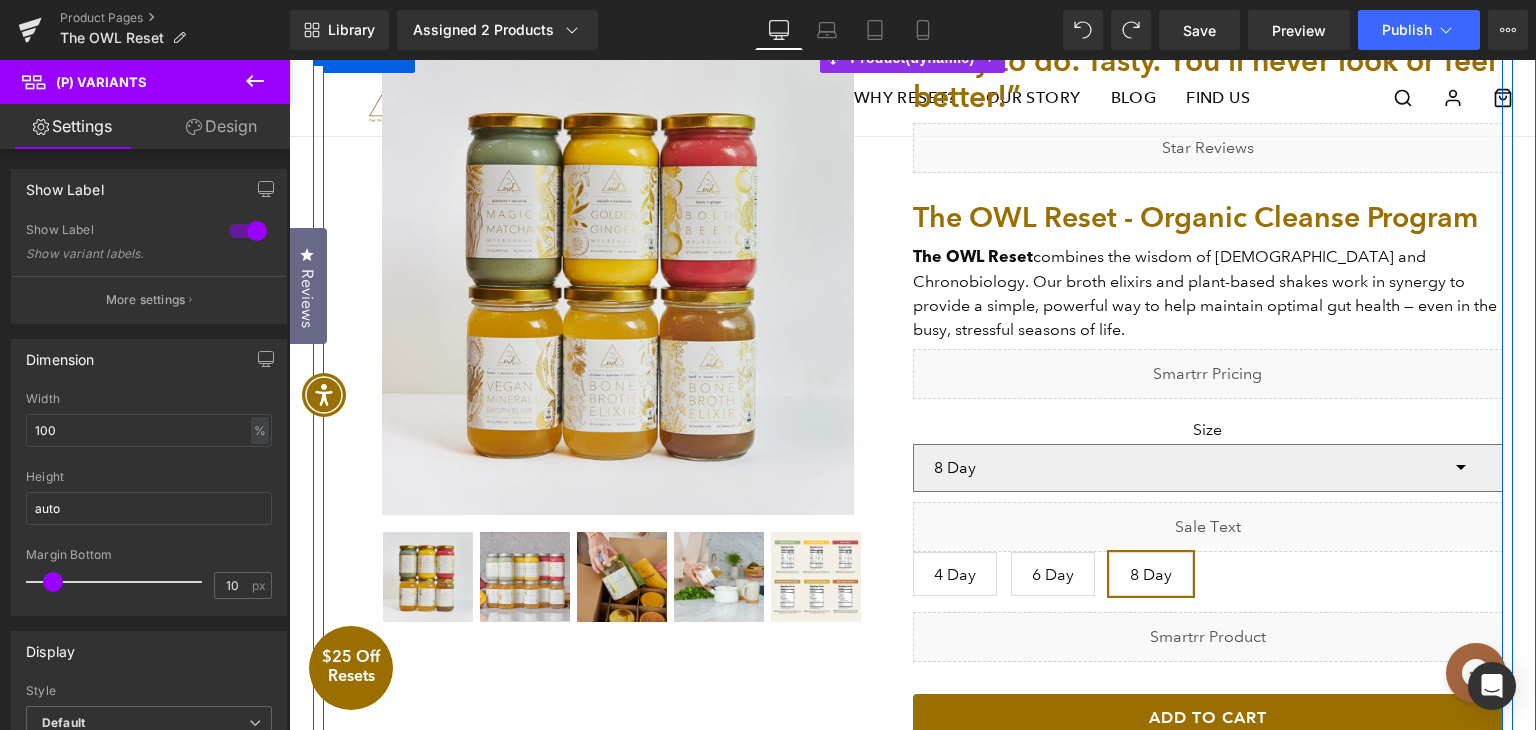 select on "8 Day" 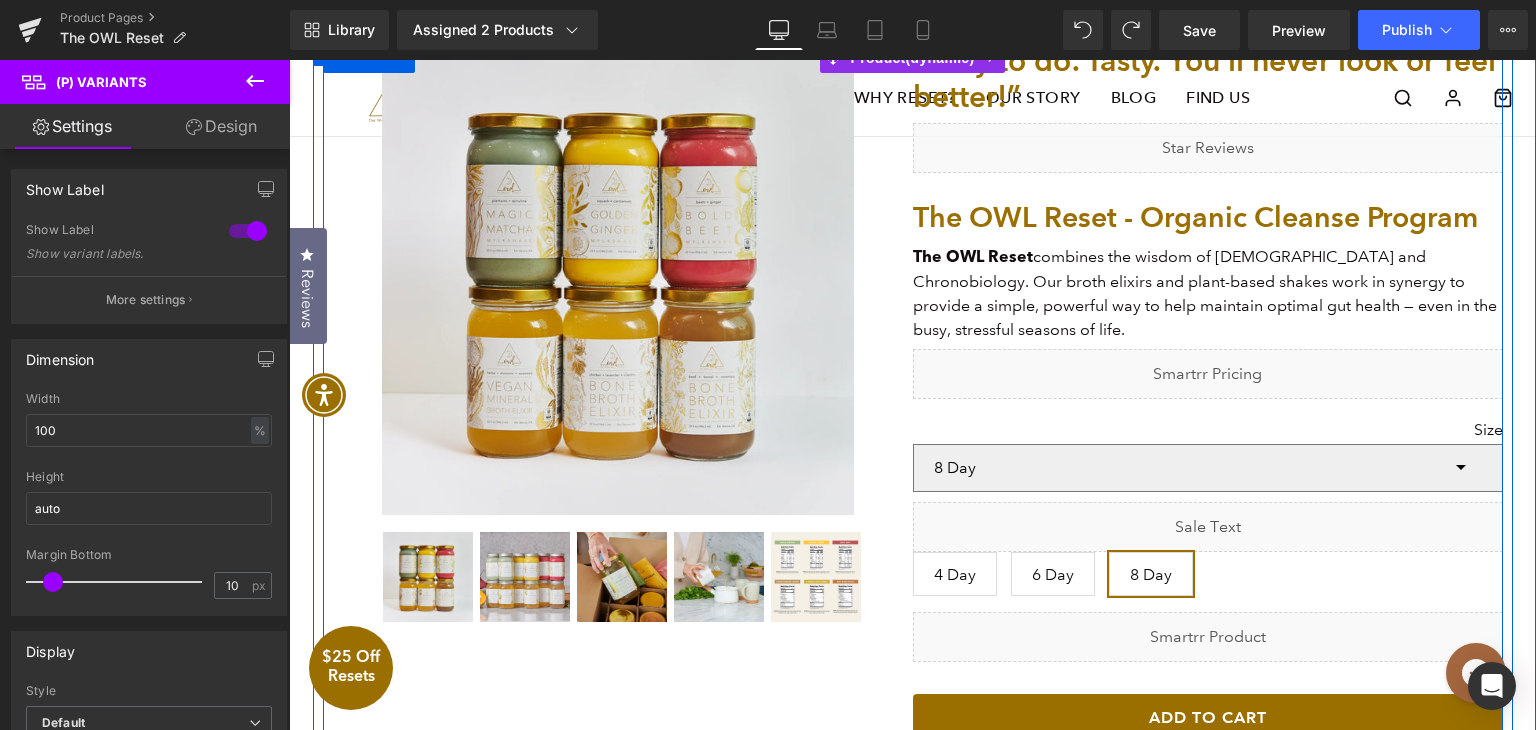 click on "“Easy to do. Tasty. You’ll never look or feel better!”
Text Block         Liquid
The OWL Reset - Organic Cleanse Program
(P) Title
The OWL Reset  combines the wisdom of Ayurveda and Chronobiology. Our broth elixirs and plant-based shakes work in synergy to provide a simple, powerful way to help maintain optimal gut health — even in the busy, stressful seasons of life.
(P) Description Row         Liquid
Size
4 Day
6 Day
8 Day
0
(P) Variants Liquid
4 Day" at bounding box center [1208, 631] 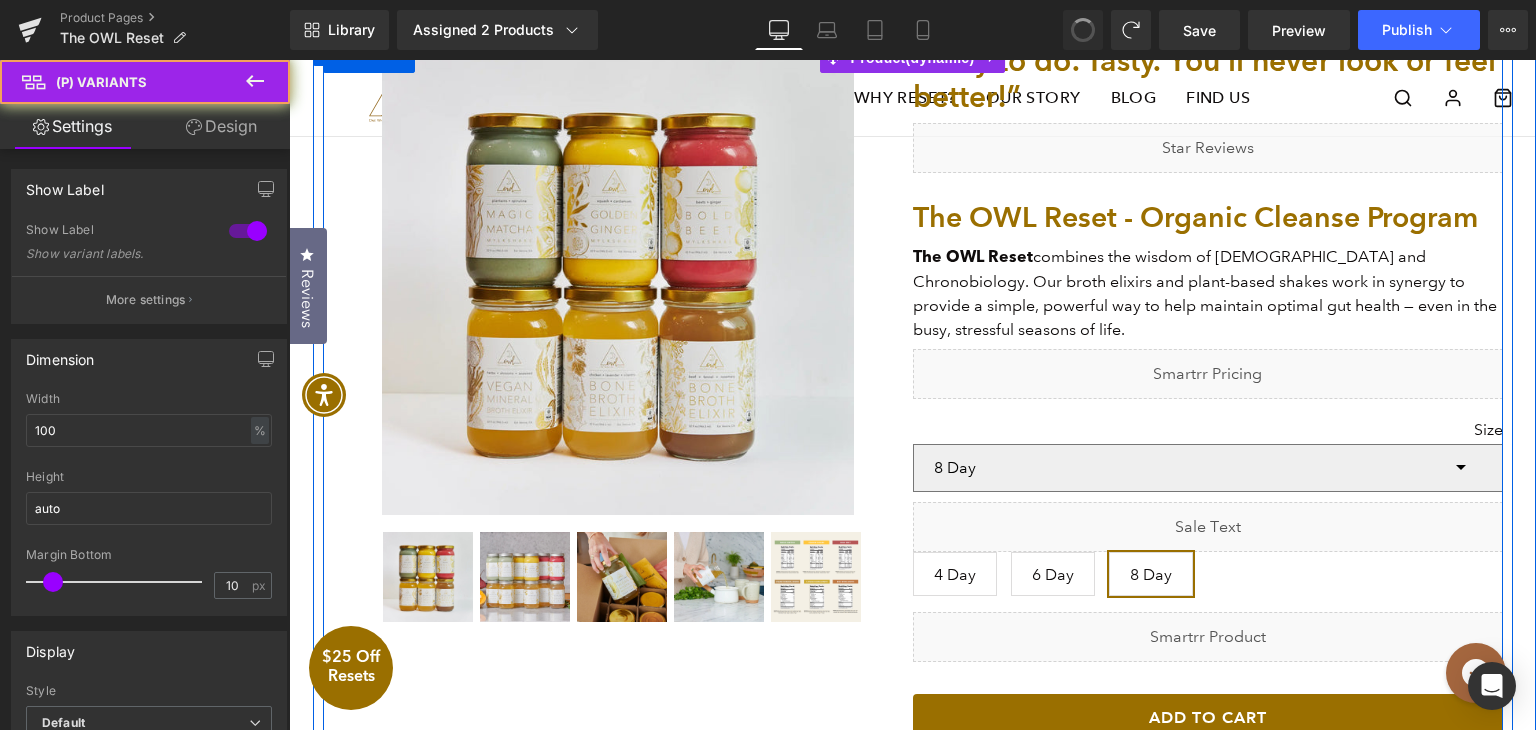 select on "8 Day" 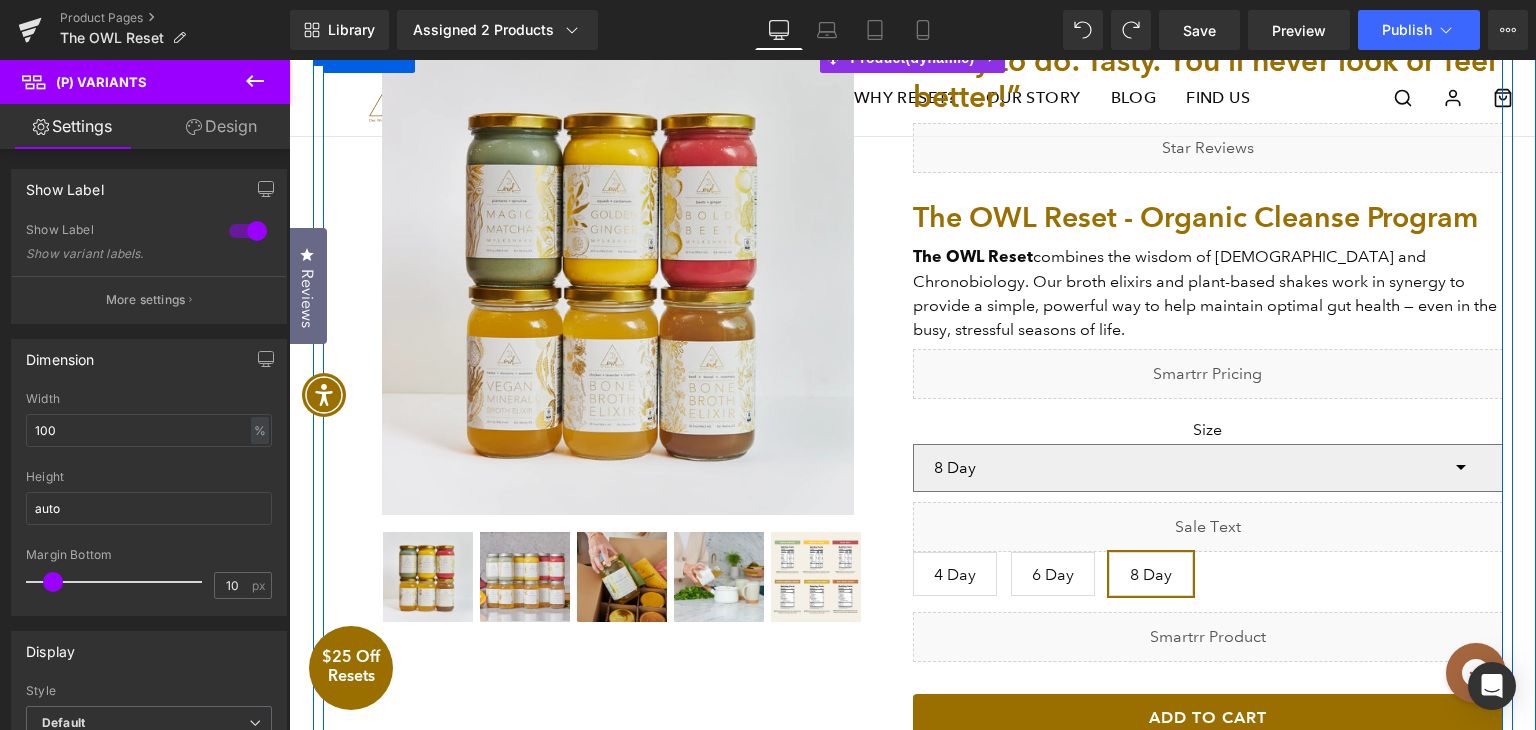 select on "8 Day" 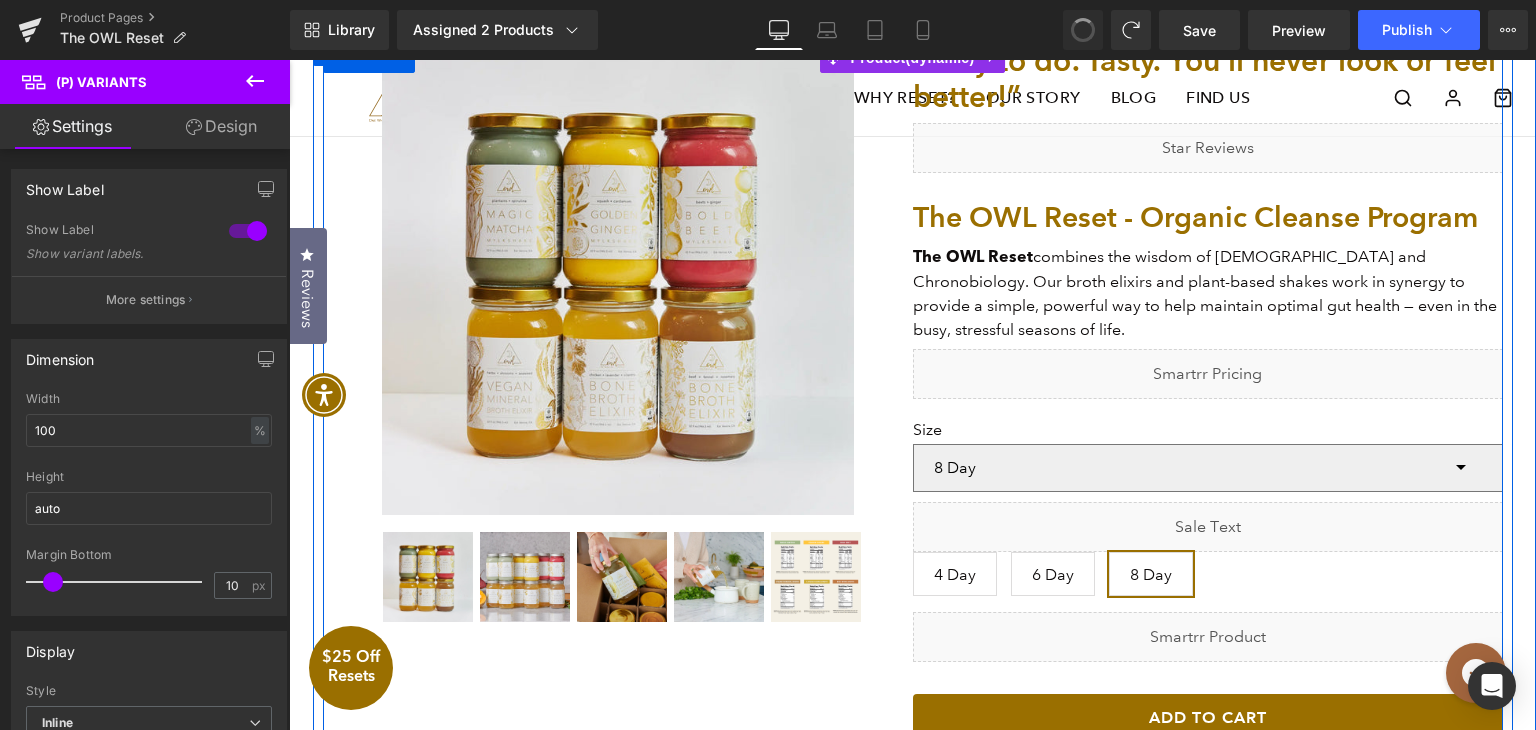select on "8 Day" 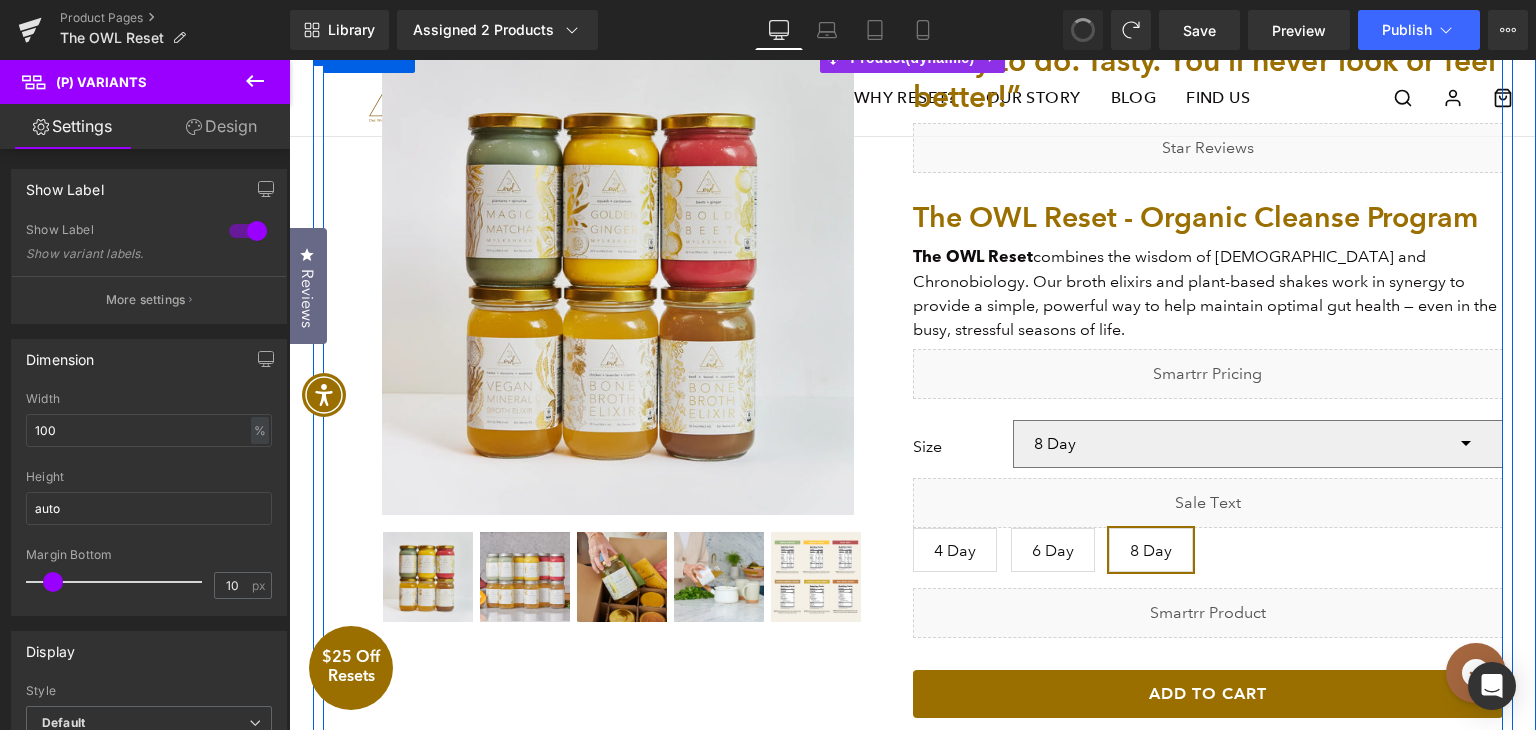 select on "8 Day" 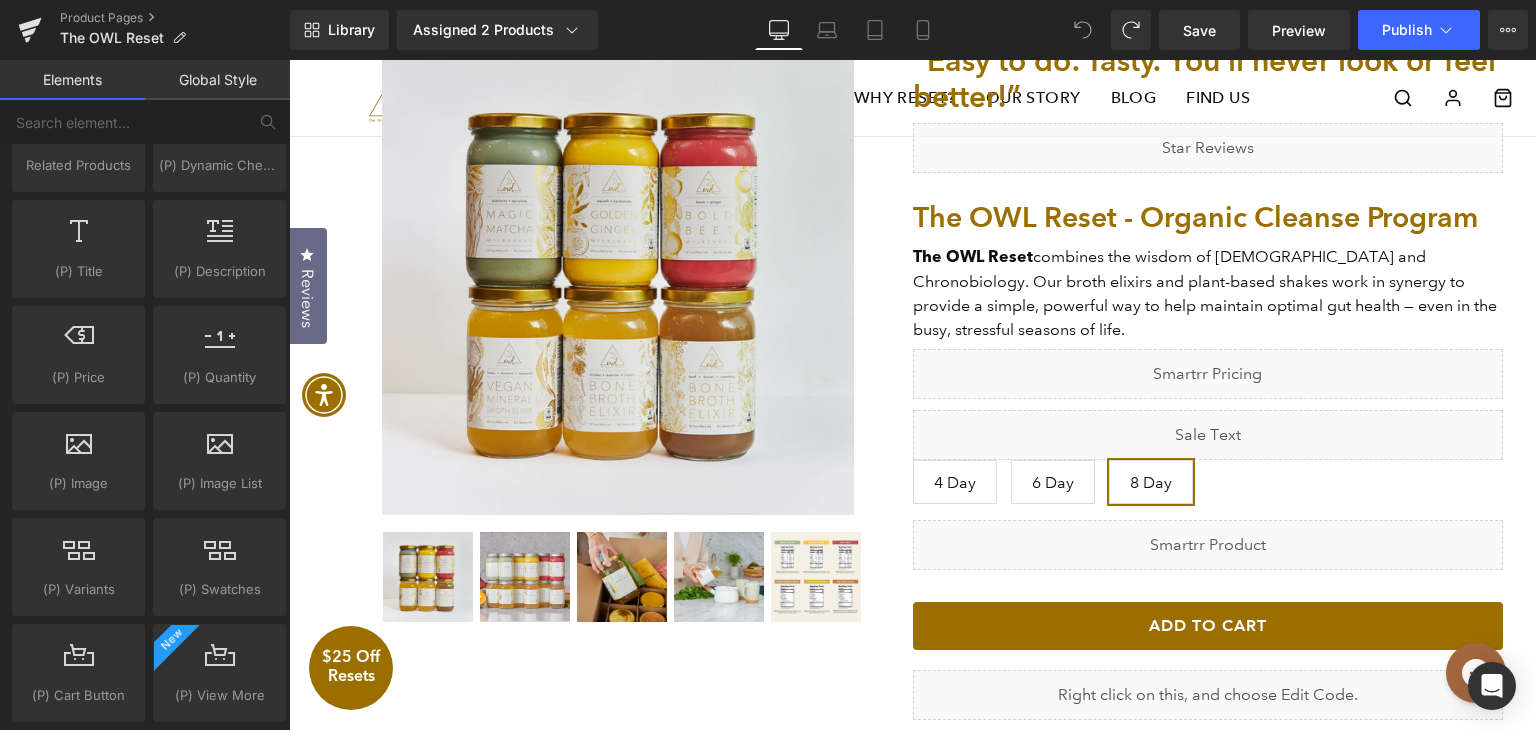 click 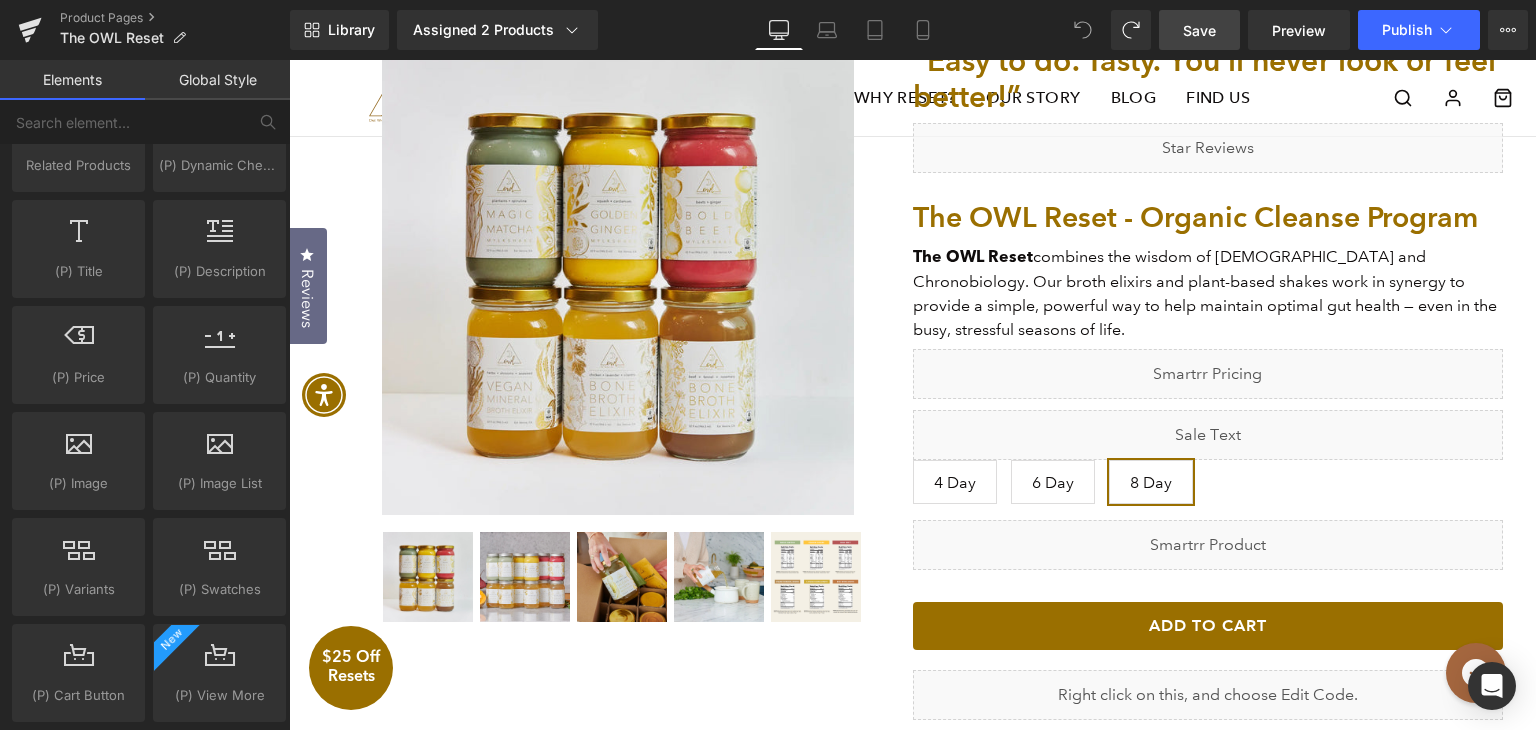 click on "Save" at bounding box center (1199, 30) 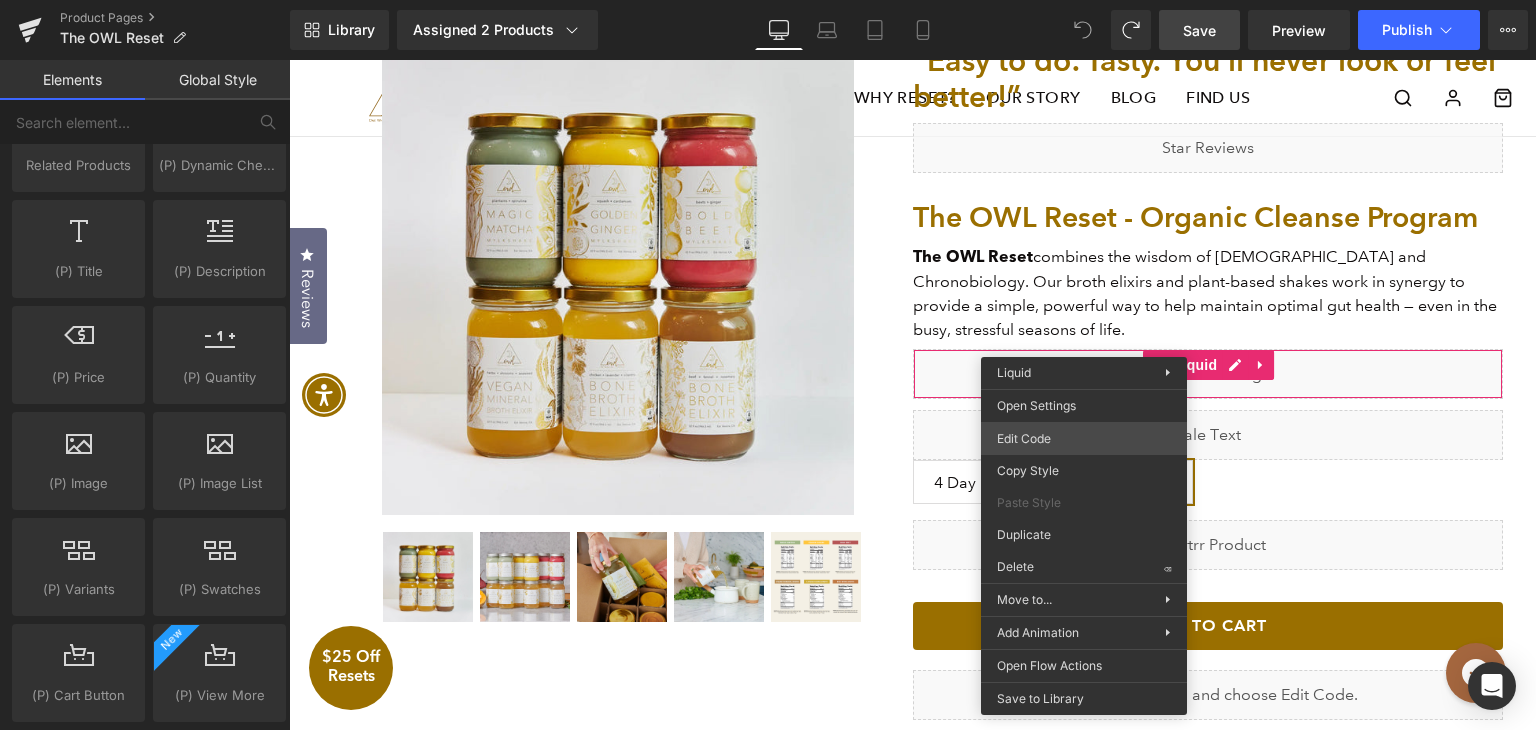 click on "(P) Variants  You are previewing how the   will restyle your page. You can not edit Elements in Preset Preview Mode.  Product Pages The OWL Reset Library Assigned 2 Products  Product Preview
The OWL Reset - Organic Cleanse Program The OWL Reset - Organic Cleanse Program $295 Manage assigned products Desktop Desktop Laptop Tablet Mobile Save Preview Publish Scheduled View Live Page View with current Template Save Template to Library Schedule Publish  Optimize  Publish Settings Shortcuts  Your page can’t be published   You've reached the maximum number of published pages on your plan  (23/999999).  You need to upgrade your plan or unpublish all your pages to get 1 publish slot.   Unpublish pages   Upgrade plan  Elements Global Style Base Row  rows, columns, layouts, div Heading  headings, titles, h1,h2,h3,h4,h5,h6 Text Block  texts, paragraphs, contents, blocks Image  images, photos, alts, uploads Icon  icons, symbols Button  button, call to action, cta Separator  Liquid  Banner Parallax  Stack" at bounding box center [768, 0] 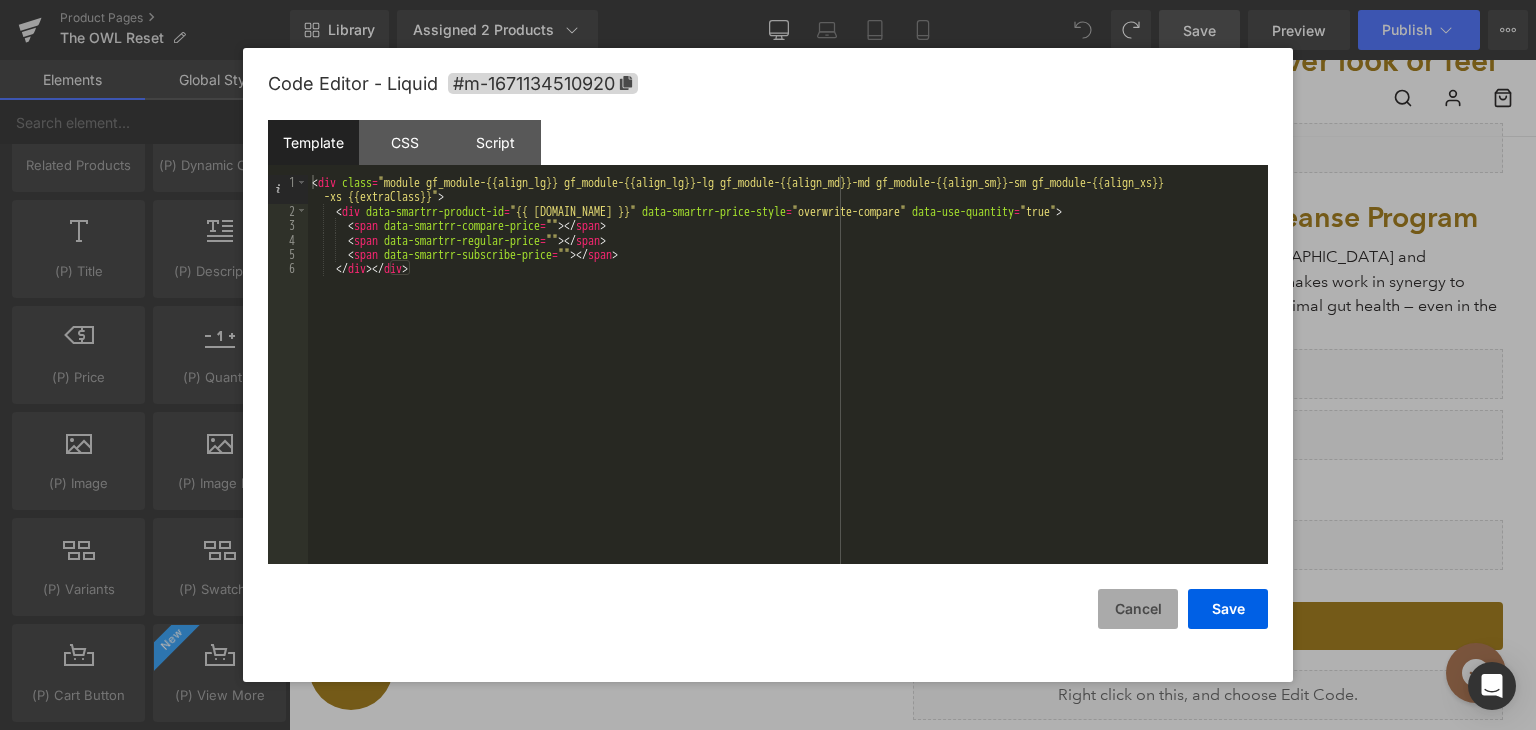 click on "Cancel" at bounding box center [1138, 609] 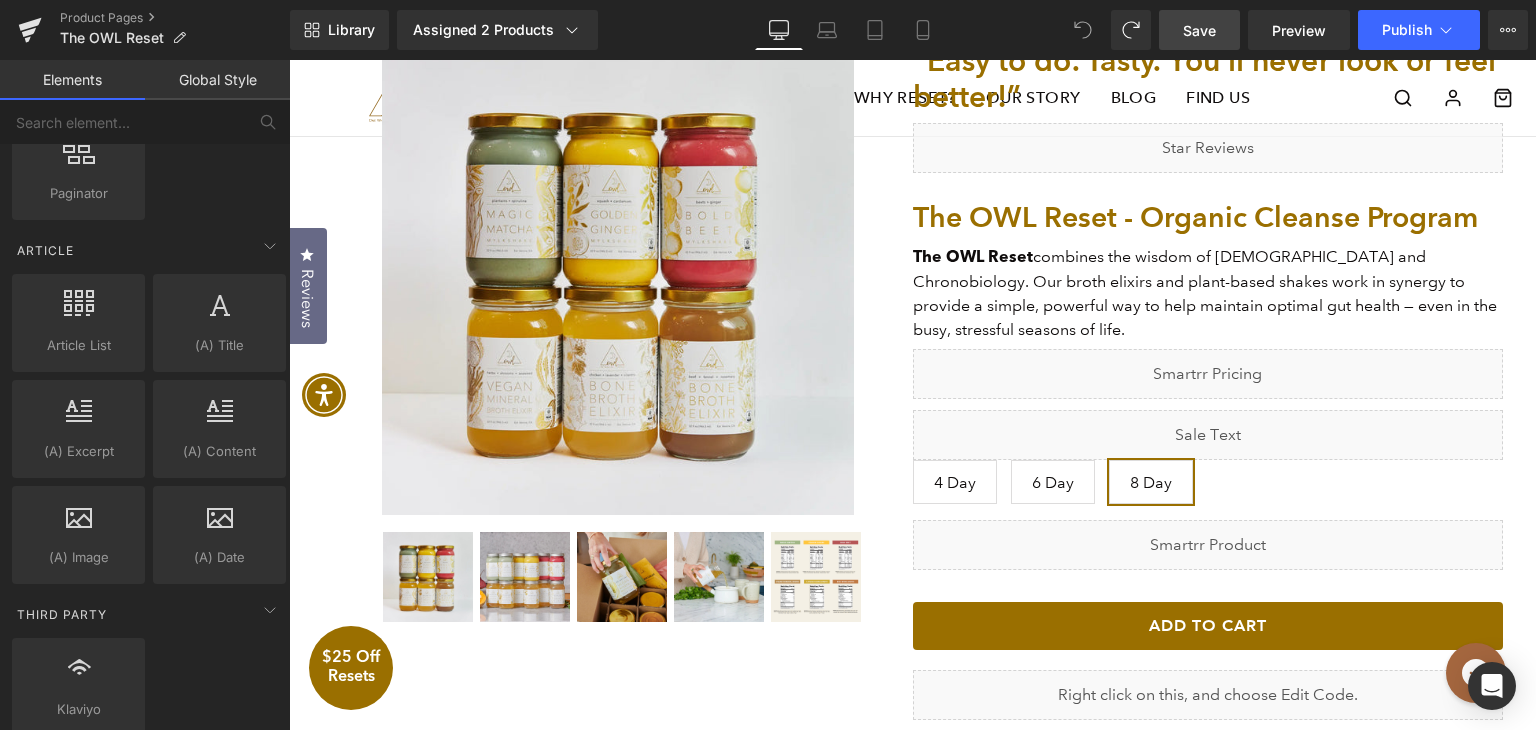 scroll, scrollTop: 3100, scrollLeft: 0, axis: vertical 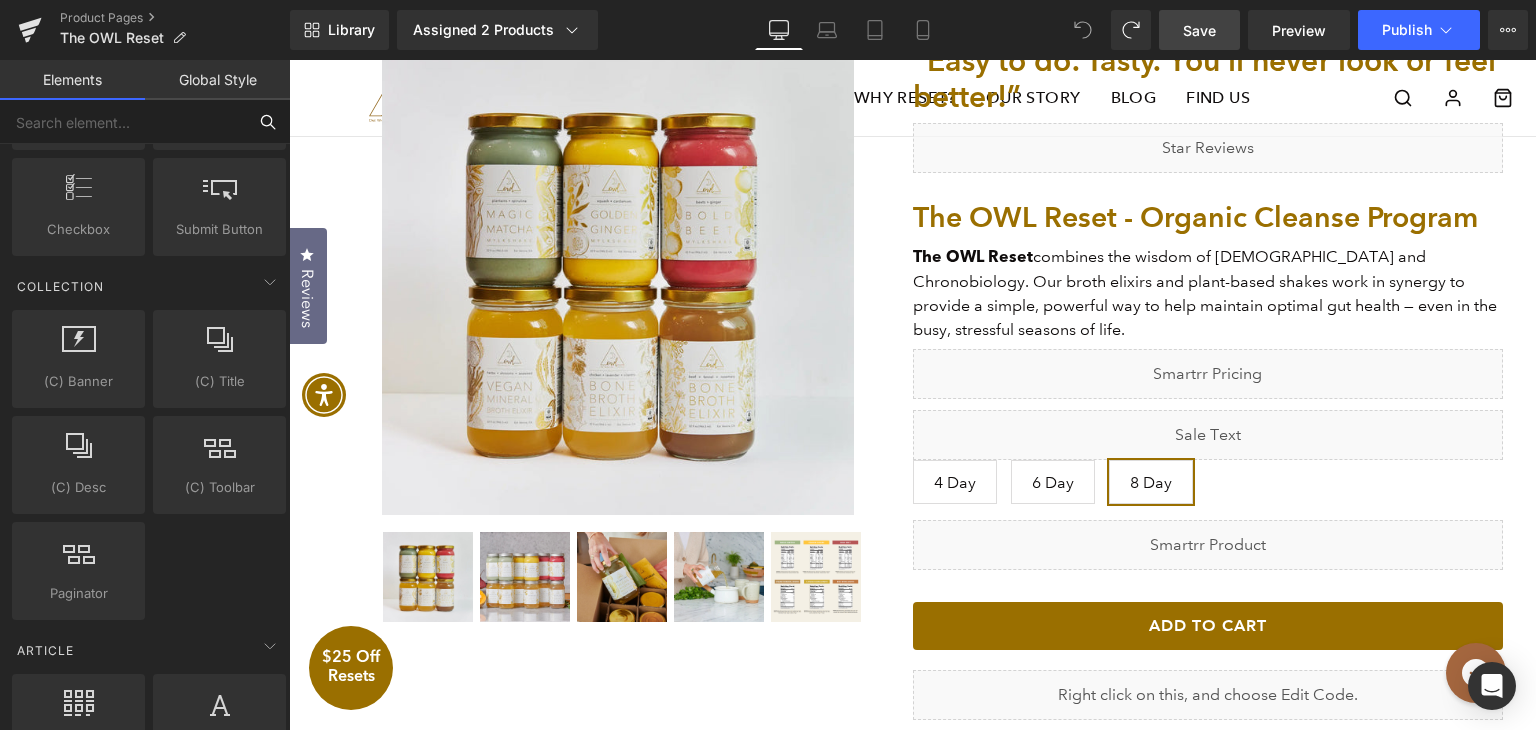 click at bounding box center (123, 122) 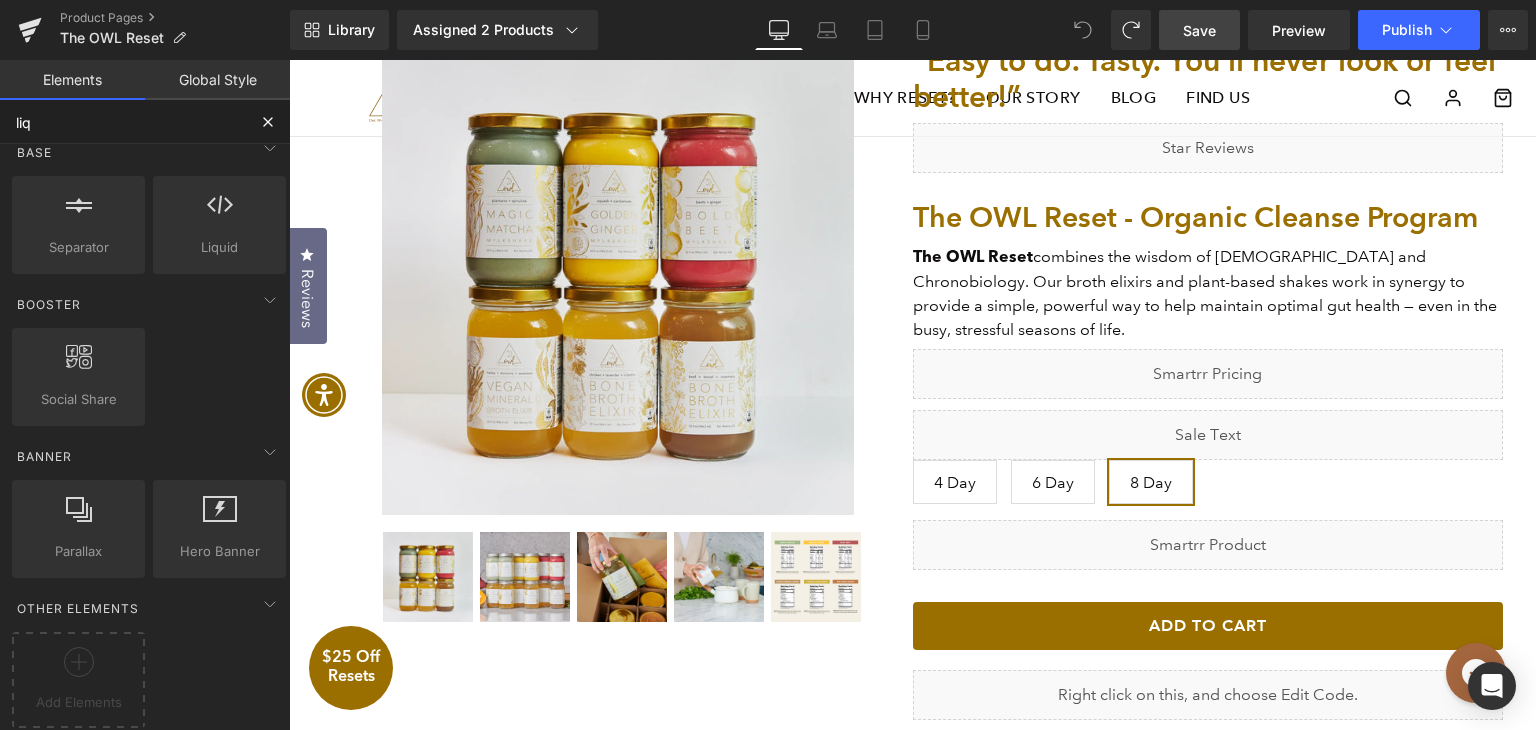 scroll, scrollTop: 0, scrollLeft: 0, axis: both 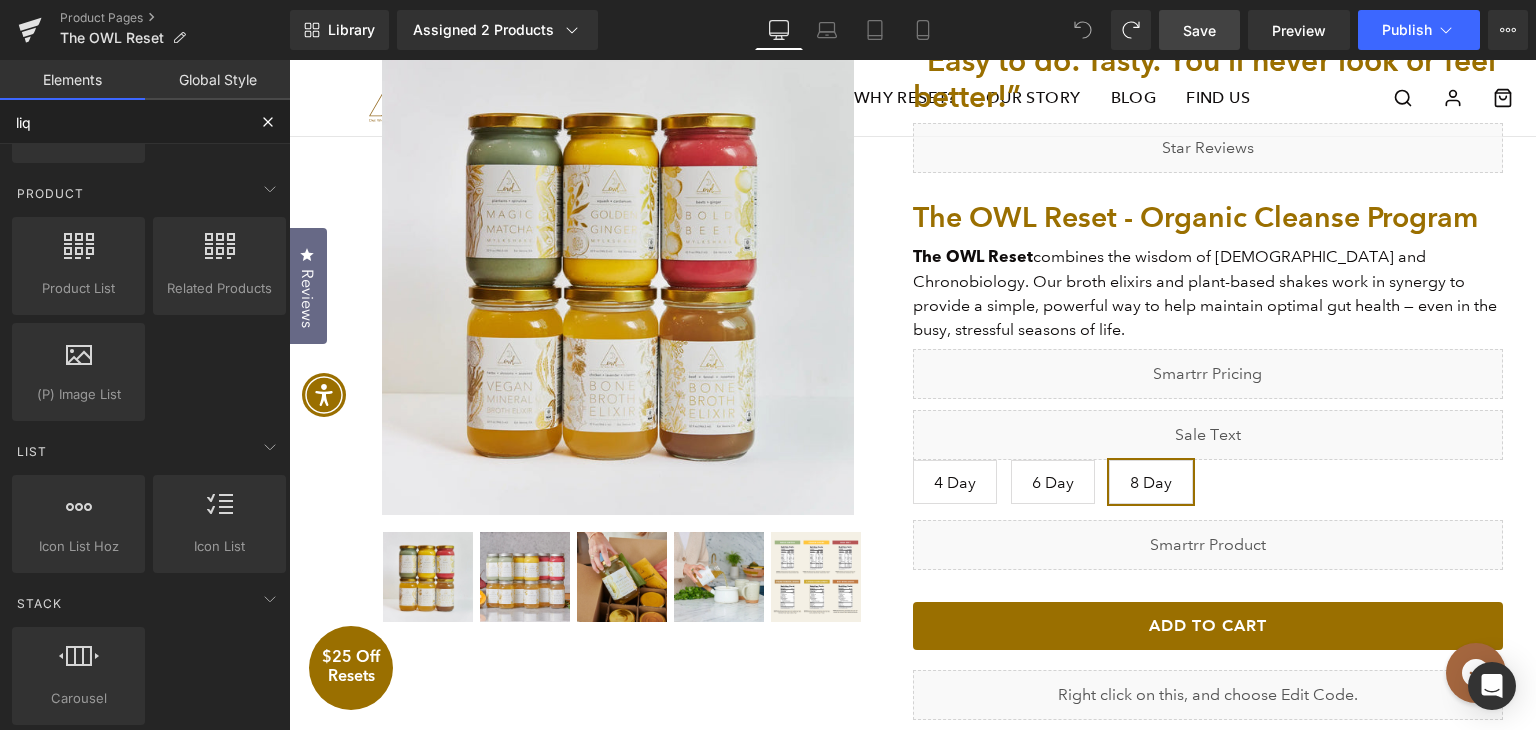 type on "liqu" 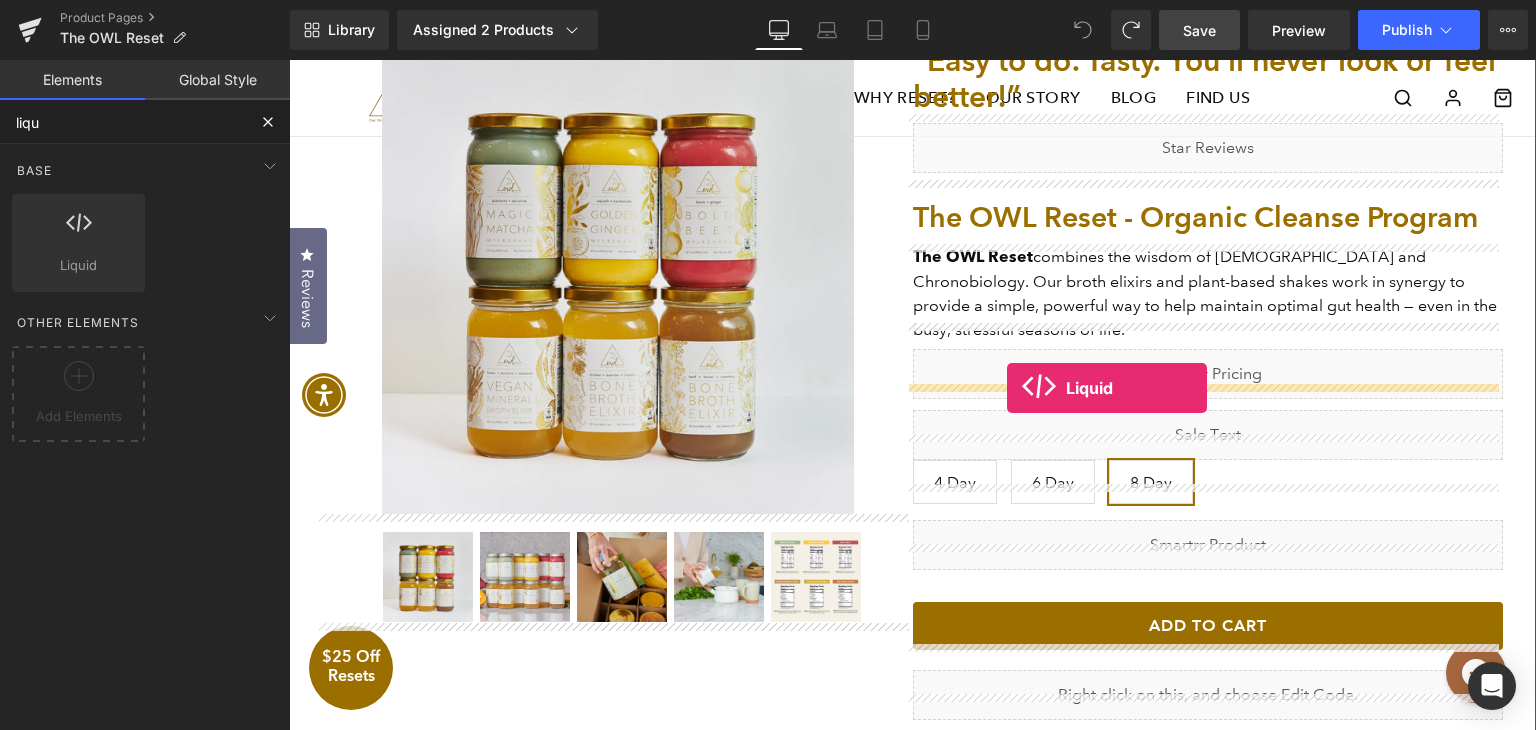 drag, startPoint x: 525, startPoint y: 345, endPoint x: 1007, endPoint y: 388, distance: 483.91425 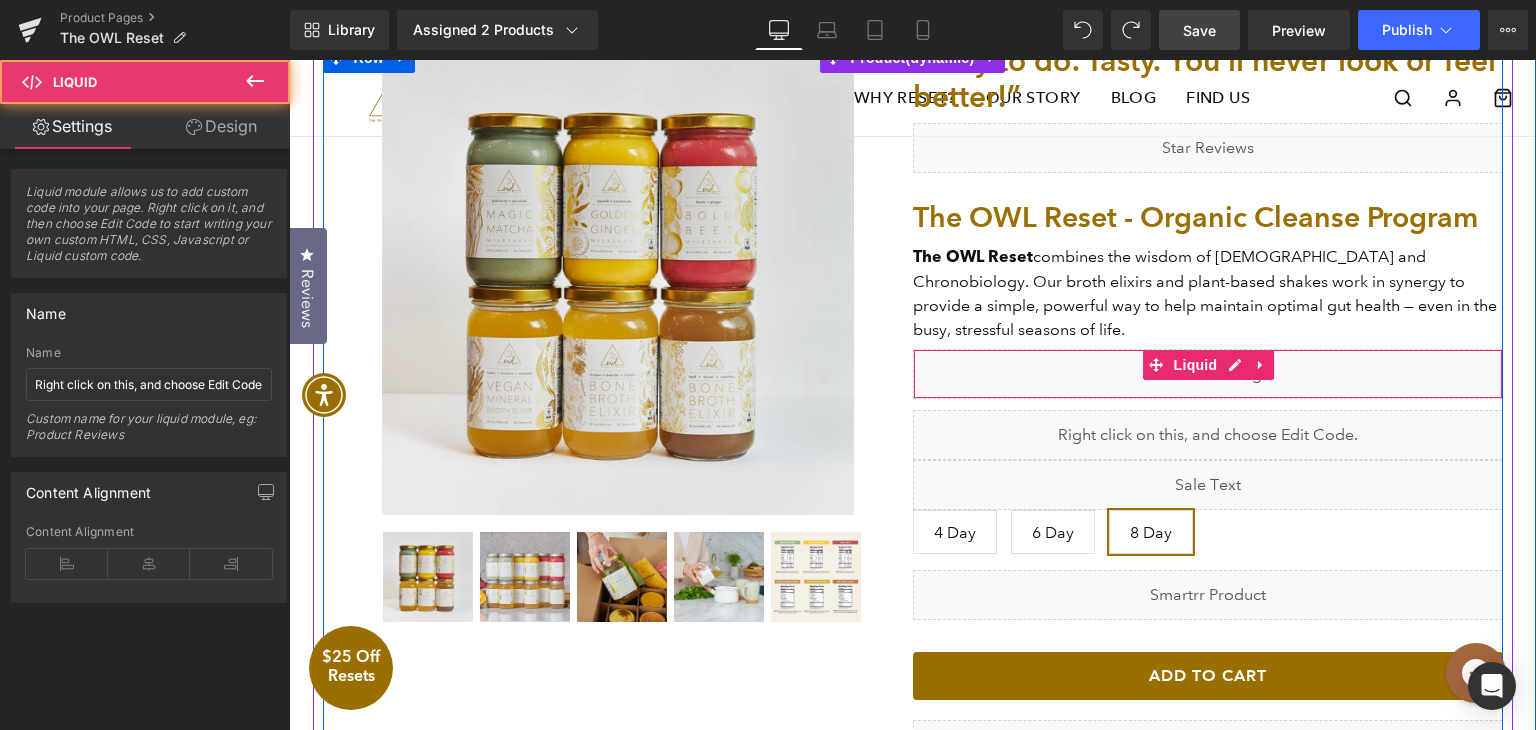 click on "Liquid" at bounding box center (1208, 374) 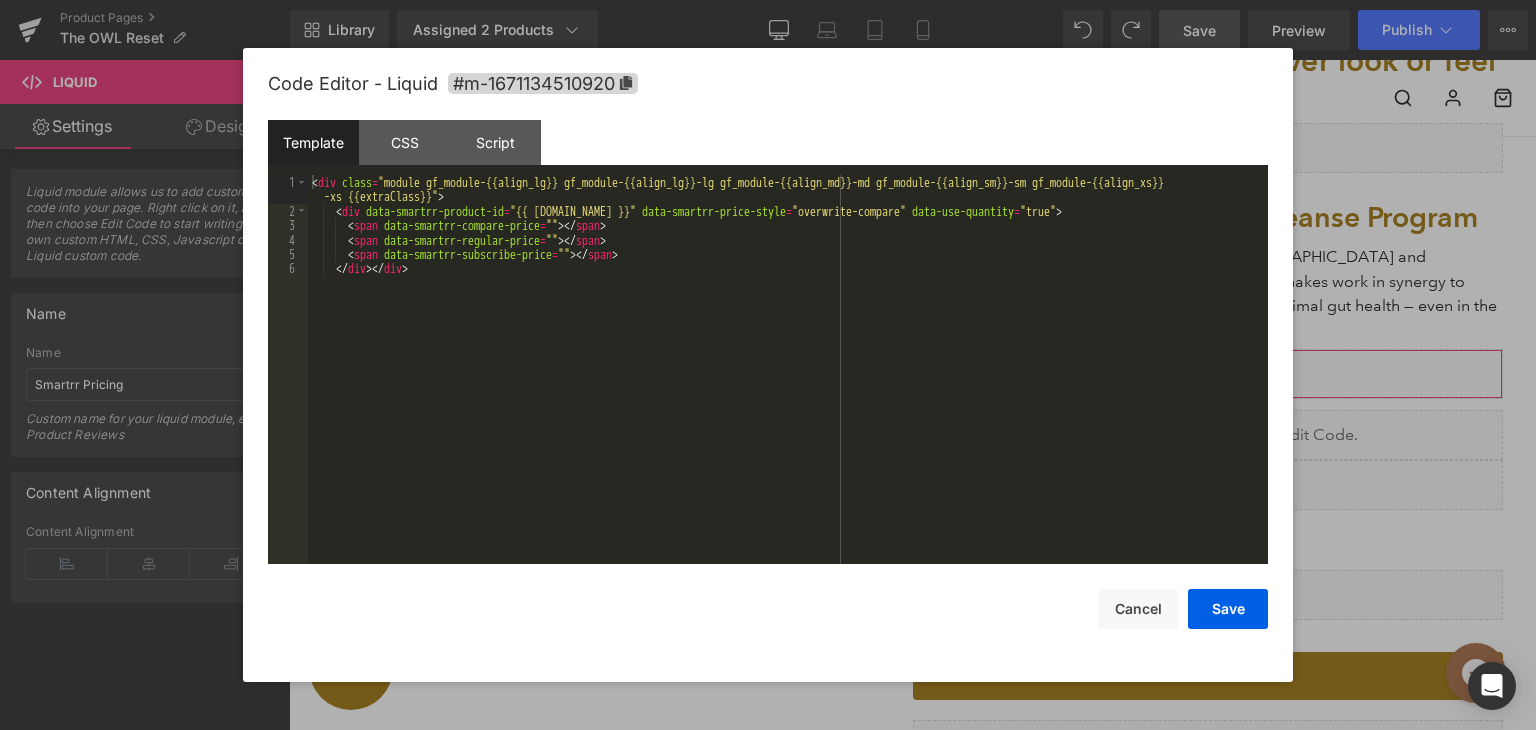 click on "Liquid  You are previewing how the   will restyle your page. You can not edit Elements in Preset Preview Mode.  Product Pages The OWL Reset Library Assigned 2 Products  Product Preview
The OWL Reset - Organic Cleanse Program The OWL Reset - Organic Cleanse Program $295 Manage assigned products Desktop Desktop Laptop Tablet Mobile Save Preview Publish Scheduled View Live Page View with current Template Save Template to Library Schedule Publish  Optimize  Publish Settings Shortcuts  Your page can’t be published   You've reached the maximum number of published pages on your plan  (23/999999).  You need to upgrade your plan or unpublish all your pages to get 1 publish slot.   Unpublish pages   Upgrade plan  Elements Global Style liqu Base Row  rows, columns, layouts, div Heading  headings, titles, h1,h2,h3,h4,h5,h6 Text Block  texts, paragraphs, contents, blocks Image  images, photos, alts, uploads Icon  icons, symbols Button  button, call to action, cta Separator  Liquid  Banner Parallax  Stack" at bounding box center (768, 0) 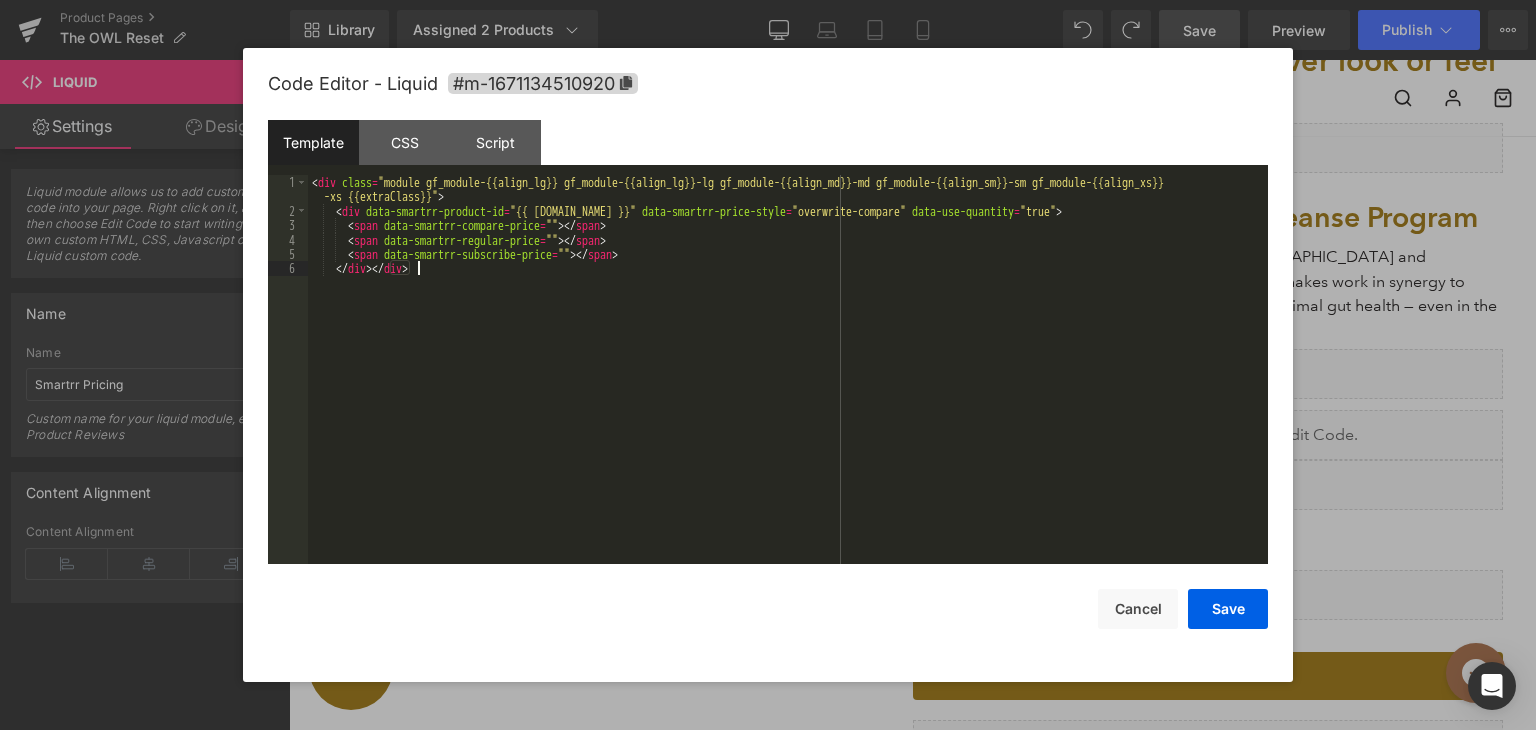 click on "< div   class = "module gf_module-{{align_lg}} gf_module-{{align_lg}}-lg gf_module-{{align_md}}-md gf_module-{{align_sm}}-sm gf_module-{{align_xs}}    -xs {{extraClass}}" >       < div   data-smartrr-product-id = "{{ product.id }}"   data-smartrr-price-style = "overwrite-compare"   data-use-quantity = "true" >          < span   data-smartrr-compare-price = "" > </ span >          < span   data-smartrr-regular-price = "" > </ span >          < span   data-smartrr-subscribe-price = "" > </ span >       </ div > </ div >" at bounding box center [788, 391] 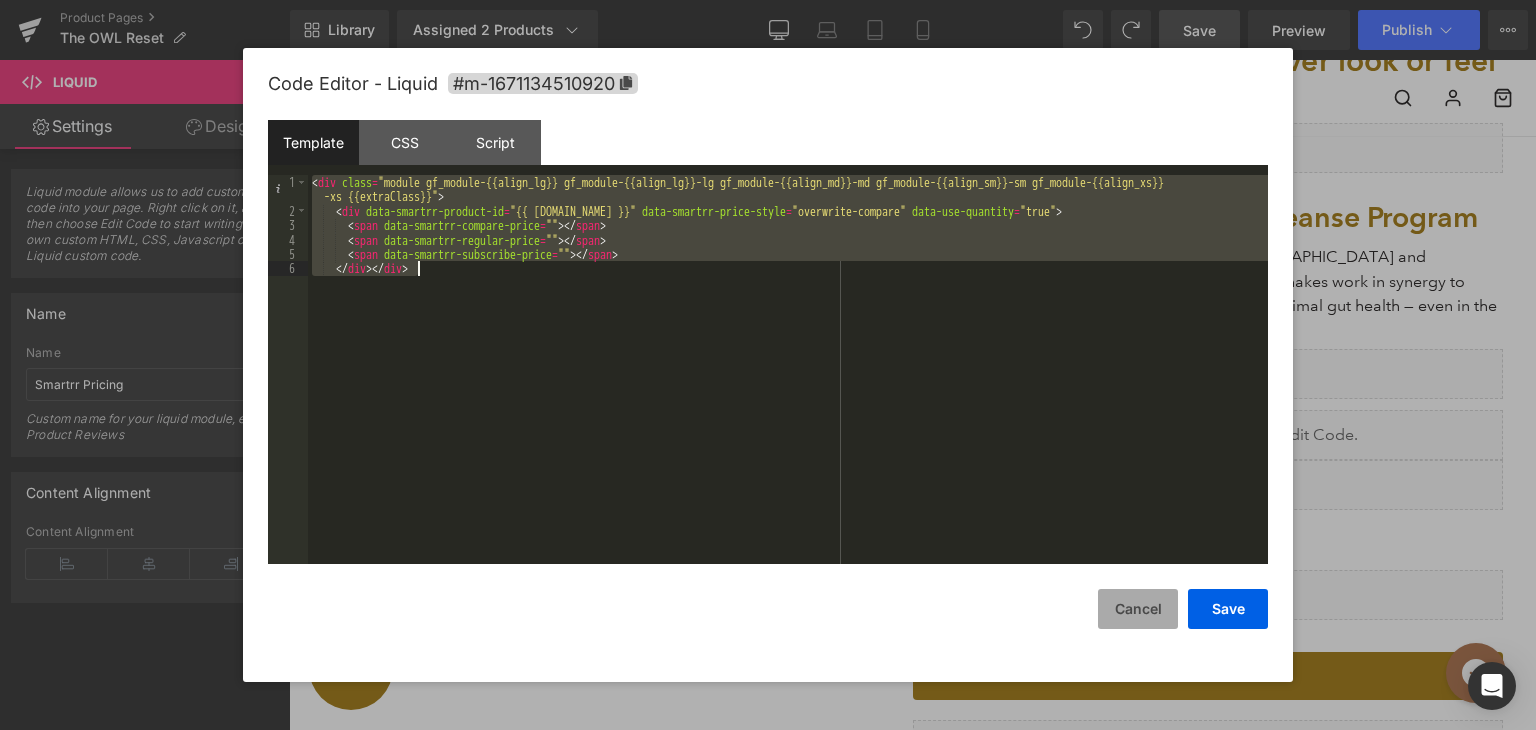 click on "Cancel" at bounding box center [1138, 609] 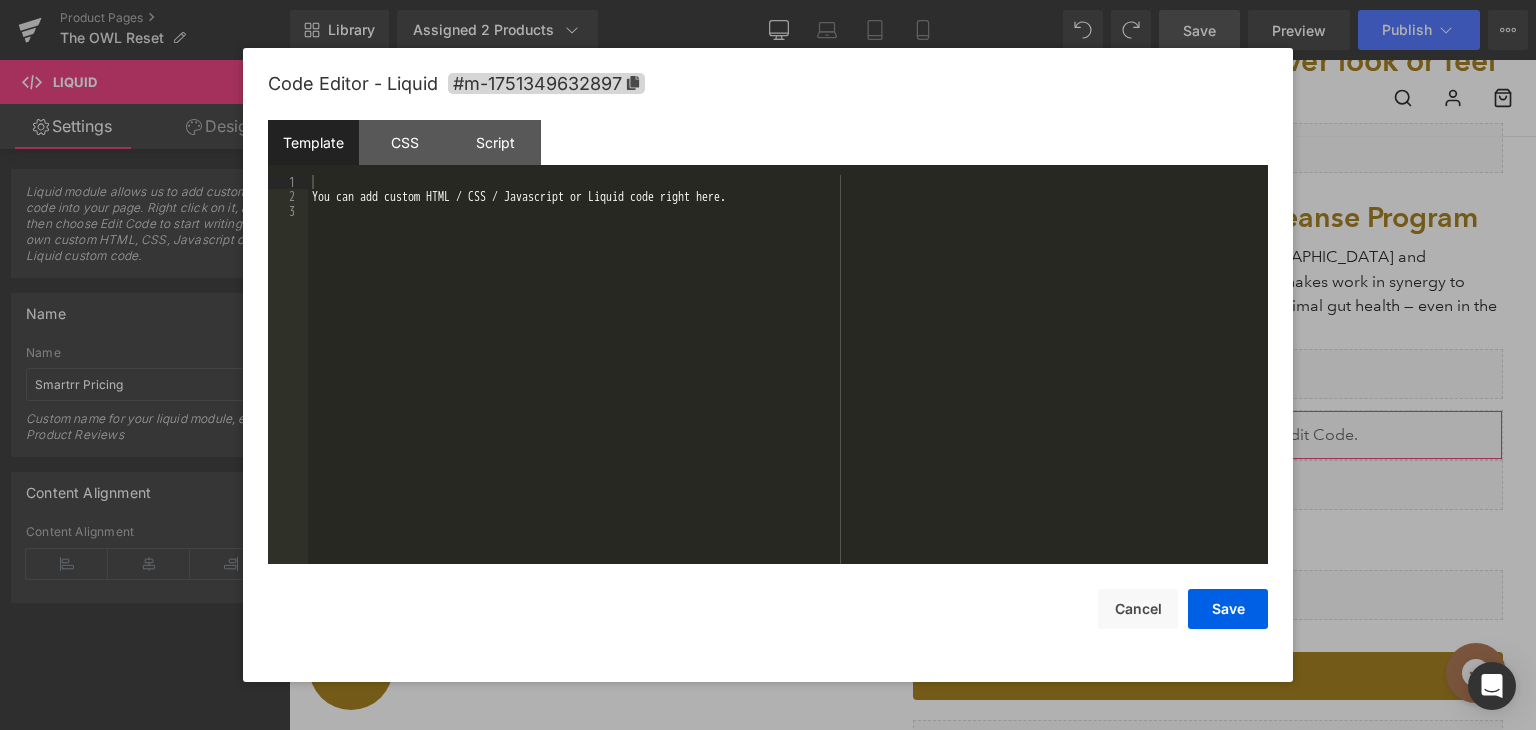 click on "Liquid  You are previewing how the   will restyle your page. You can not edit Elements in Preset Preview Mode.  Product Pages The OWL Reset Library Assigned 2 Products  Product Preview
The OWL Reset - Organic Cleanse Program The OWL Reset - Organic Cleanse Program $295 Manage assigned products Desktop Desktop Laptop Tablet Mobile Save Preview Publish Scheduled View Live Page View with current Template Save Template to Library Schedule Publish  Optimize  Publish Settings Shortcuts  Your page can’t be published   You've reached the maximum number of published pages on your plan  (23/999999).  You need to upgrade your plan or unpublish all your pages to get 1 publish slot.   Unpublish pages   Upgrade plan  Elements Global Style liqu Base Row  rows, columns, layouts, div Heading  headings, titles, h1,h2,h3,h4,h5,h6 Text Block  texts, paragraphs, contents, blocks Image  images, photos, alts, uploads Icon  icons, symbols Button  button, call to action, cta Separator  Liquid  Banner Parallax  Stack" at bounding box center [768, 0] 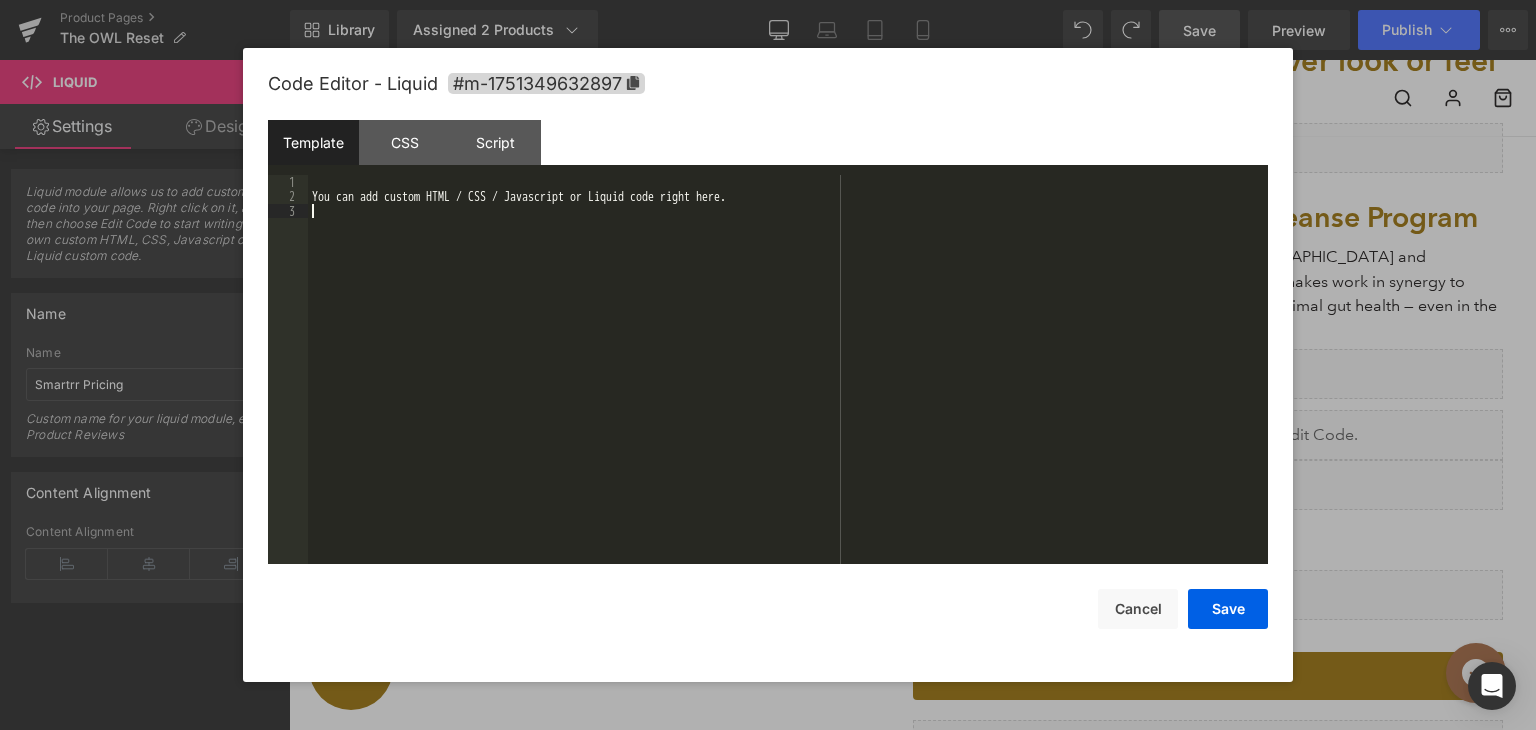 click on "You can add custom HTML / CSS / Javascript or Liquid code right here." at bounding box center (788, 384) 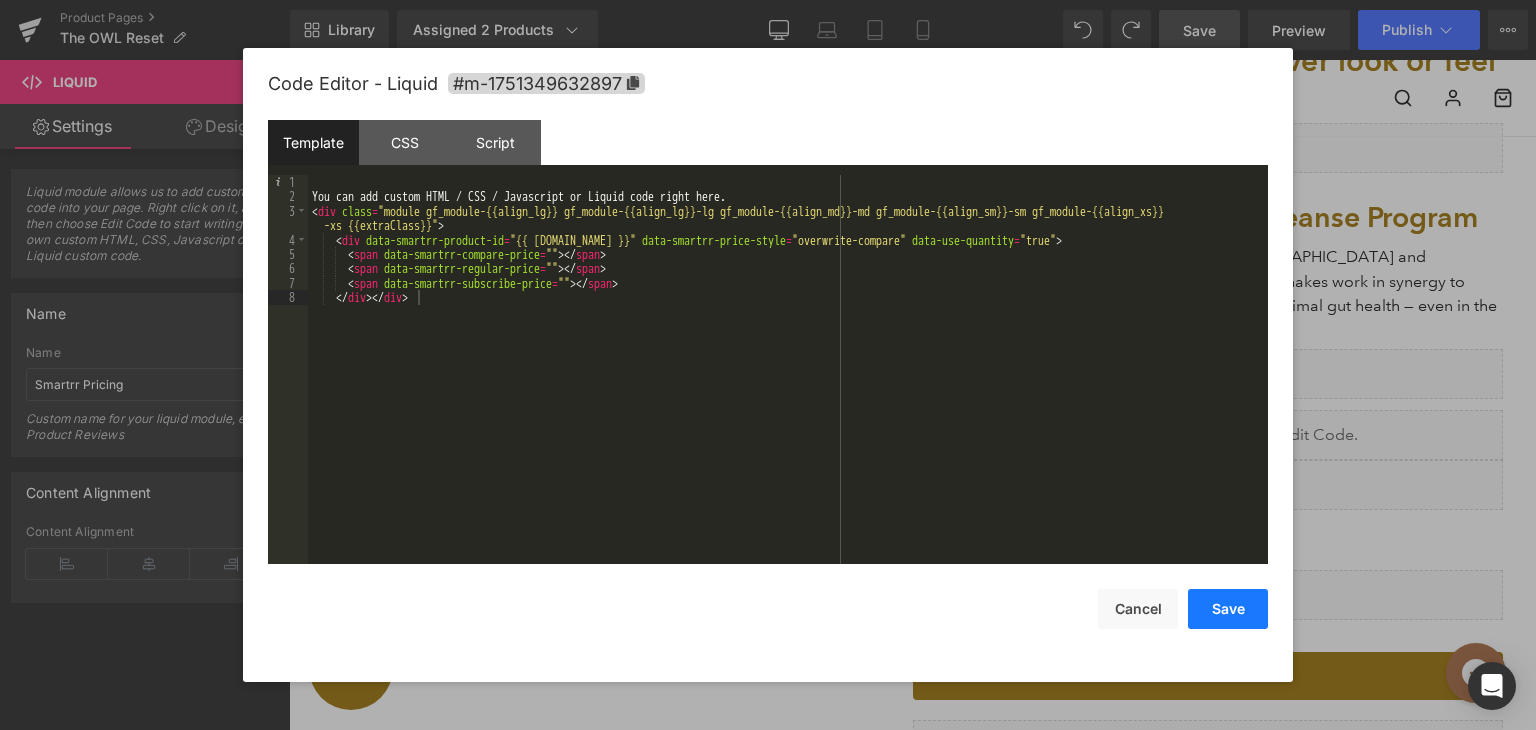 drag, startPoint x: 1204, startPoint y: 607, endPoint x: 923, endPoint y: 392, distance: 353.81635 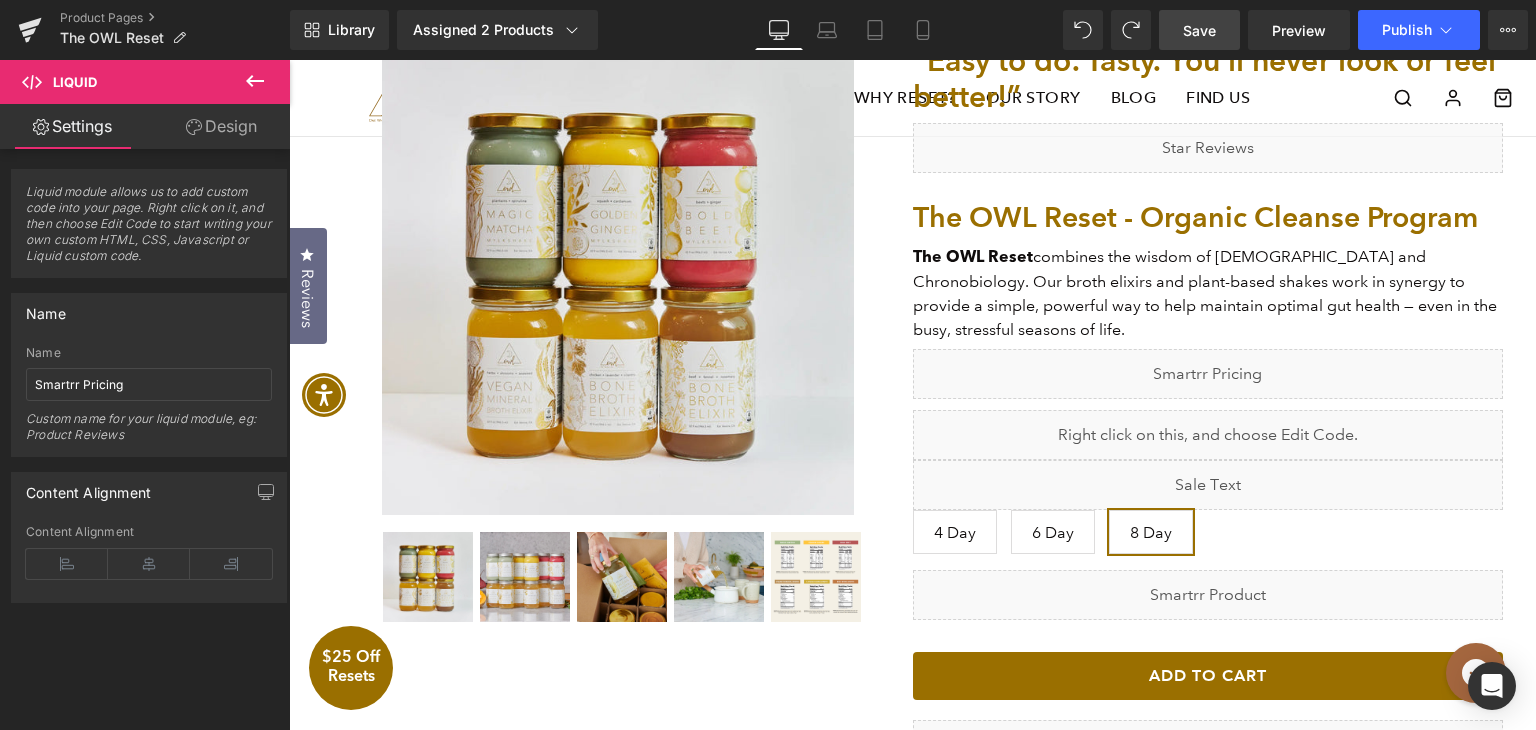 drag, startPoint x: 1195, startPoint y: 34, endPoint x: 499, endPoint y: 90, distance: 698.24927 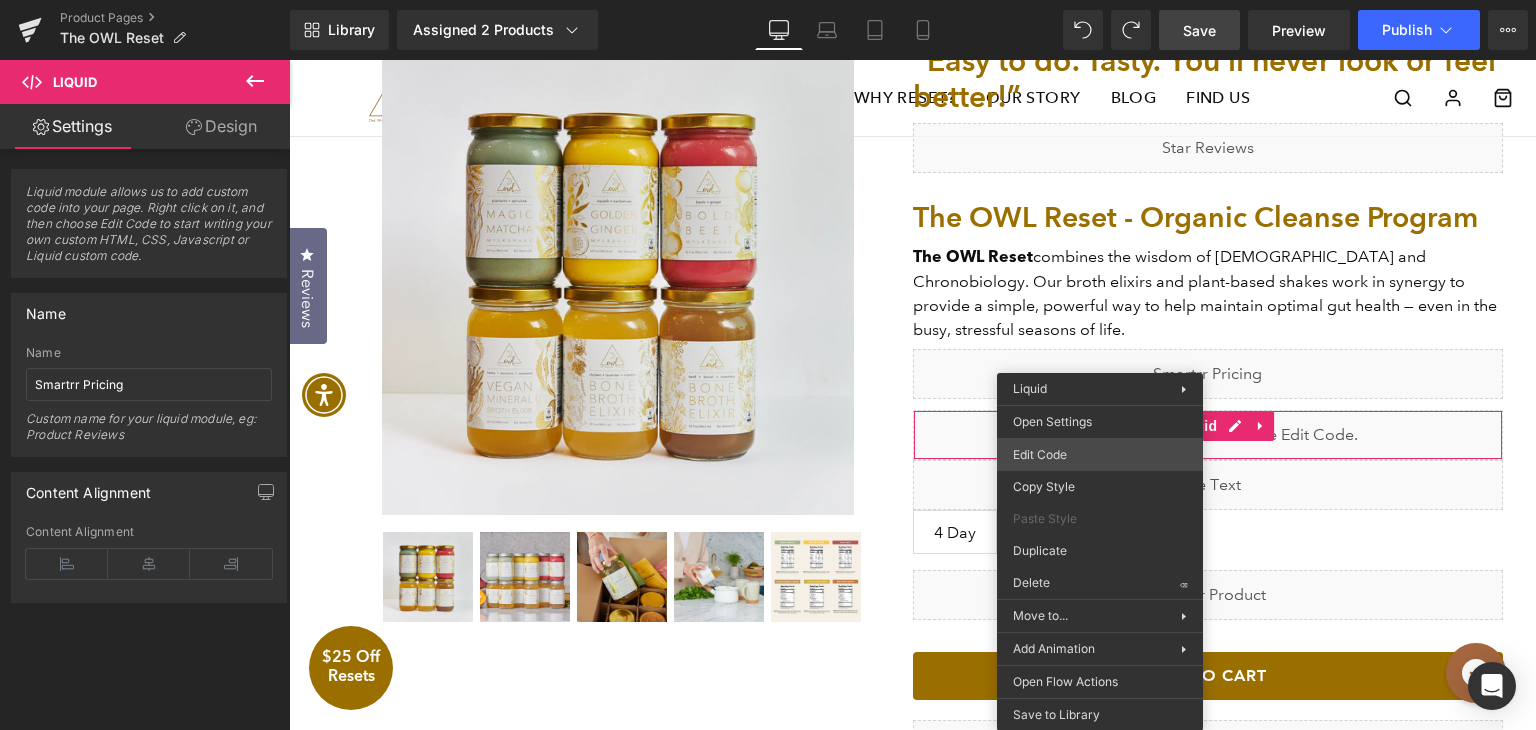 click on "Liquid  You are previewing how the   will restyle your page. You can not edit Elements in Preset Preview Mode.  Product Pages The OWL Reset Library Assigned 2 Products  Product Preview
The OWL Reset - Organic Cleanse Program The OWL Reset - Organic Cleanse Program $295 Manage assigned products Desktop Desktop Laptop Tablet Mobile Save Preview Publish Scheduled View Live Page View with current Template Save Template to Library Schedule Publish  Optimize  Publish Settings Shortcuts  Your page can’t be published   You've reached the maximum number of published pages on your plan  (23/999999).  You need to upgrade your plan or unpublish all your pages to get 1 publish slot.   Unpublish pages   Upgrade plan  Elements Global Style liqu Base Row  rows, columns, layouts, div Heading  headings, titles, h1,h2,h3,h4,h5,h6 Text Block  texts, paragraphs, contents, blocks Image  images, photos, alts, uploads Icon  icons, symbols Button  button, call to action, cta Separator  Liquid  Banner Parallax  Stack" at bounding box center [768, 0] 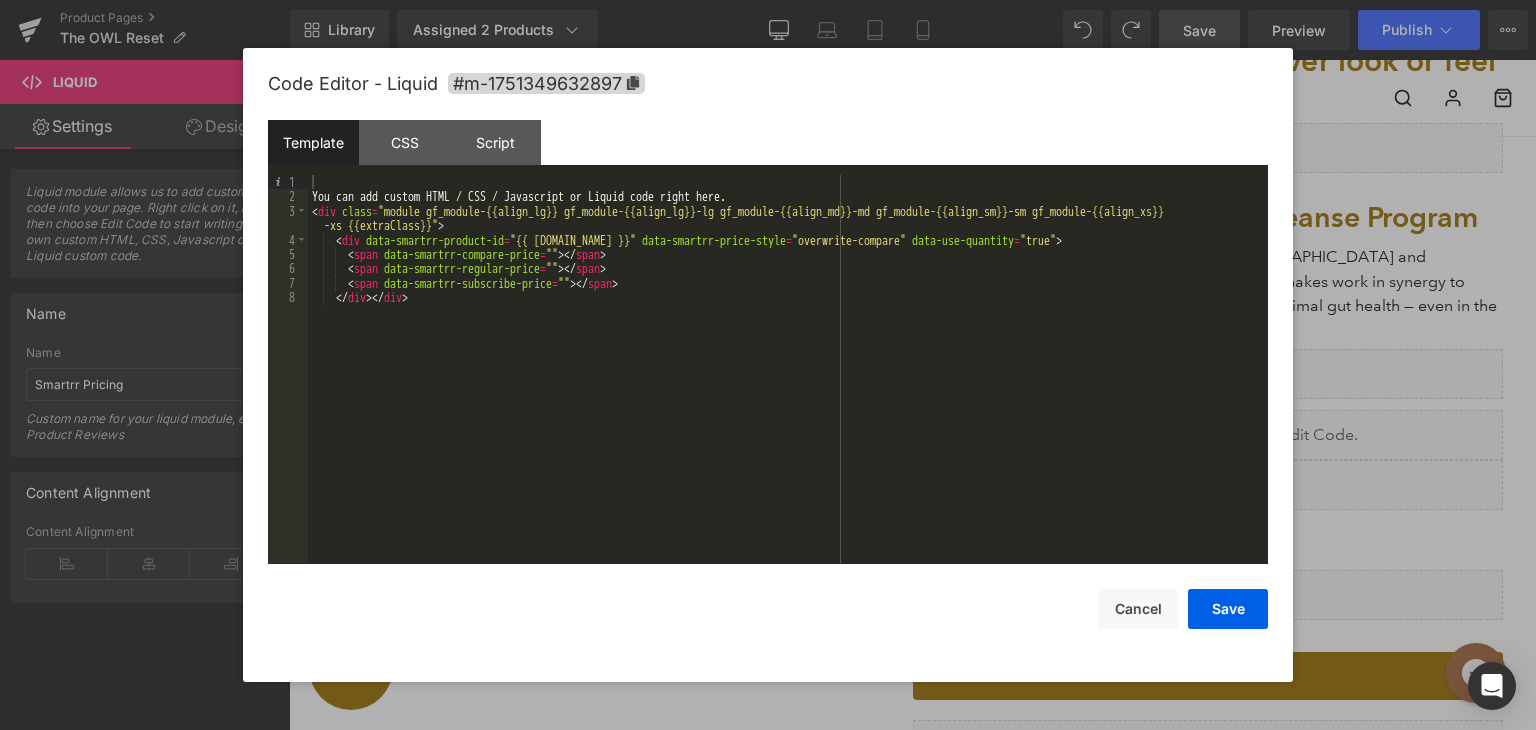 click on "You can add custom HTML / CSS / Javascript or Liquid code right here. < div   class = "module gf_module-{{align_lg}} gf_module-{{align_lg}}-lg gf_module-{{align_md}}-md gf_module-{{align_sm}}-sm gf_module-{{align_xs}}    -xs {{extraClass}}" >       < div   data-smartrr-product-id = "{{ product.id }}"   data-smartrr-price-style = "overwrite-compare"   data-use-quantity = "true" >          < span   data-smartrr-compare-price = "" > </ span >          < span   data-smartrr-regular-price = "" > </ span >          < span   data-smartrr-subscribe-price = "" > </ span >       </ div > </ div >" at bounding box center (788, 384) 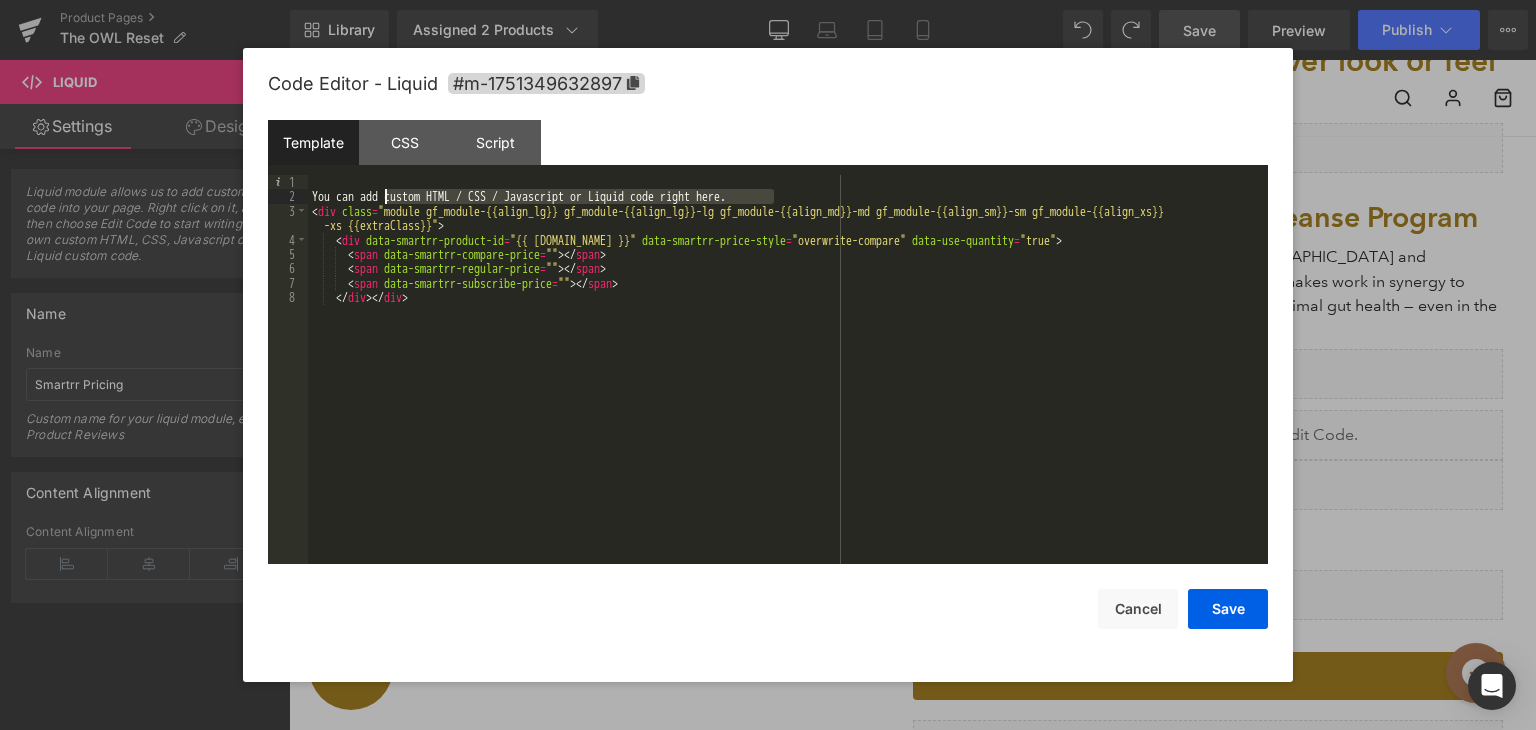 drag, startPoint x: 776, startPoint y: 203, endPoint x: 205, endPoint y: 202, distance: 571.00085 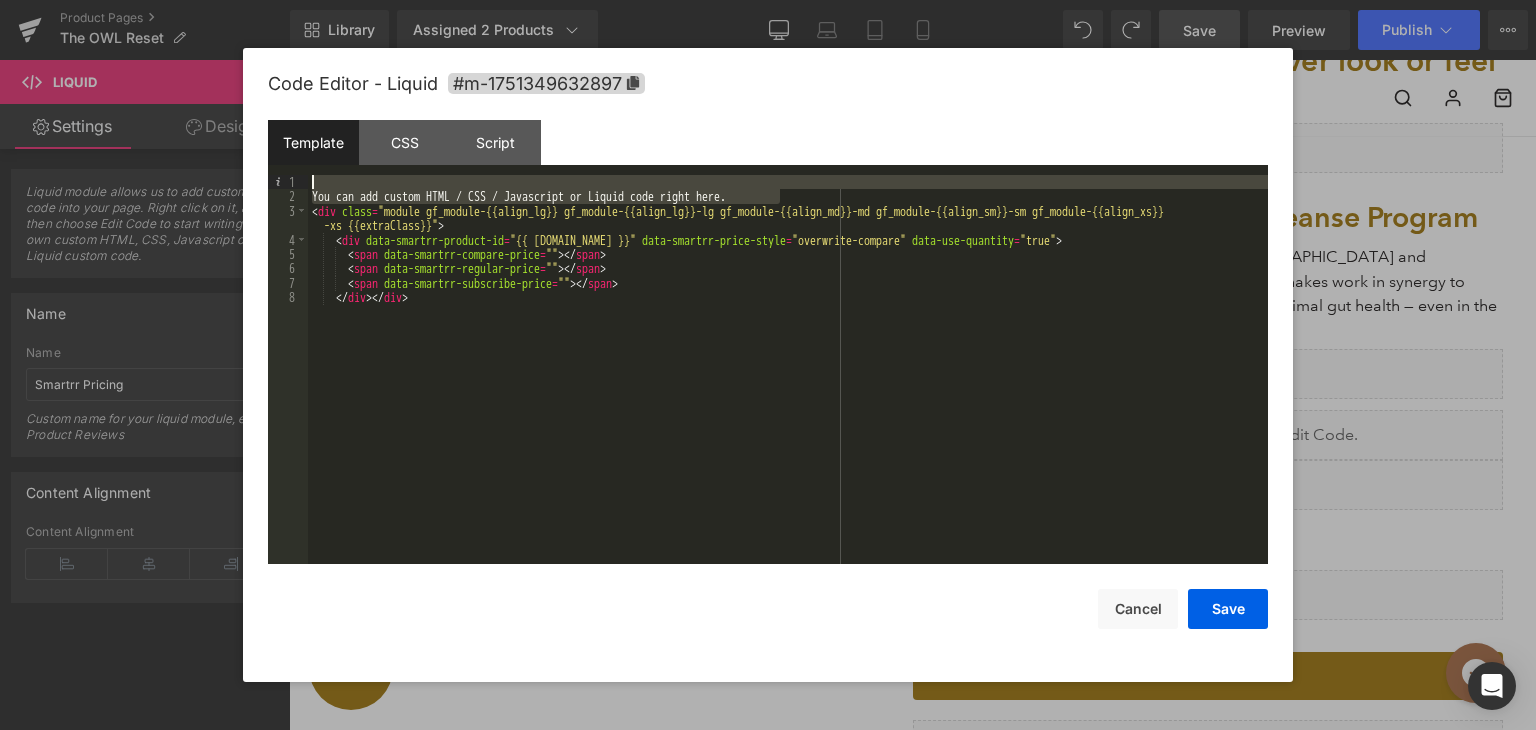 drag, startPoint x: 789, startPoint y: 190, endPoint x: 173, endPoint y: 187, distance: 616.0073 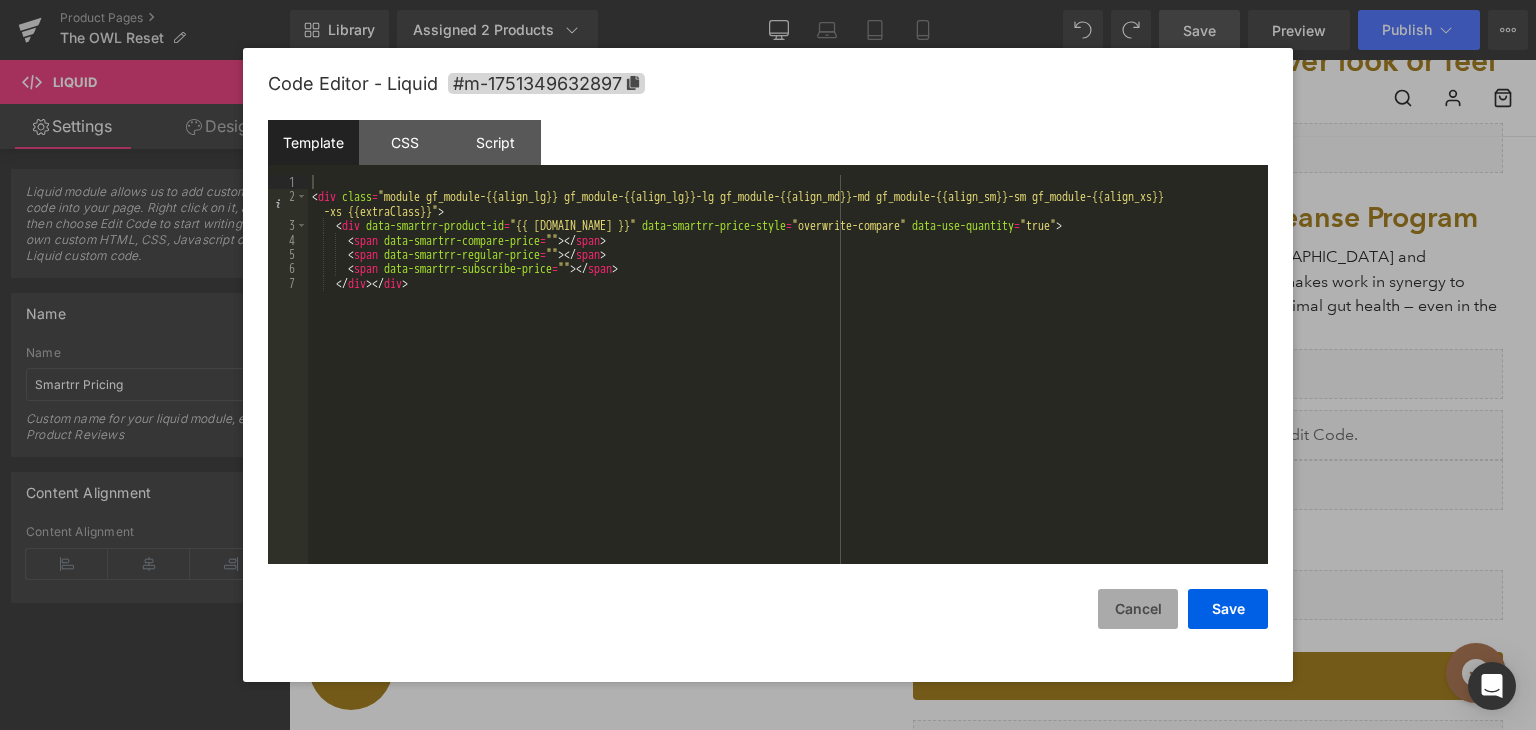 click on "Cancel" at bounding box center (1138, 609) 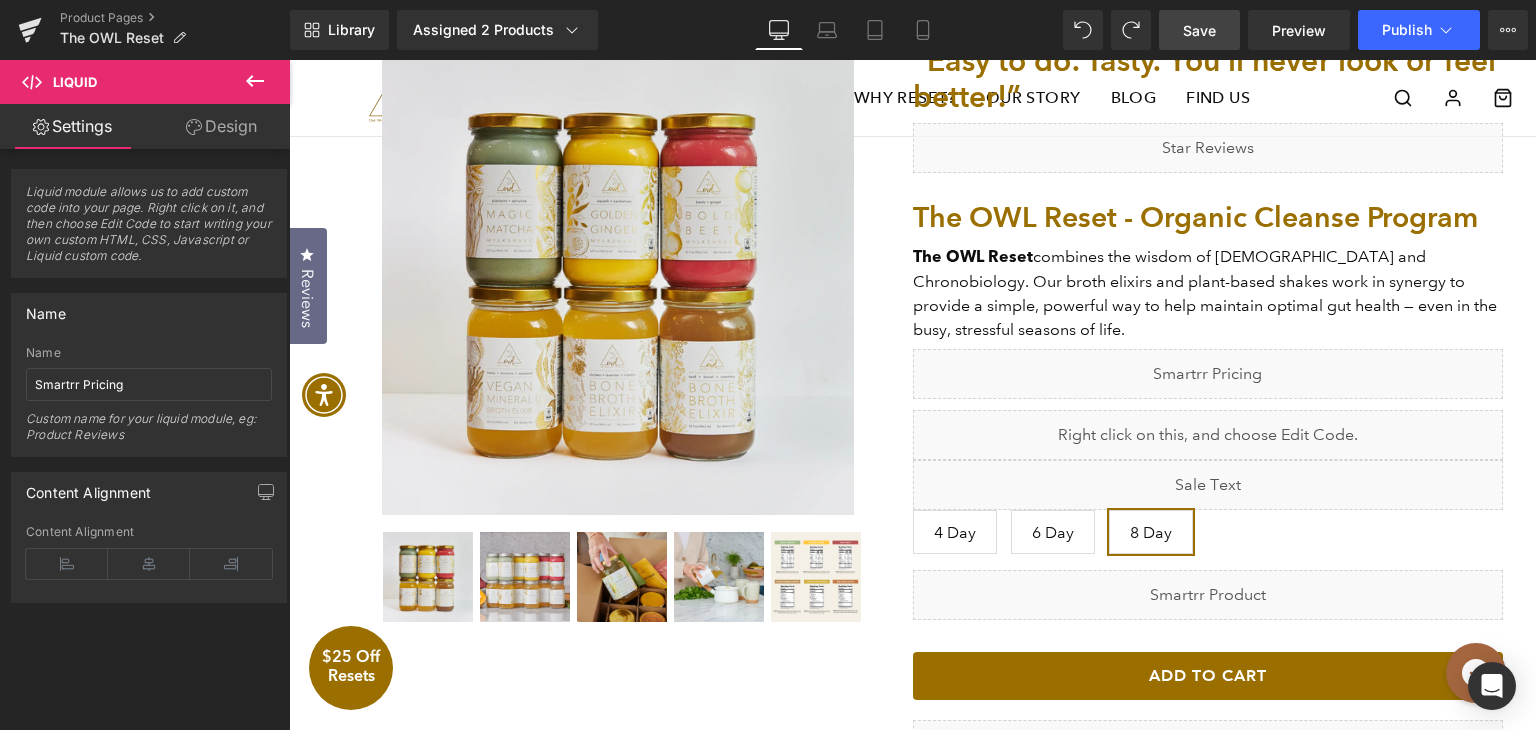 type 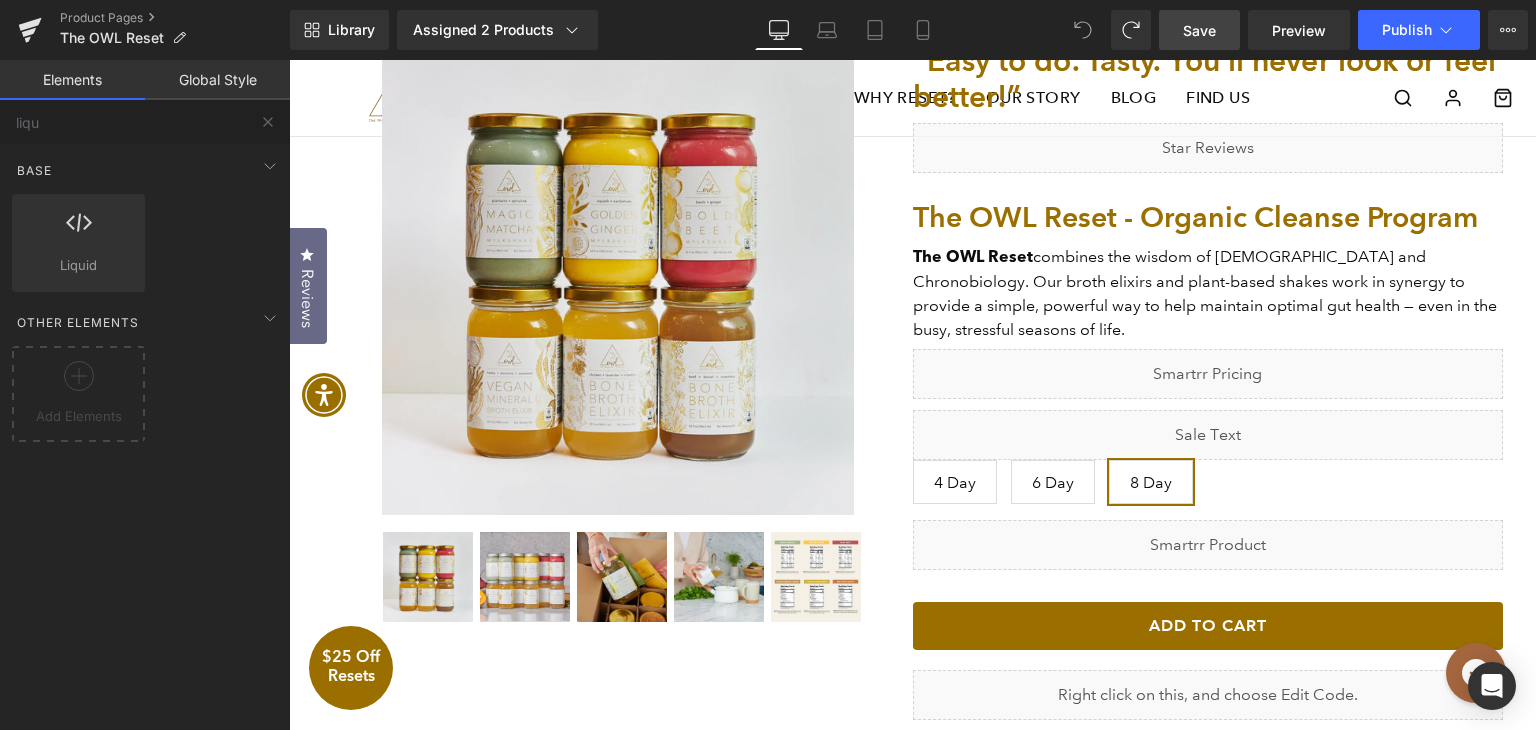 click on "Save" at bounding box center [1199, 30] 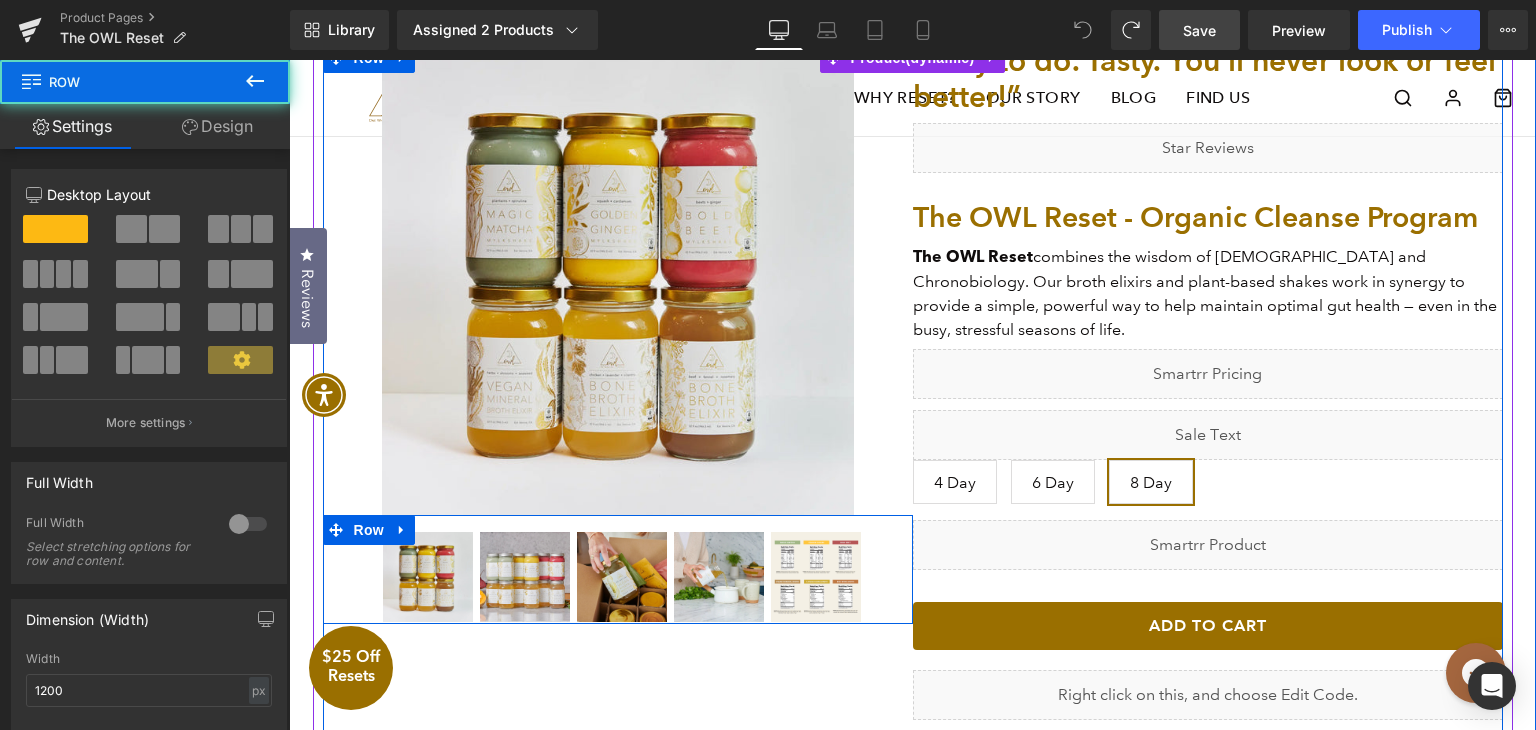 click at bounding box center [618, 569] 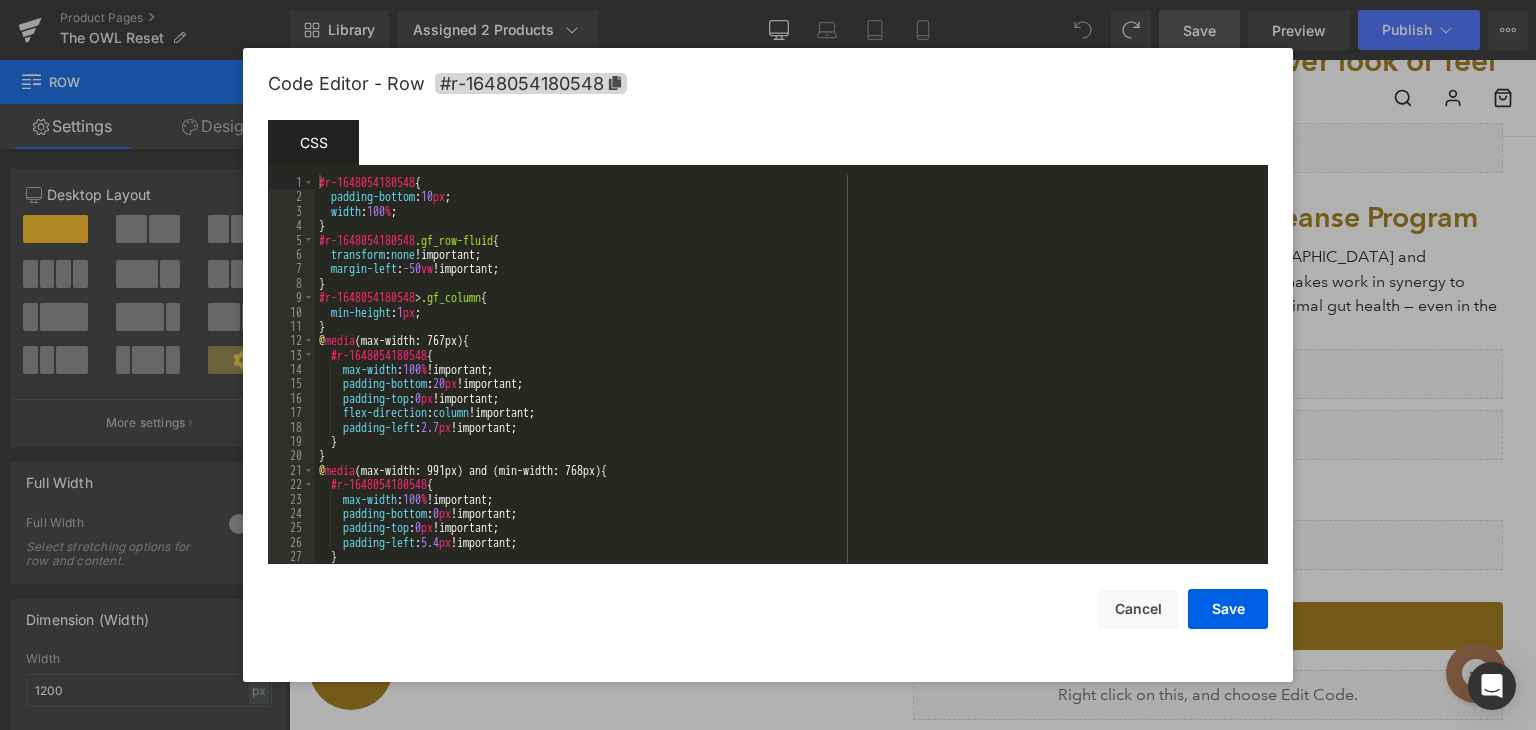 click on "Liquid  You are previewing how the   will restyle your page. You can not edit Elements in Preset Preview Mode.  Product Pages The OWL Reset Library Assigned 2 Products  Product Preview
The OWL Reset - Organic Cleanse Program The OWL Reset - Organic Cleanse Program $295 Manage assigned products Desktop Desktop Laptop Tablet Mobile Save Preview Publish Scheduled View Live Page View with current Template Save Template to Library Schedule Publish  Optimize  Publish Settings Shortcuts  Your page can’t be published   You've reached the maximum number of published pages on your plan  (23/999999).  You need to upgrade your plan or unpublish all your pages to get 1 publish slot.   Unpublish pages   Upgrade plan  Elements Global Style liqu Base Row  rows, columns, layouts, div Heading  headings, titles, h1,h2,h3,h4,h5,h6 Text Block  texts, paragraphs, contents, blocks Image  images, photos, alts, uploads Icon  icons, symbols Button  button, call to action, cta Separator  Liquid  Banner Parallax  Stack" at bounding box center [768, 0] 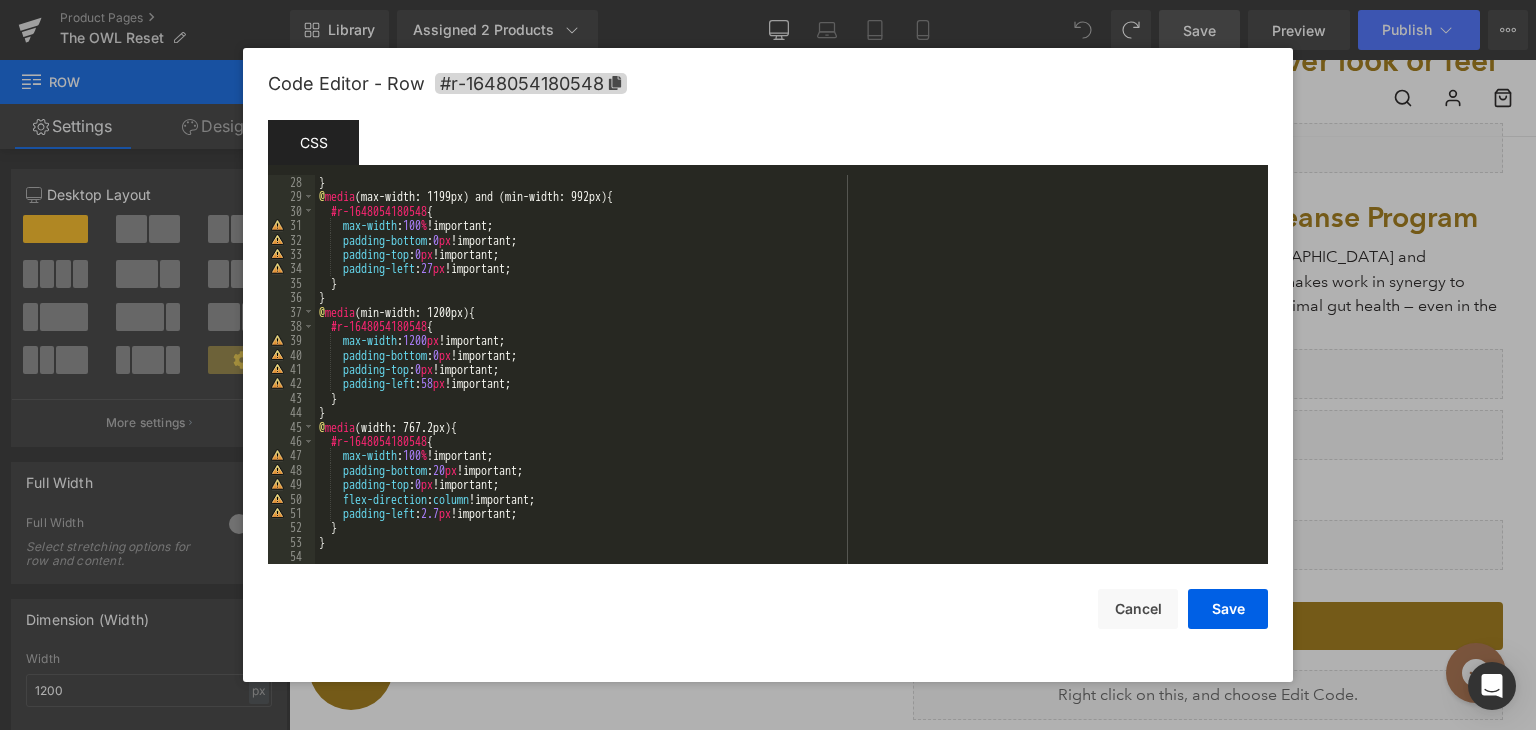 scroll, scrollTop: 388, scrollLeft: 0, axis: vertical 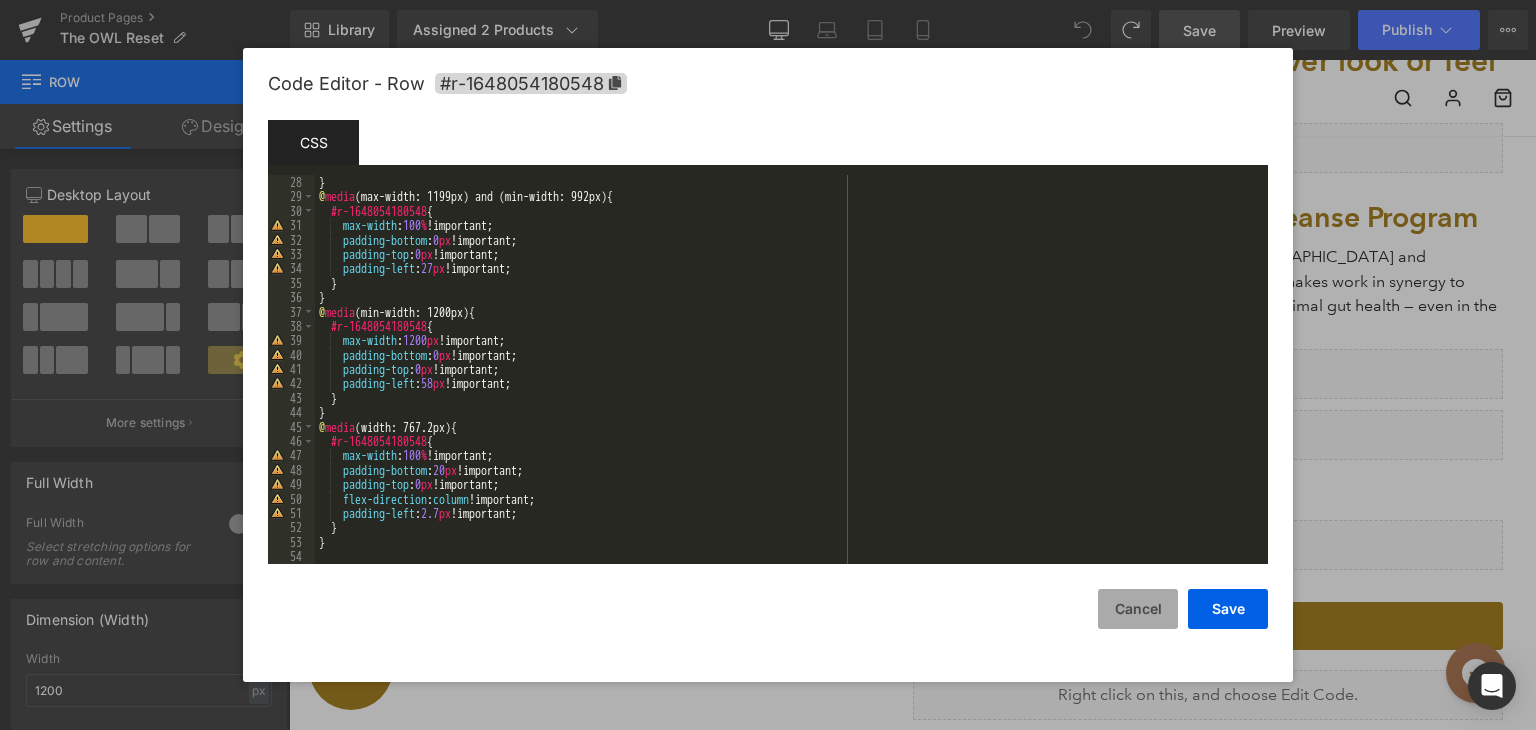 click on "Cancel" at bounding box center [1138, 609] 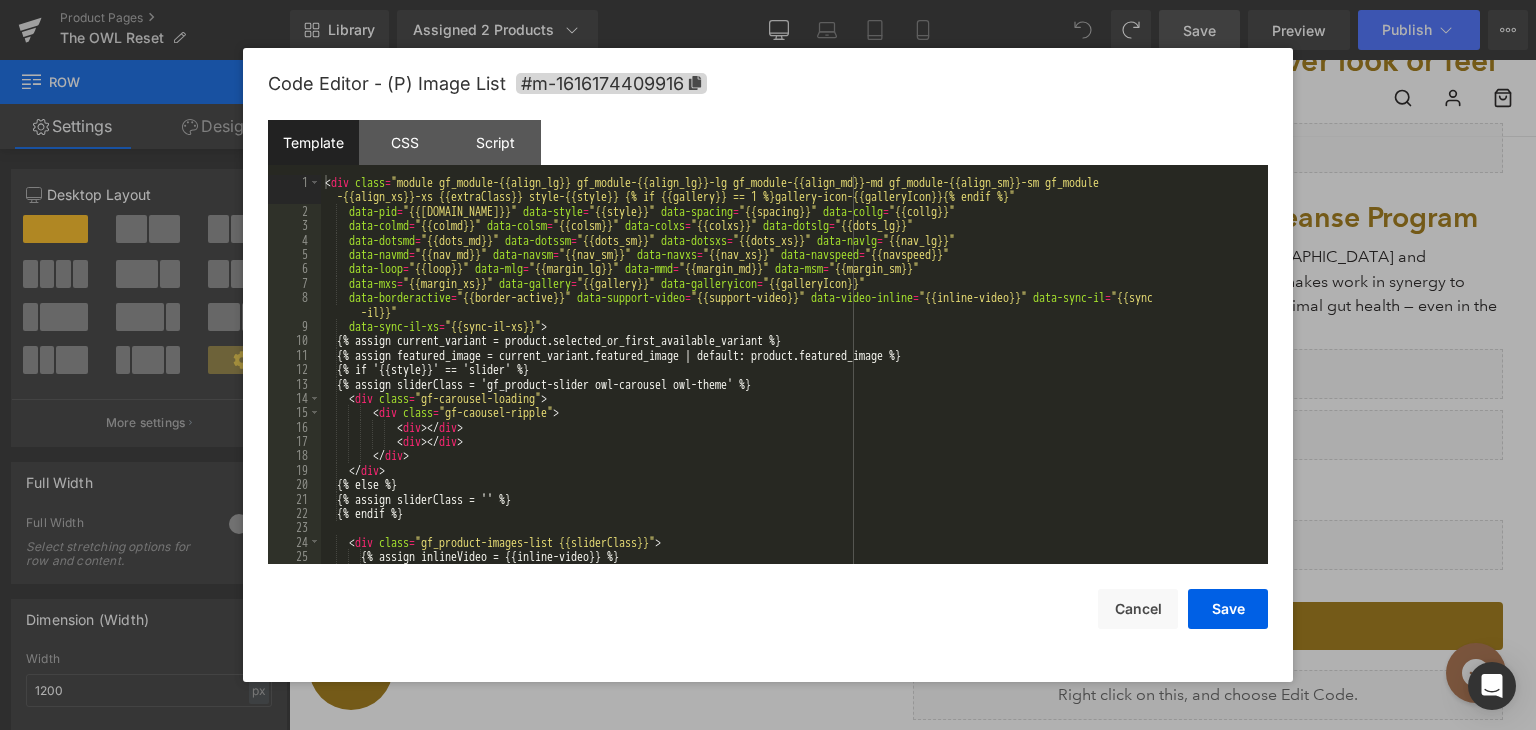click on "Liquid  You are previewing how the   will restyle your page. You can not edit Elements in Preset Preview Mode.  Product Pages The OWL Reset Library Assigned 2 Products  Product Preview
The OWL Reset - Organic Cleanse Program The OWL Reset - Organic Cleanse Program $295 Manage assigned products Desktop Desktop Laptop Tablet Mobile Save Preview Publish Scheduled View Live Page View with current Template Save Template to Library Schedule Publish  Optimize  Publish Settings Shortcuts  Your page can’t be published   You've reached the maximum number of published pages on your plan  (23/999999).  You need to upgrade your plan or unpublish all your pages to get 1 publish slot.   Unpublish pages   Upgrade plan  Elements Global Style liqu Base Row  rows, columns, layouts, div Heading  headings, titles, h1,h2,h3,h4,h5,h6 Text Block  texts, paragraphs, contents, blocks Image  images, photos, alts, uploads Icon  icons, symbols Button  button, call to action, cta Separator  Liquid  Banner Parallax  Stack" at bounding box center (768, 0) 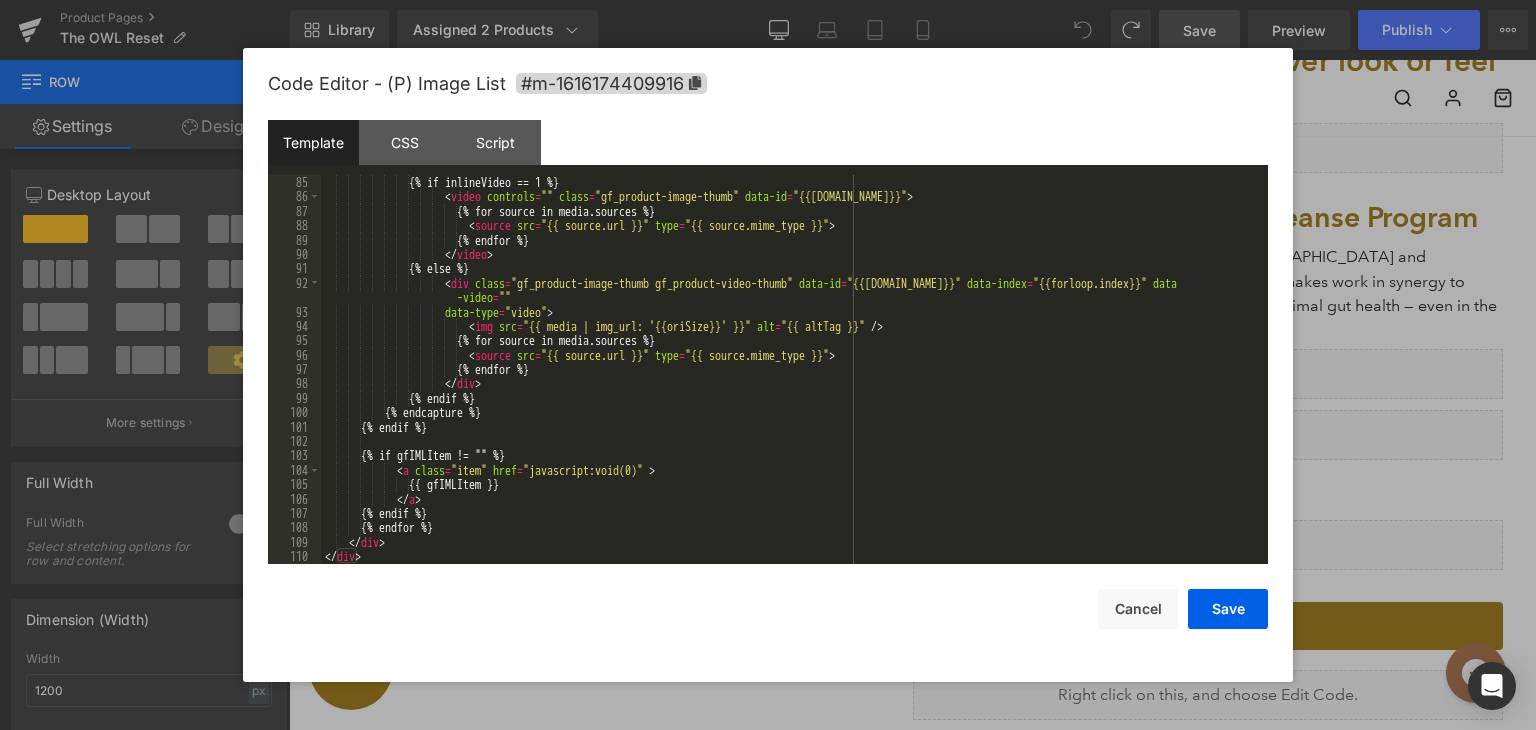 scroll, scrollTop: 1296, scrollLeft: 0, axis: vertical 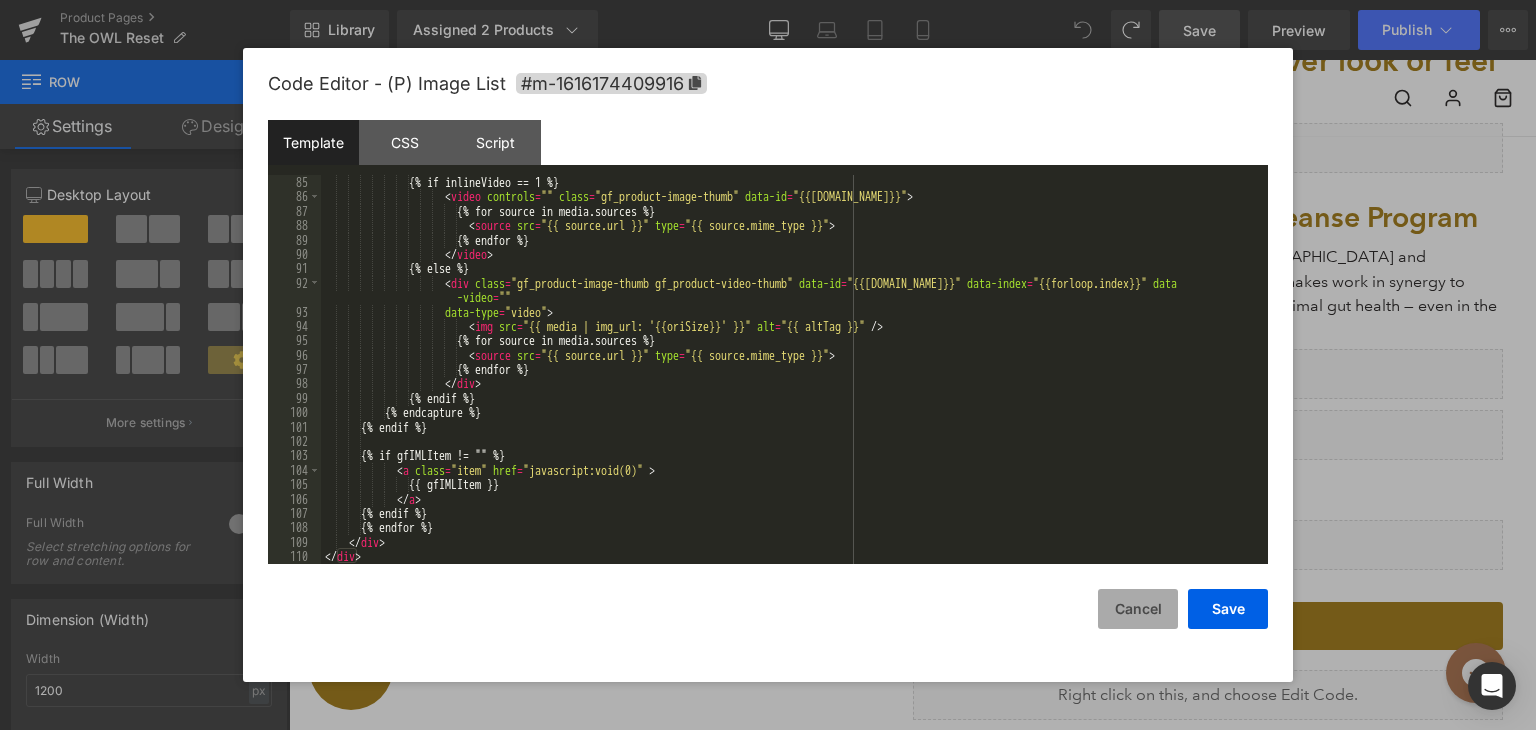 drag, startPoint x: 1124, startPoint y: 614, endPoint x: 1101, endPoint y: 585, distance: 37.01351 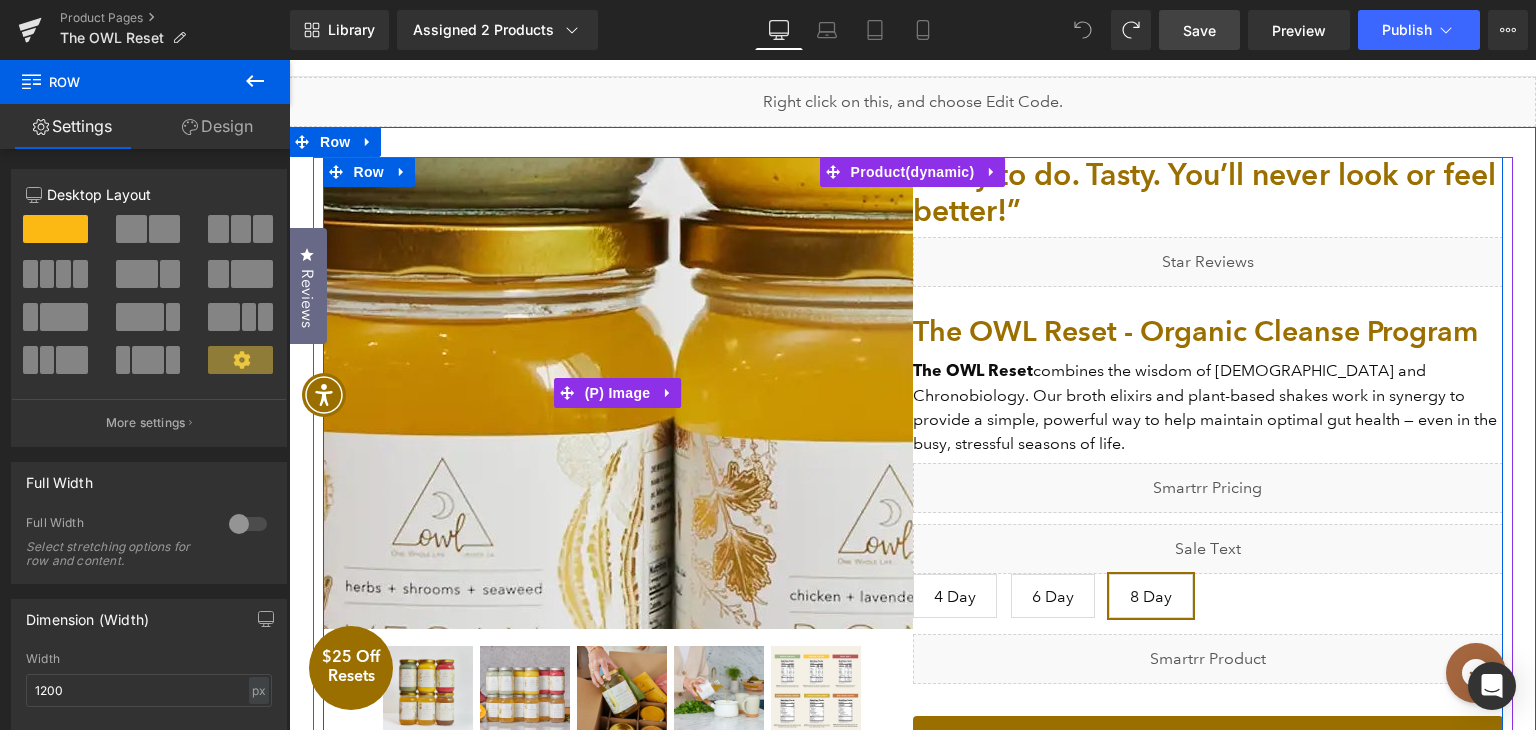 scroll, scrollTop: 6, scrollLeft: 0, axis: vertical 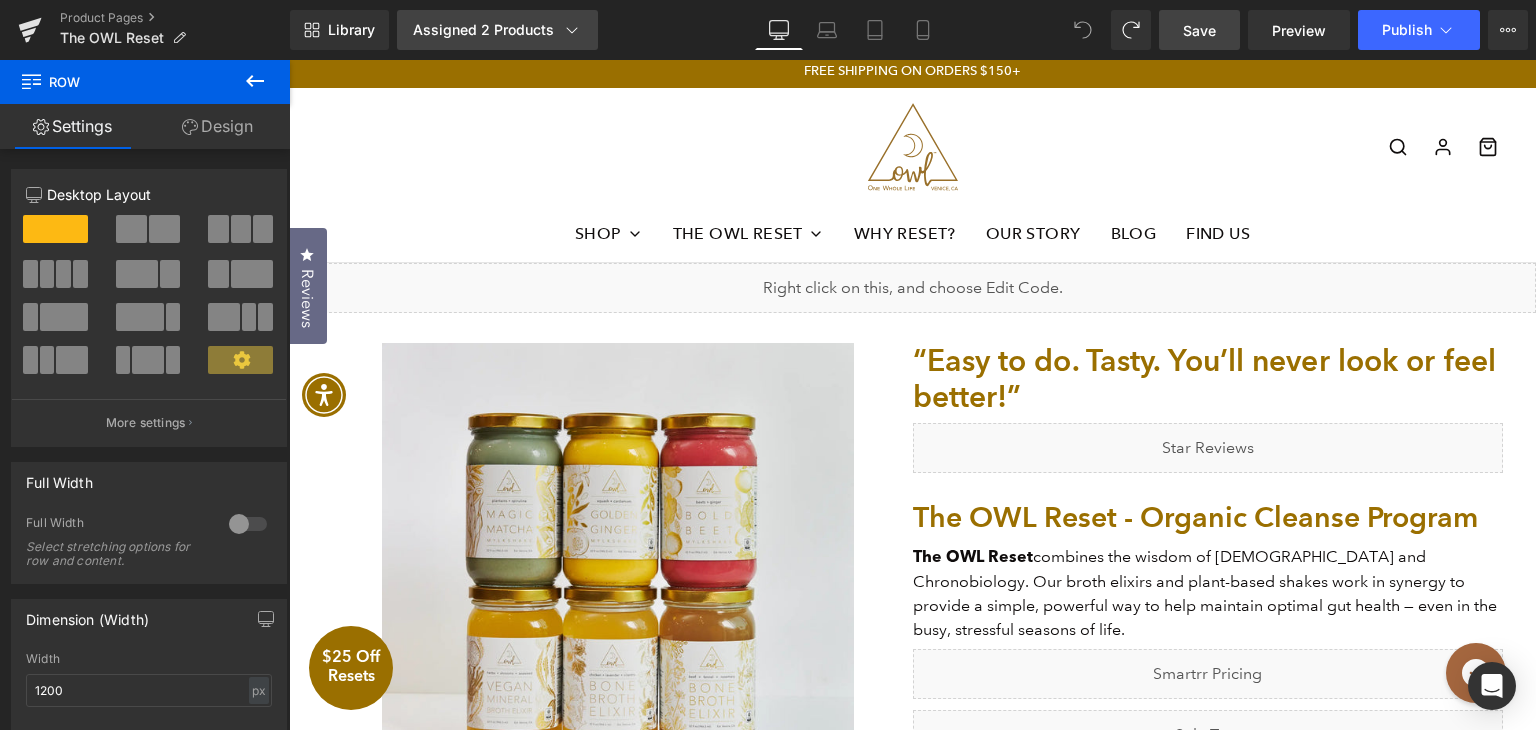 click on "Assigned 2 Products" at bounding box center (497, 30) 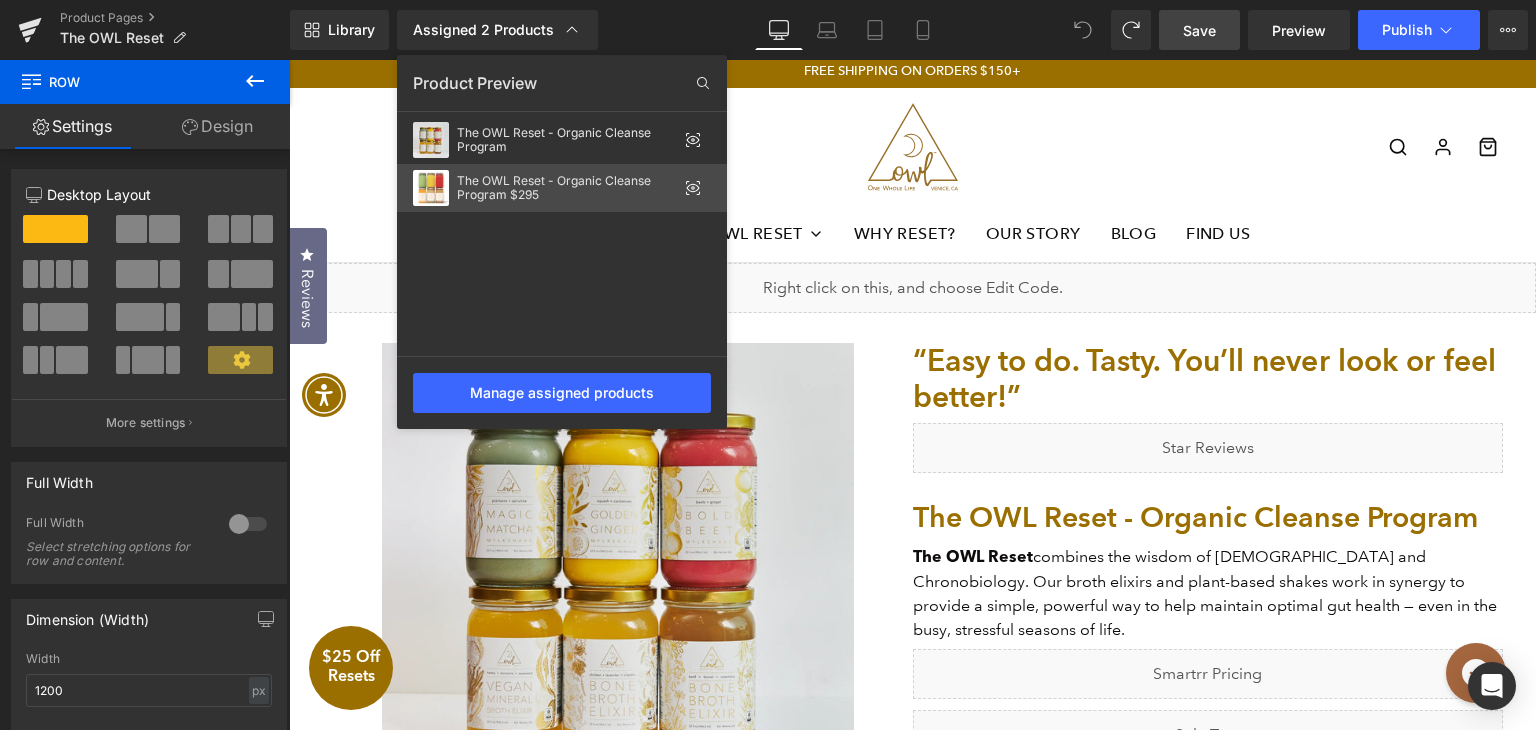 click on "The OWL Reset - Organic Cleanse Program $295" at bounding box center (567, 188) 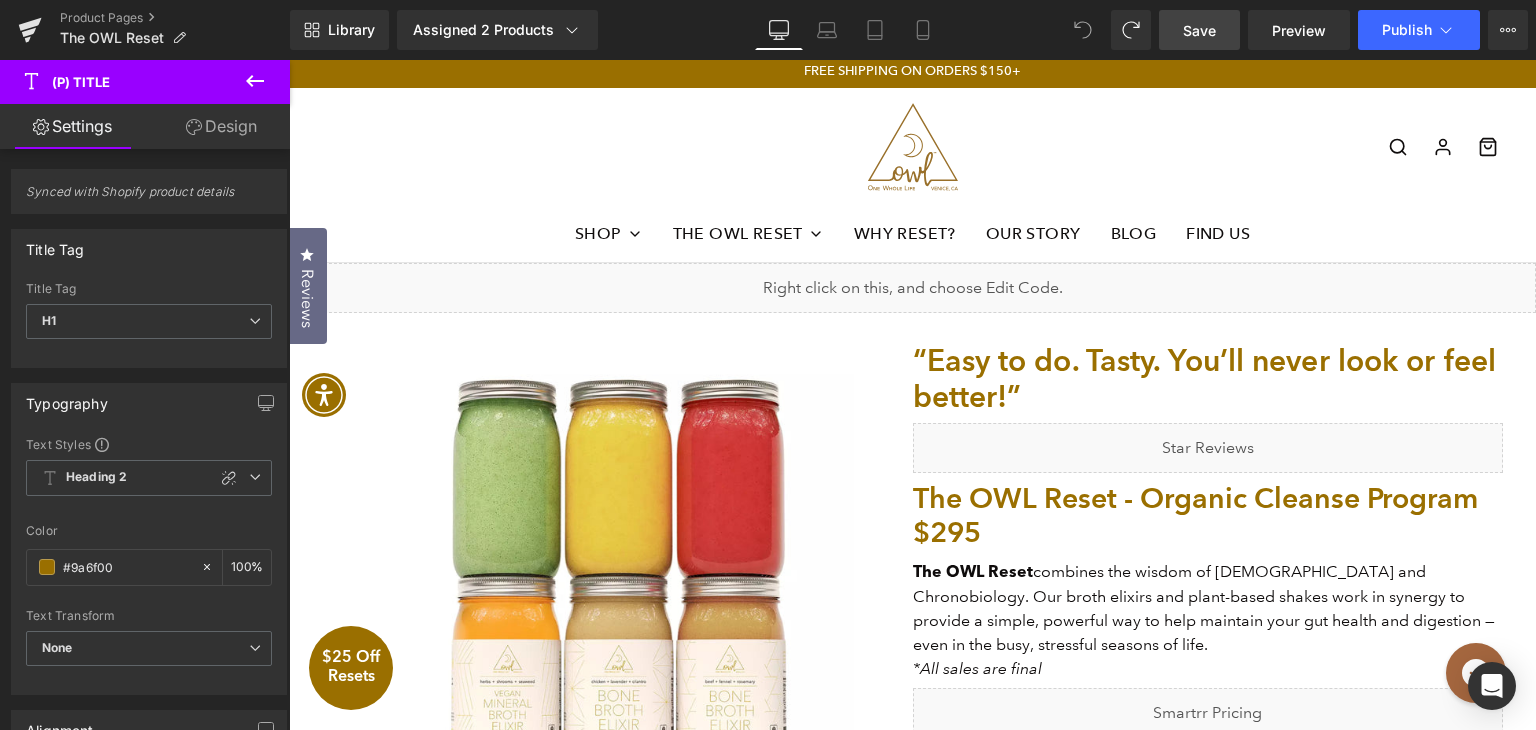 scroll, scrollTop: 206, scrollLeft: 0, axis: vertical 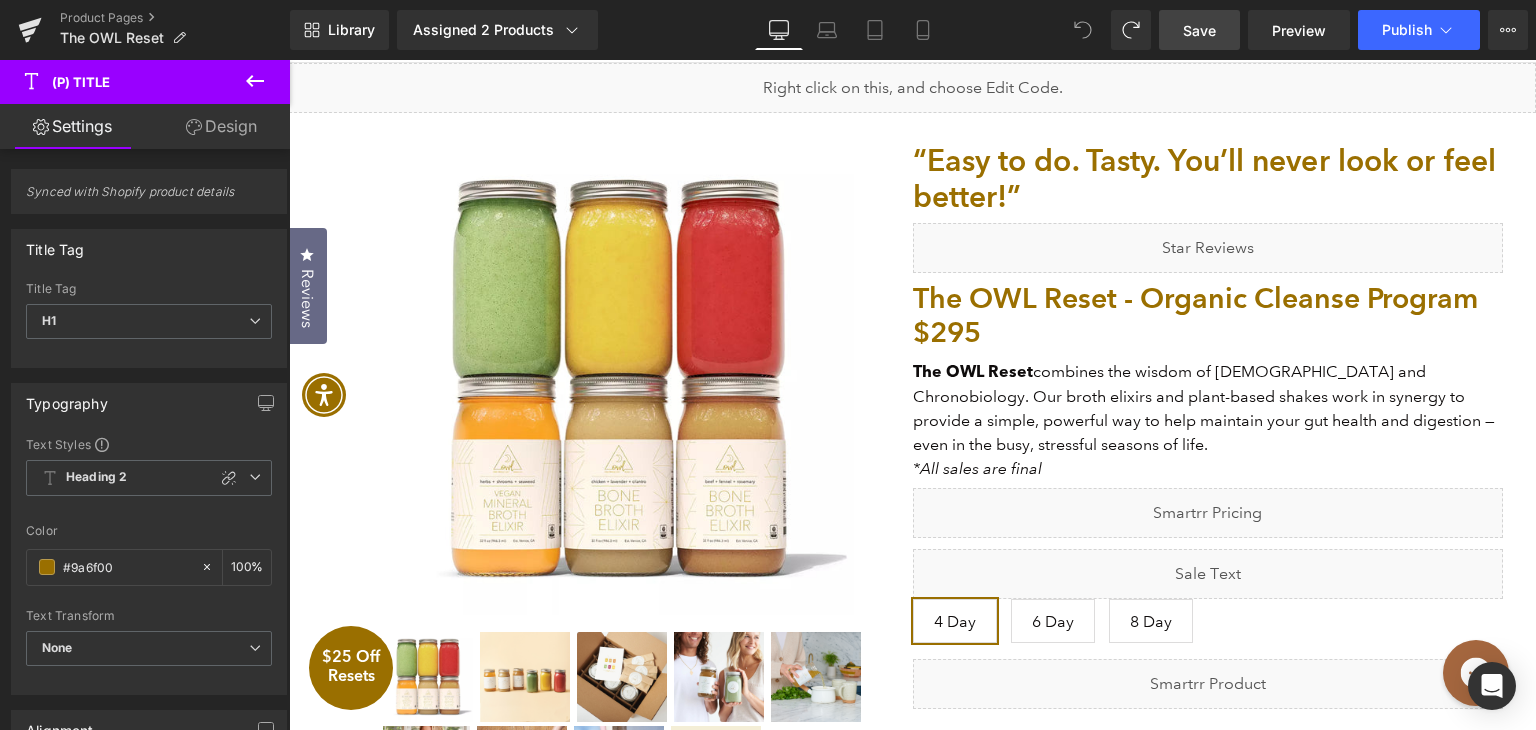 click at bounding box center (1476, 673) 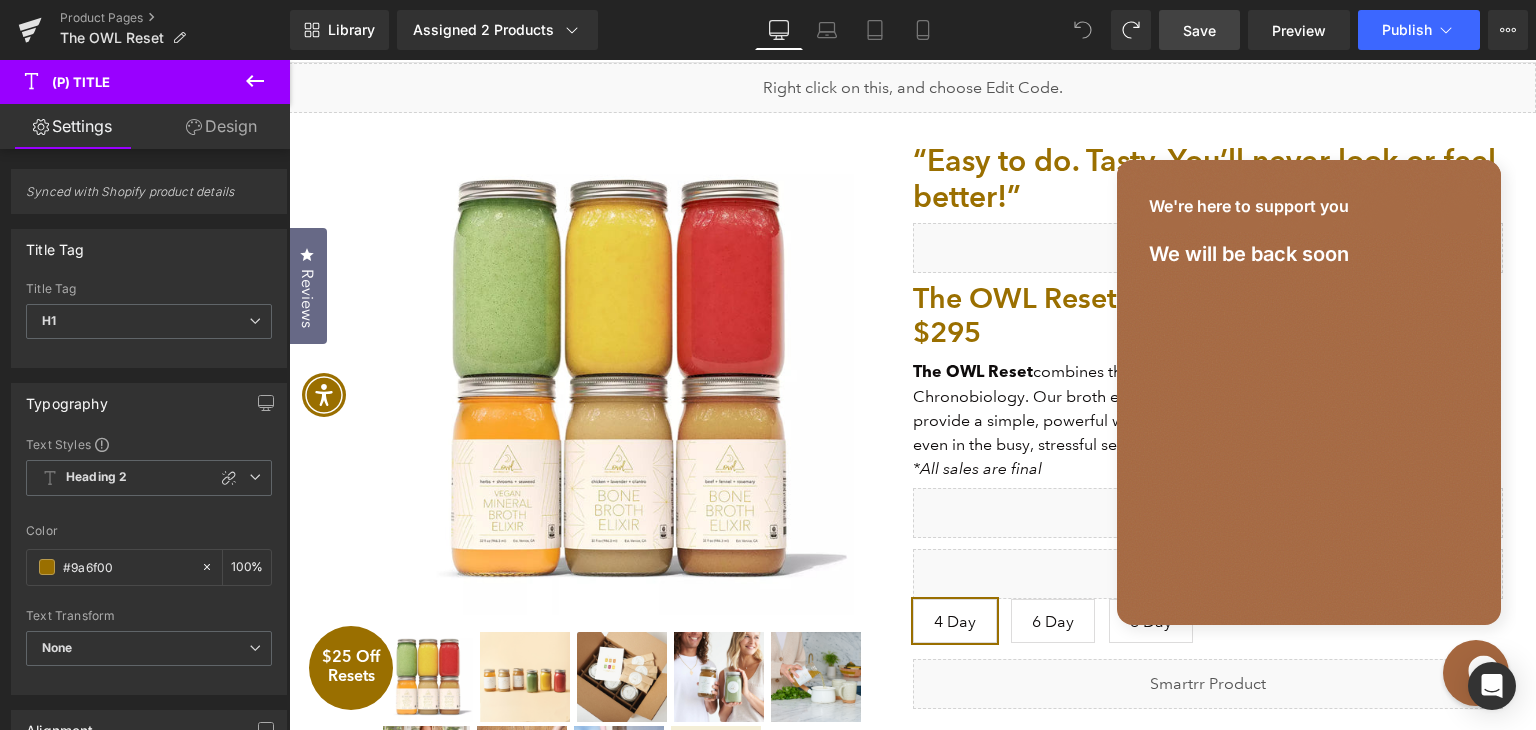 scroll, scrollTop: 0, scrollLeft: 0, axis: both 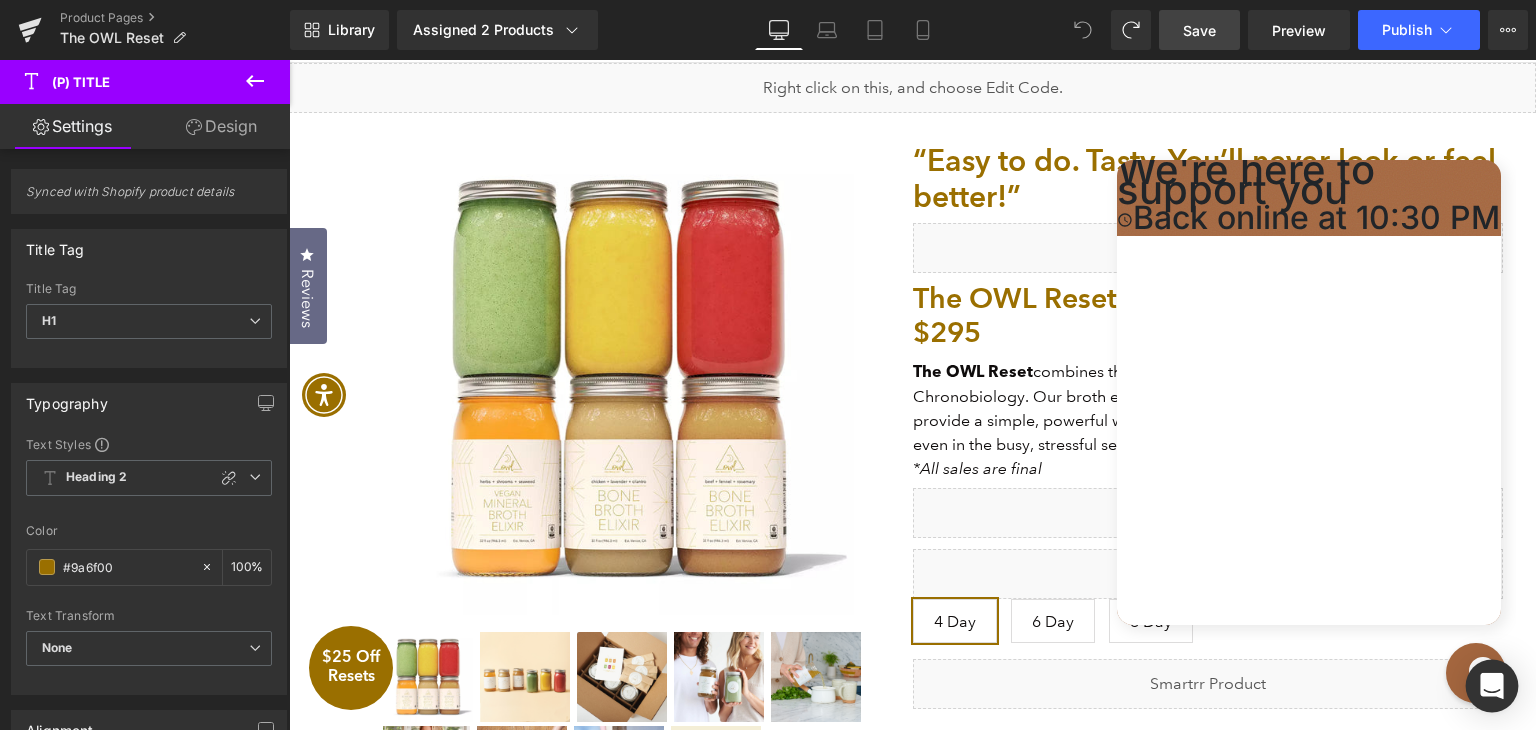 click 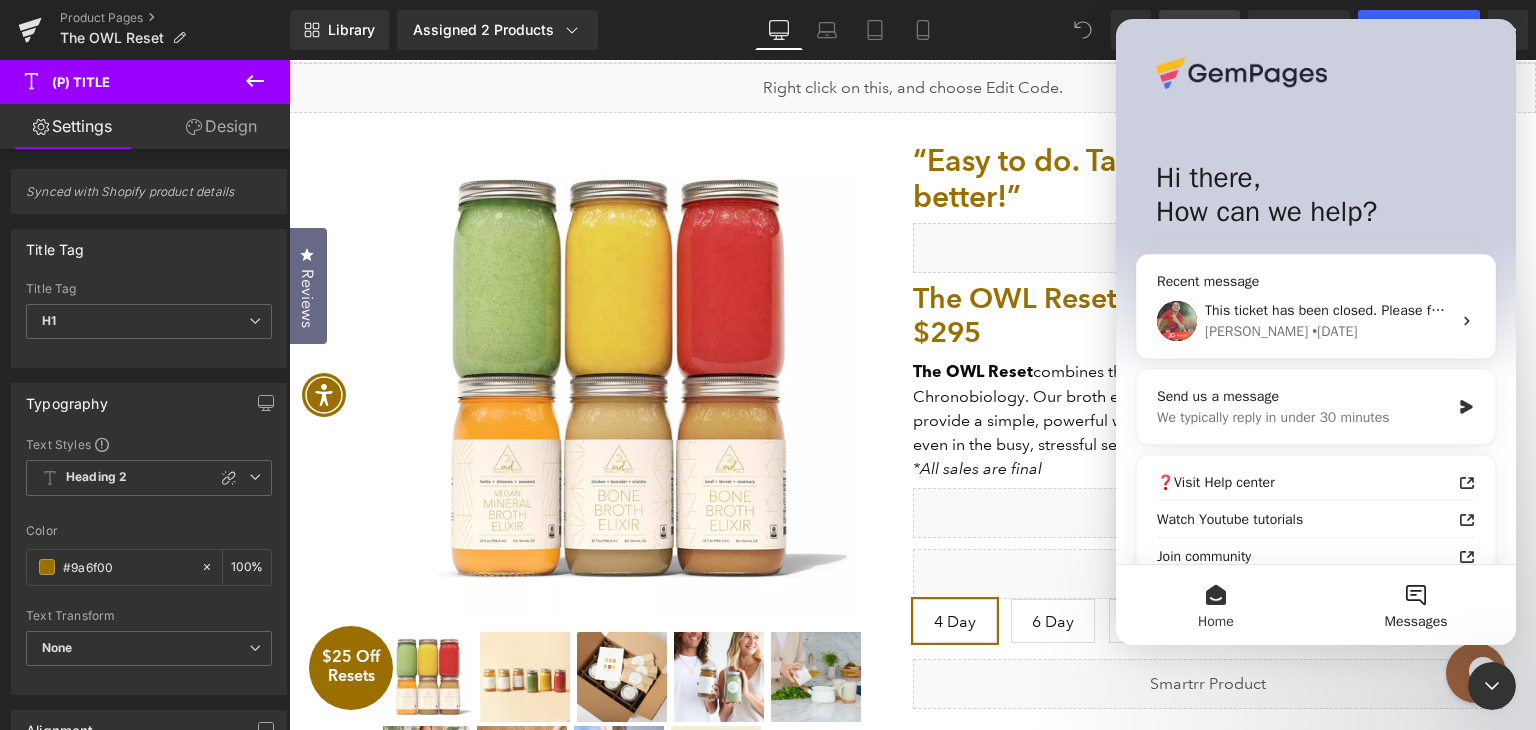 scroll, scrollTop: 0, scrollLeft: 0, axis: both 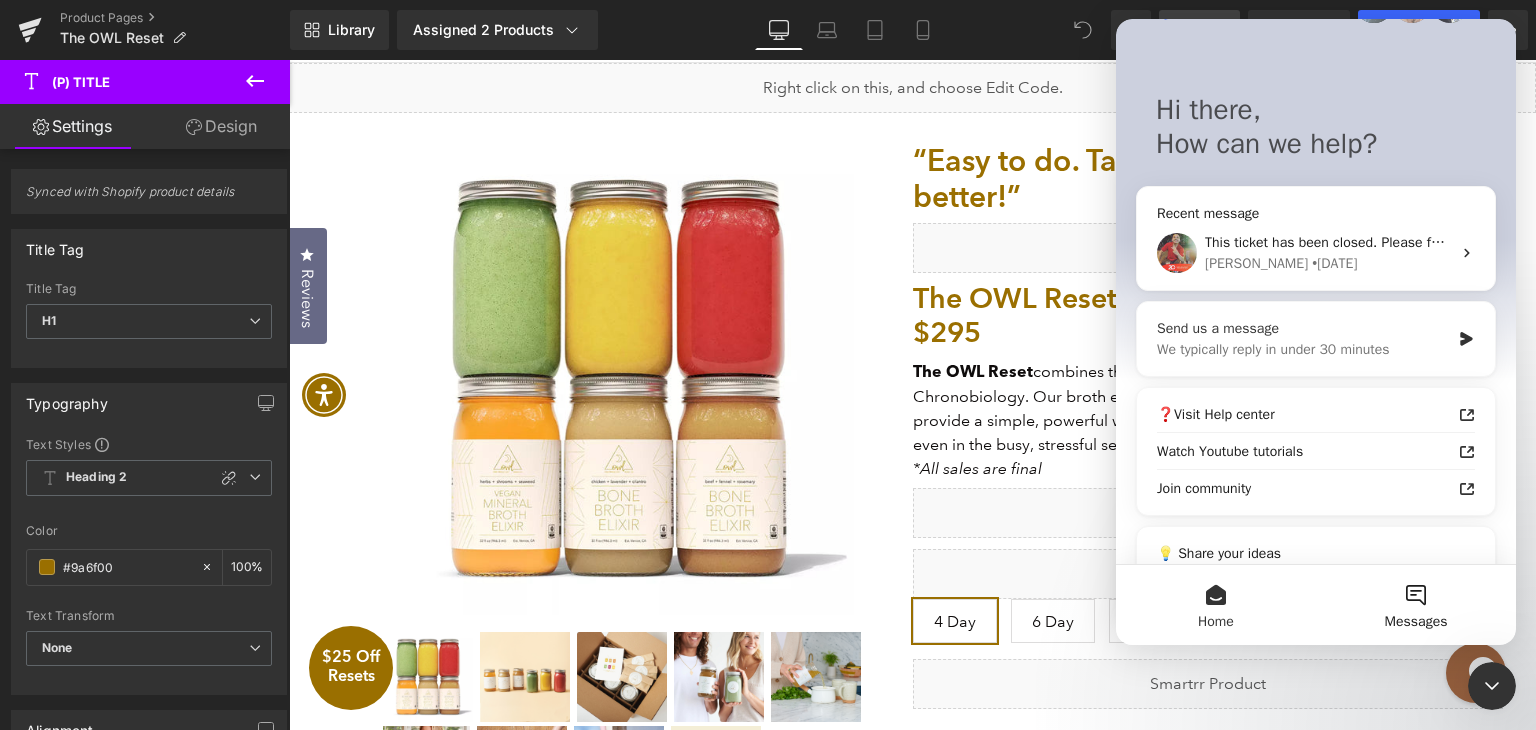 click on "Send us a message We typically reply in under 30 minutes" at bounding box center [1316, 339] 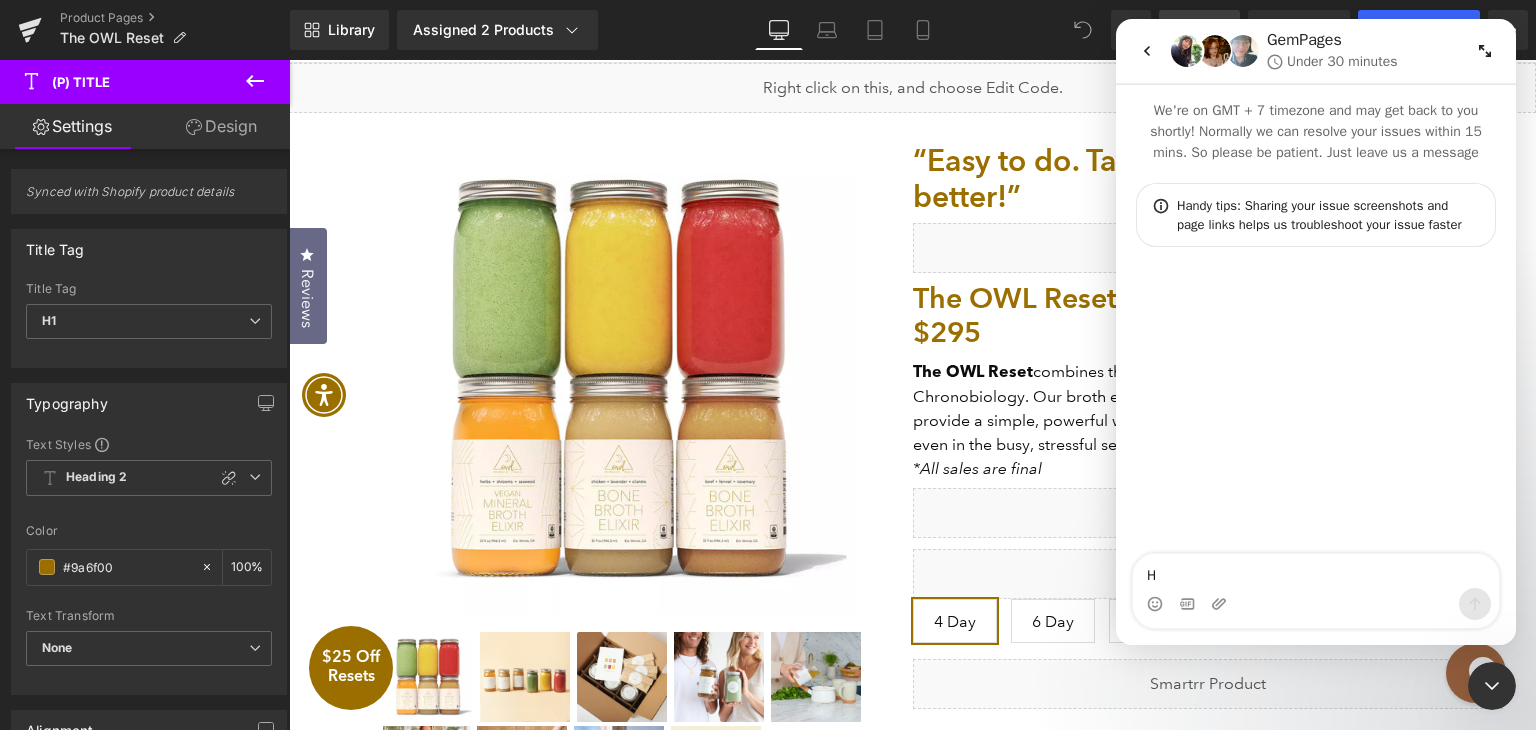 type on "Hi" 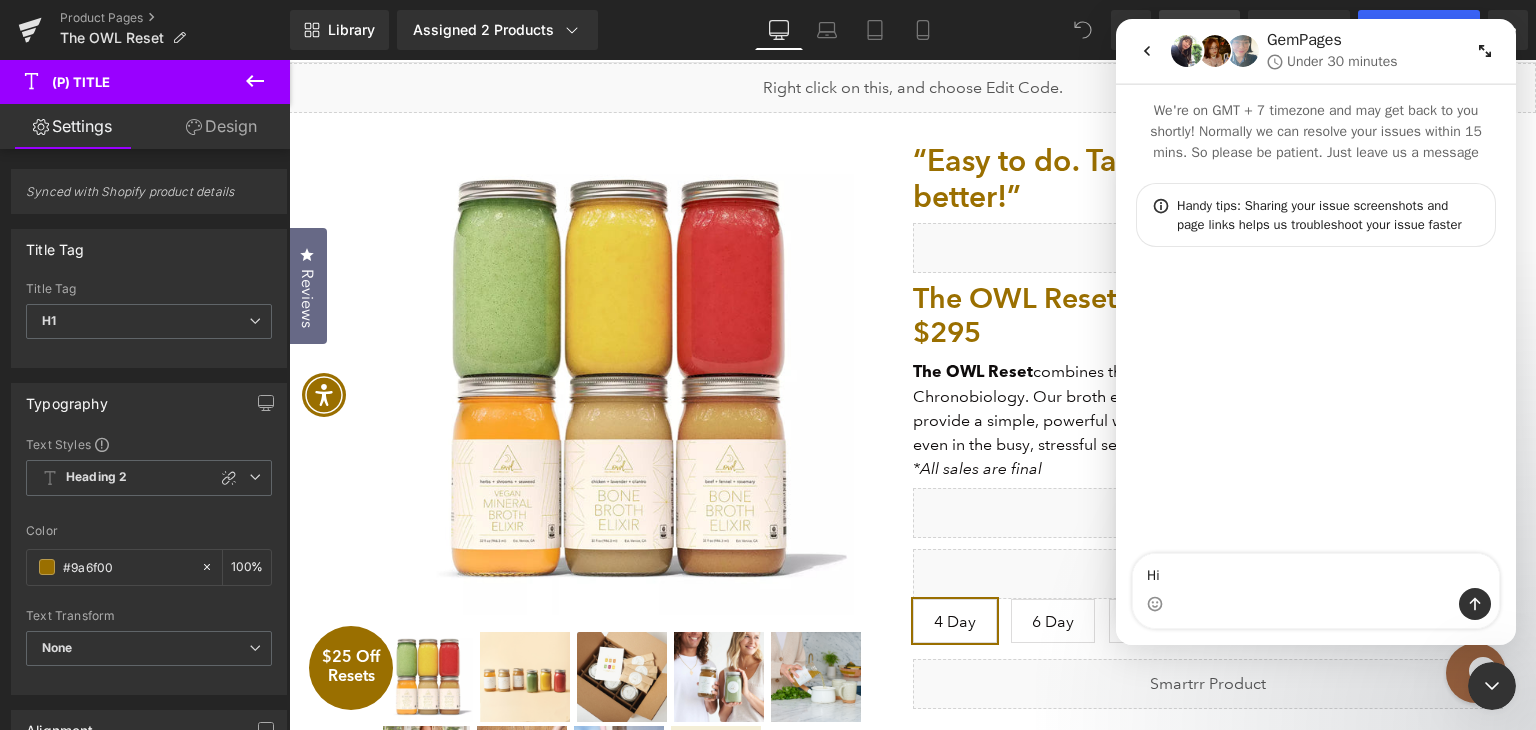type 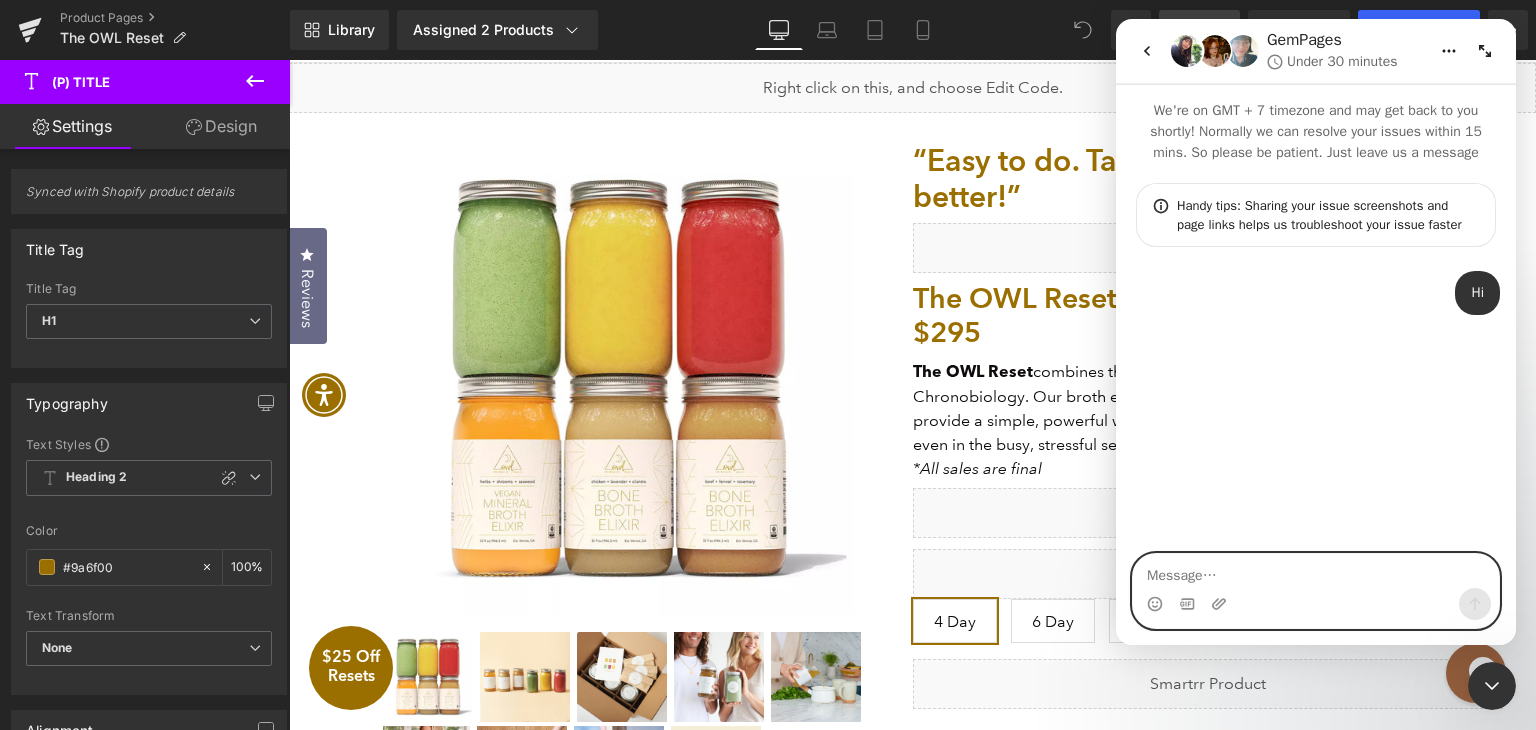 paste on "[URL][DOMAIN_NAME]" 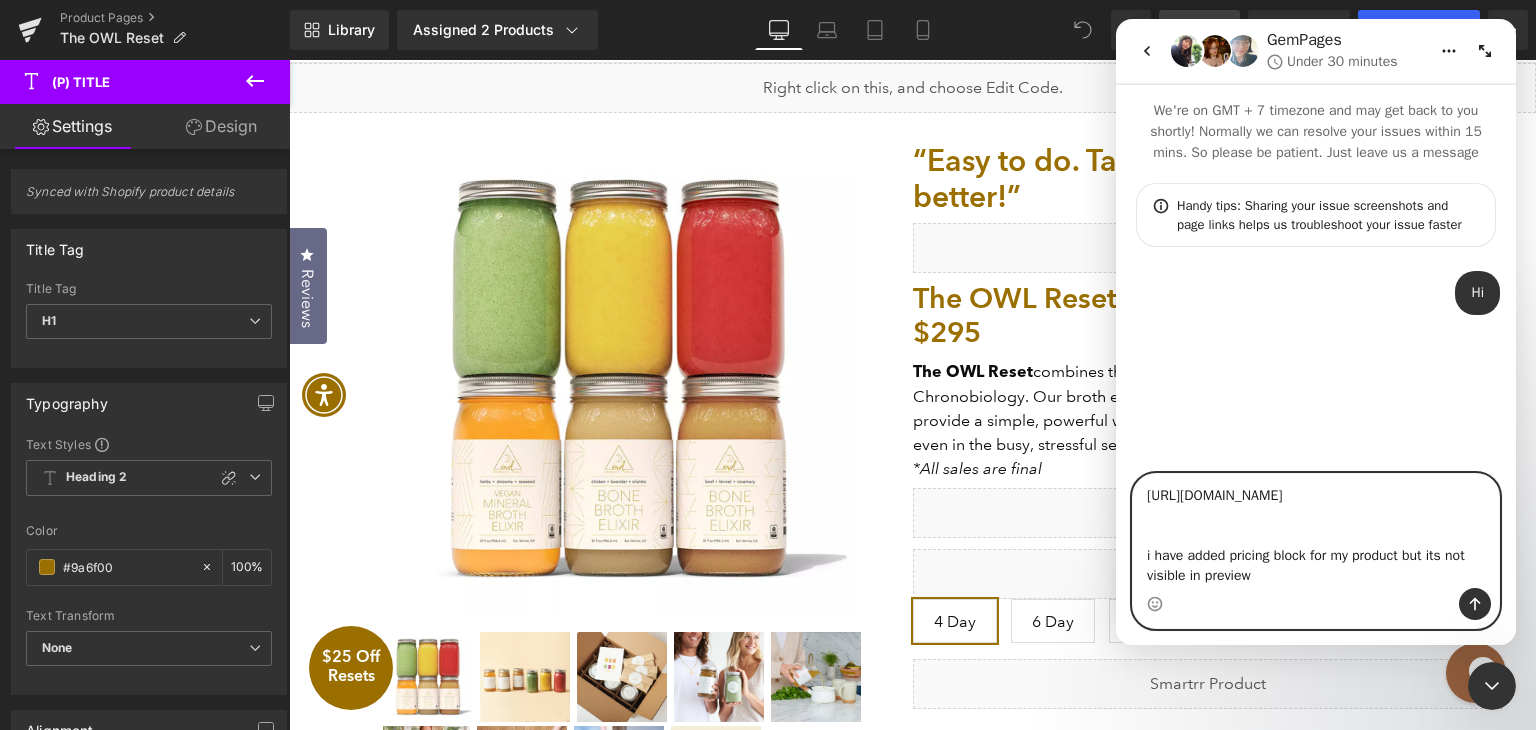 type on "https://www.owlvenice.com/a/gempages?preview=1647648420&type=template-product&product=organic-cleanse-program
i have added pricing block for my product but its not visible in preview" 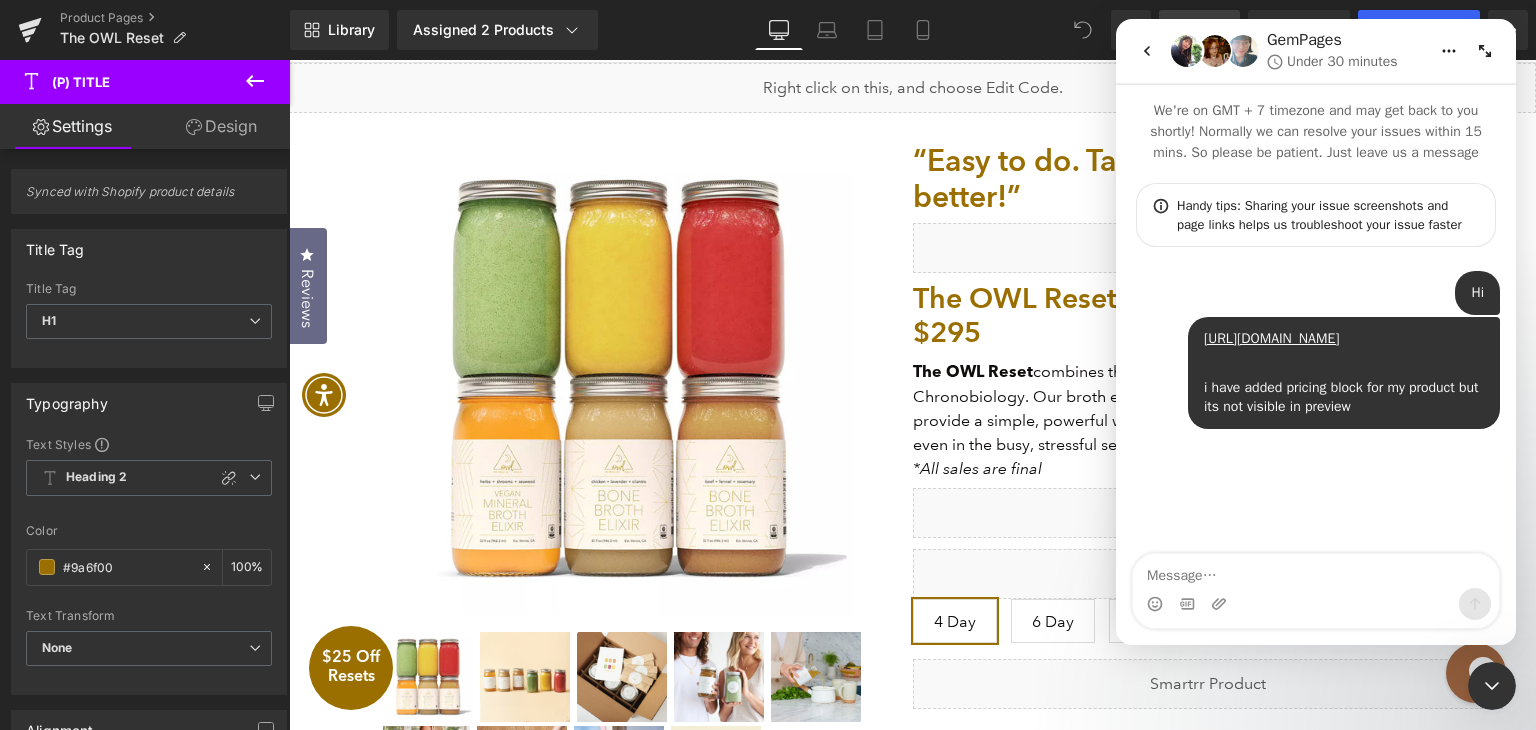 click 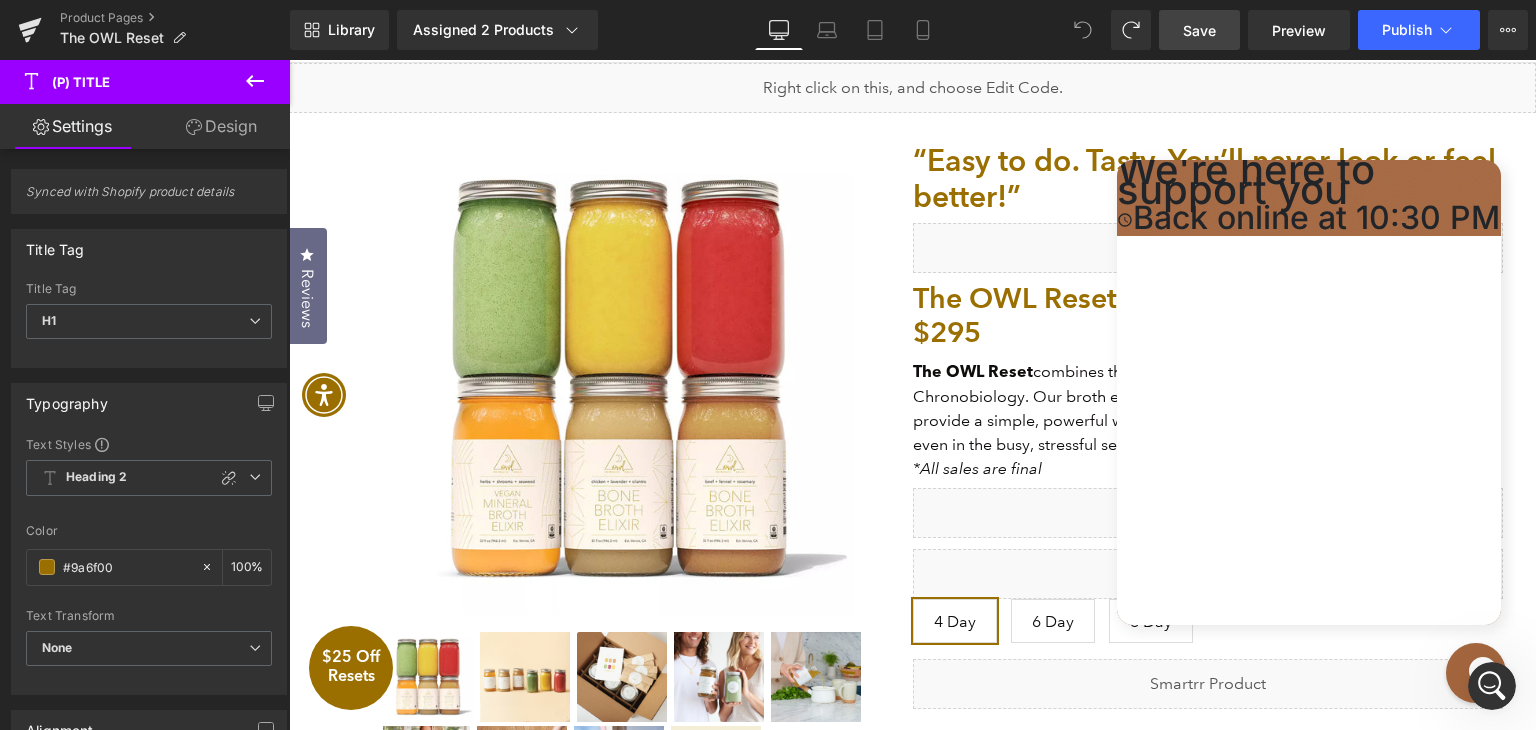 scroll, scrollTop: 0, scrollLeft: 0, axis: both 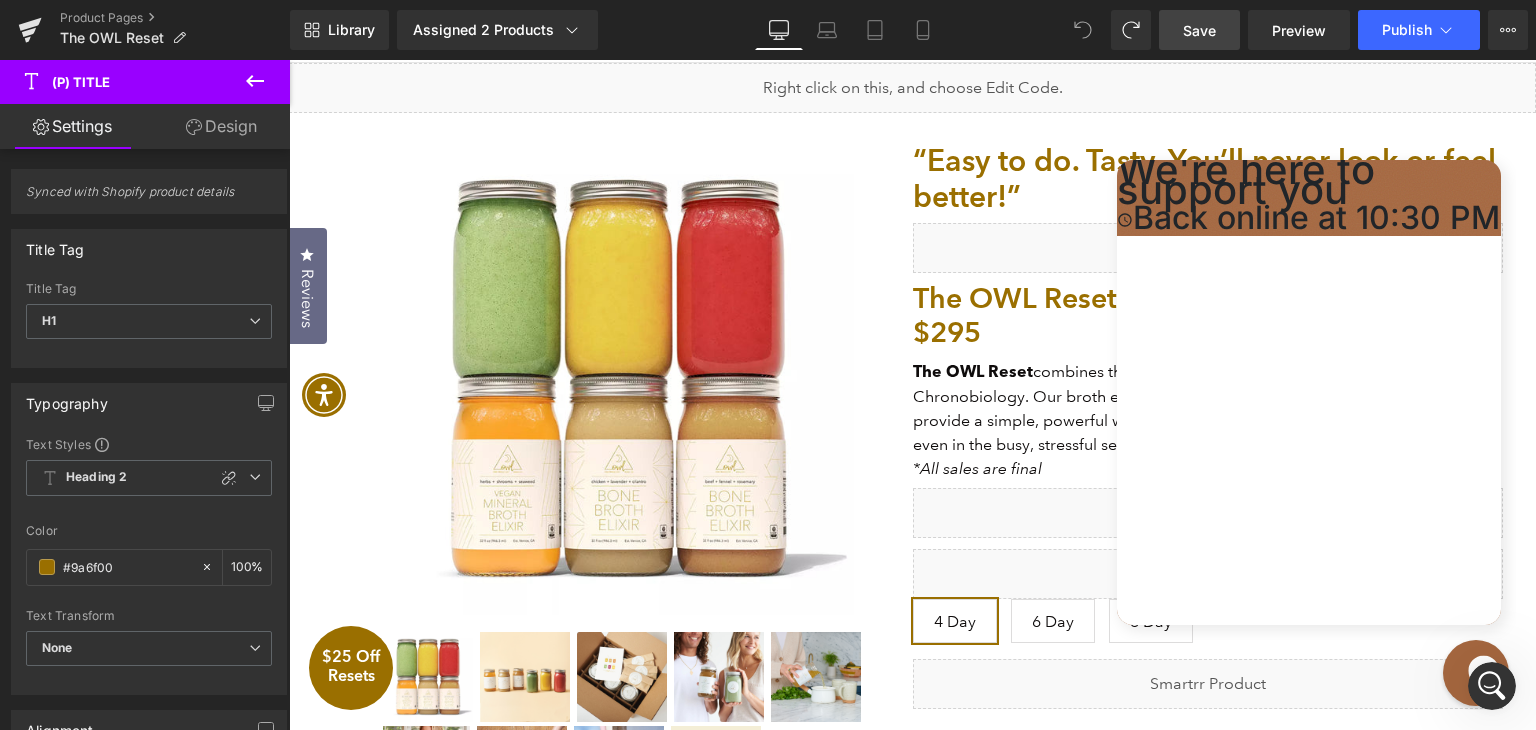 click 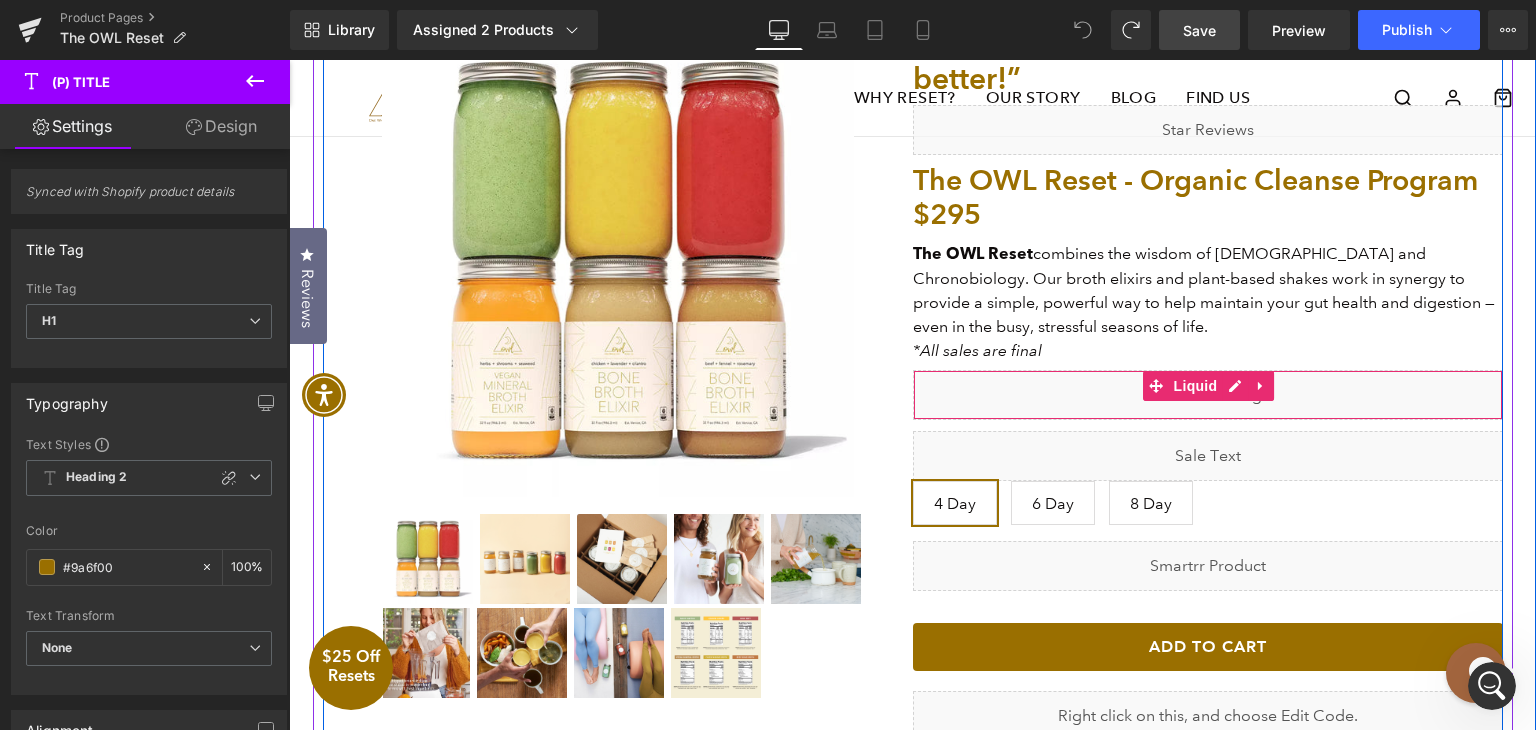 scroll, scrollTop: 306, scrollLeft: 0, axis: vertical 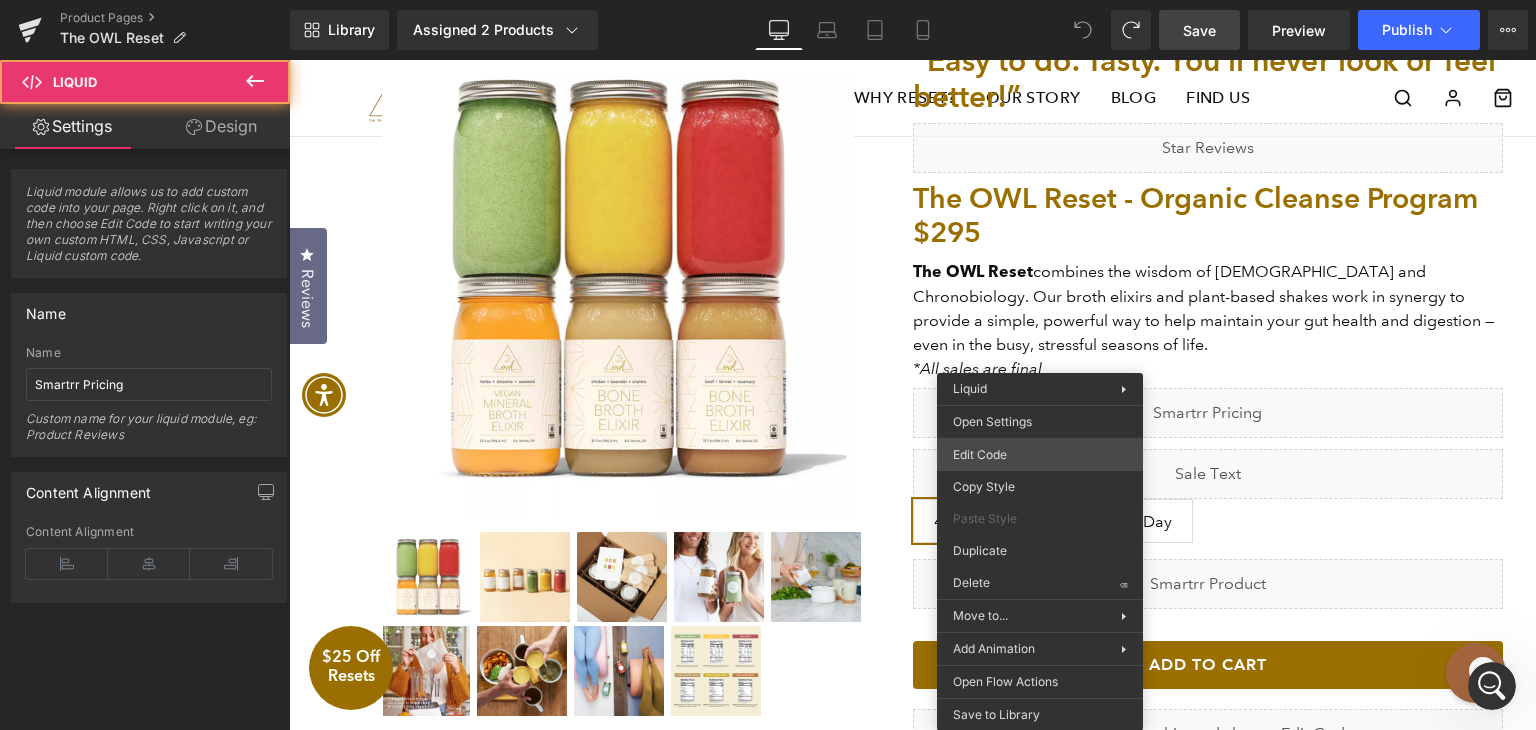 click on "Liquid  You are previewing how the   will restyle your page. You can not edit Elements in Preset Preview Mode.  Product Pages The OWL Reset Library Assigned 2 Products  Product Preview
The OWL Reset - Organic Cleanse Program $295 The OWL Reset - Organic Cleanse Program Manage assigned products Desktop Desktop Laptop Tablet Mobile Save Preview Publish Scheduled View Live Page View with current Template Save Template to Library Schedule Publish  Optimize  Publish Settings Shortcuts  Your page can’t be published   You've reached the maximum number of published pages on your plan  (23/999999).  You need to upgrade your plan or unpublish all your pages to get 1 publish slot.   Unpublish pages   Upgrade plan  Elements Global Style liqu Base Row  rows, columns, layouts, div Heading  headings, titles, h1,h2,h3,h4,h5,h6 Text Block  texts, paragraphs, contents, blocks Image  images, photos, alts, uploads Icon  icons, symbols Button  button, call to action, cta Separator  Liquid  Banner Parallax  Stack" at bounding box center [768, 0] 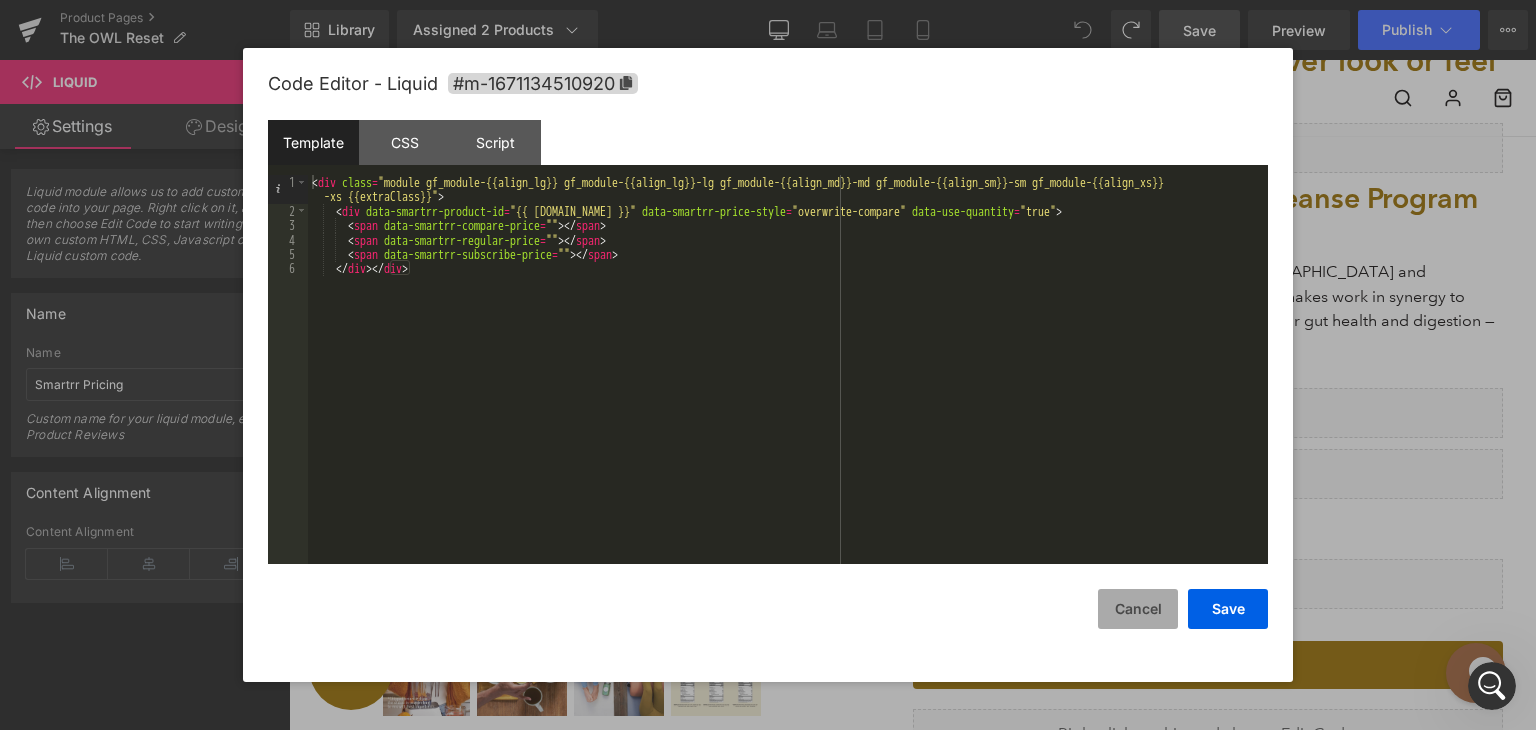 click on "Cancel" at bounding box center [1138, 609] 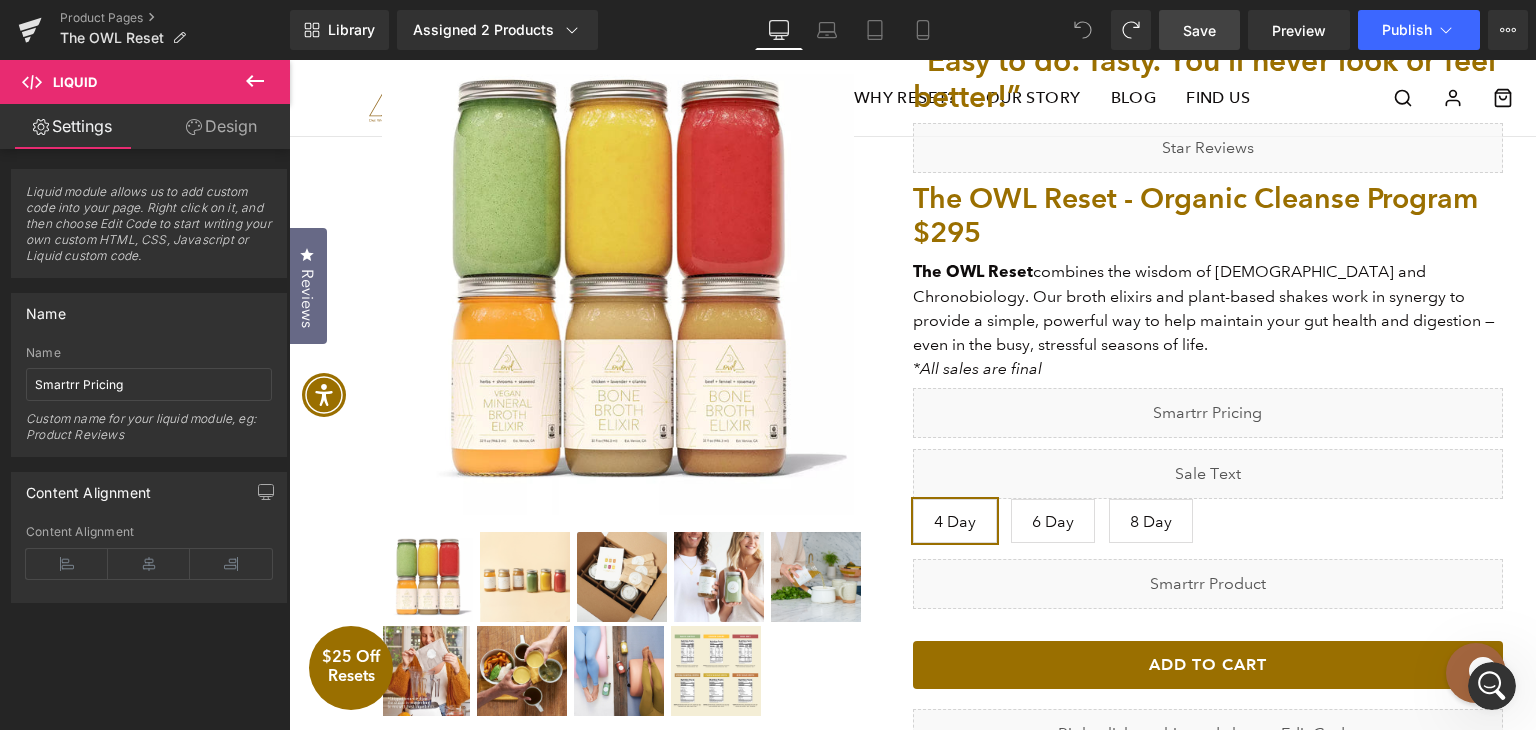 click 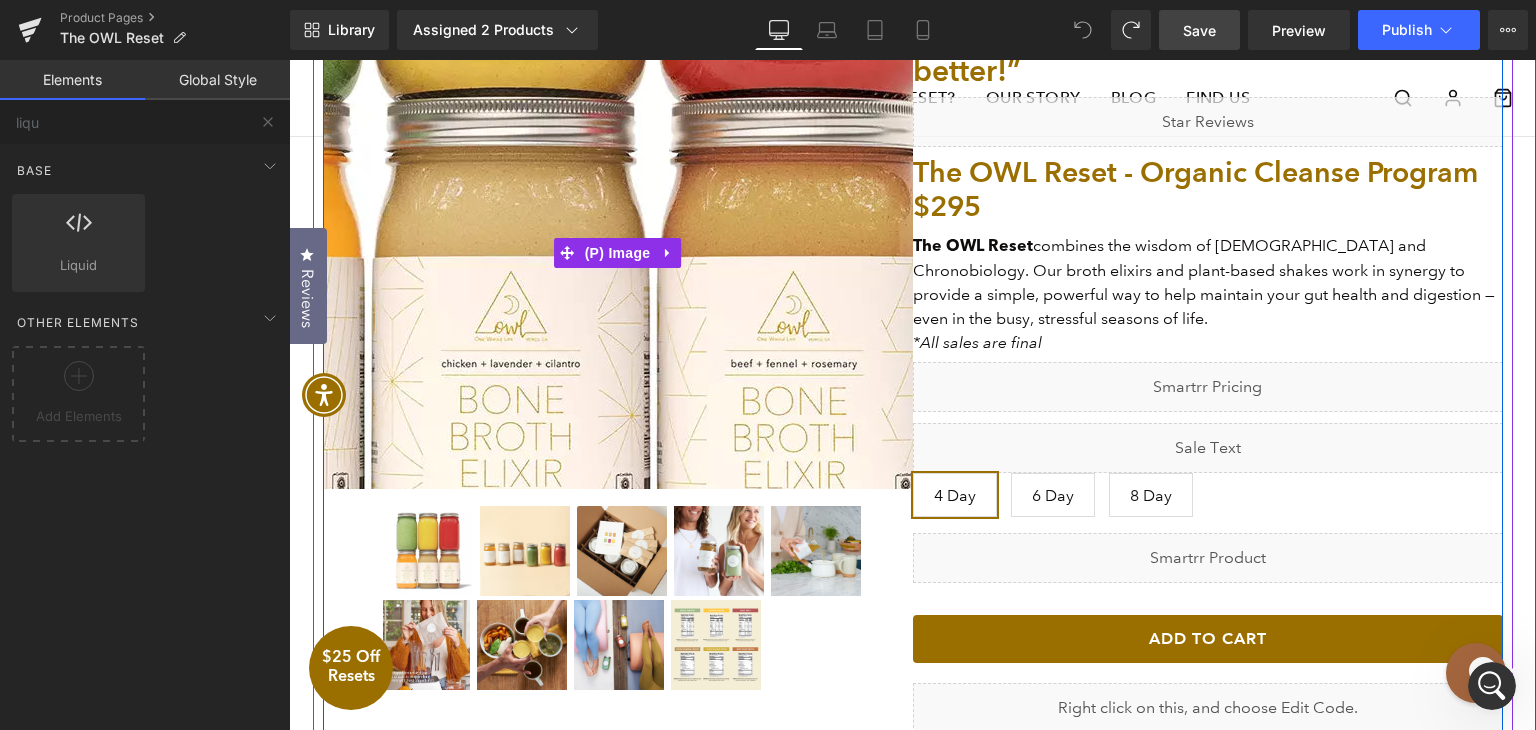 scroll, scrollTop: 706, scrollLeft: 0, axis: vertical 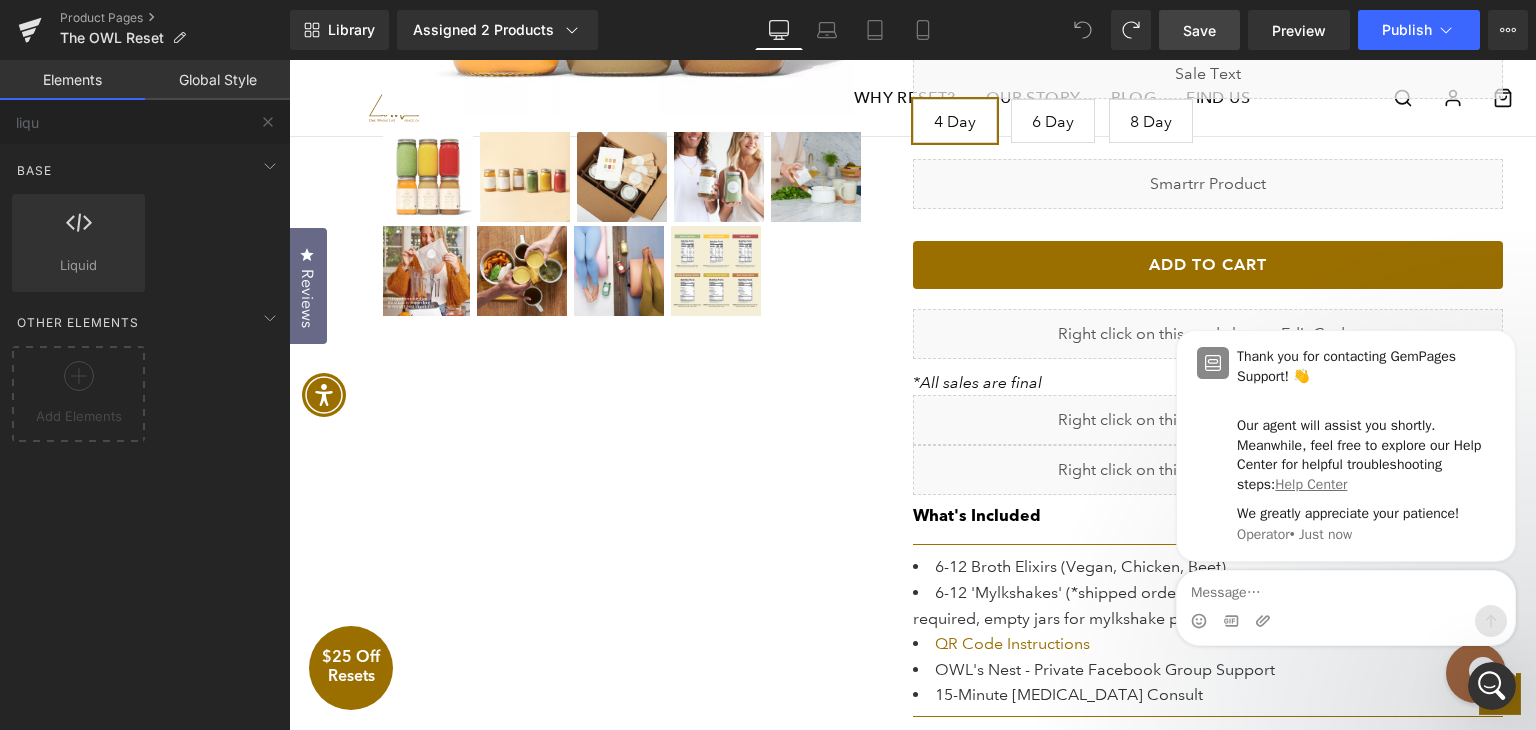 click at bounding box center [1492, 686] 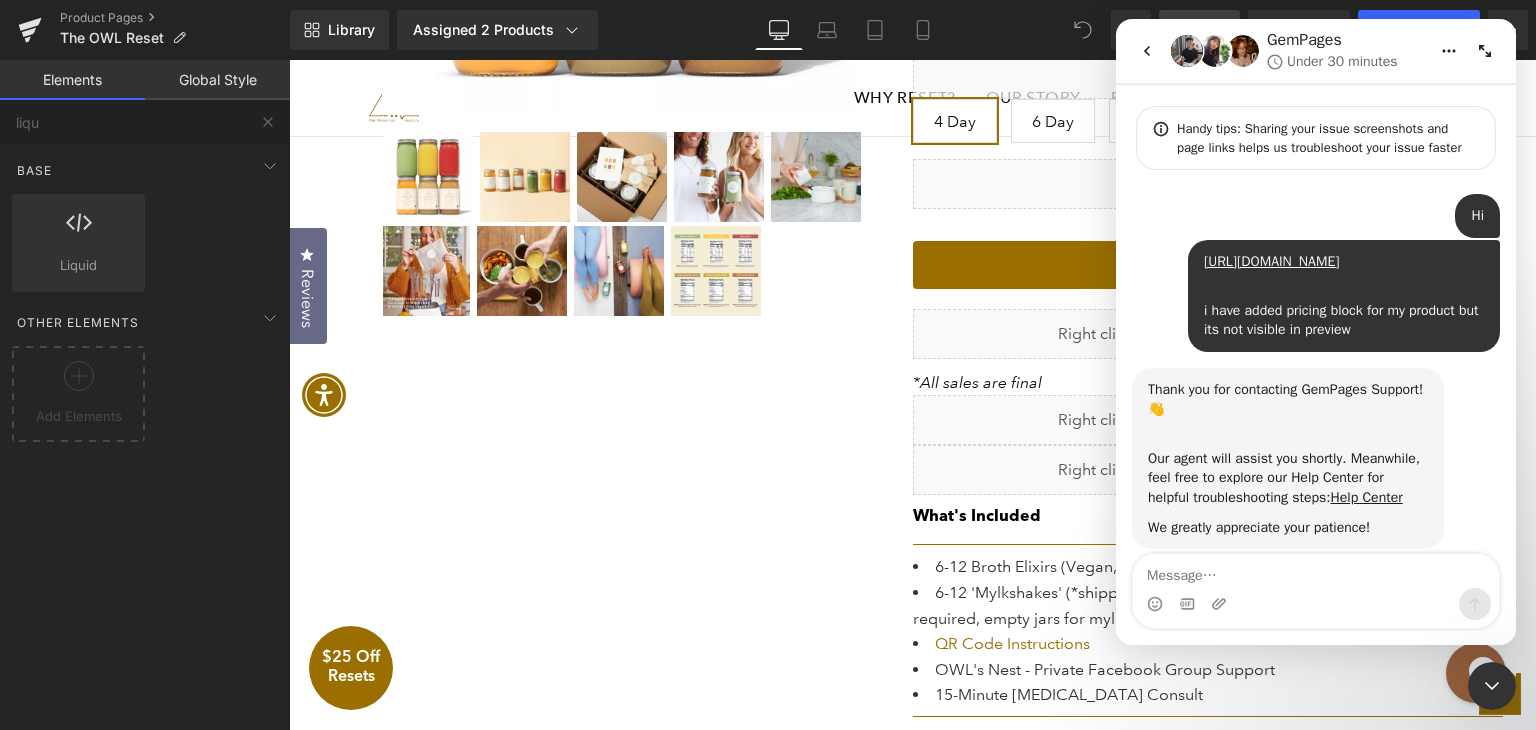 scroll, scrollTop: 152, scrollLeft: 0, axis: vertical 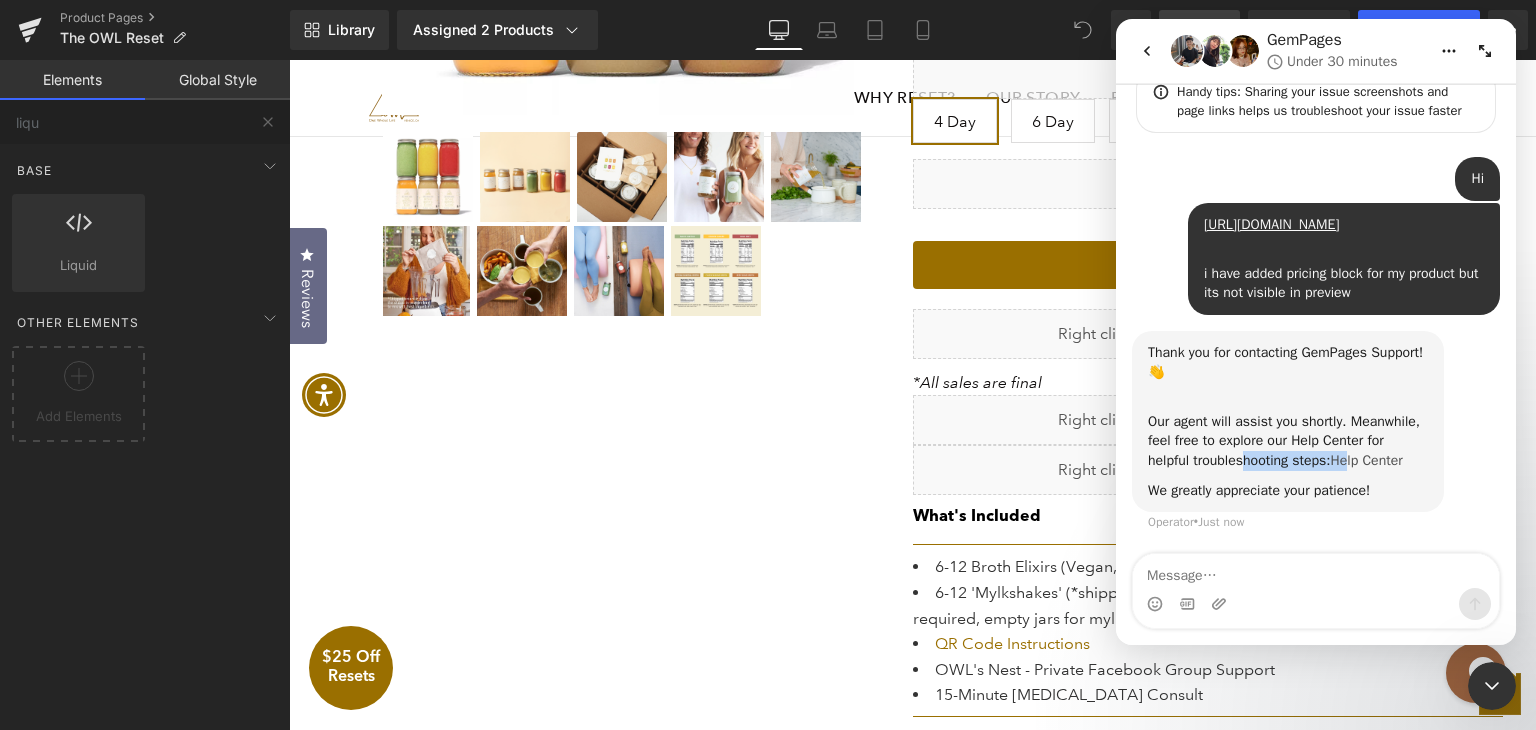 drag, startPoint x: 1244, startPoint y: 465, endPoint x: 1356, endPoint y: 465, distance: 112 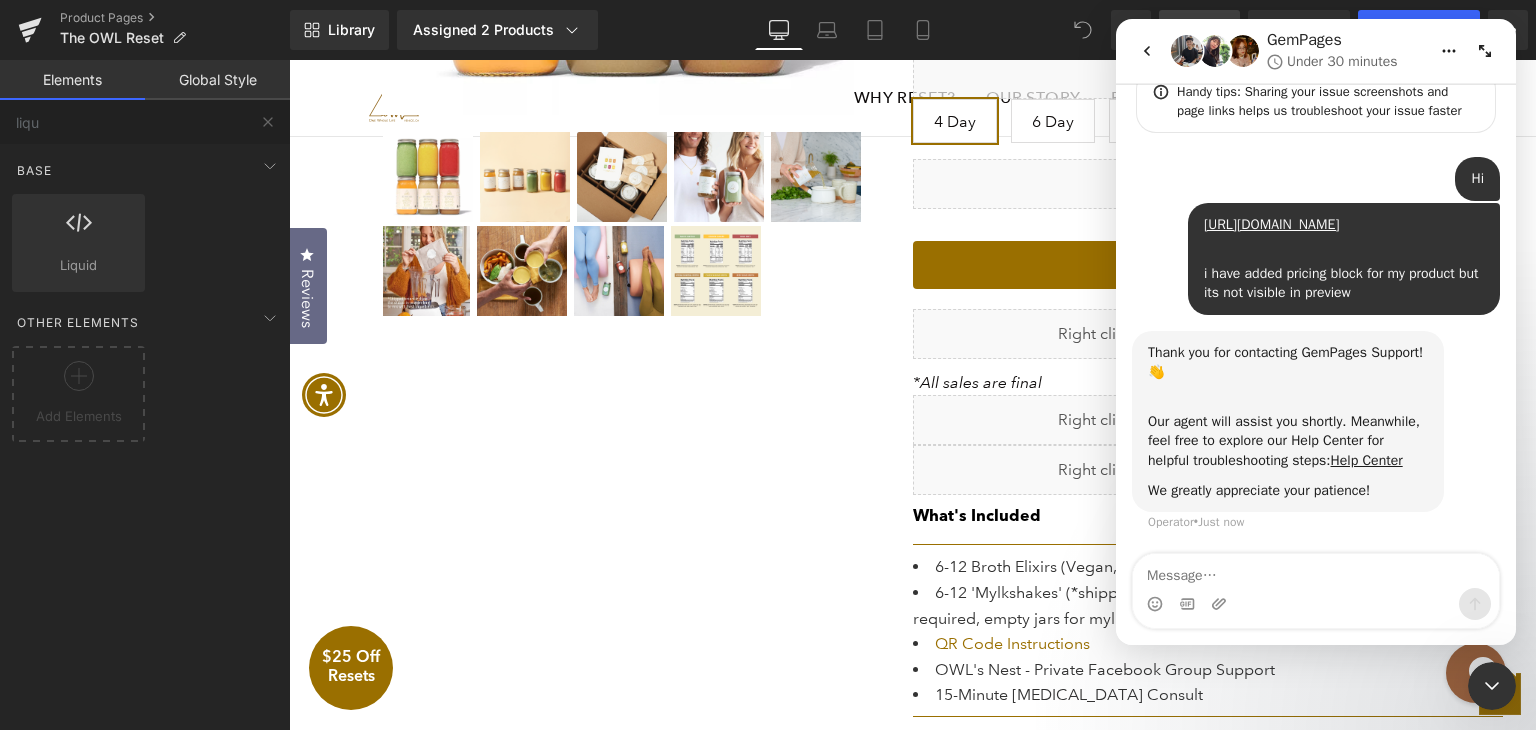 click on "We greatly appreciate your patience!" at bounding box center (1288, 491) 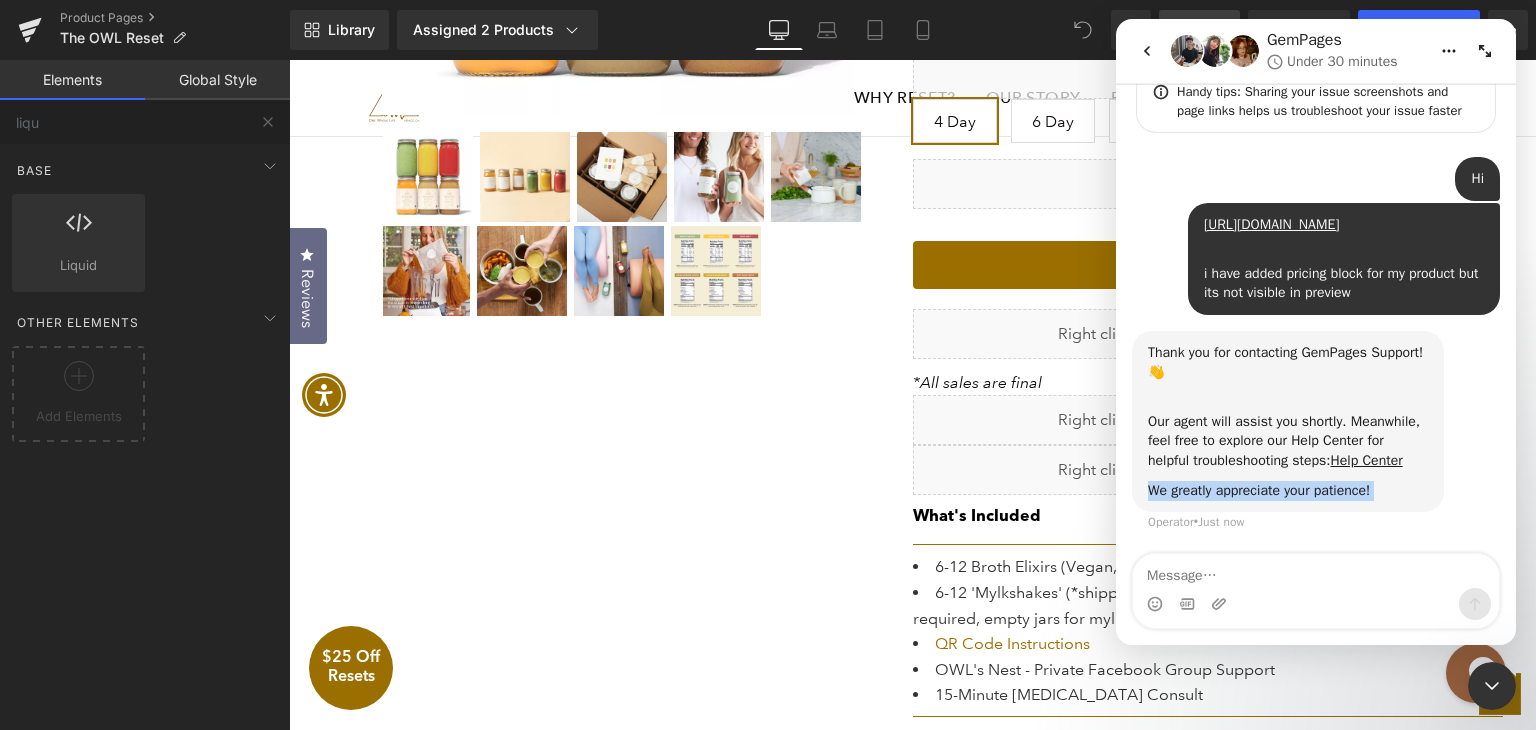 click on "We greatly appreciate your patience!" at bounding box center (1288, 491) 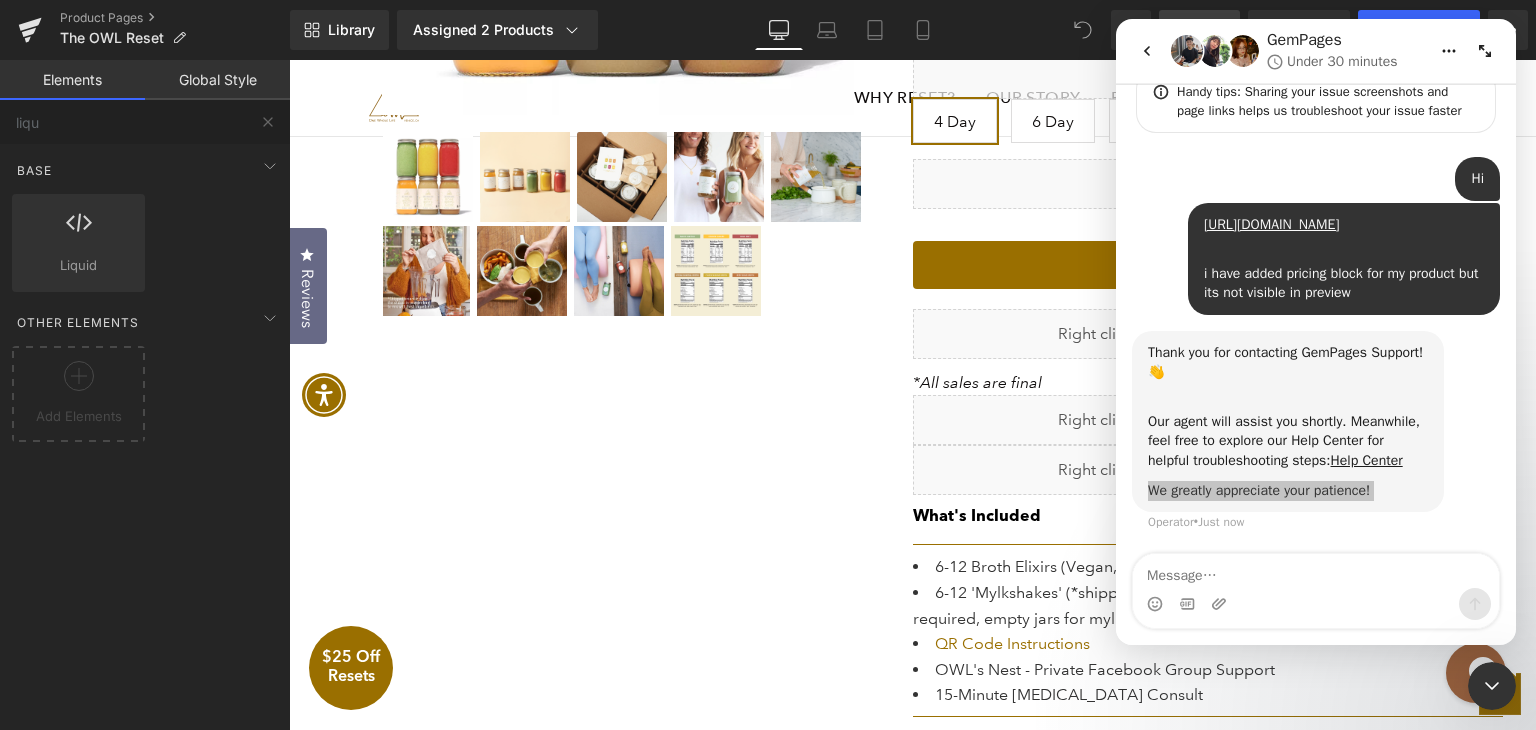 click at bounding box center (768, 335) 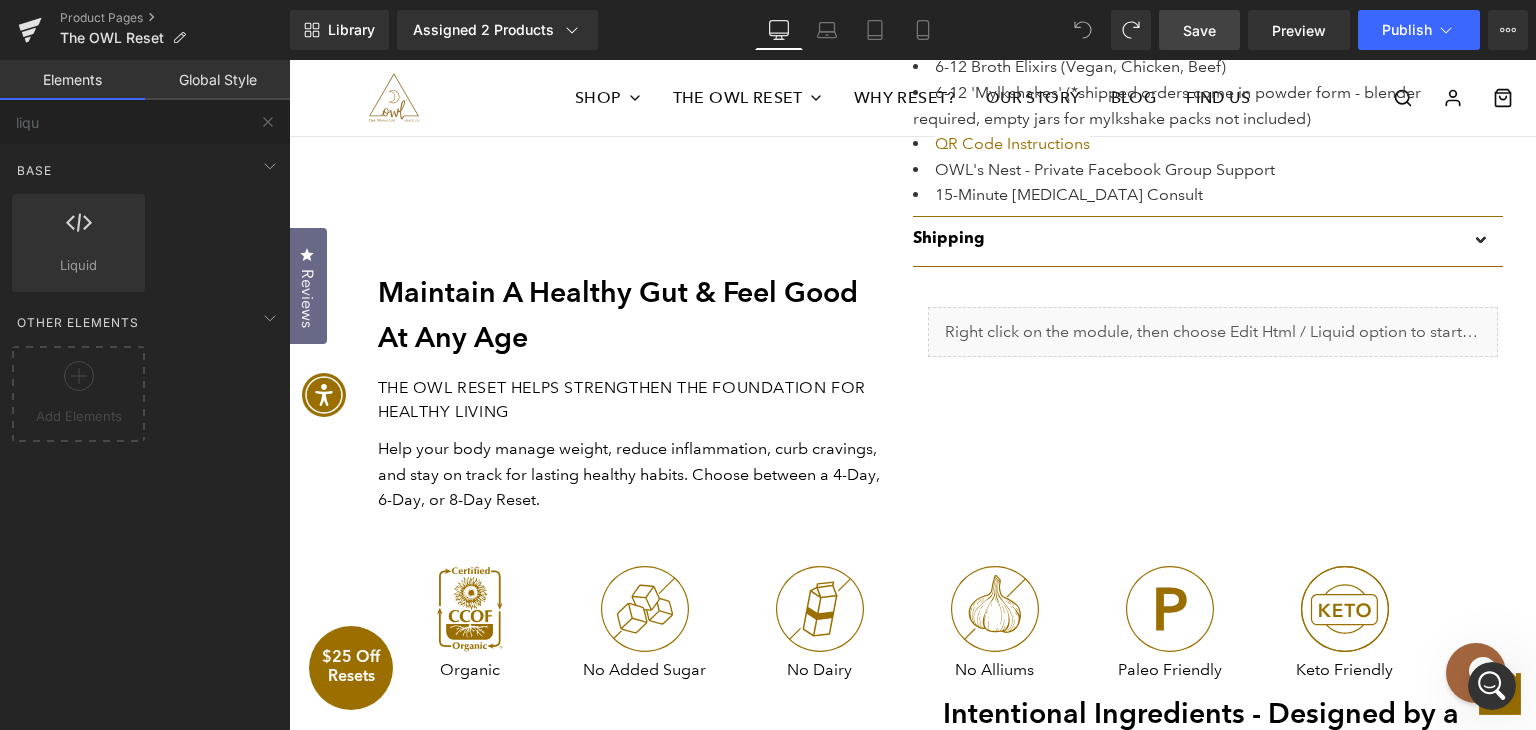 scroll, scrollTop: 906, scrollLeft: 0, axis: vertical 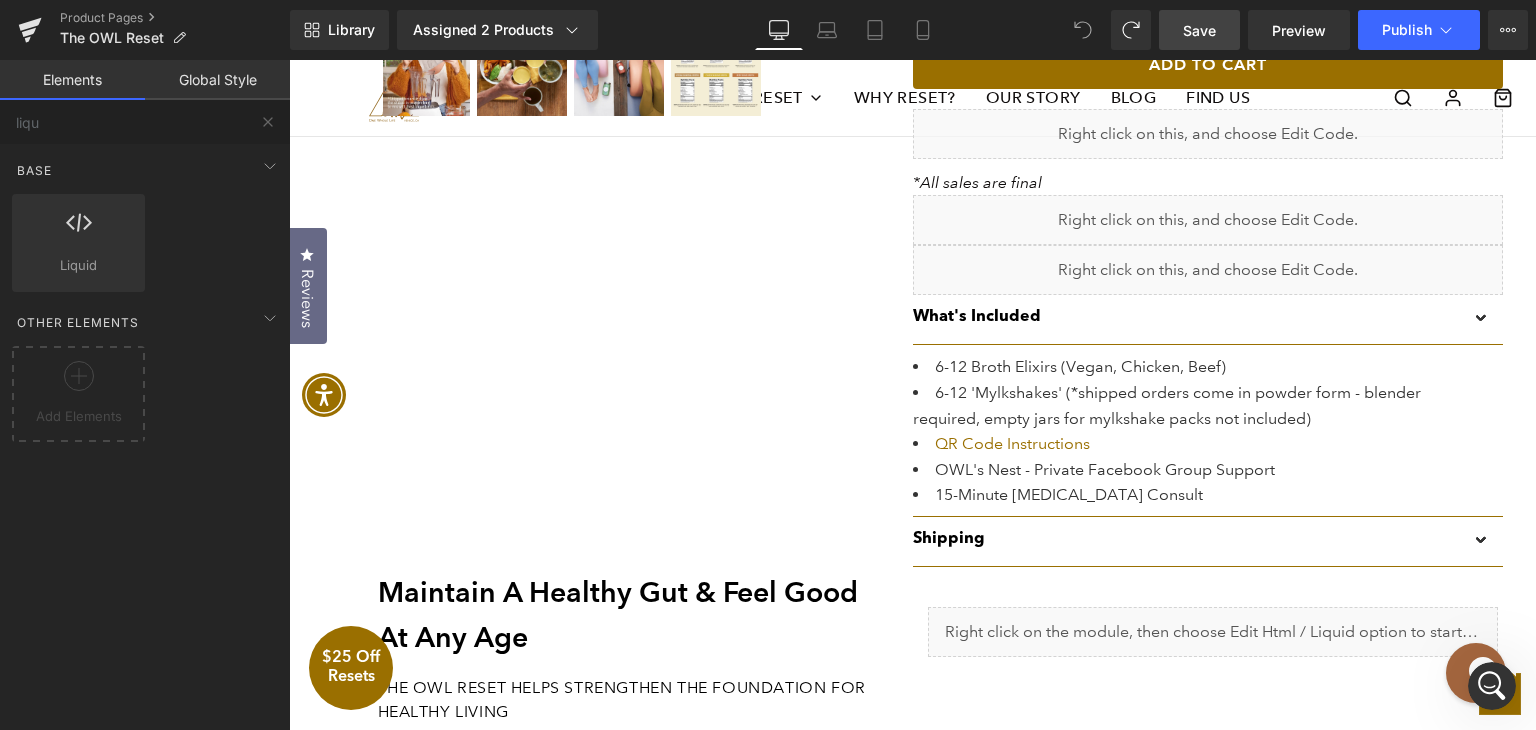 click 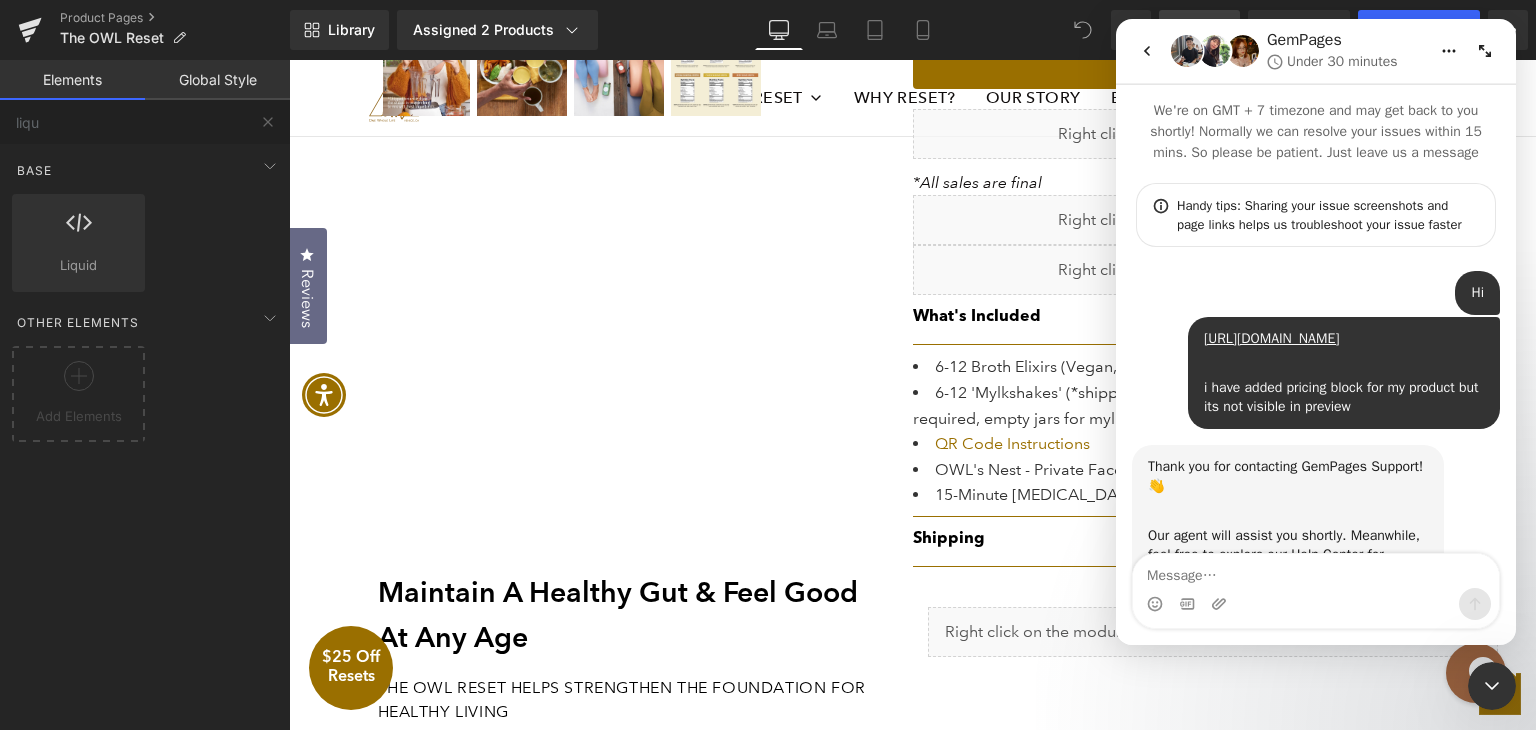 scroll, scrollTop: 152, scrollLeft: 0, axis: vertical 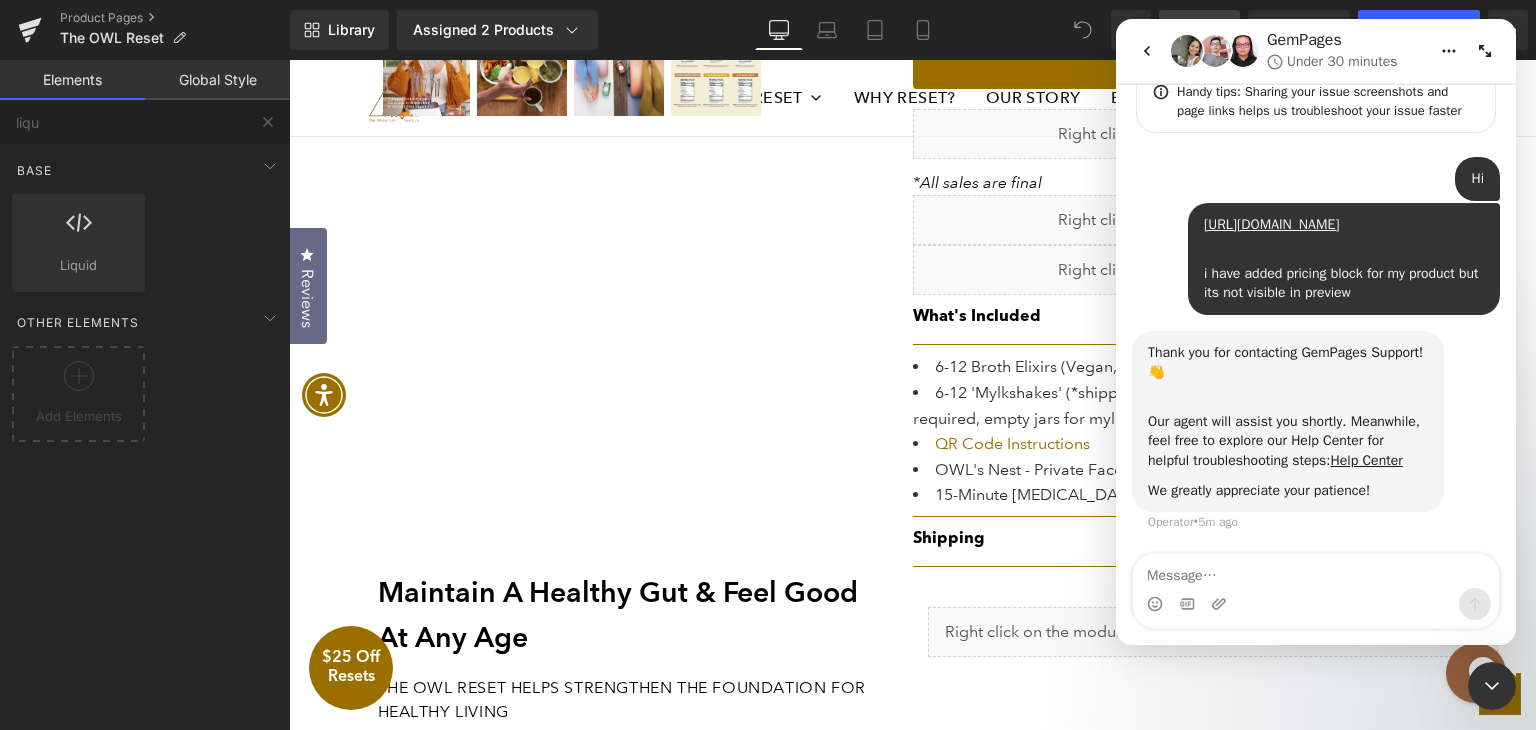 click at bounding box center (768, 335) 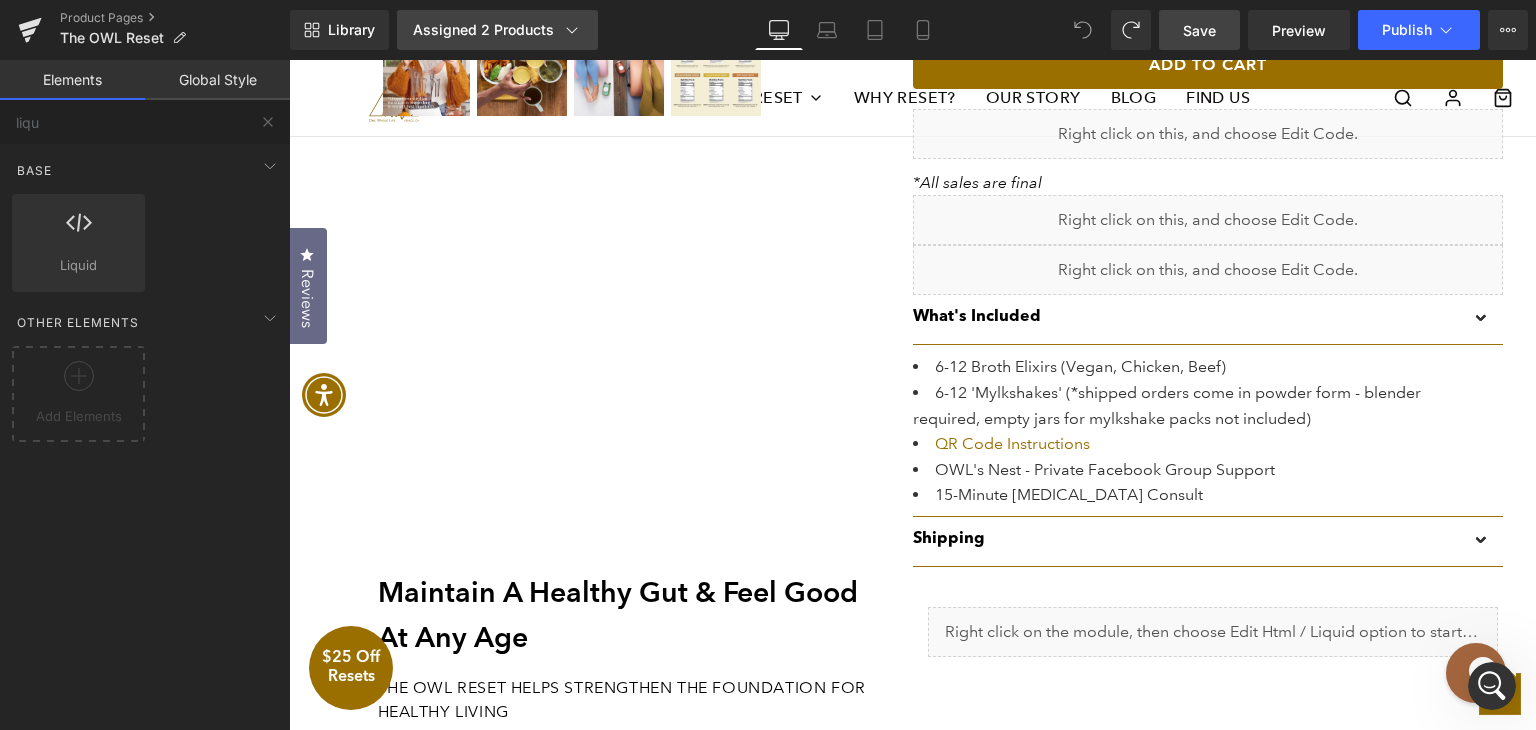 click on "Assigned 2 Products" at bounding box center [497, 30] 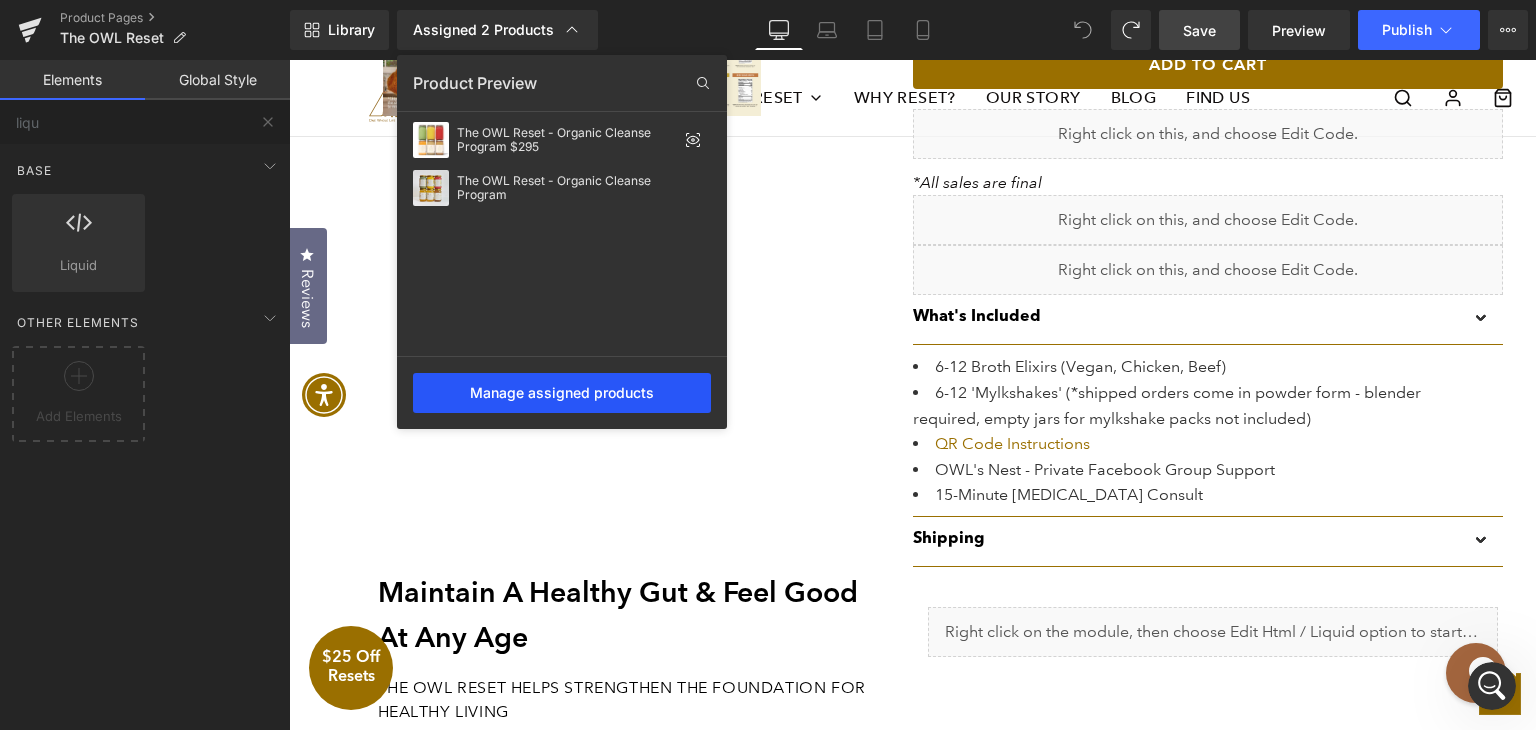 click on "Manage assigned products" at bounding box center [562, 393] 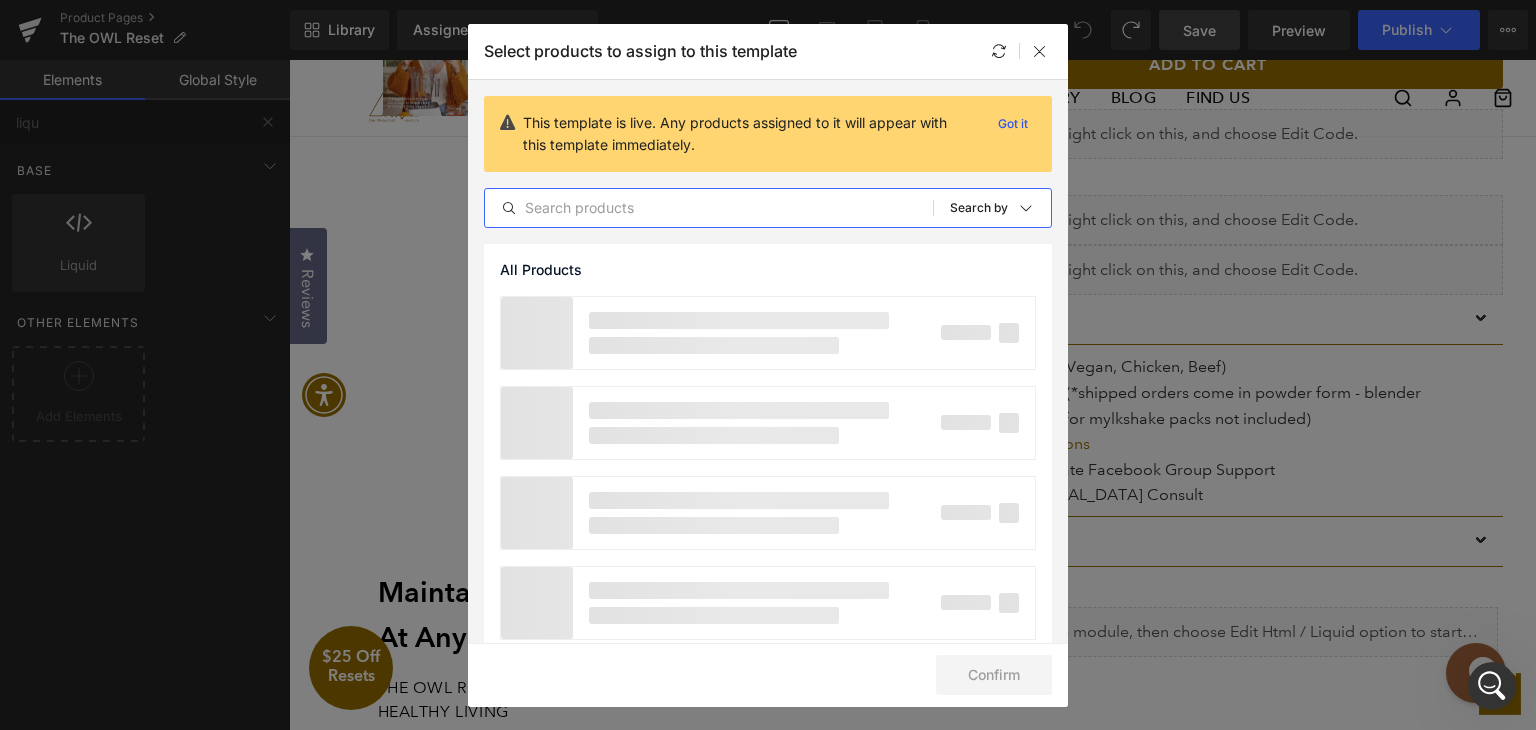 click at bounding box center (709, 208) 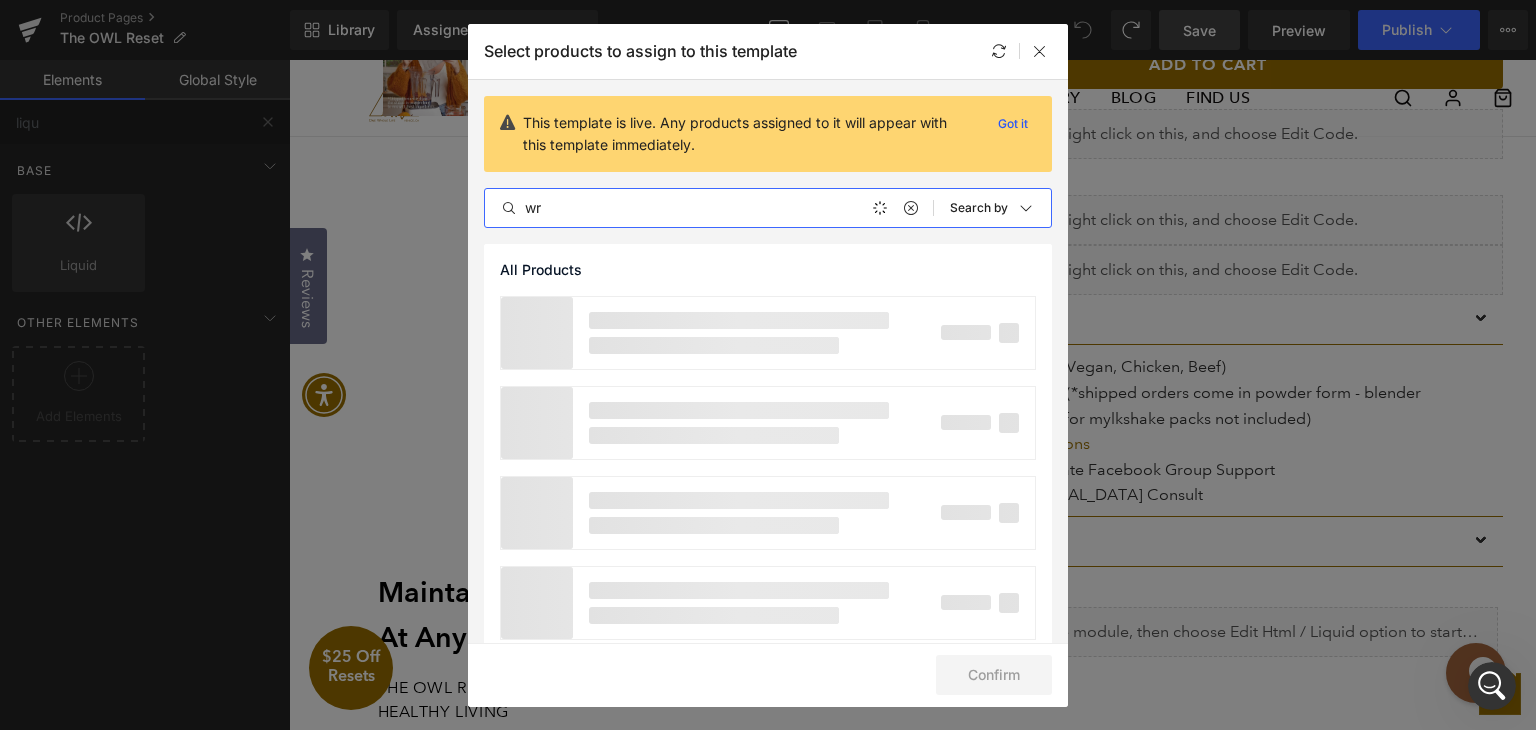 type on "w" 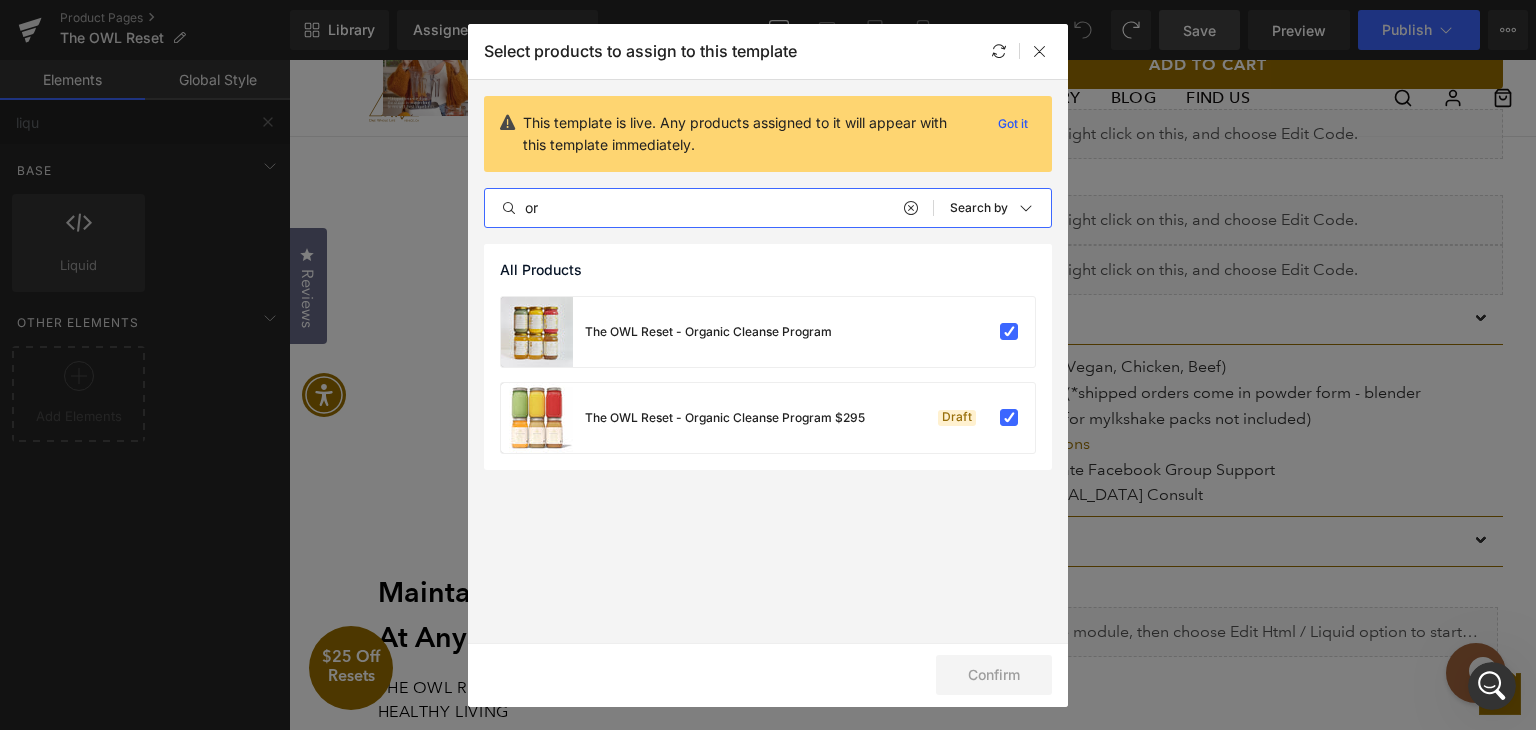 type on "or" 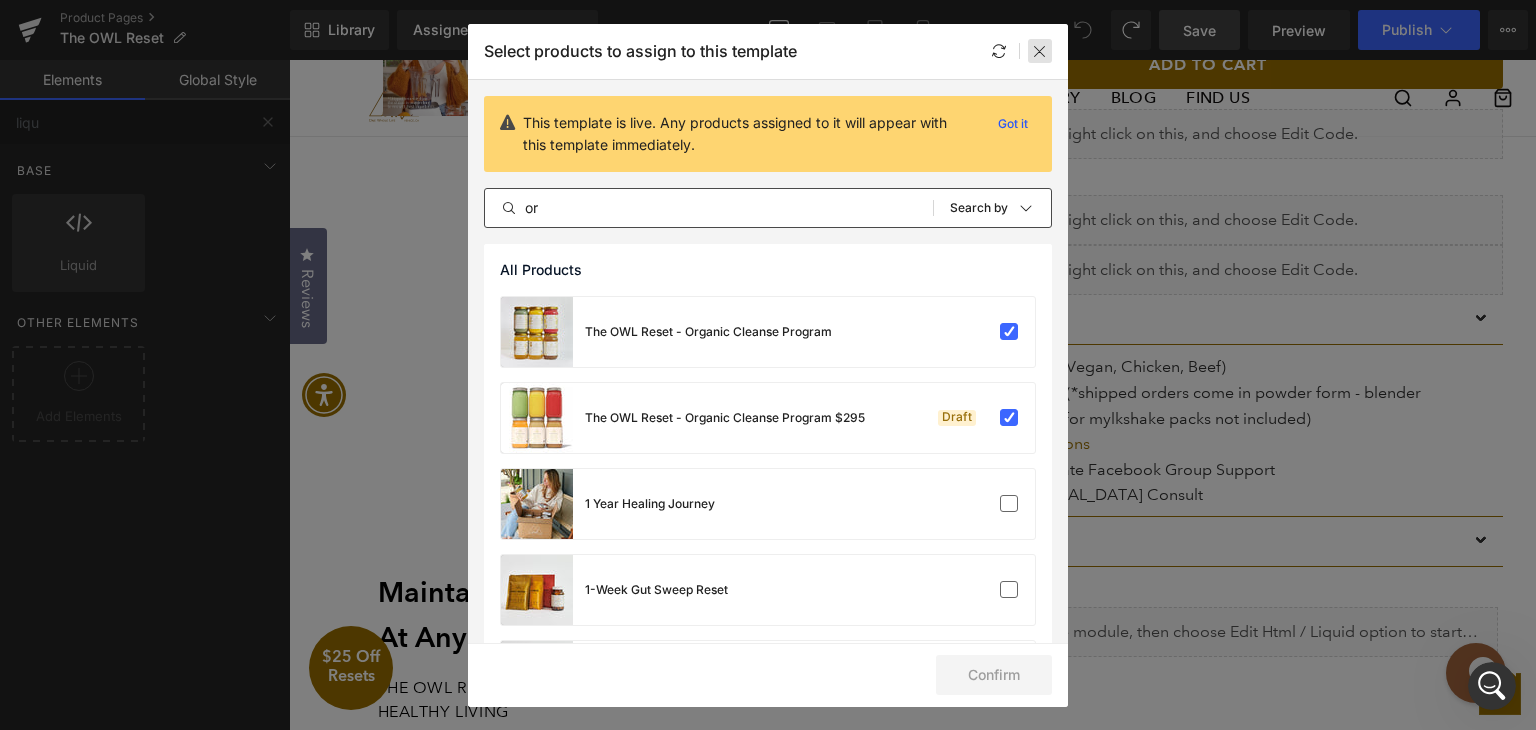 click at bounding box center (1040, 51) 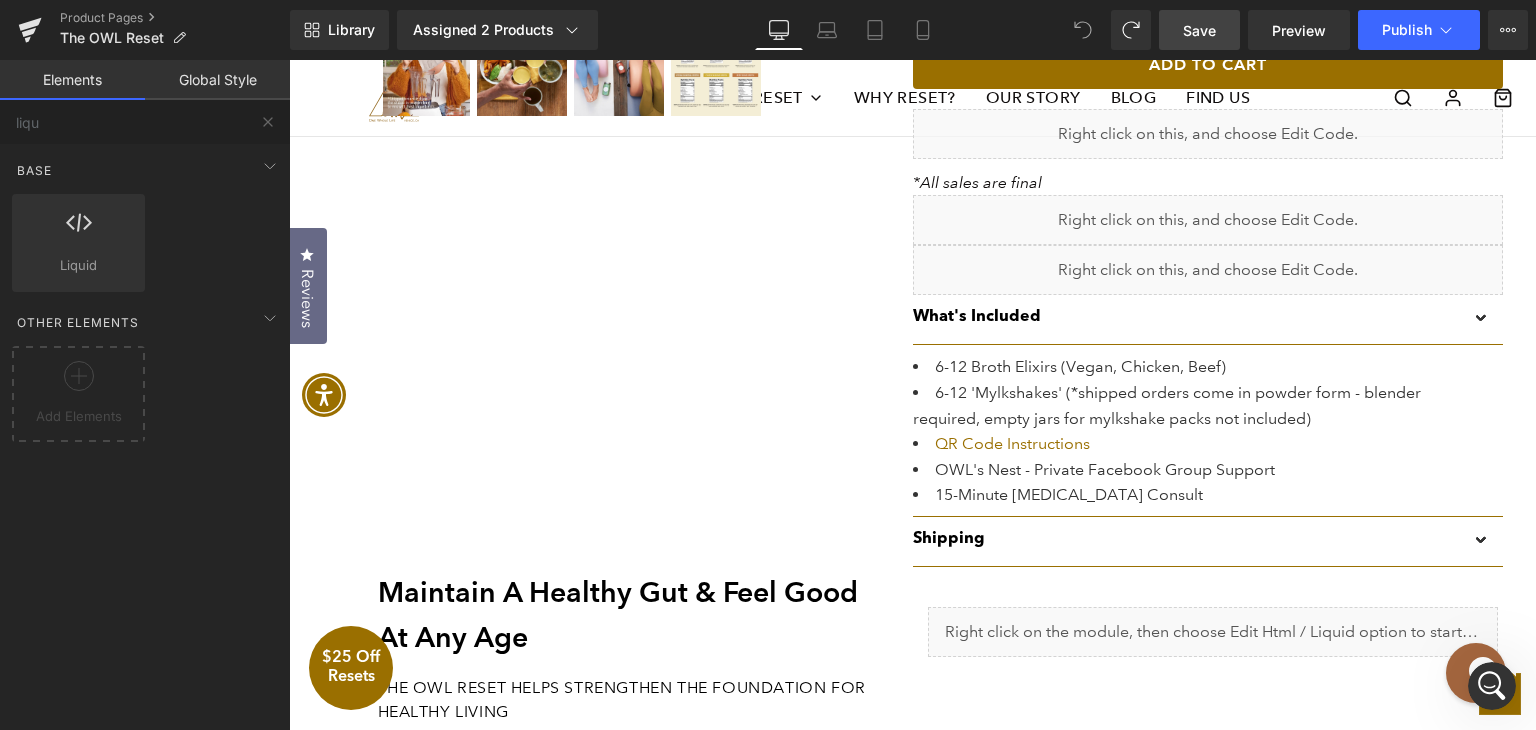 click 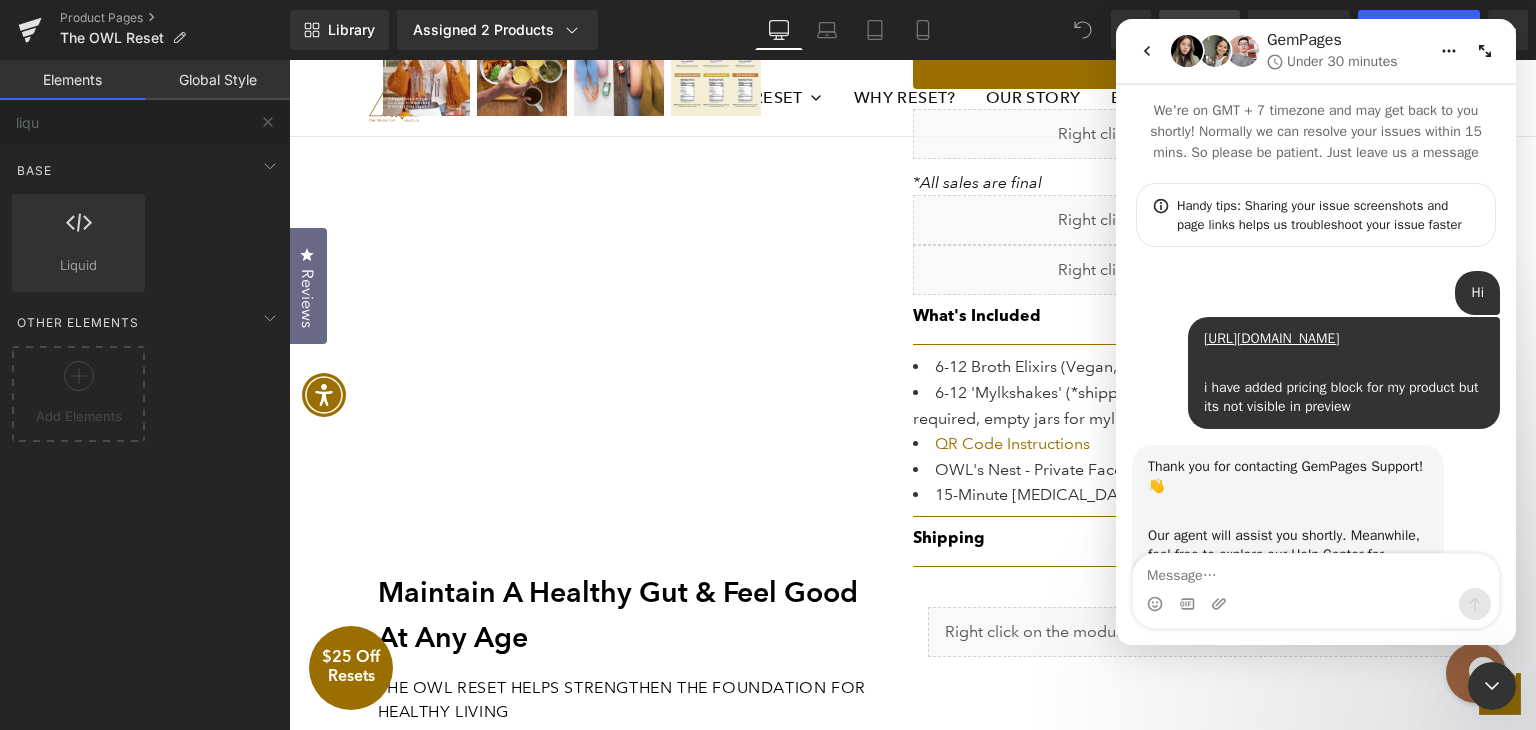 scroll, scrollTop: 152, scrollLeft: 0, axis: vertical 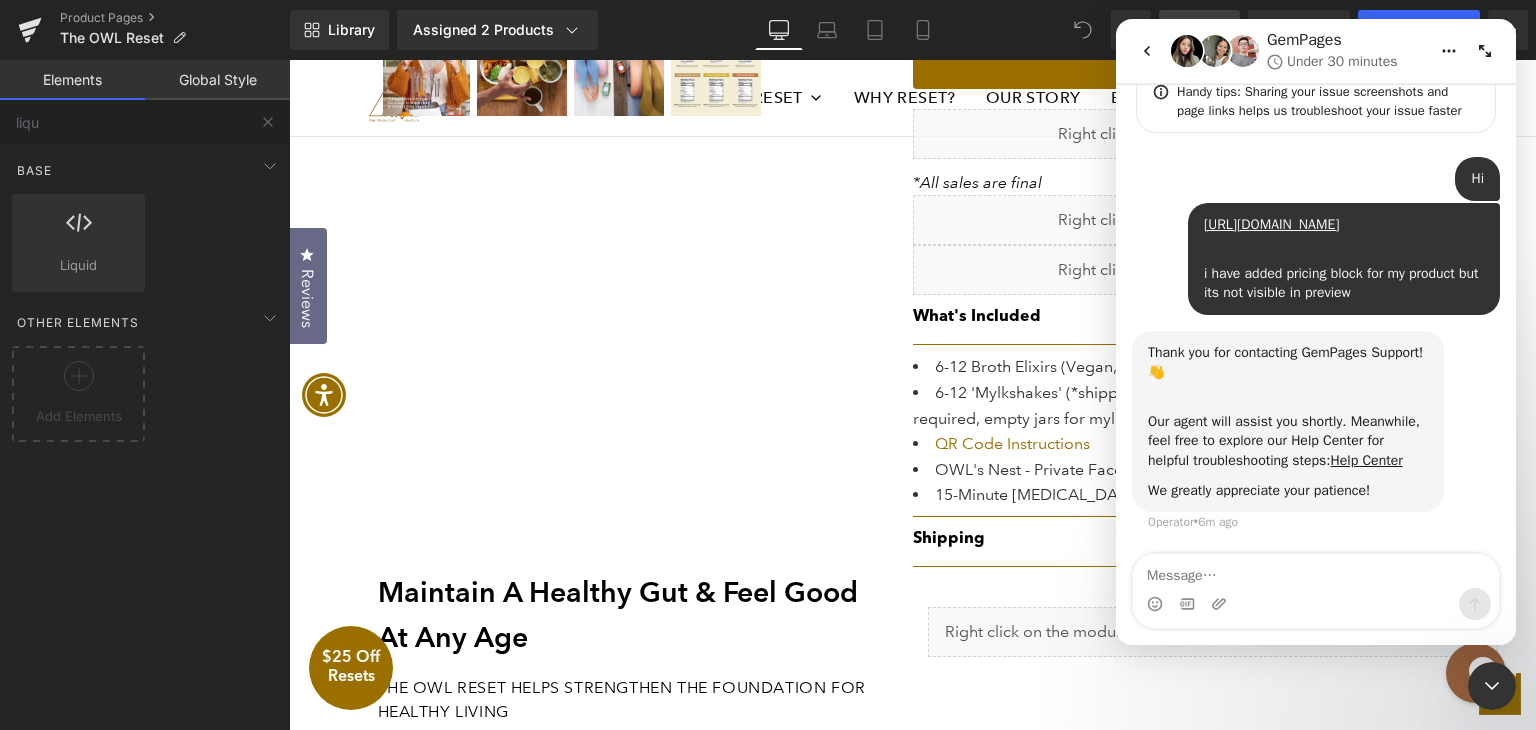 click 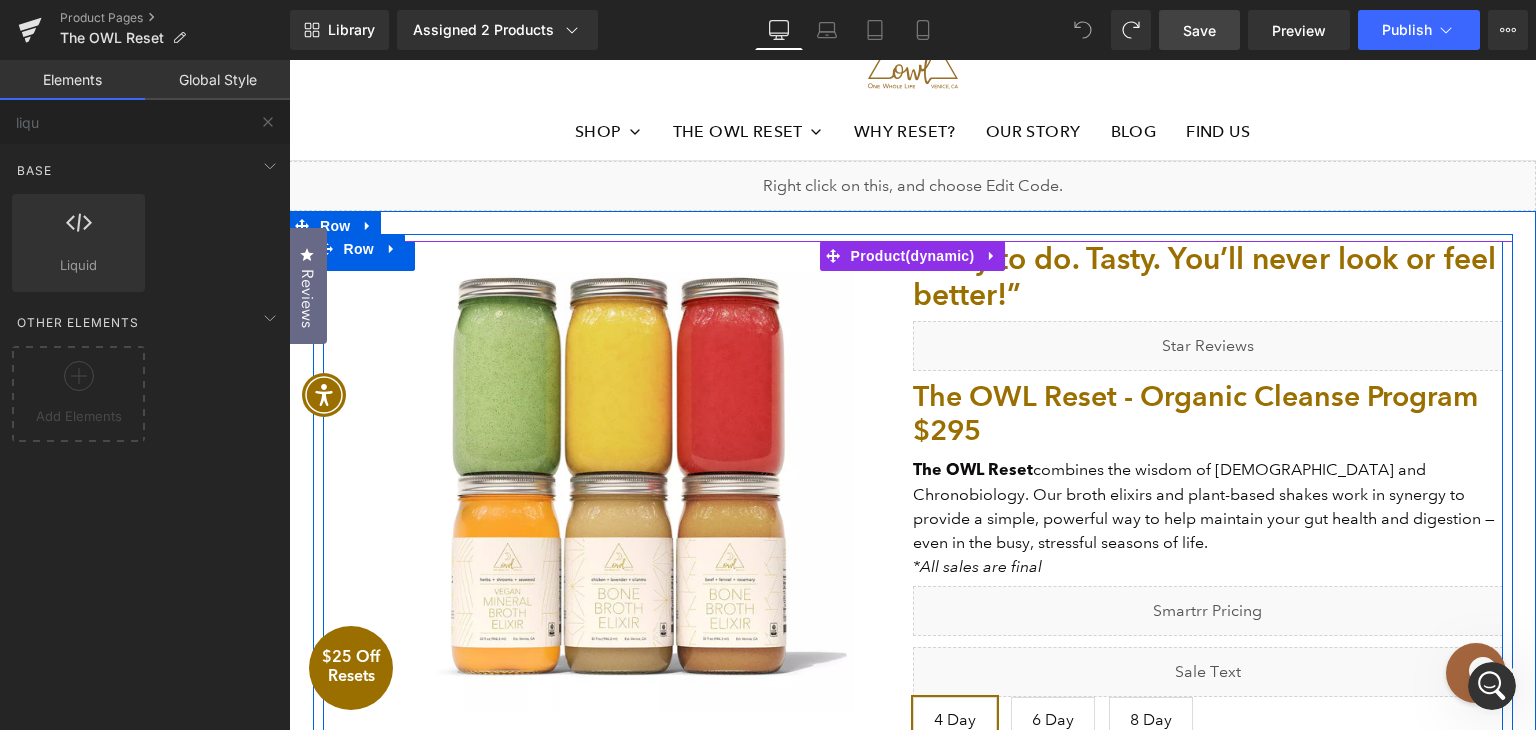 scroll, scrollTop: 0, scrollLeft: 0, axis: both 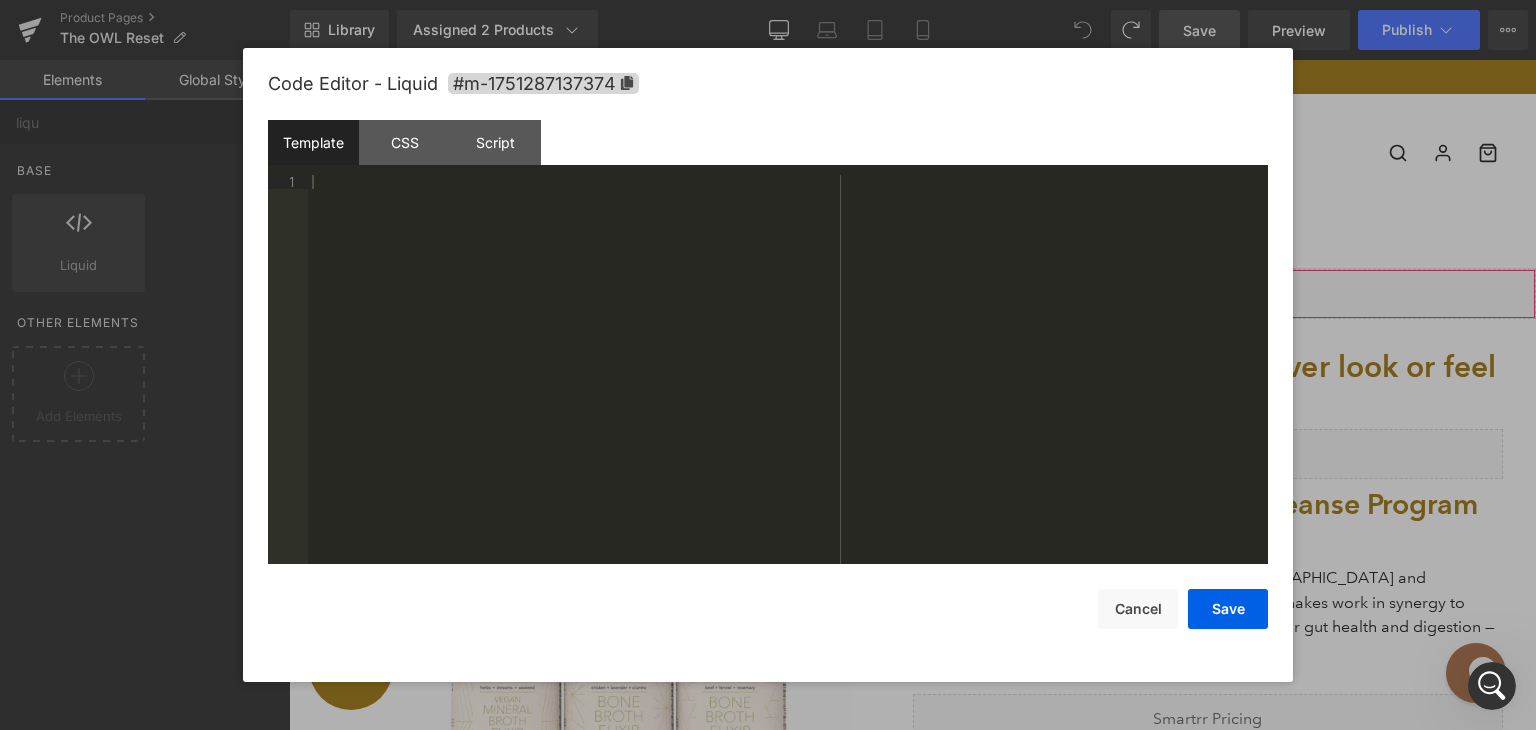 click on "Liquid  You are previewing how the   will restyle your page. You can not edit Elements in Preset Preview Mode.  Product Pages The OWL Reset Library Assigned 2 Products  Product Preview
The OWL Reset - Organic Cleanse Program $295 The OWL Reset - Organic Cleanse Program Manage assigned products Desktop Desktop Laptop Tablet Mobile Save Preview Publish Scheduled View Live Page View with current Template Save Template to Library Schedule Publish  Optimize  Publish Settings Shortcuts  Your page can’t be published   You've reached the maximum number of published pages on your plan  (23/999999).  You need to upgrade your plan or unpublish all your pages to get 1 publish slot.   Unpublish pages   Upgrade plan  Elements Global Style liqu Base Row  rows, columns, layouts, div Heading  headings, titles, h1,h2,h3,h4,h5,h6 Text Block  texts, paragraphs, contents, blocks Image  images, photos, alts, uploads Icon  icons, symbols Button  button, call to action, cta Separator  Liquid  Banner Parallax  Stack" at bounding box center [768, 0] 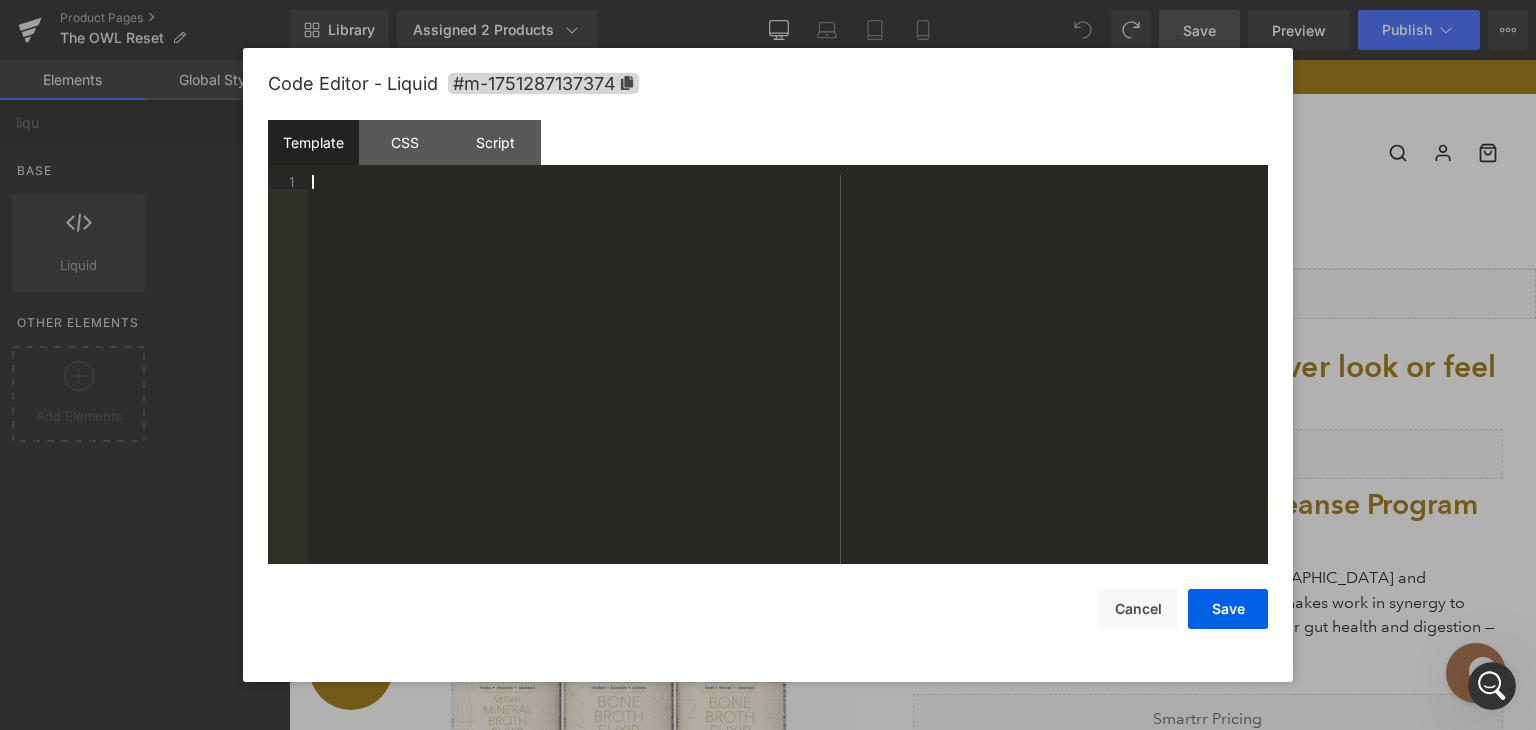 click at bounding box center (788, 384) 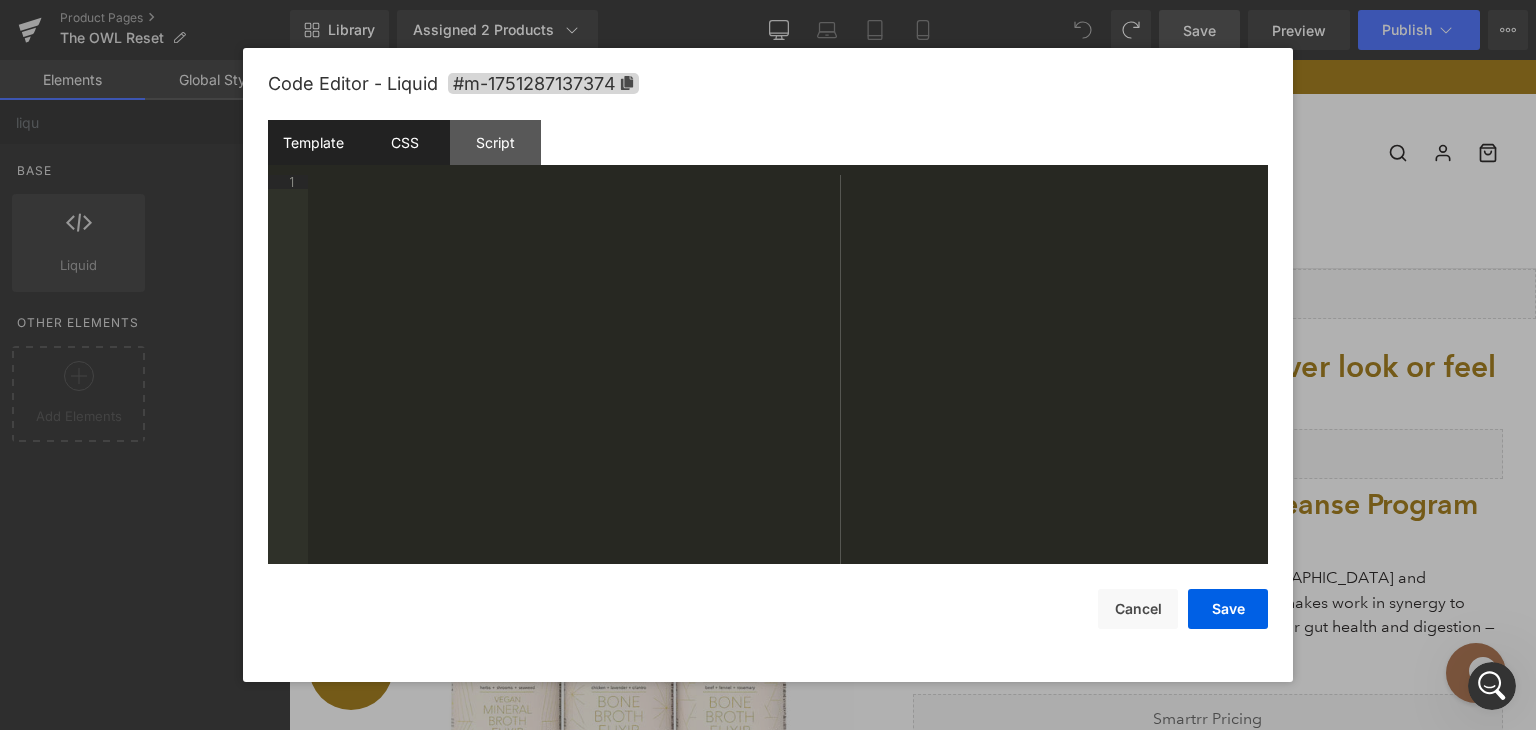 click on "CSS" at bounding box center [404, 142] 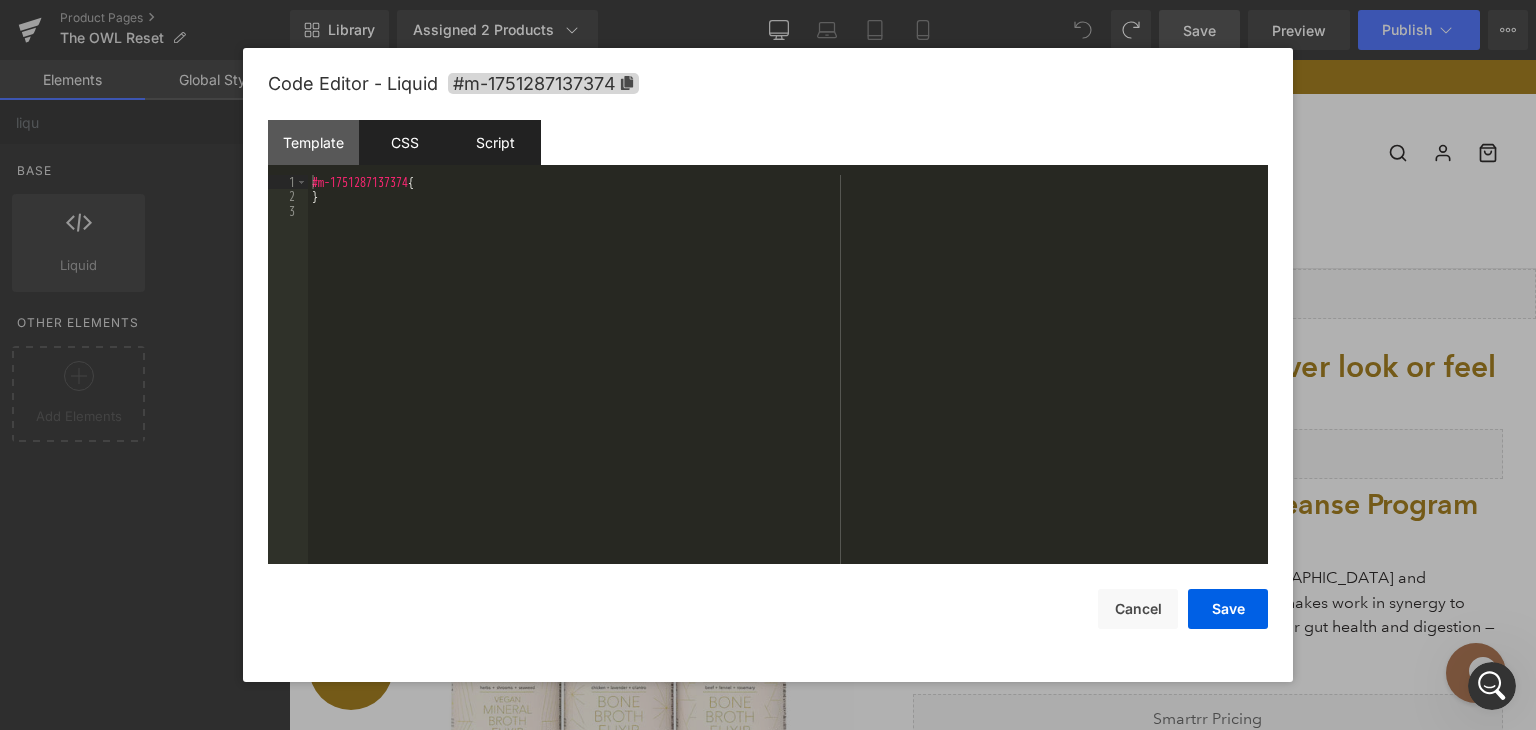 click on "Script" at bounding box center [495, 142] 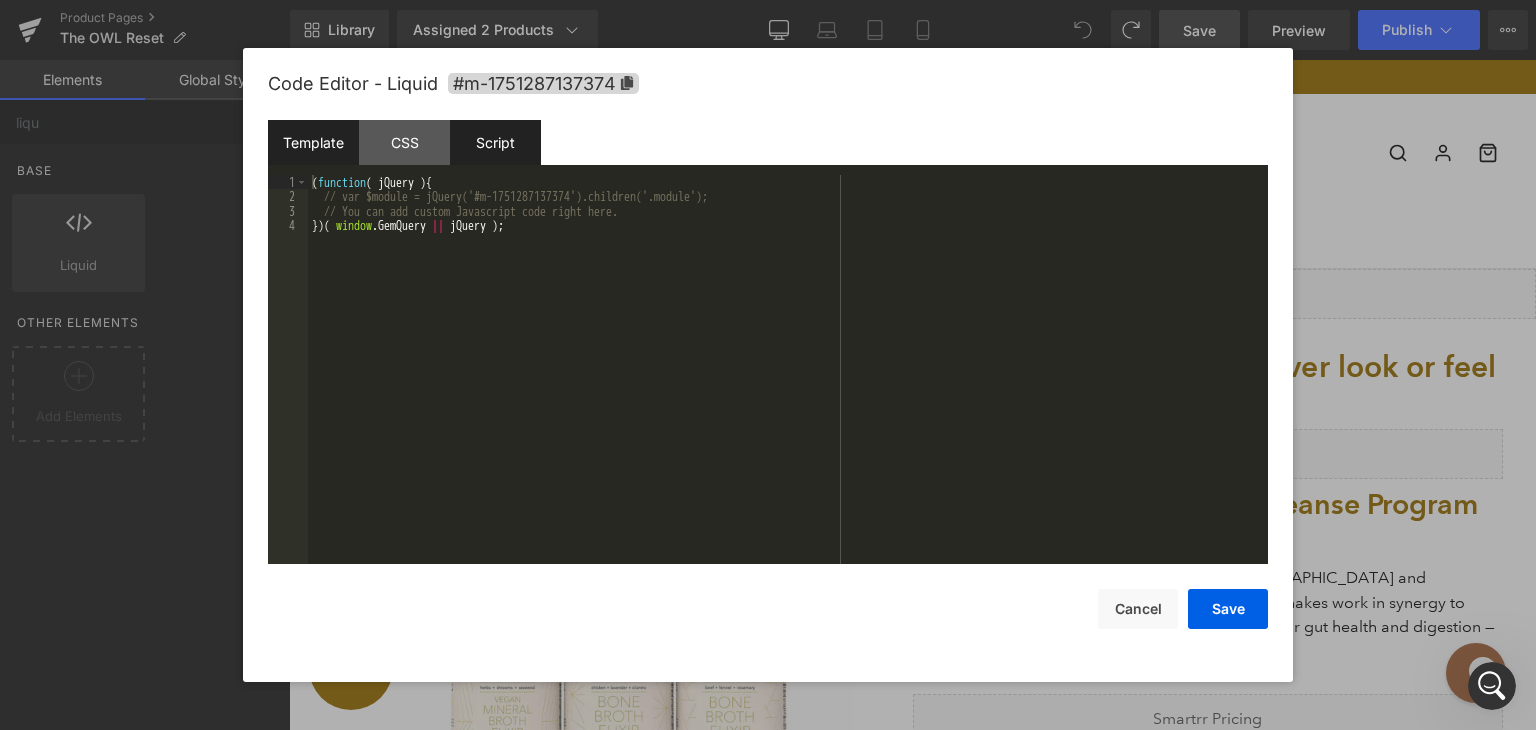 click on "Template" at bounding box center [313, 142] 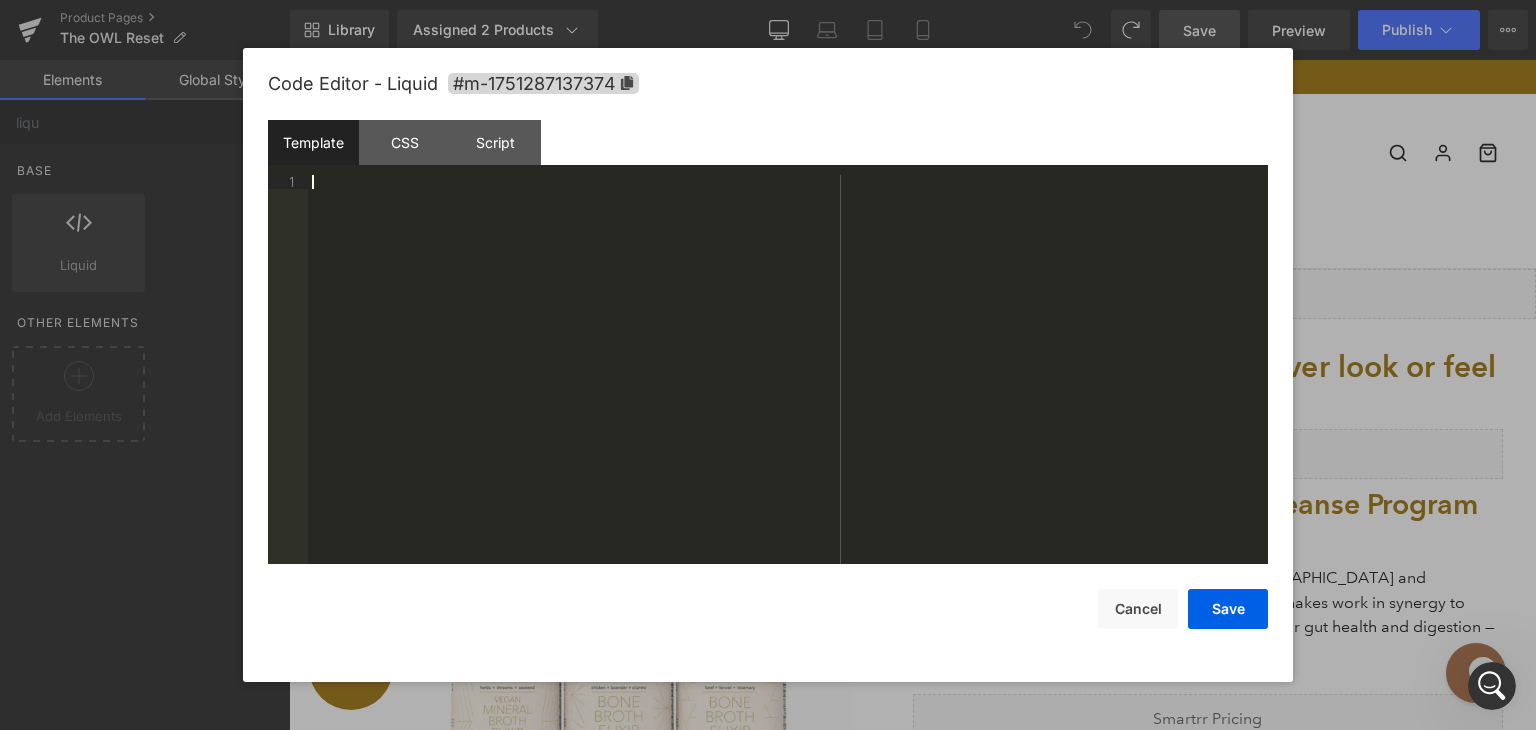 click at bounding box center (788, 384) 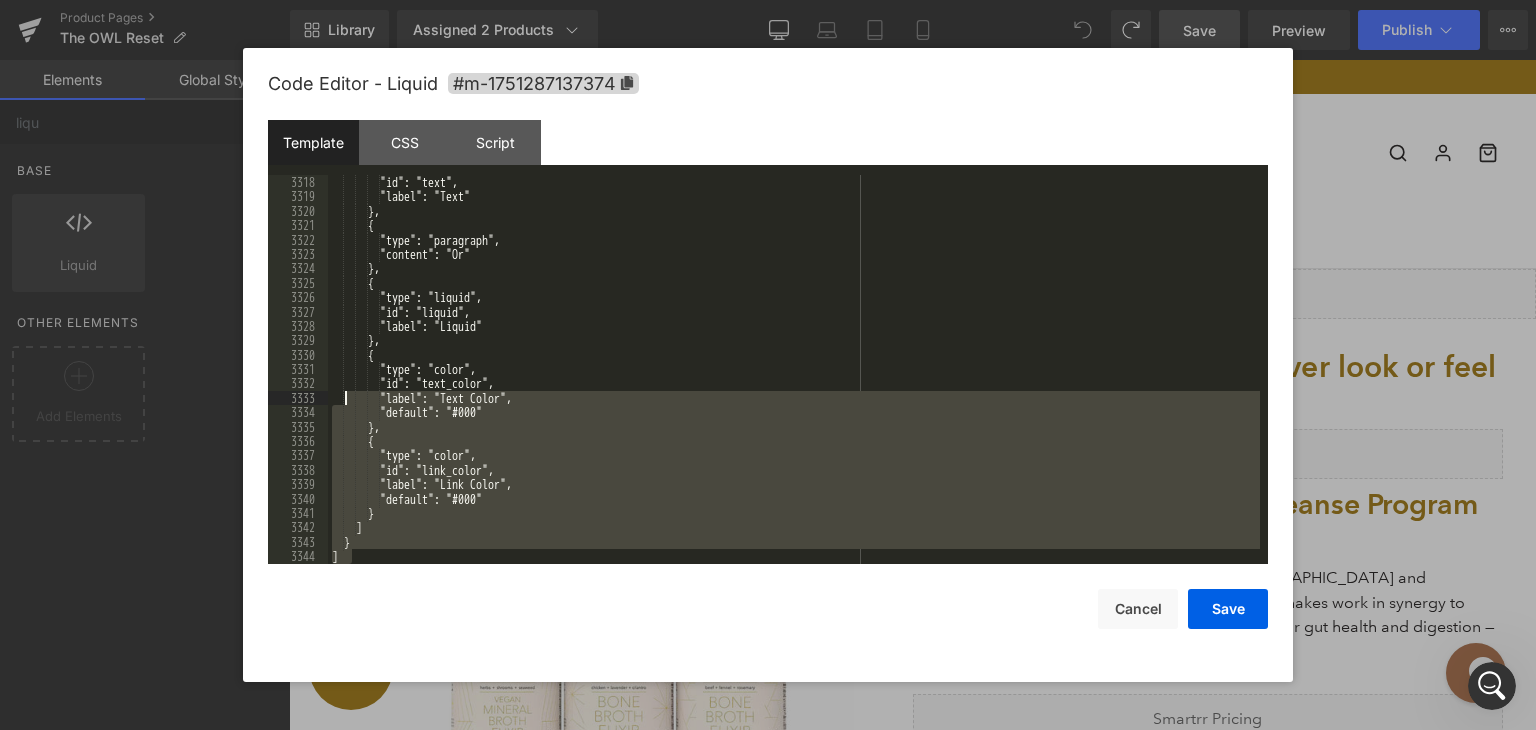 drag, startPoint x: 380, startPoint y: 551, endPoint x: 348, endPoint y: 332, distance: 221.32555 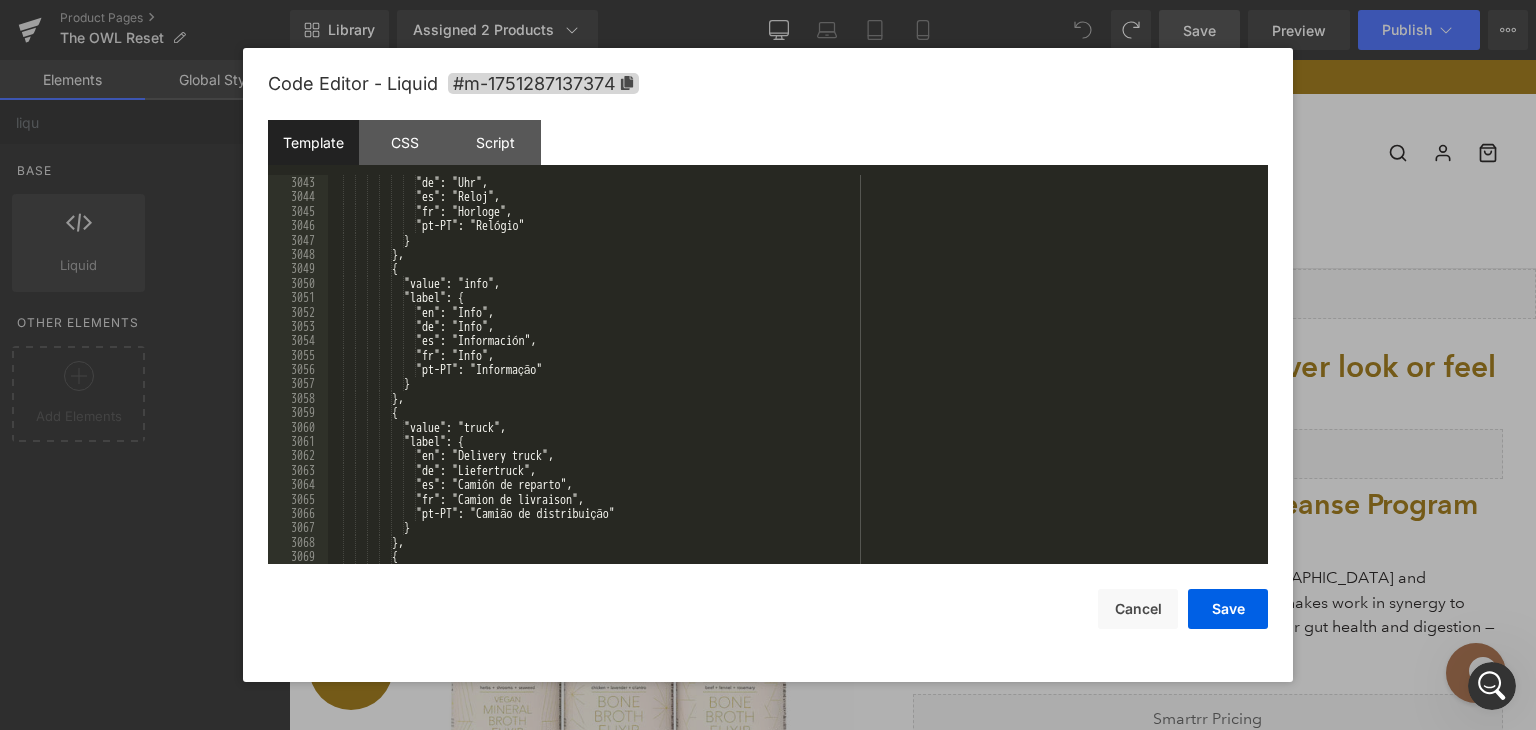 scroll, scrollTop: 29692, scrollLeft: 0, axis: vertical 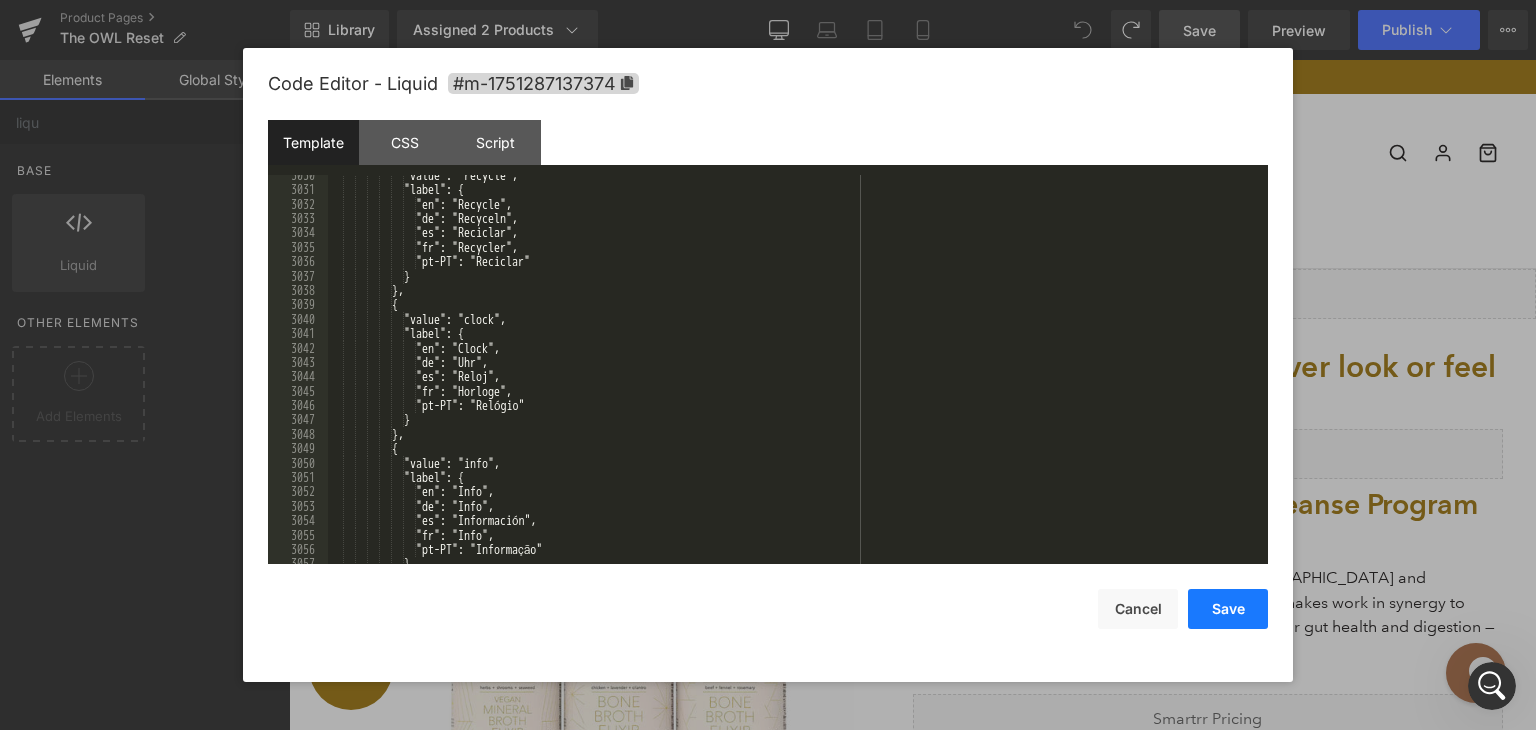 drag, startPoint x: 1208, startPoint y: 608, endPoint x: 887, endPoint y: 175, distance: 539.00836 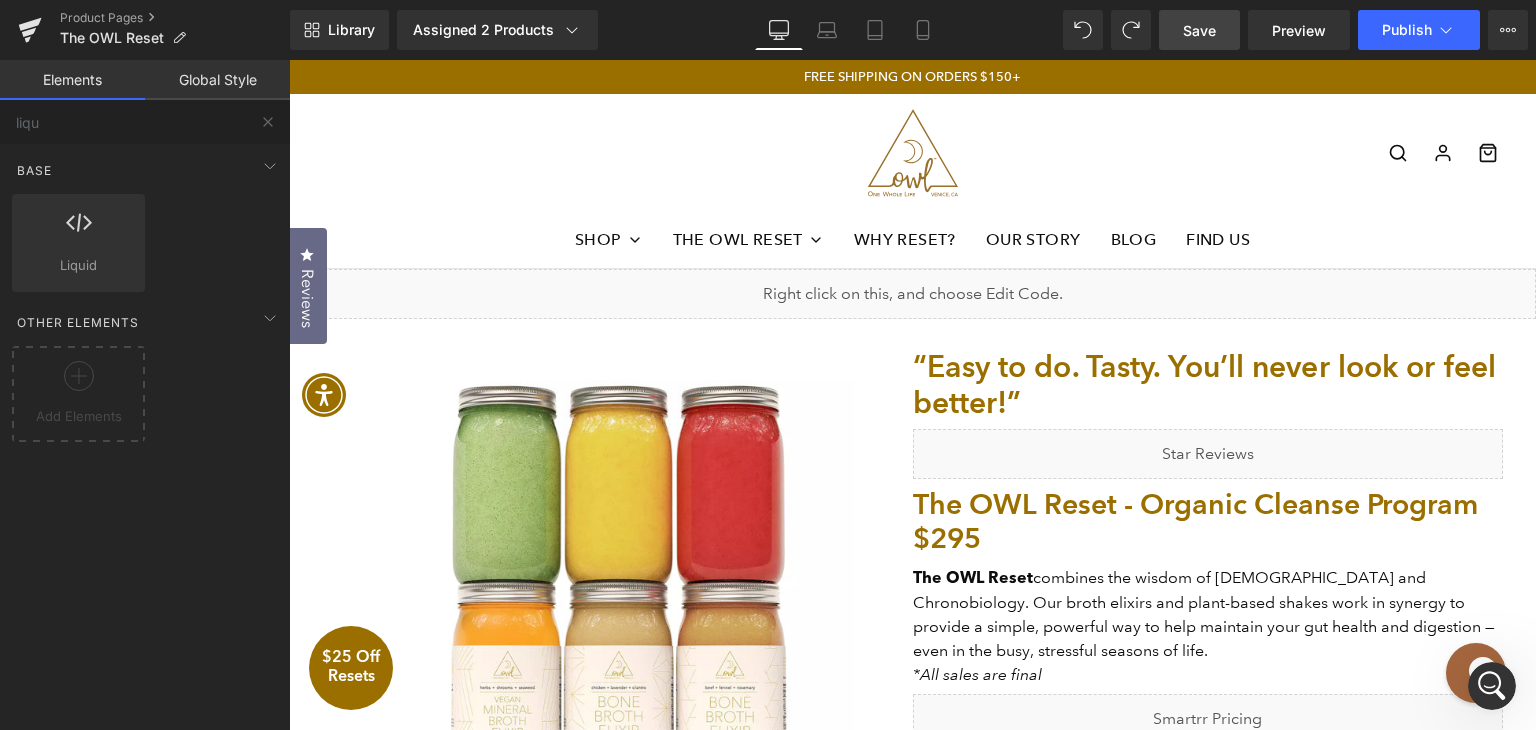 click on "Save" at bounding box center [1199, 30] 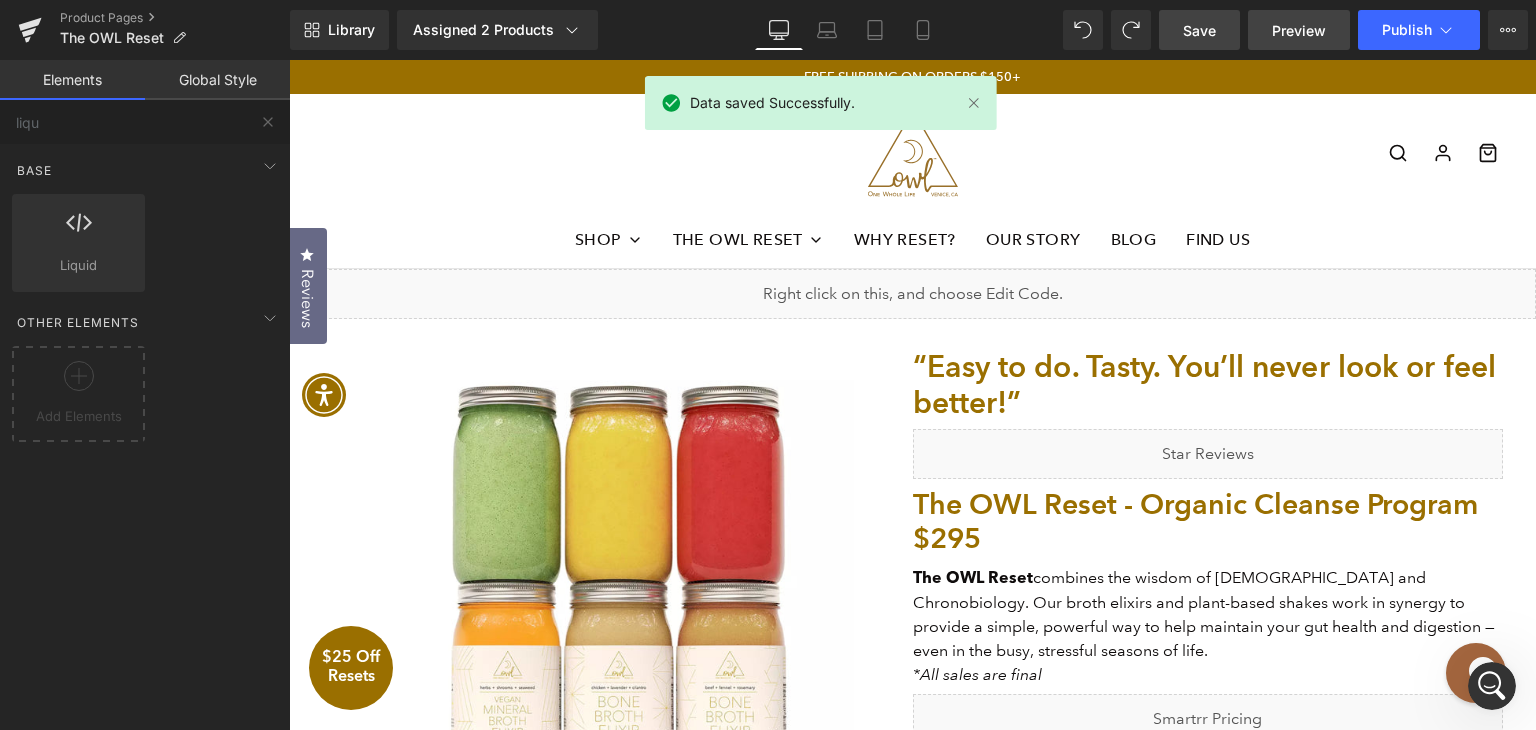 click on "Preview" at bounding box center (1299, 30) 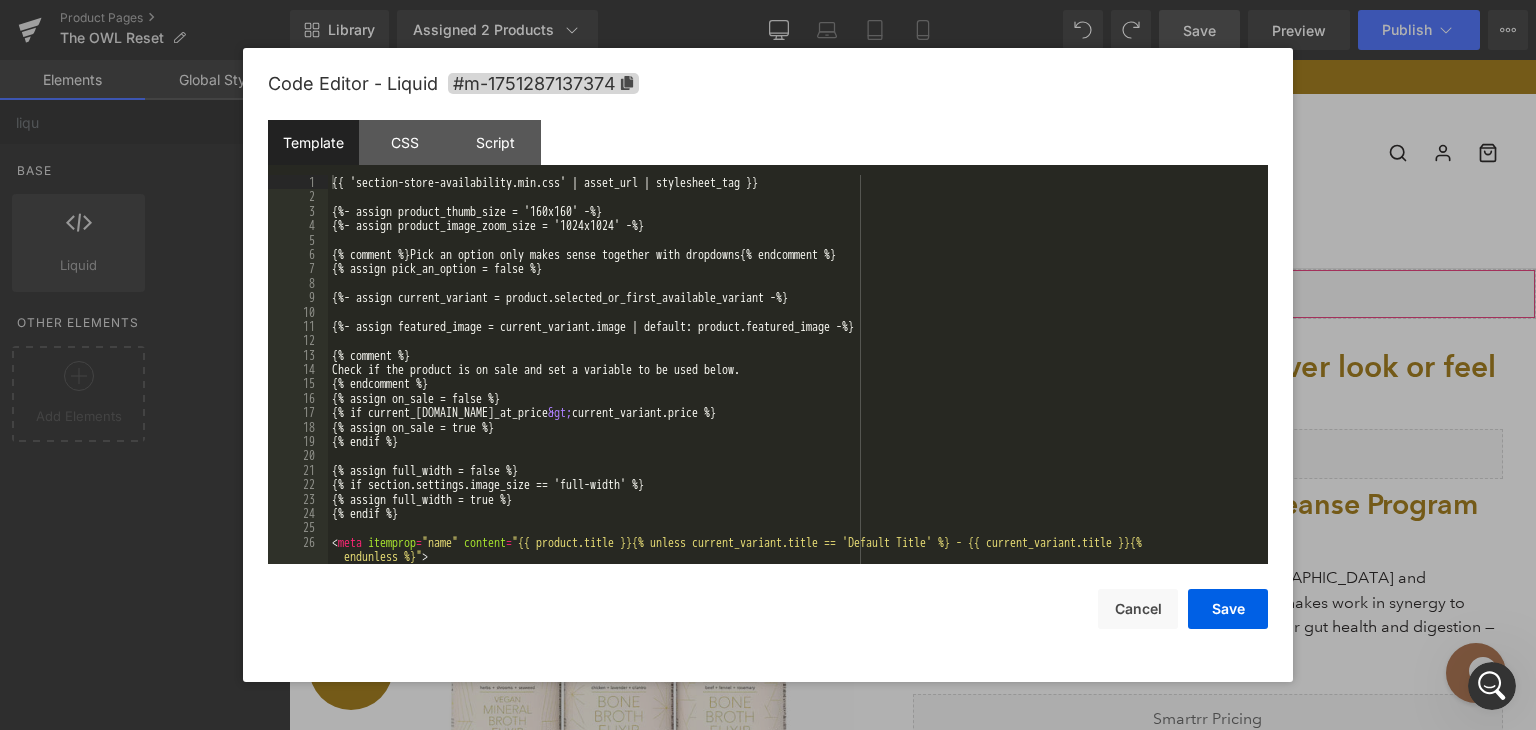 click on "Liquid  You are previewing how the   will restyle your page. You can not edit Elements in Preset Preview Mode.  Product Pages The OWL Reset Library Assigned 2 Products  Product Preview
The OWL Reset - Organic Cleanse Program $295 The OWL Reset - Organic Cleanse Program Manage assigned products Desktop Desktop Laptop Tablet Mobile Save Preview Publish Scheduled View Live Page View with current Template Save Template to Library Schedule Publish  Optimize  Publish Settings Shortcuts  Your page can’t be published   You've reached the maximum number of published pages on your plan  (23/999999).  You need to upgrade your plan or unpublish all your pages to get 1 publish slot.   Unpublish pages   Upgrade plan  Elements Global Style liqu Base Row  rows, columns, layouts, div Heading  headings, titles, h1,h2,h3,h4,h5,h6 Text Block  texts, paragraphs, contents, blocks Image  images, photos, alts, uploads Icon  icons, symbols Button  button, call to action, cta Separator  Liquid  Banner Parallax  Stack" at bounding box center (768, 0) 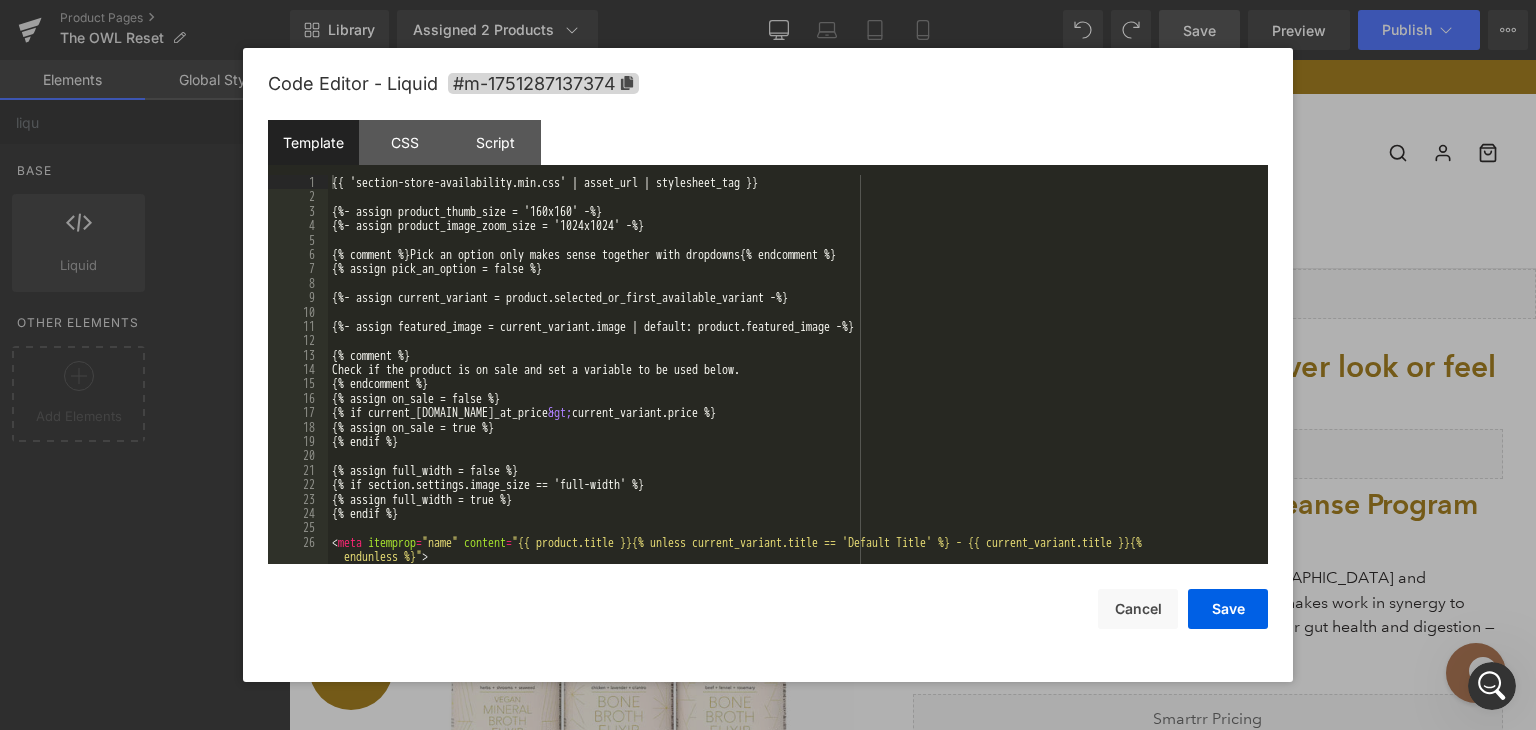 click on "{{ 'section-store-availability.min.css' | asset_url | stylesheet_tag }} {%- assign product_thumb_size = '160x160' -%} {%- assign product_image_zoom_size = '1024x1024' -%} {% comment %}Pick an option only makes sense together with dropdowns{% endcomment %} {% assign pick_an_option = false %} {%- assign current_variant = product.selected_or_first_available_variant -%} {%- assign featured_image = current_variant.image | default: product.featured_image -%} {% comment %}   Check if the product is on sale and set a variable to be used below. {% endcomment %} {% assign on_sale = false %} {% if current_variant.compare_at_price  &gt;  current_variant.price %}   {% assign on_sale = true %} {% endif %} {% assign full_width = false %} {% if section.settings.image_size == 'full-width' %}   {% assign full_width = true %} {% endif %} < meta   itemprop = "name"   content = "{{ product.title }}{% unless current_variant.title == 'Default Title' %} - {{ current_variant.title }}{%     endunless %}" > < meta   itemprop = "url"" at bounding box center [794, 384] 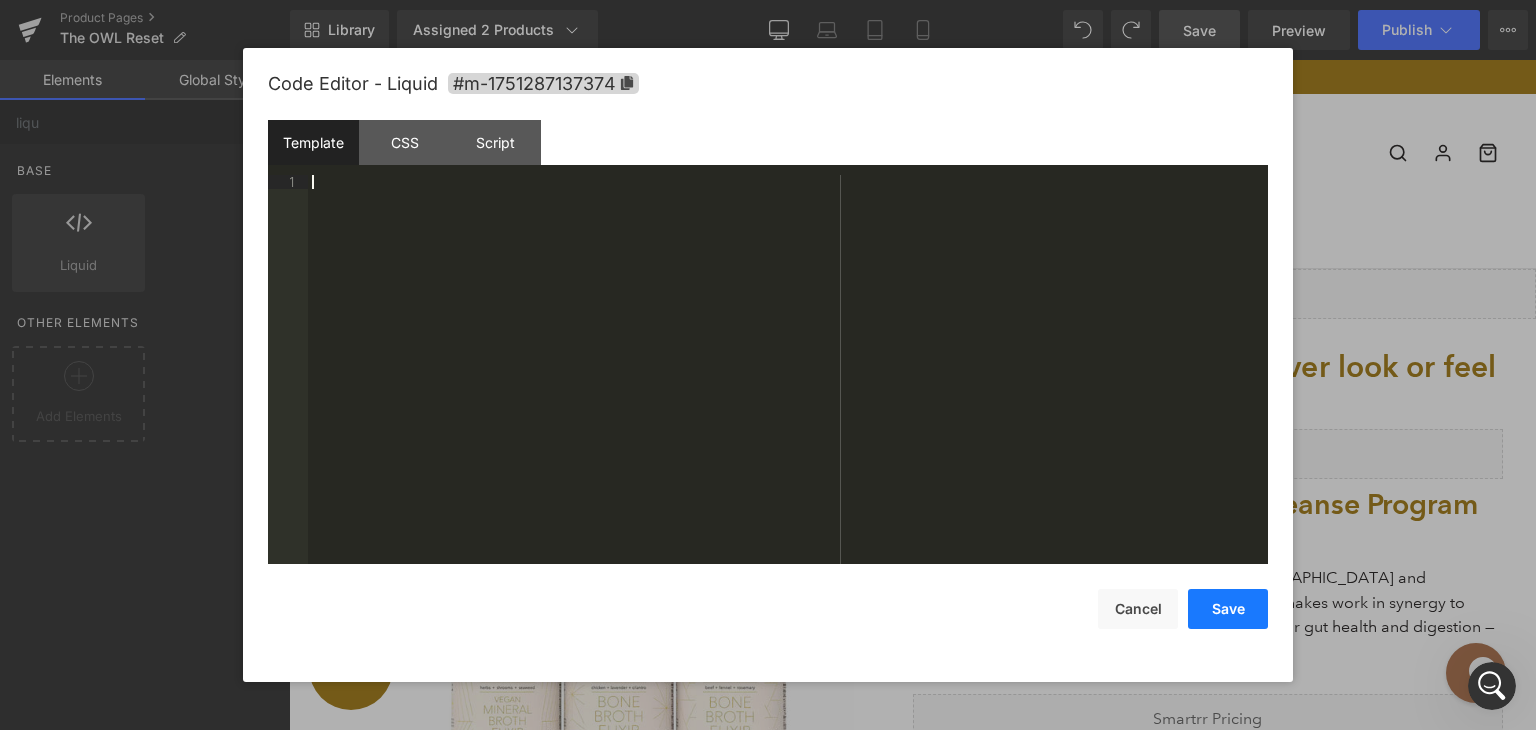 click on "Save" at bounding box center [1228, 609] 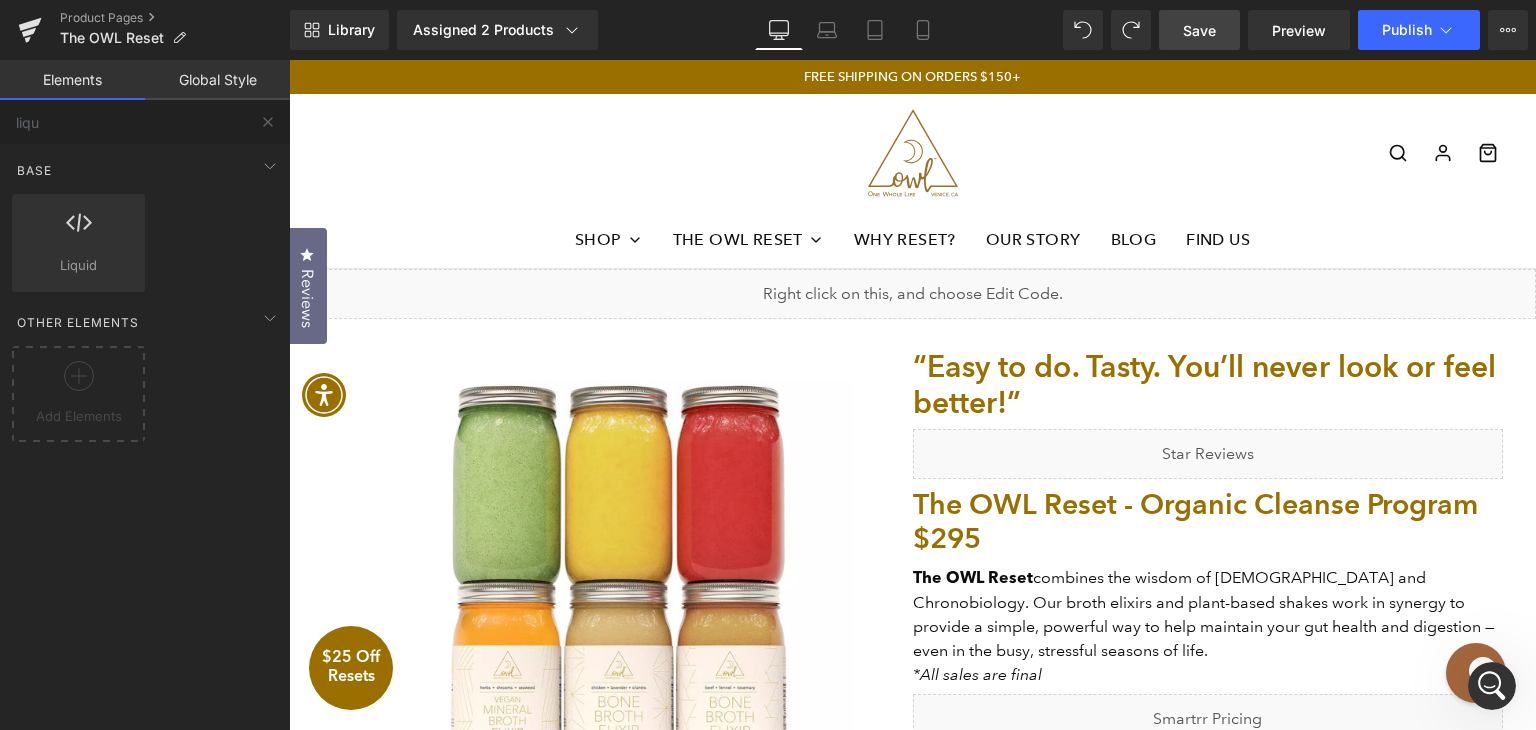 click on "Save" at bounding box center [1199, 30] 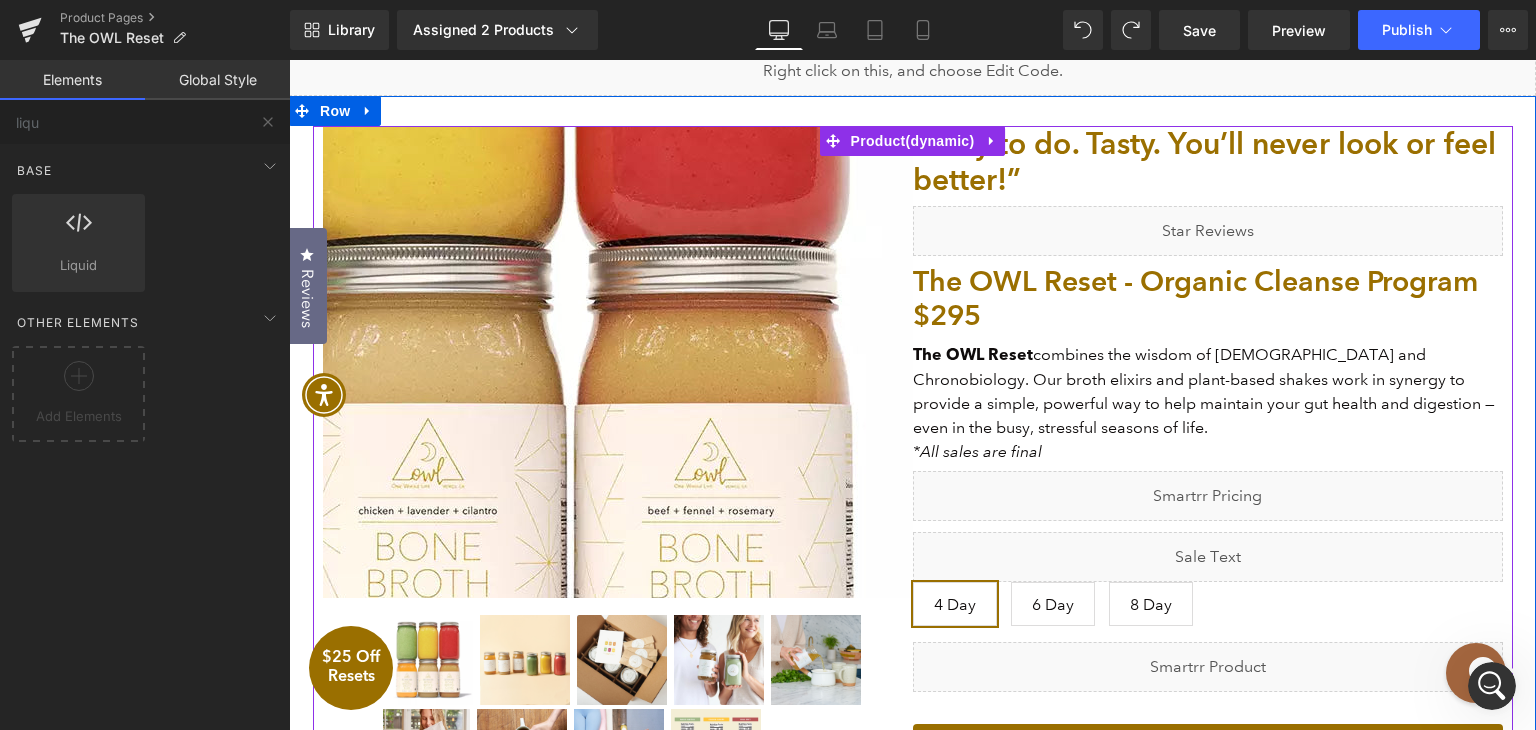 scroll, scrollTop: 100, scrollLeft: 0, axis: vertical 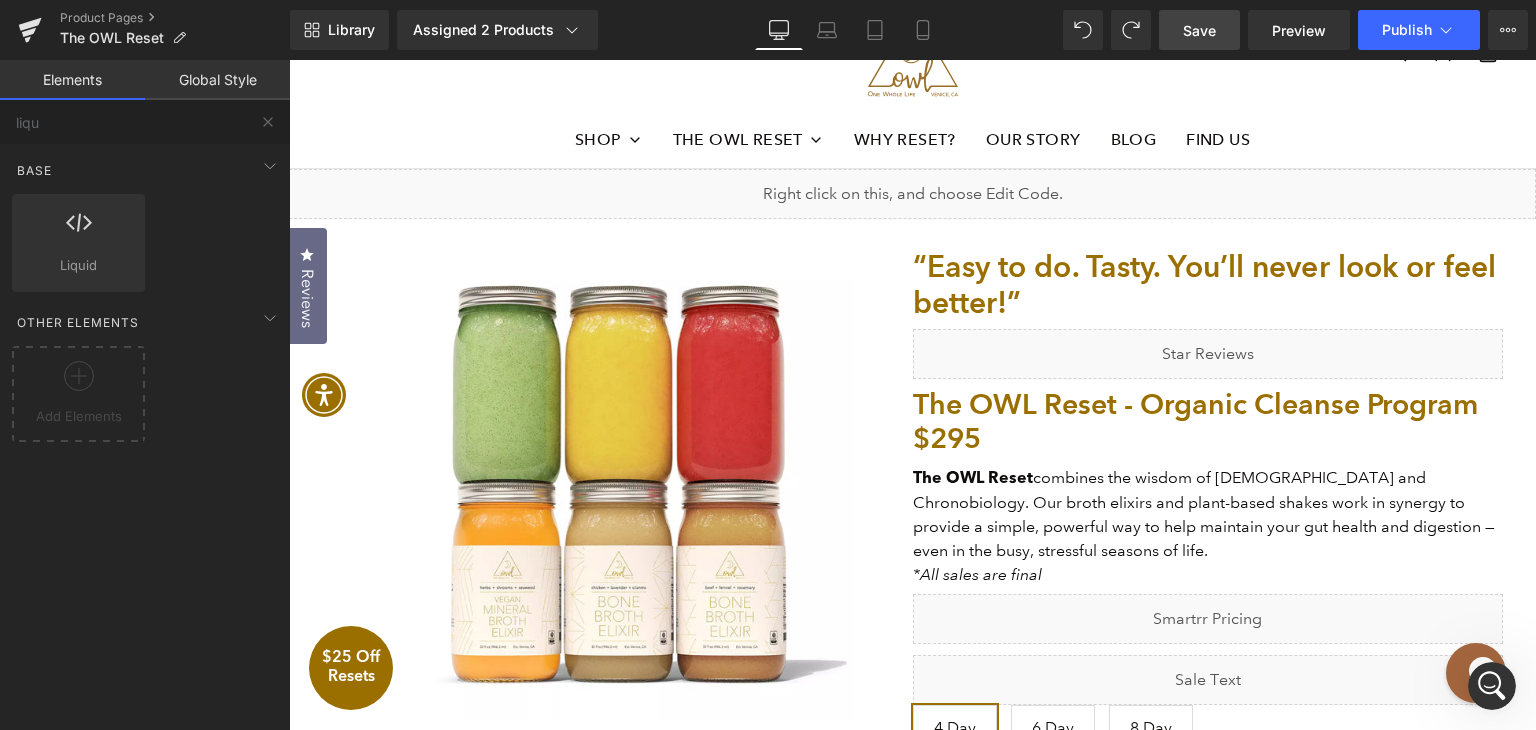 click on "Save" at bounding box center [1199, 30] 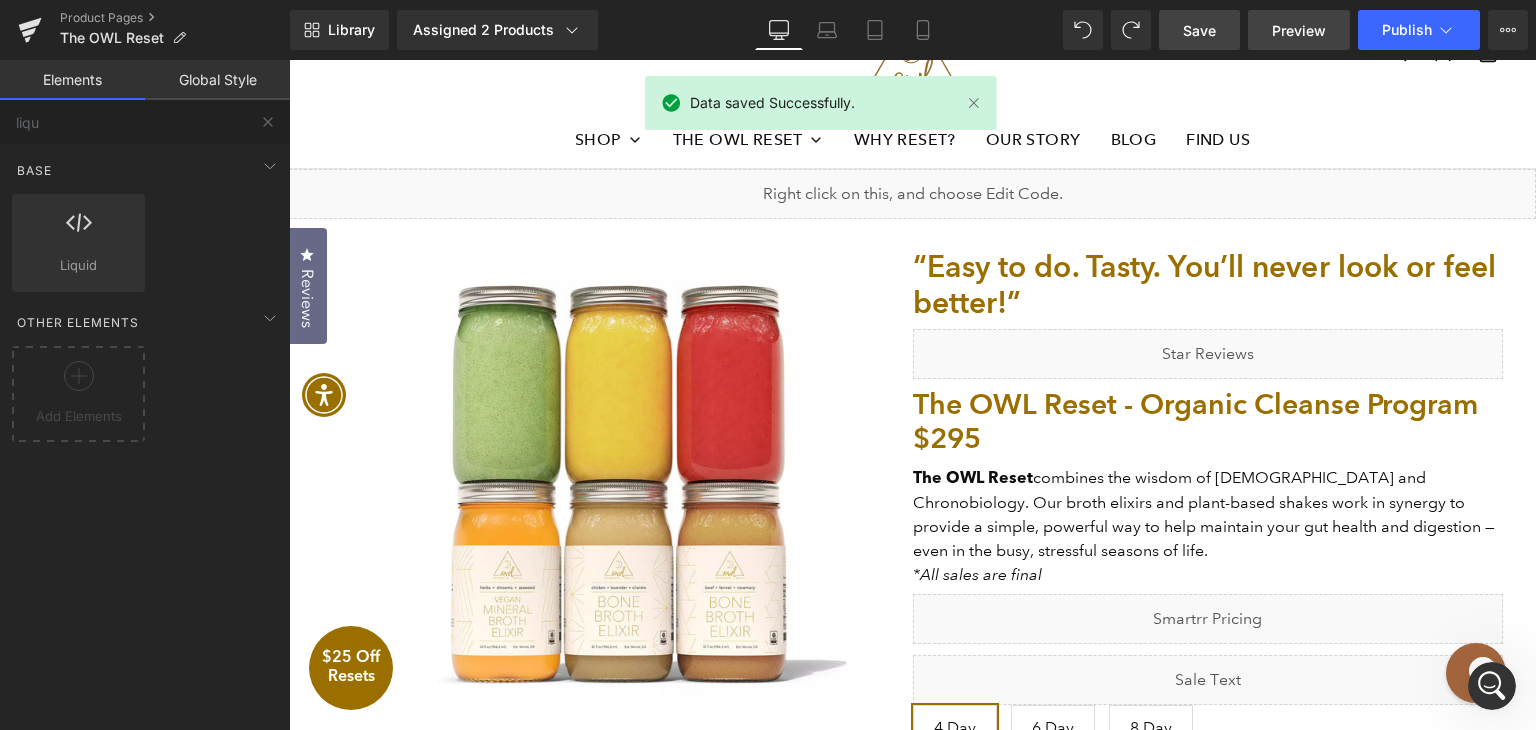 click on "Preview" at bounding box center [1299, 30] 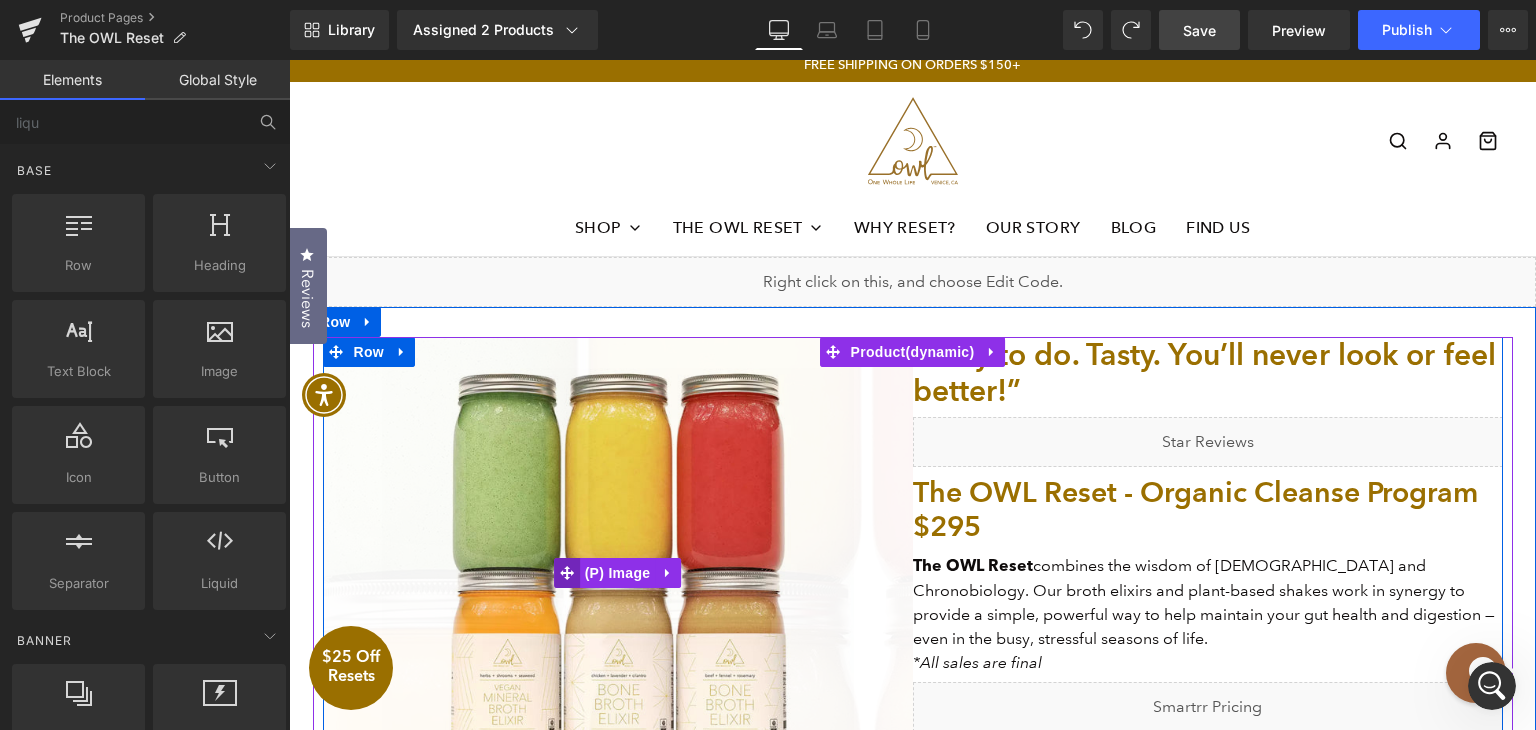 scroll, scrollTop: 0, scrollLeft: 0, axis: both 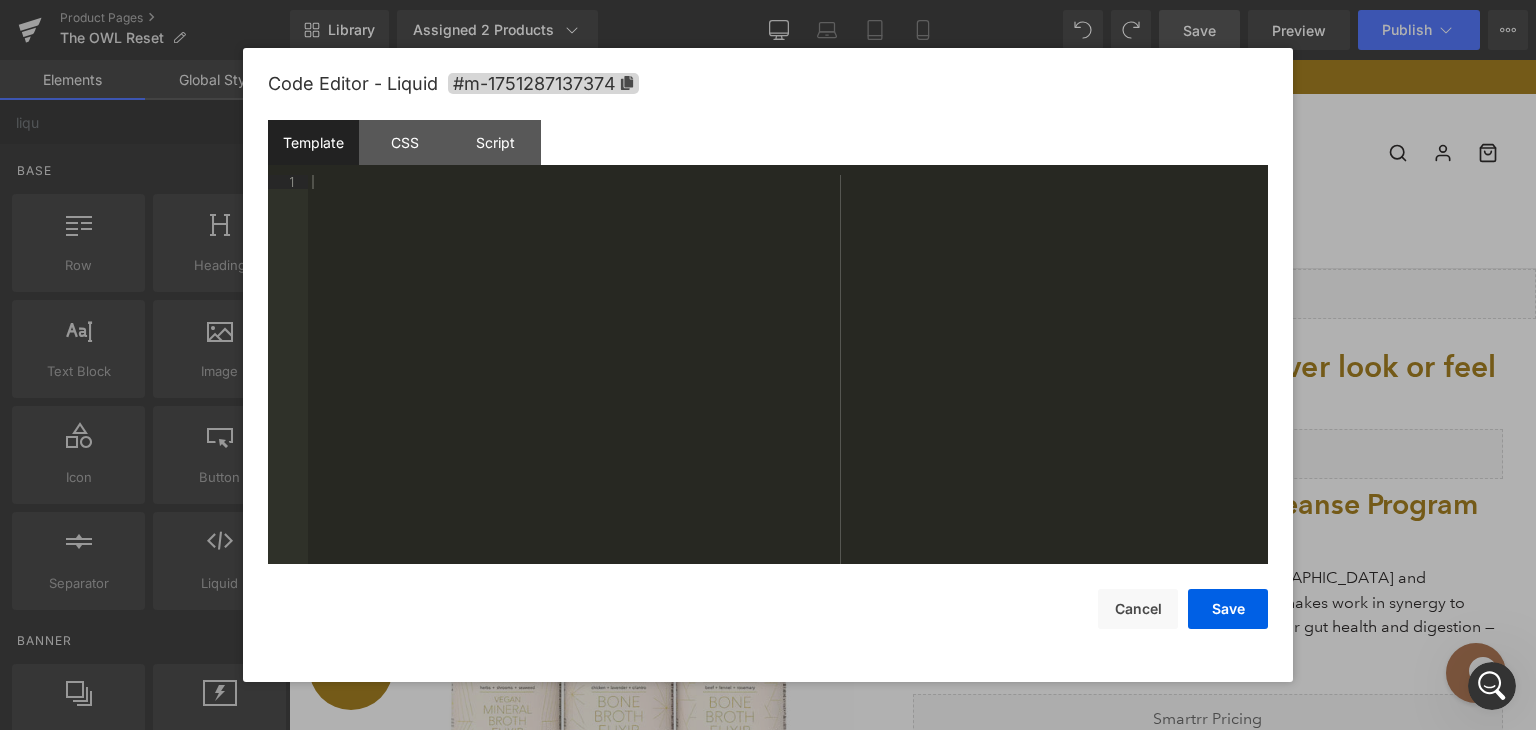 click on "Liquid  You are previewing how the   will restyle your page. You can not edit Elements in Preset Preview Mode.  Product Pages The OWL Reset Library Assigned 2 Products  Product Preview
The OWL Reset - Organic Cleanse Program $295 The OWL Reset - Organic Cleanse Program Manage assigned products Desktop Desktop Laptop Tablet Mobile Save Preview Publish Scheduled View Live Page View with current Template Save Template to Library Schedule Publish  Optimize  Publish Settings Shortcuts  Your page can’t be published   You've reached the maximum number of published pages on your plan  (23/999999).  You need to upgrade your plan or unpublish all your pages to get 1 publish slot.   Unpublish pages   Upgrade plan  Elements Global Style liqu Base Row  rows, columns, layouts, div Heading  headings, titles, h1,h2,h3,h4,h5,h6 Text Block  texts, paragraphs, contents, blocks Image  images, photos, alts, uploads Icon  icons, symbols Button  button, call to action, cta Separator  Liquid  Banner Parallax  Stack" at bounding box center [768, 0] 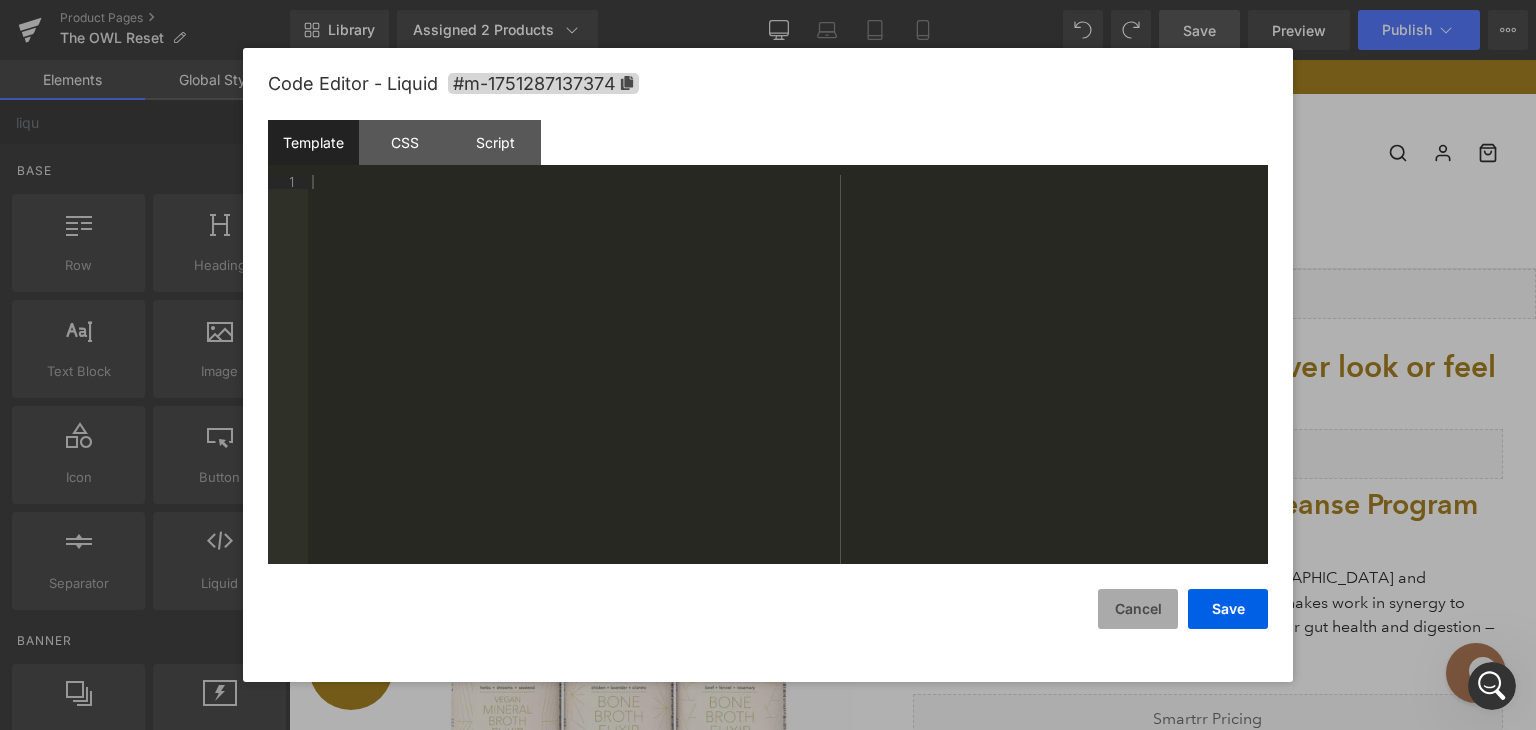 click on "Cancel" at bounding box center [1138, 609] 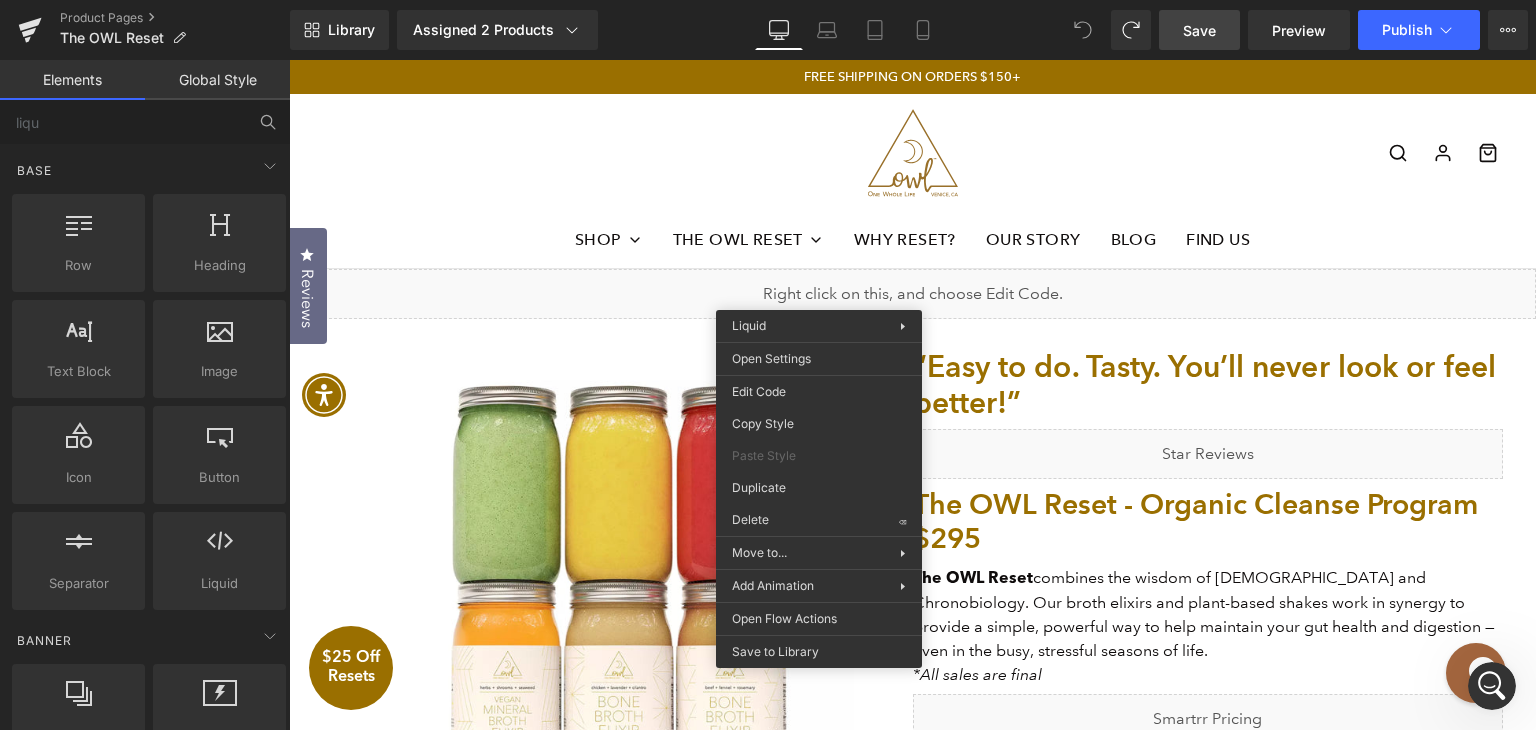 click on "Save" at bounding box center [1199, 30] 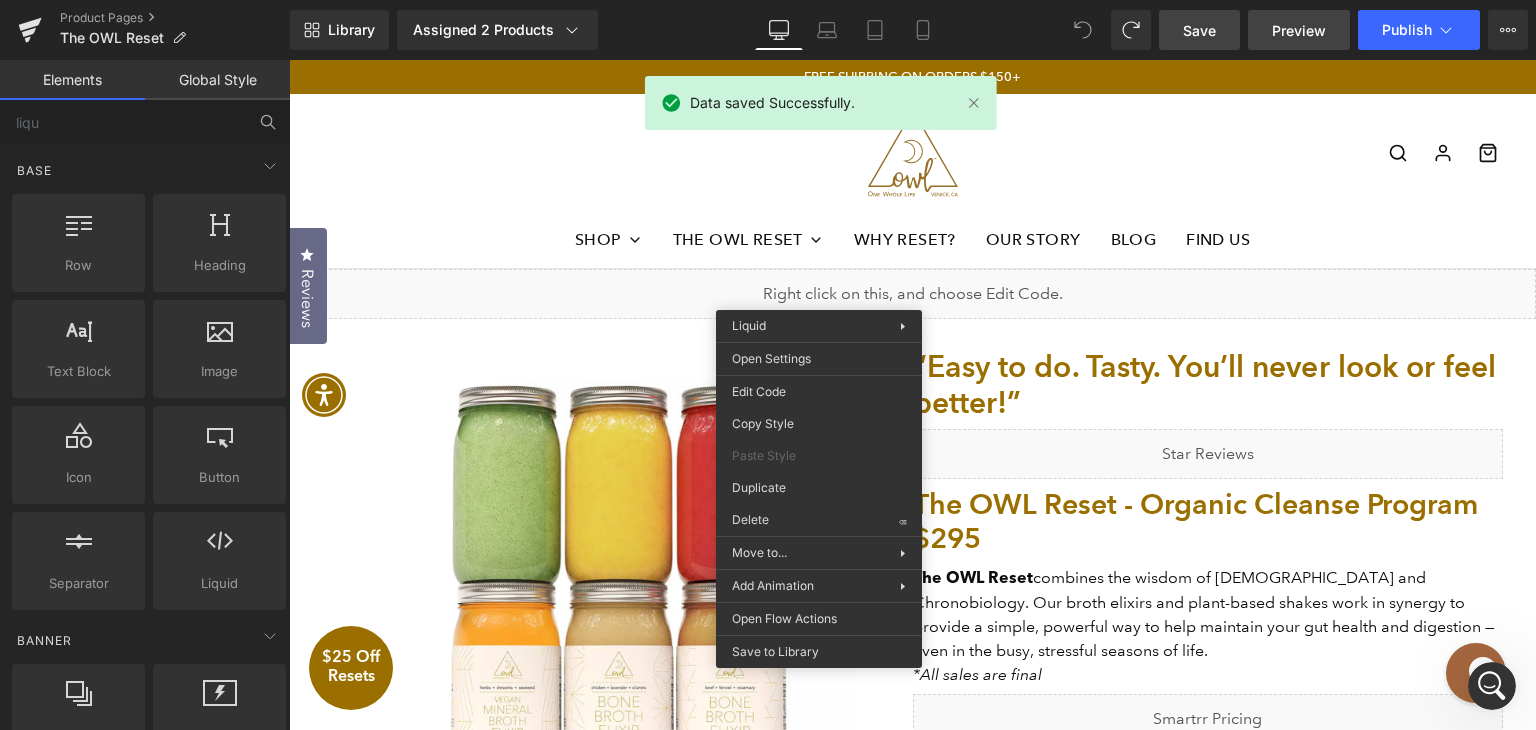 click on "Preview" at bounding box center (1299, 30) 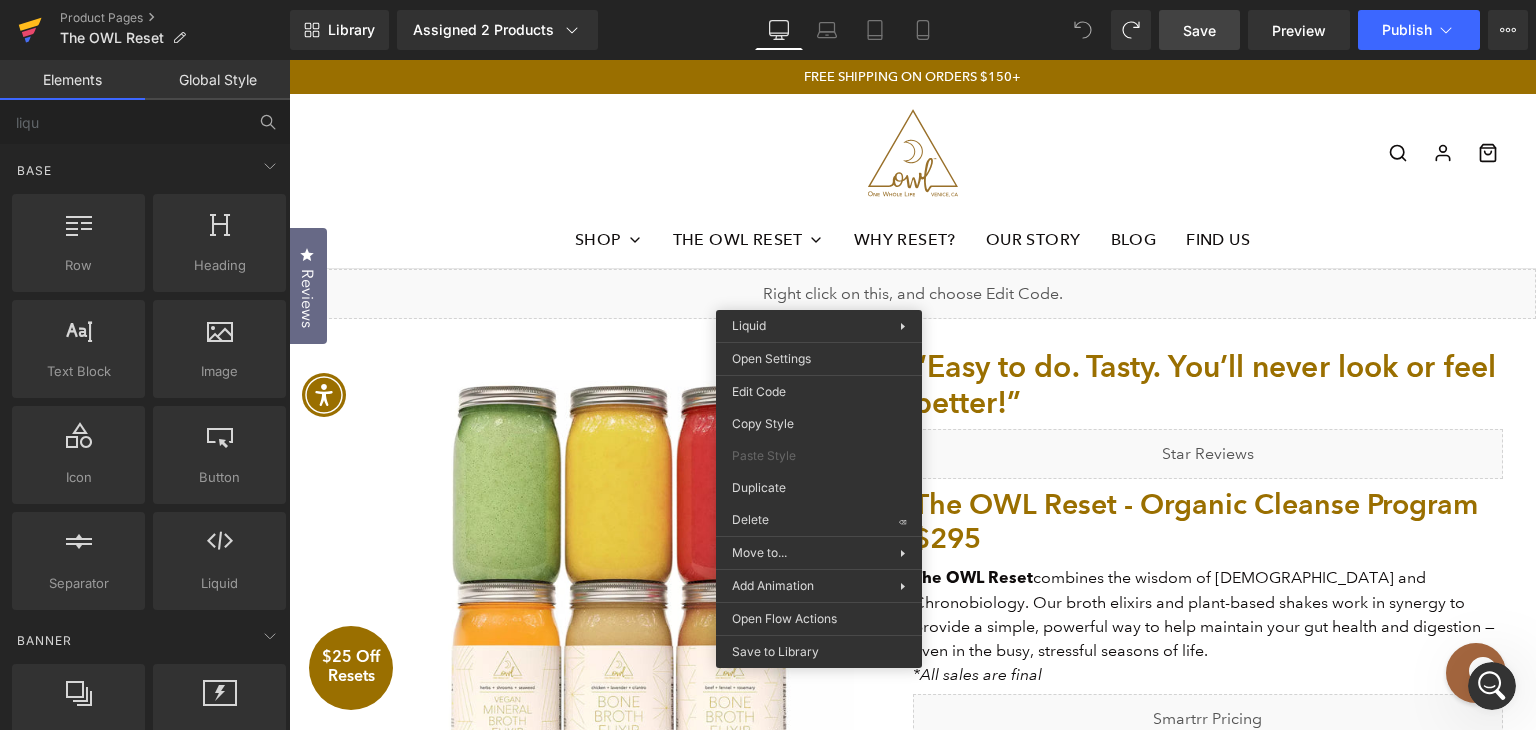 click 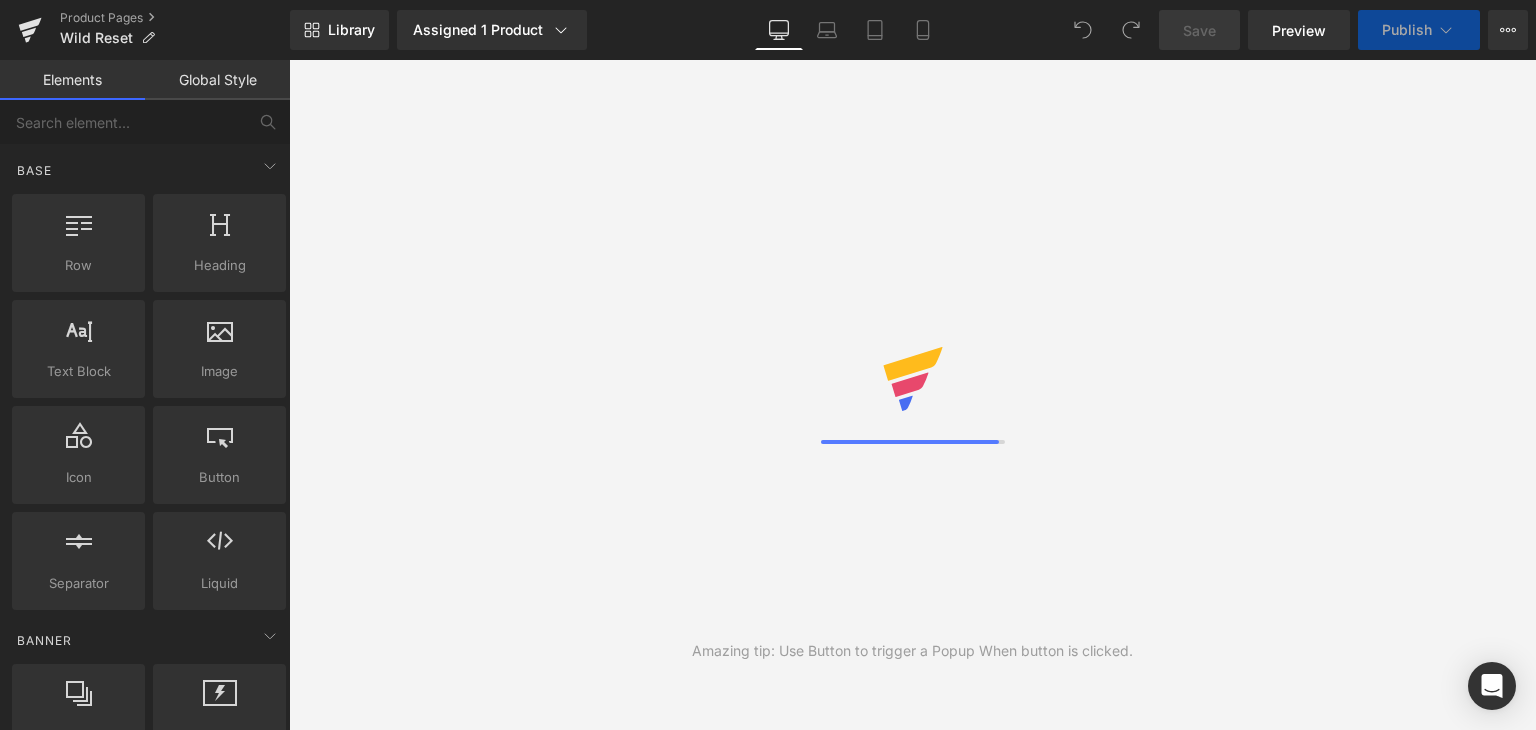 scroll, scrollTop: 0, scrollLeft: 0, axis: both 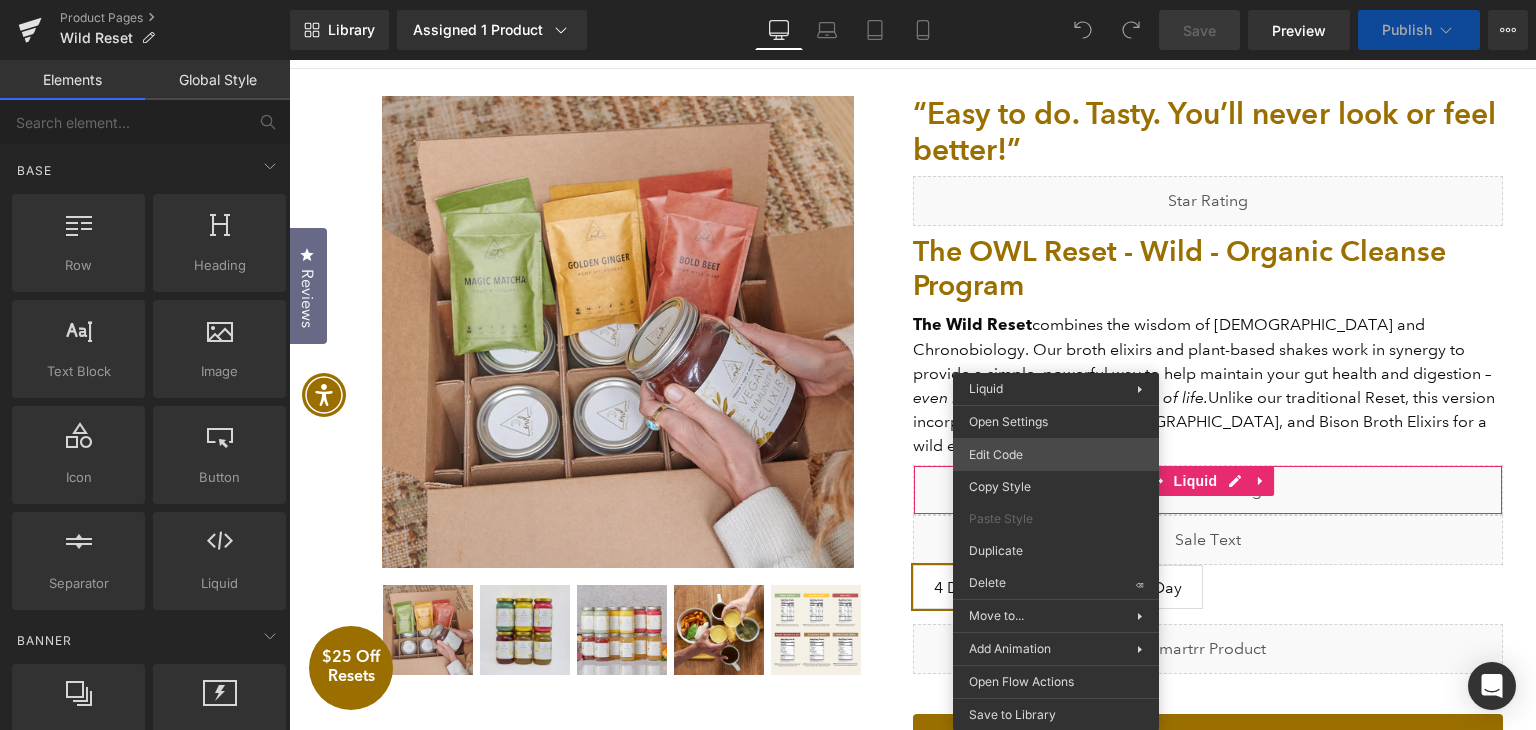 click on "You are previewing how the   will restyle your page. You can not edit Elements in Preset Preview Mode.  Product Pages Wild Reset Library Assigned 1 Product  Product Preview
The OWL Reset - Wild - Organic Cleanse Program Manage assigned products Desktop Desktop Laptop Tablet Mobile Save Preview Publish Scheduled View Live Page View with current Template Save Template to Library Schedule Publish  Optimize  Publish Settings Shortcuts  Your page can’t be published   You've reached the maximum number of published pages on your plan  (23/999999).  You need to upgrade your plan or unpublish all your pages to get 1 publish slot.   Unpublish pages   Upgrade plan  Elements Global Style Base Row  rows, columns, layouts, div Heading  headings, titles, h1,h2,h3,h4,h5,h6 Text Block  texts, paragraphs, contents, blocks Image  images, photos, alts, uploads Icon  icons, symbols Button  button, call to action, cta Separator  separators, dividers, horizontal lines Liquid  Banner Parallax  Hero Banner  Stack Tabs" at bounding box center [768, 0] 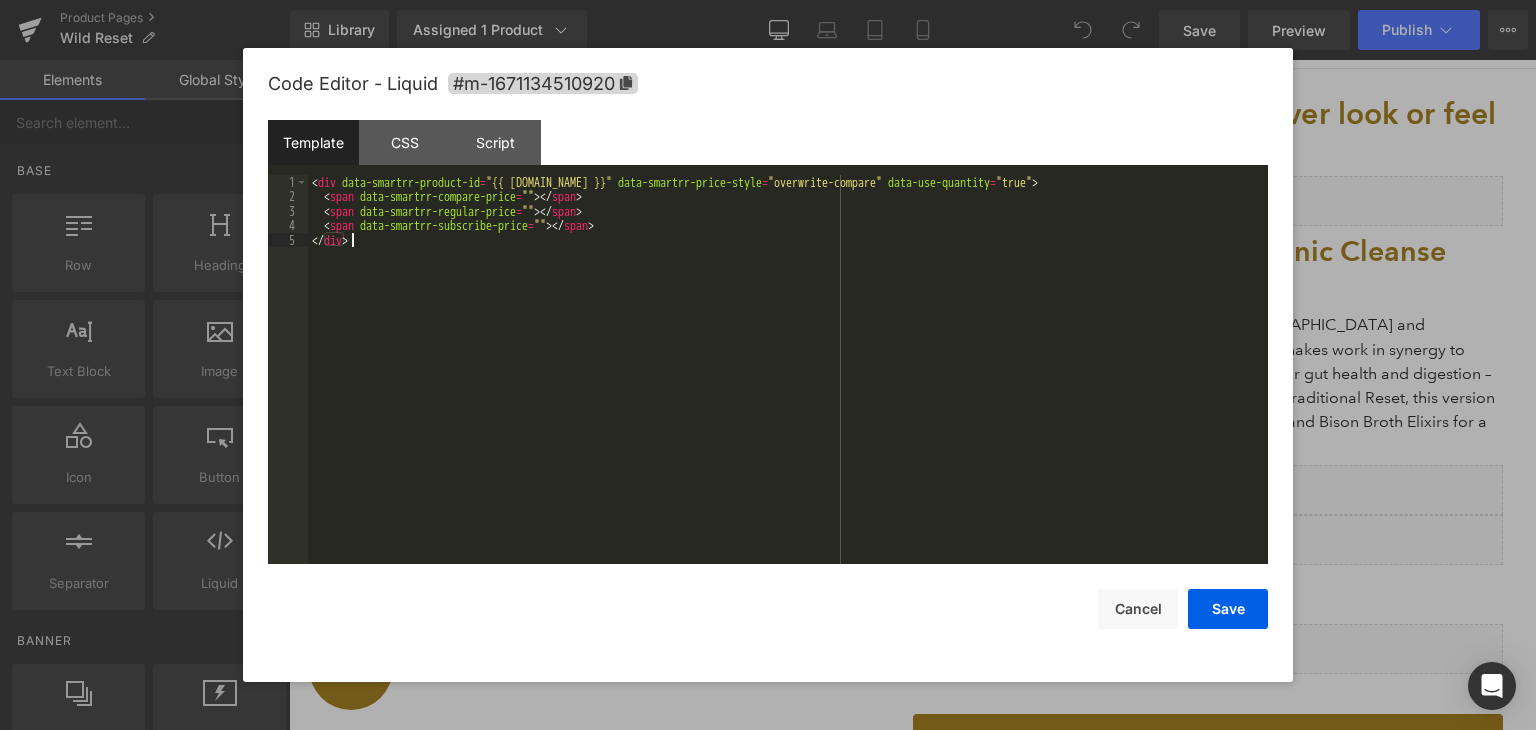 click on "< div   data-smartrr-product-id = "{{ [DOMAIN_NAME] }}"   data-smartrr-price-style = "overwrite-compare"   data-use-quantity = "true" >    < span   data-smartrr-compare-price = "" > </ span >    < span   data-smartrr-regular-price = "" > </ span >    < span   data-smartrr-subscribe-price = "" > </ span > </ div >" at bounding box center (788, 384) 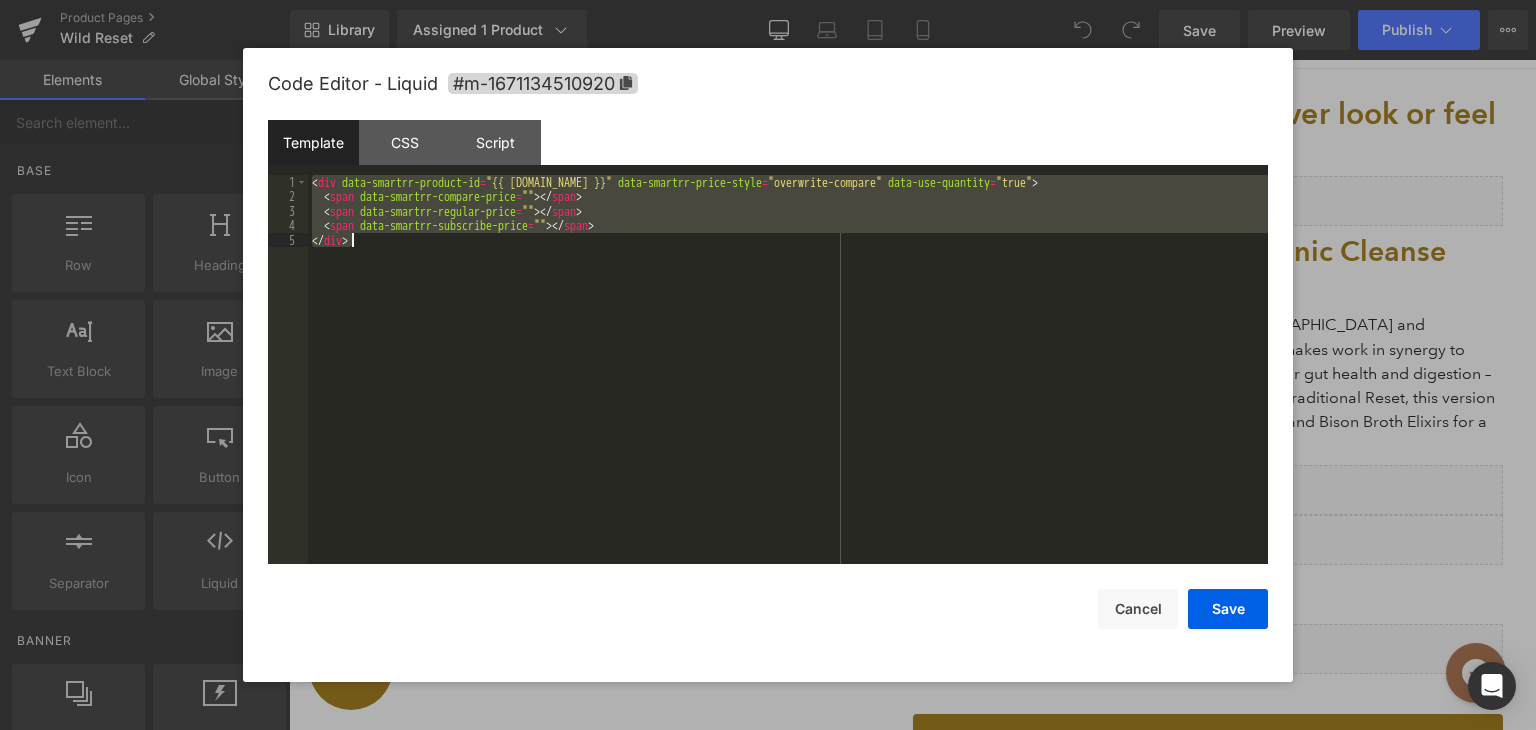 scroll, scrollTop: 0, scrollLeft: 0, axis: both 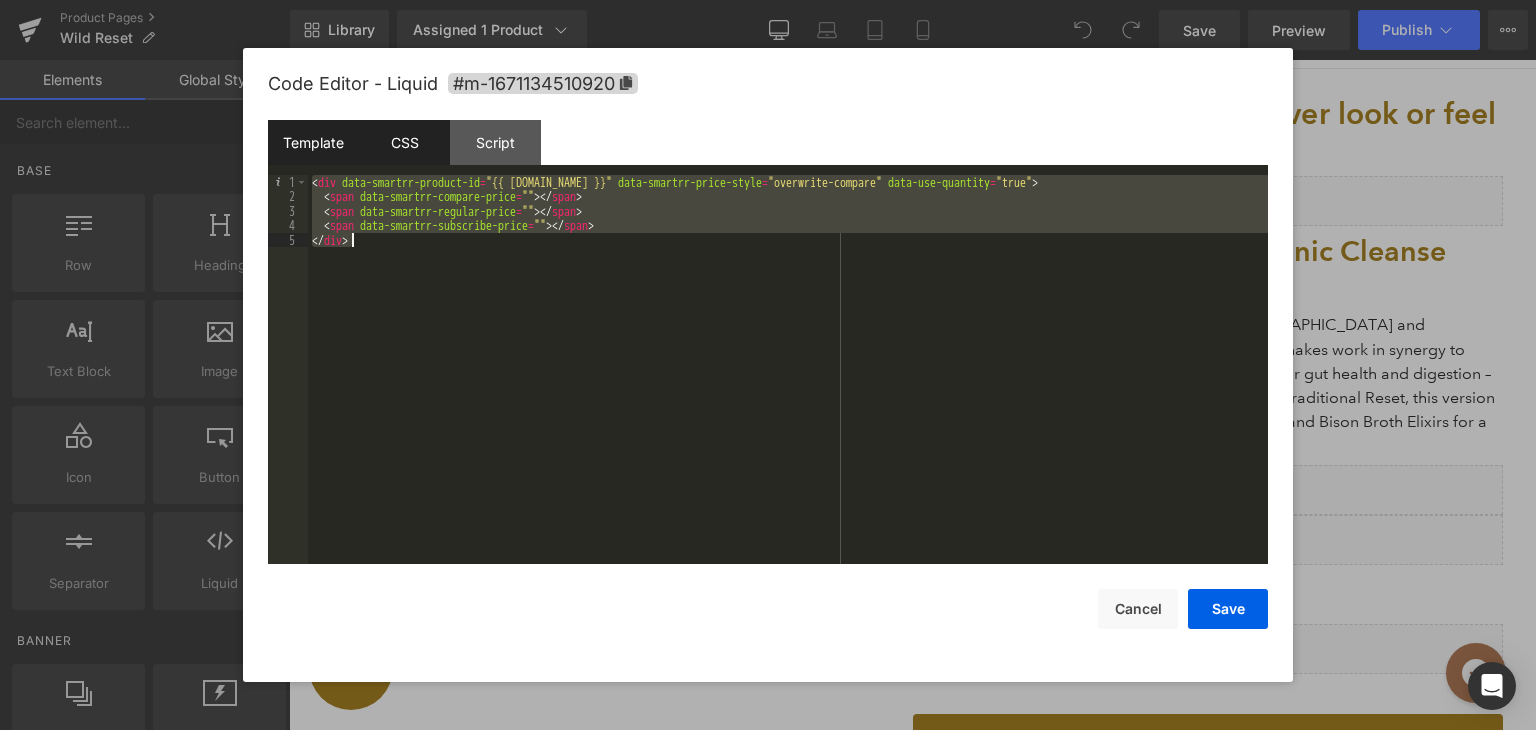 click on "CSS" at bounding box center (404, 142) 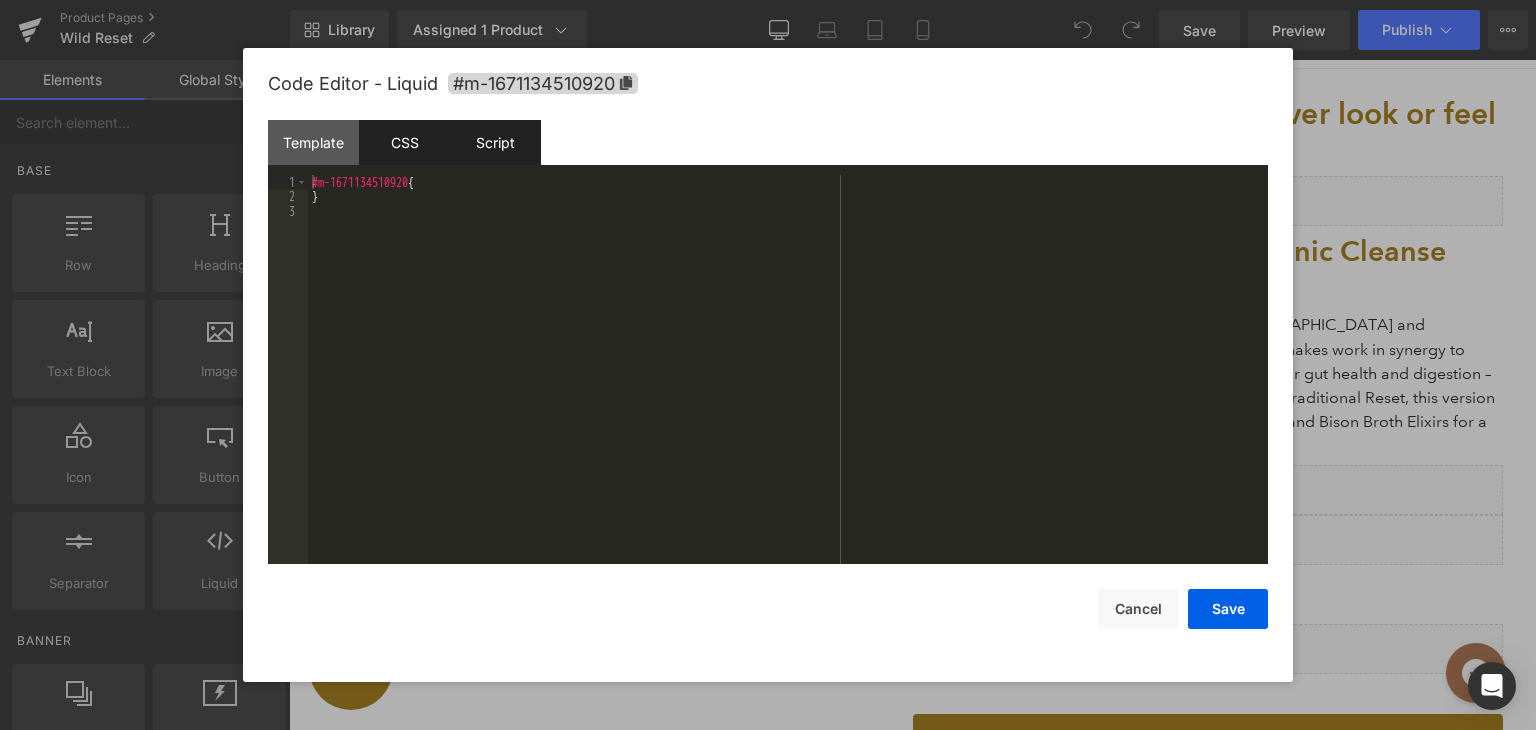 click on "Script" at bounding box center (495, 142) 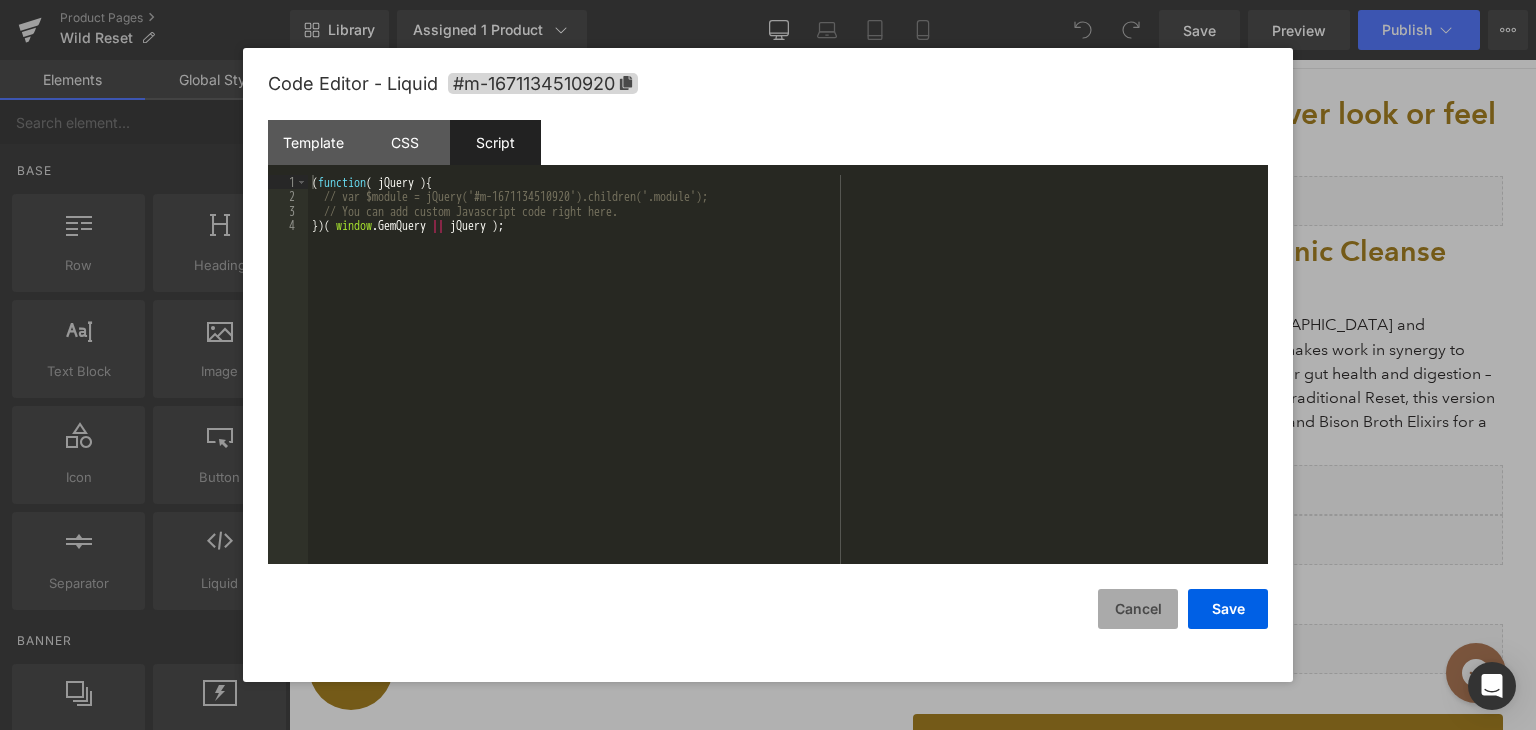 click on "Cancel" at bounding box center [1138, 609] 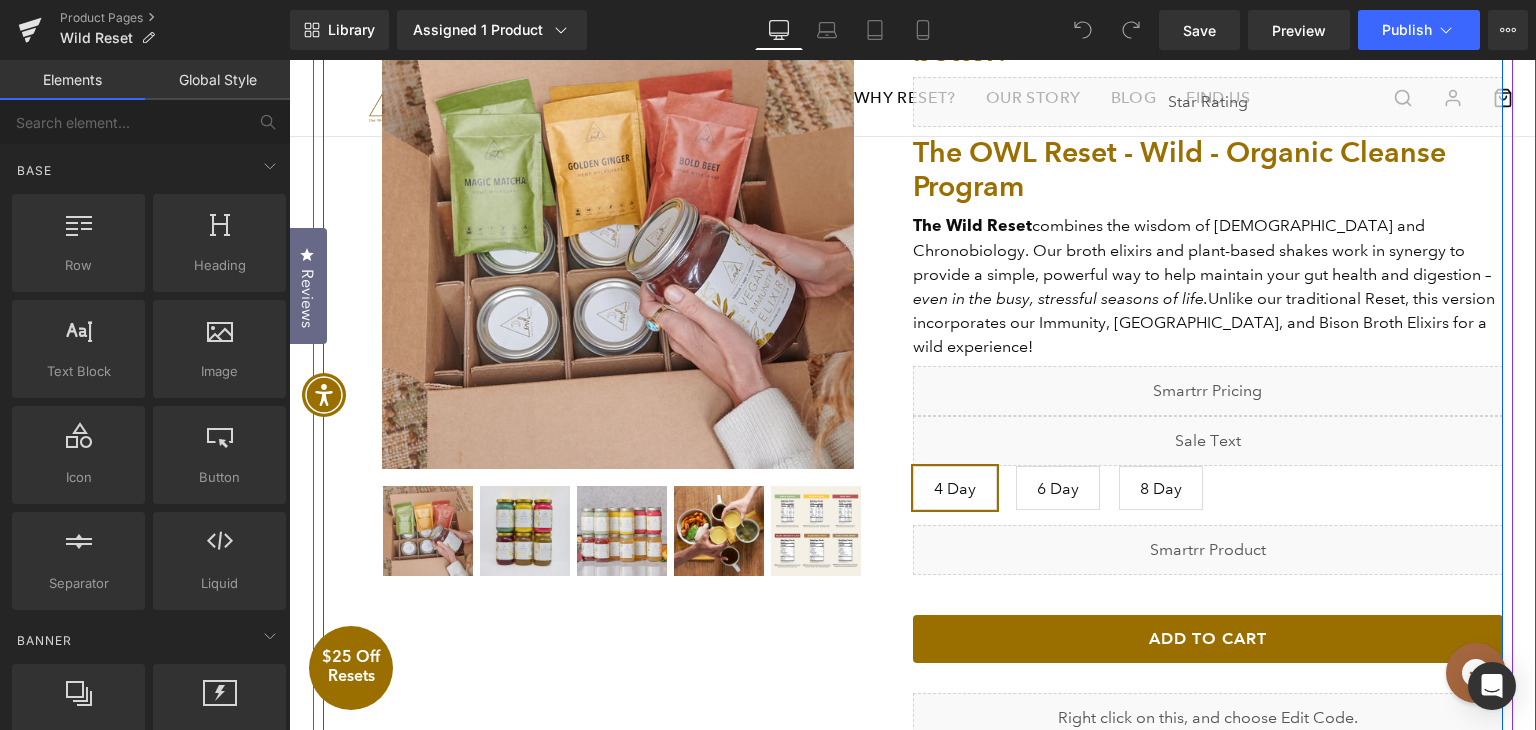 scroll, scrollTop: 300, scrollLeft: 0, axis: vertical 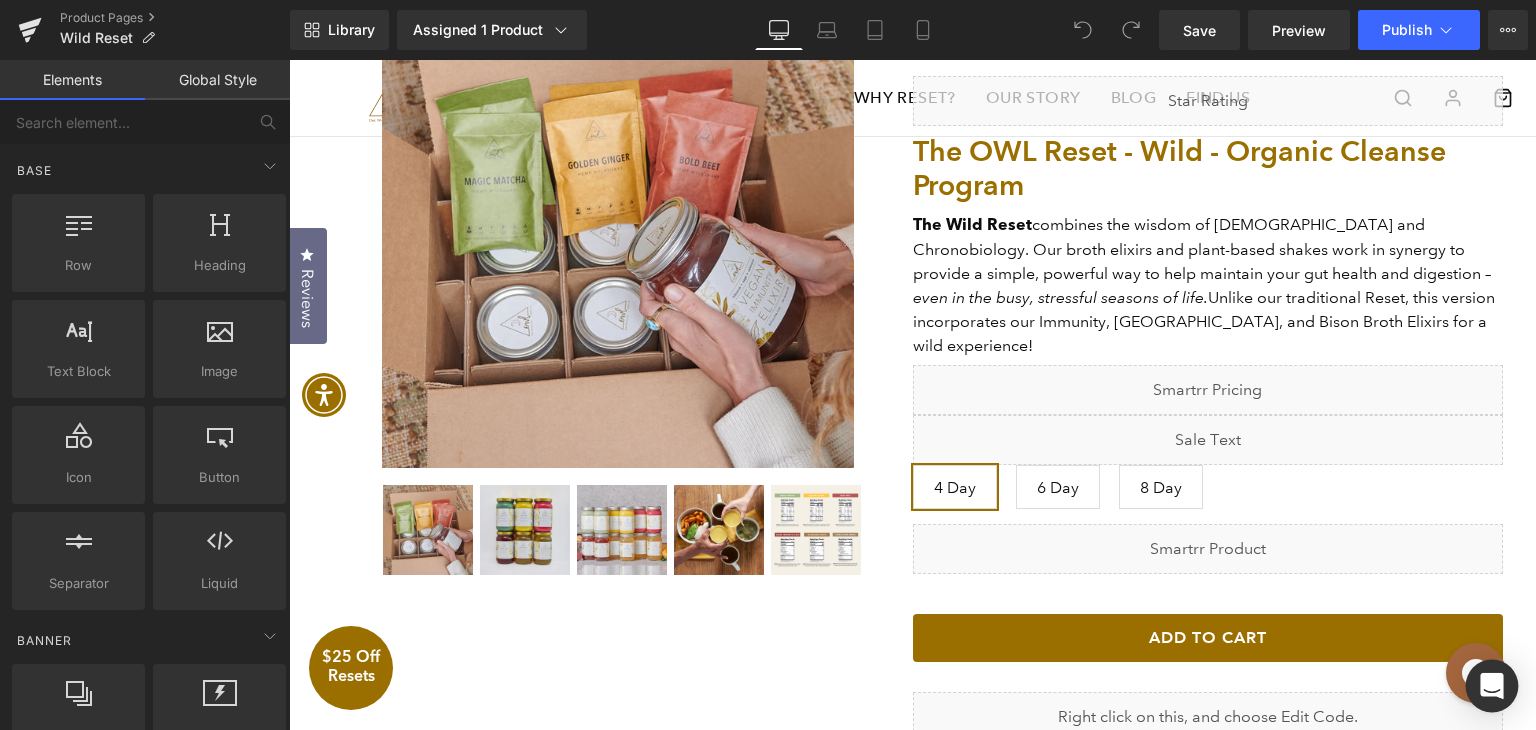 click 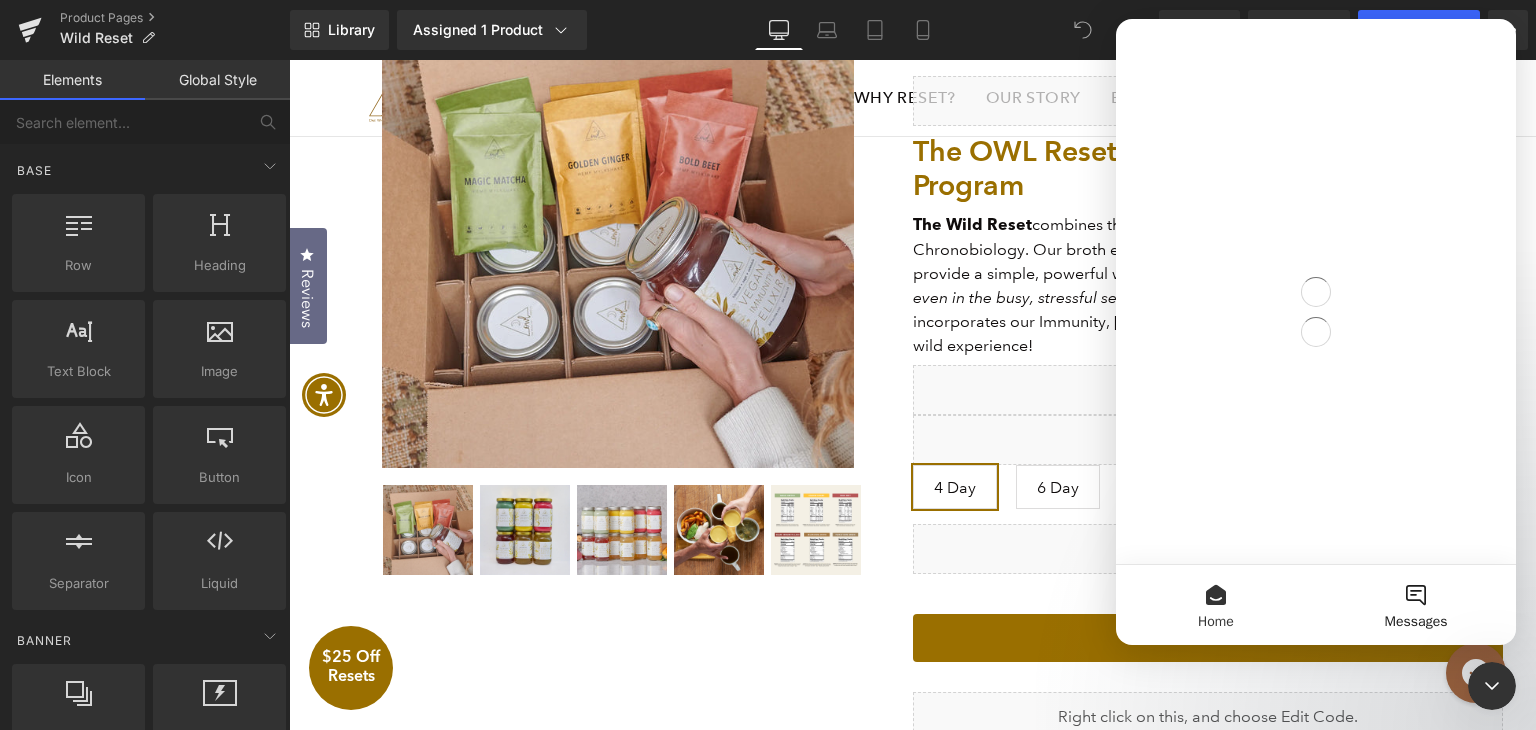 scroll, scrollTop: 0, scrollLeft: 0, axis: both 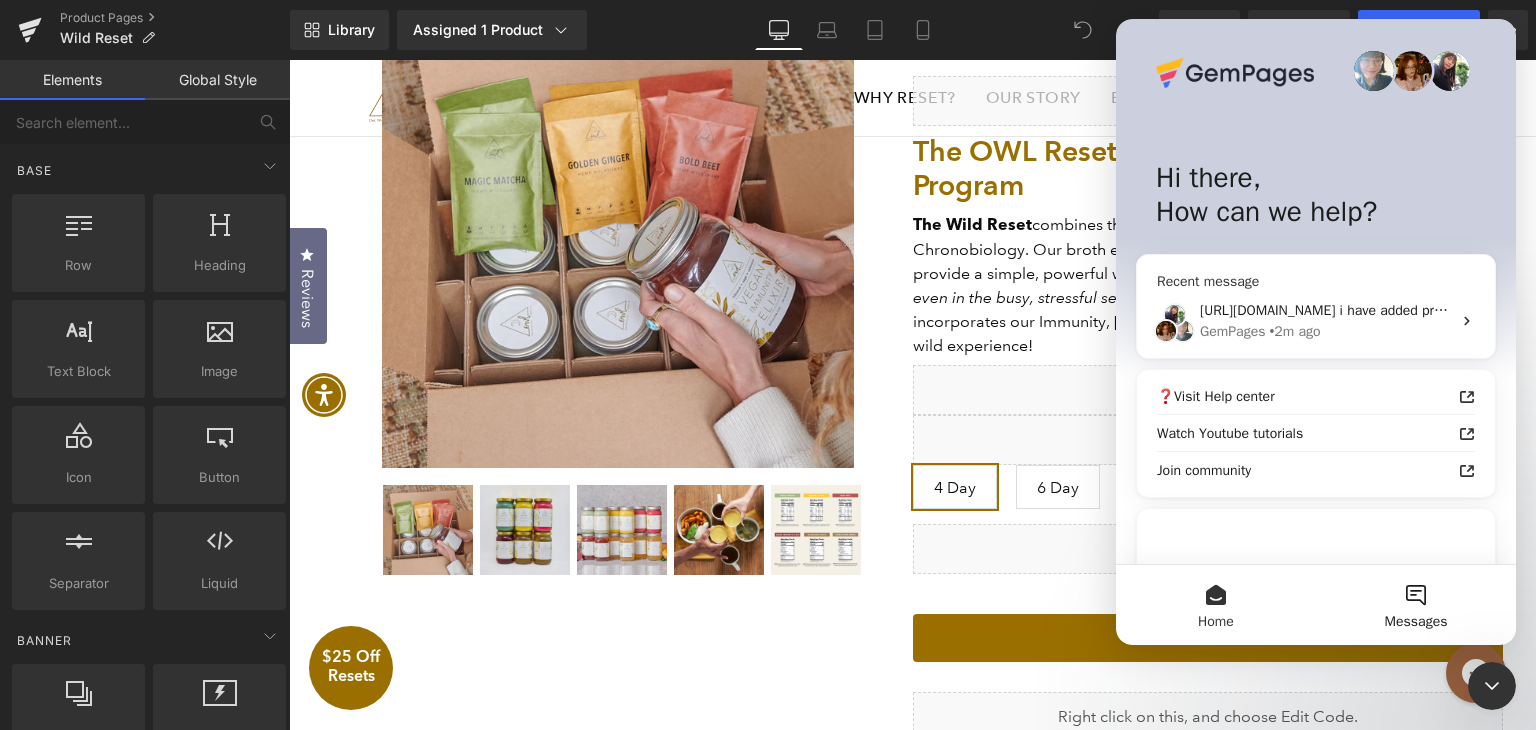 click on "GemPages •  2m ago" at bounding box center (1325, 331) 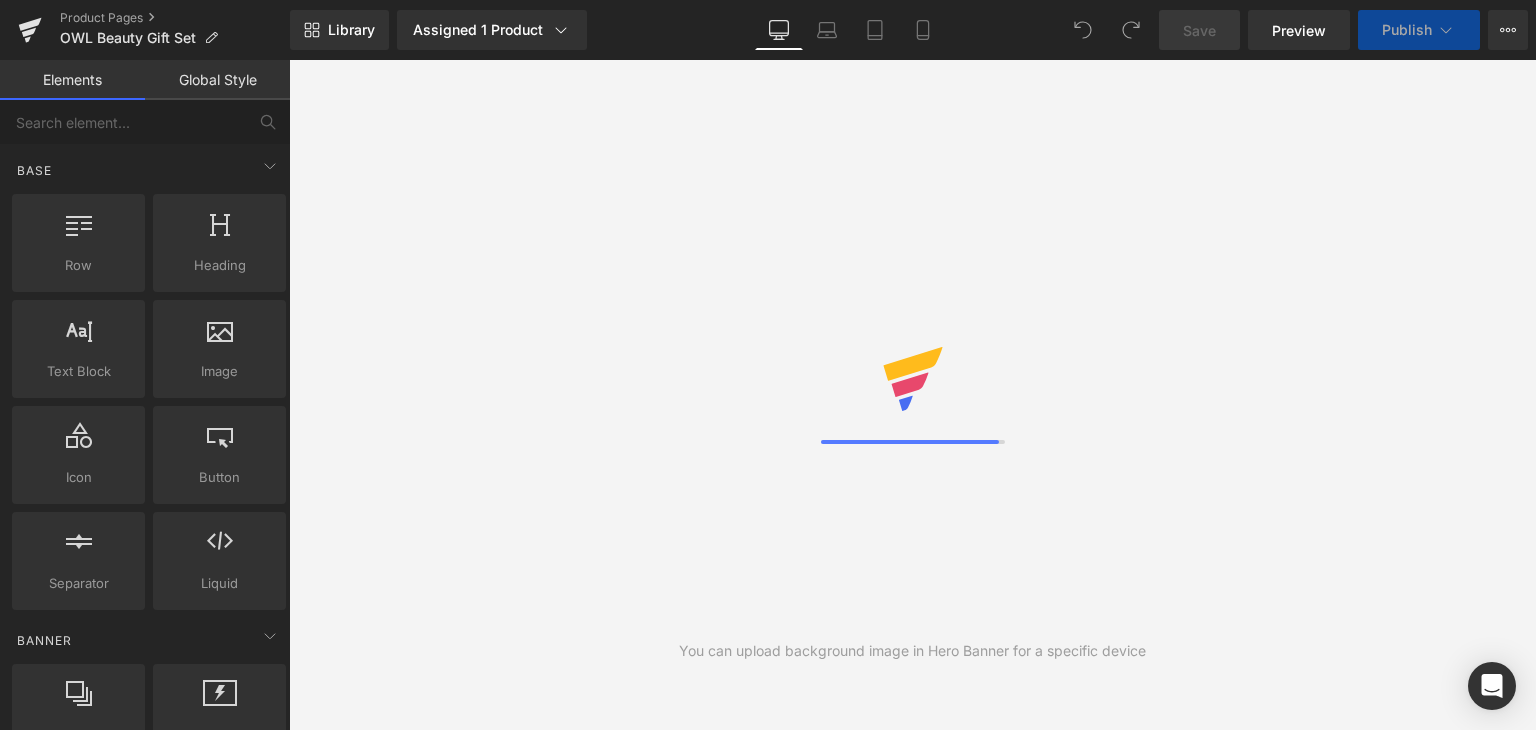 scroll, scrollTop: 0, scrollLeft: 0, axis: both 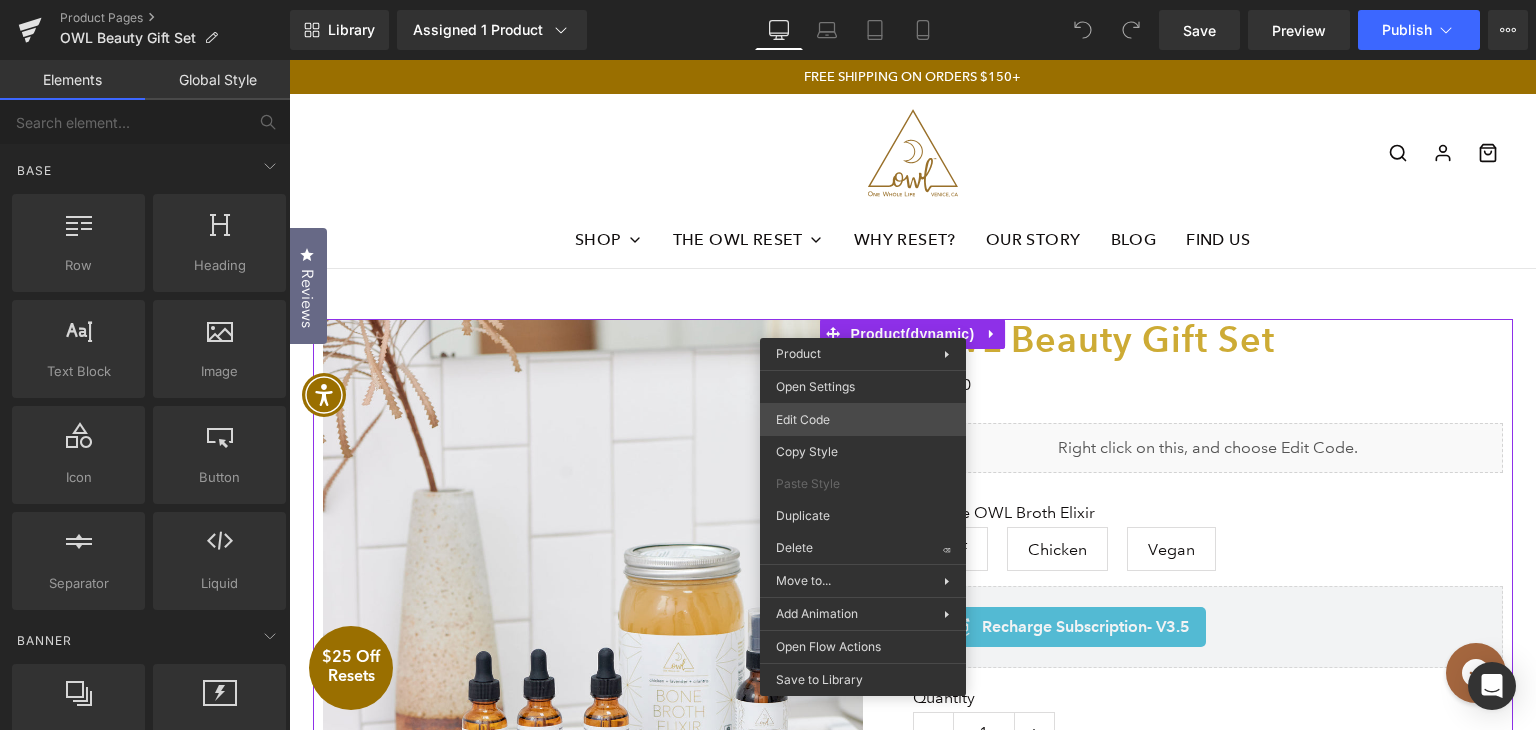 click on "You are previewing how the   will restyle your page. You can not edit Elements in Preset Preview Mode.  Product Pages OWL Beauty Gift Set Library Assigned 1 Product  Product Preview
OWL Beauty Gift Set Manage assigned products Desktop Desktop Laptop Tablet Mobile Save Preview Publish Scheduled View Live Page View with current Template Save Template to Library Schedule Publish  Optimize  Publish Settings Shortcuts  Your page can’t be published   You've reached the maximum number of published pages on your plan  (23/999999).  You need to upgrade your plan or unpublish all your pages to get 1 publish slot.   Unpublish pages   Upgrade plan  Elements Global Style Base Row  rows, columns, layouts, div Heading  headings, titles, h1,h2,h3,h4,h5,h6 Text Block  texts, paragraphs, contents, blocks Image  images, photos, alts, uploads Icon  icons, symbols Button  button, call to action, cta Separator  separators, dividers, horizontal lines Liquid  Banner Parallax  Hero Banner  Stack Tabs  Carousel  Pricing" at bounding box center (768, 0) 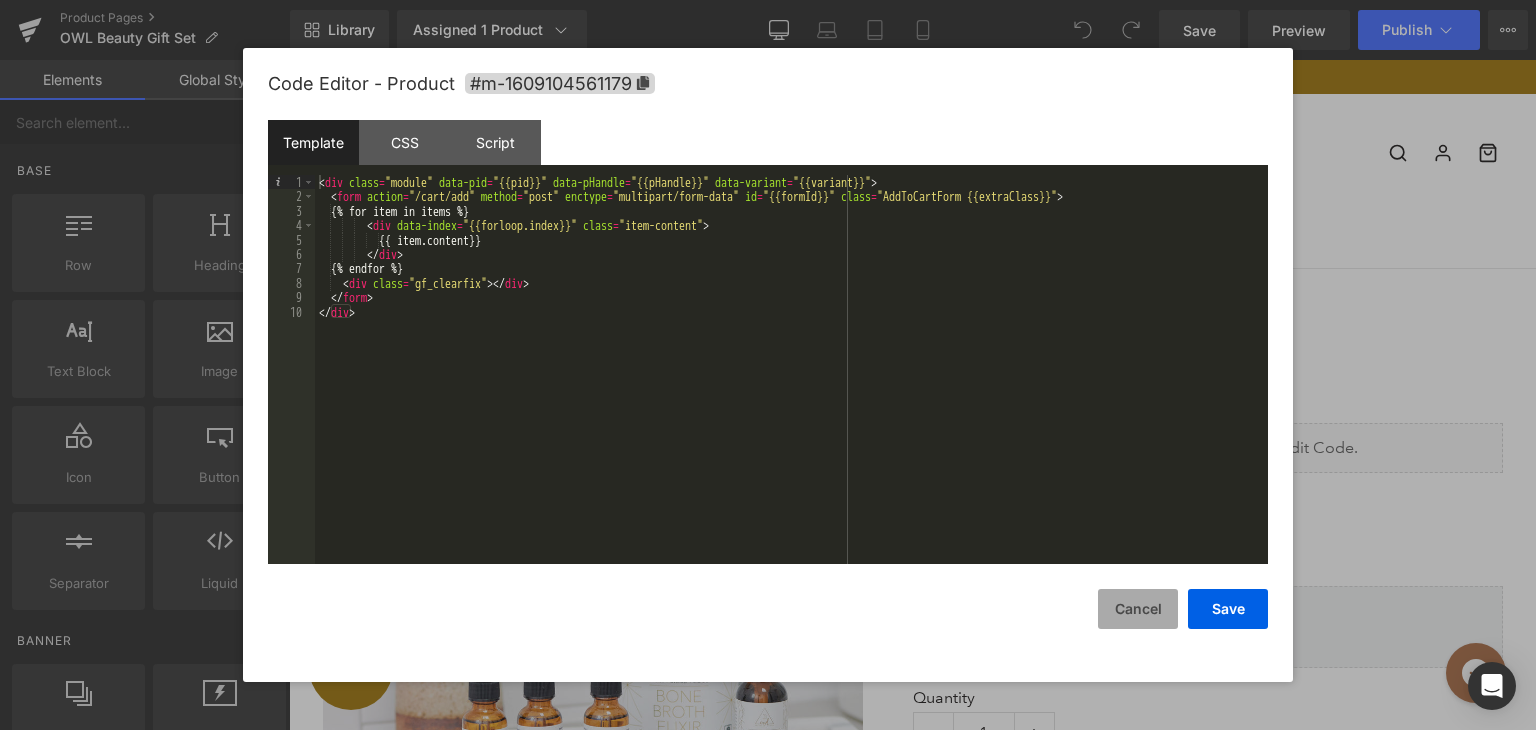 click on "Cancel" at bounding box center [1138, 609] 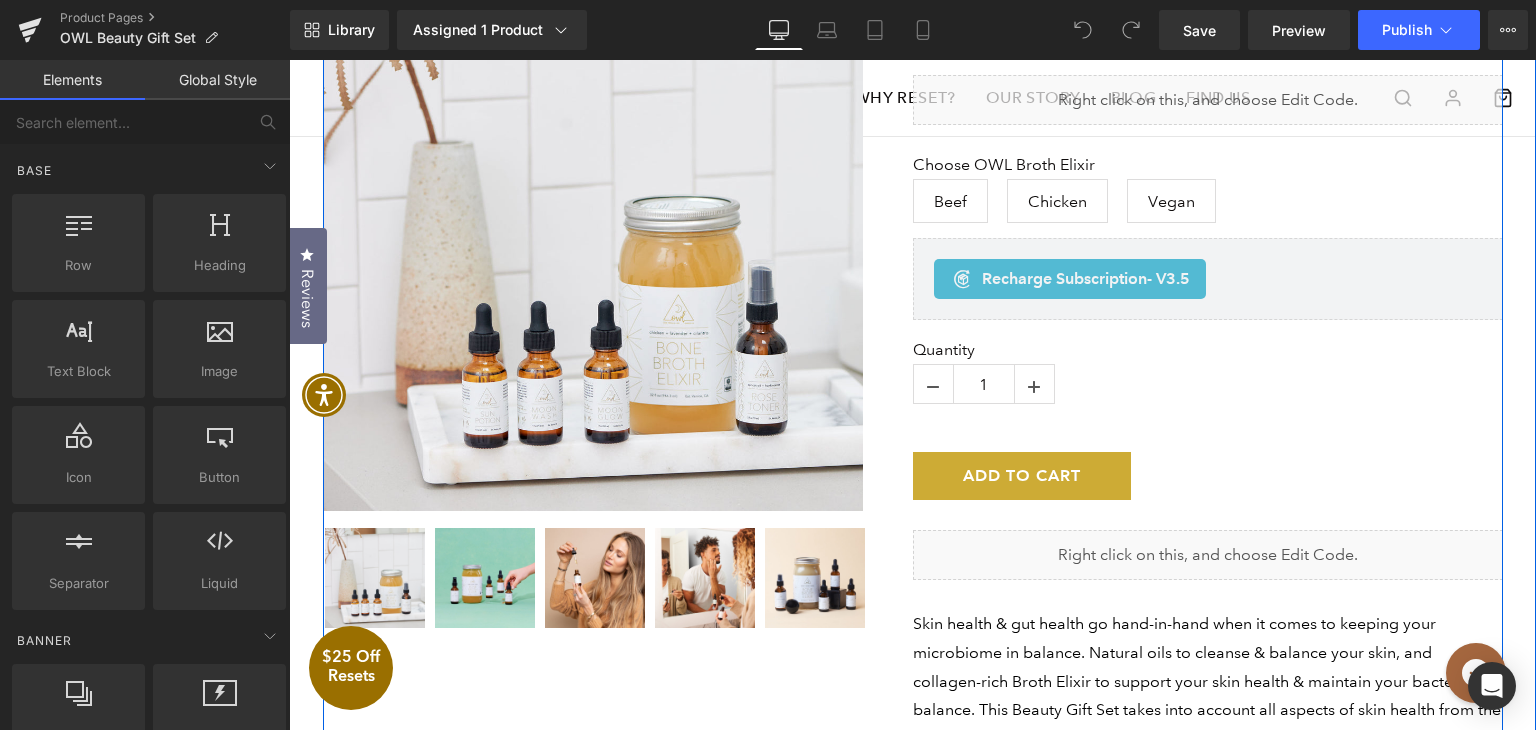 scroll, scrollTop: 400, scrollLeft: 0, axis: vertical 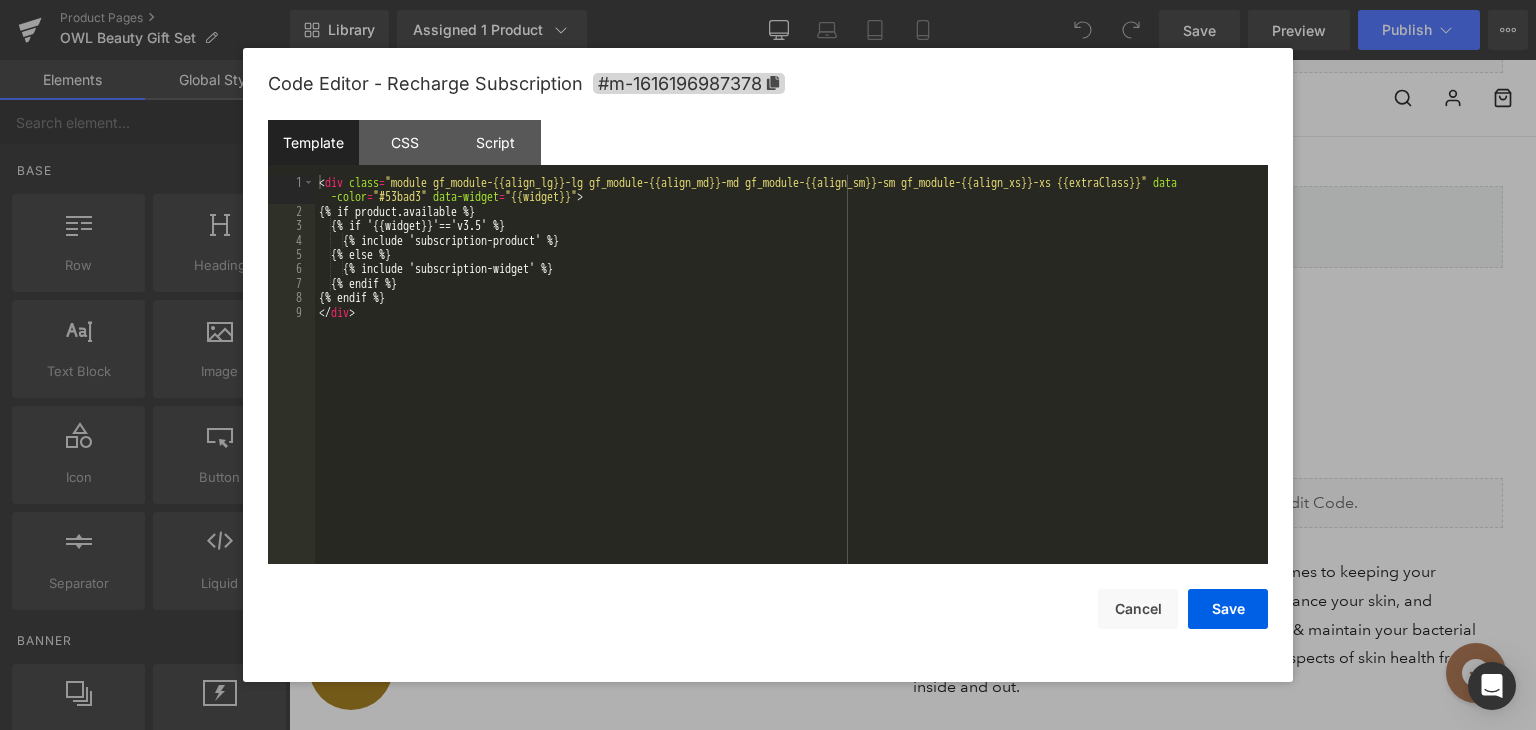 click on "You are previewing how the   will restyle your page. You can not edit Elements in Preset Preview Mode.  Product Pages OWL Beauty Gift Set Library Assigned 1 Product  Product Preview
OWL Beauty Gift Set Manage assigned products Desktop Desktop Laptop Tablet Mobile Save Preview Publish Scheduled View Live Page View with current Template Save Template to Library Schedule Publish  Optimize  Publish Settings Shortcuts  Your page can’t be published   You've reached the maximum number of published pages on your plan  (23/999999).  You need to upgrade your plan or unpublish all your pages to get 1 publish slot.   Unpublish pages   Upgrade plan  Elements Global Style Base Row  rows, columns, layouts, div Heading  headings, titles, h1,h2,h3,h4,h5,h6 Text Block  texts, paragraphs, contents, blocks Image  images, photos, alts, uploads Icon  icons, symbols Button  button, call to action, cta Separator  separators, dividers, horizontal lines Liquid  Banner Parallax  Hero Banner  Stack Tabs  Carousel  Pricing" at bounding box center [768, 0] 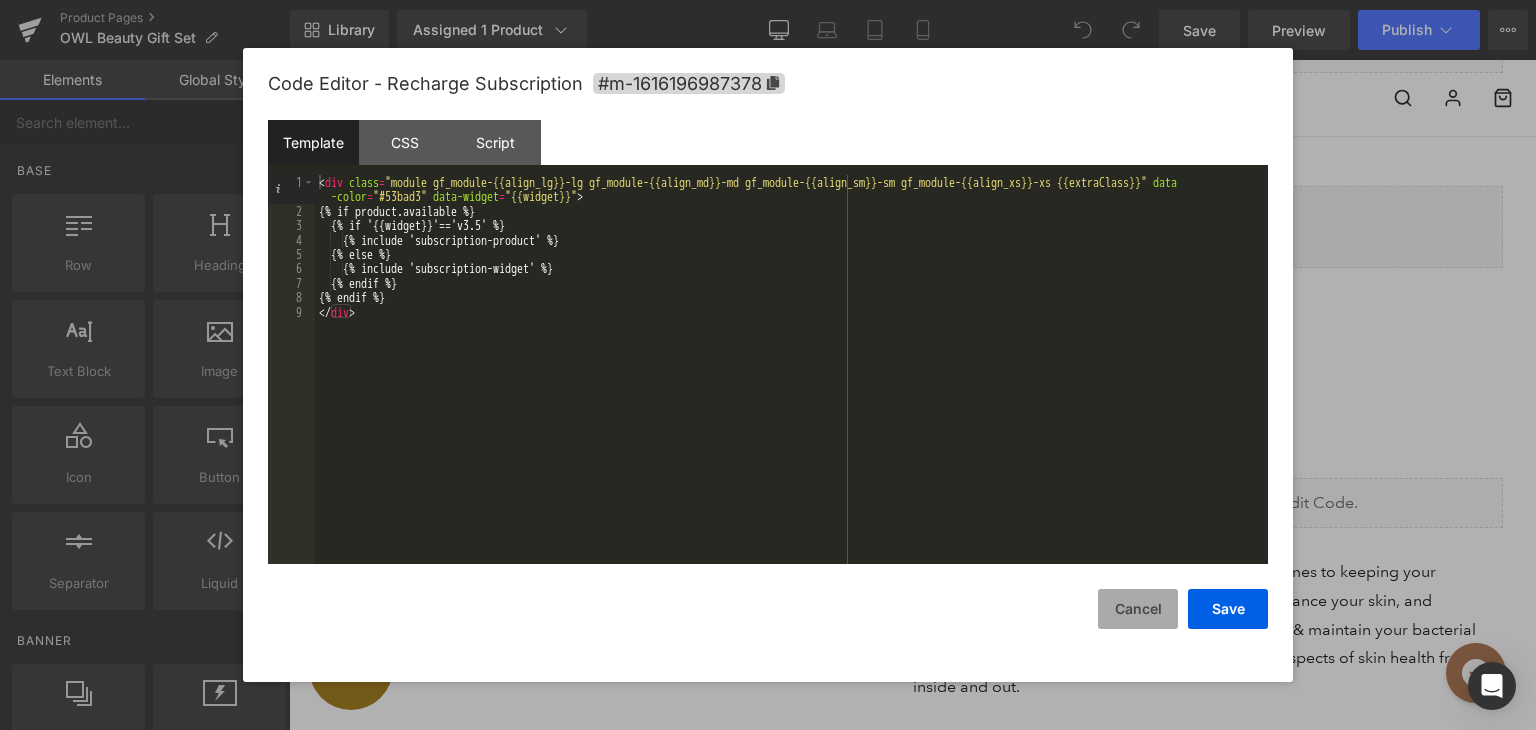 click on "Cancel" at bounding box center [1138, 609] 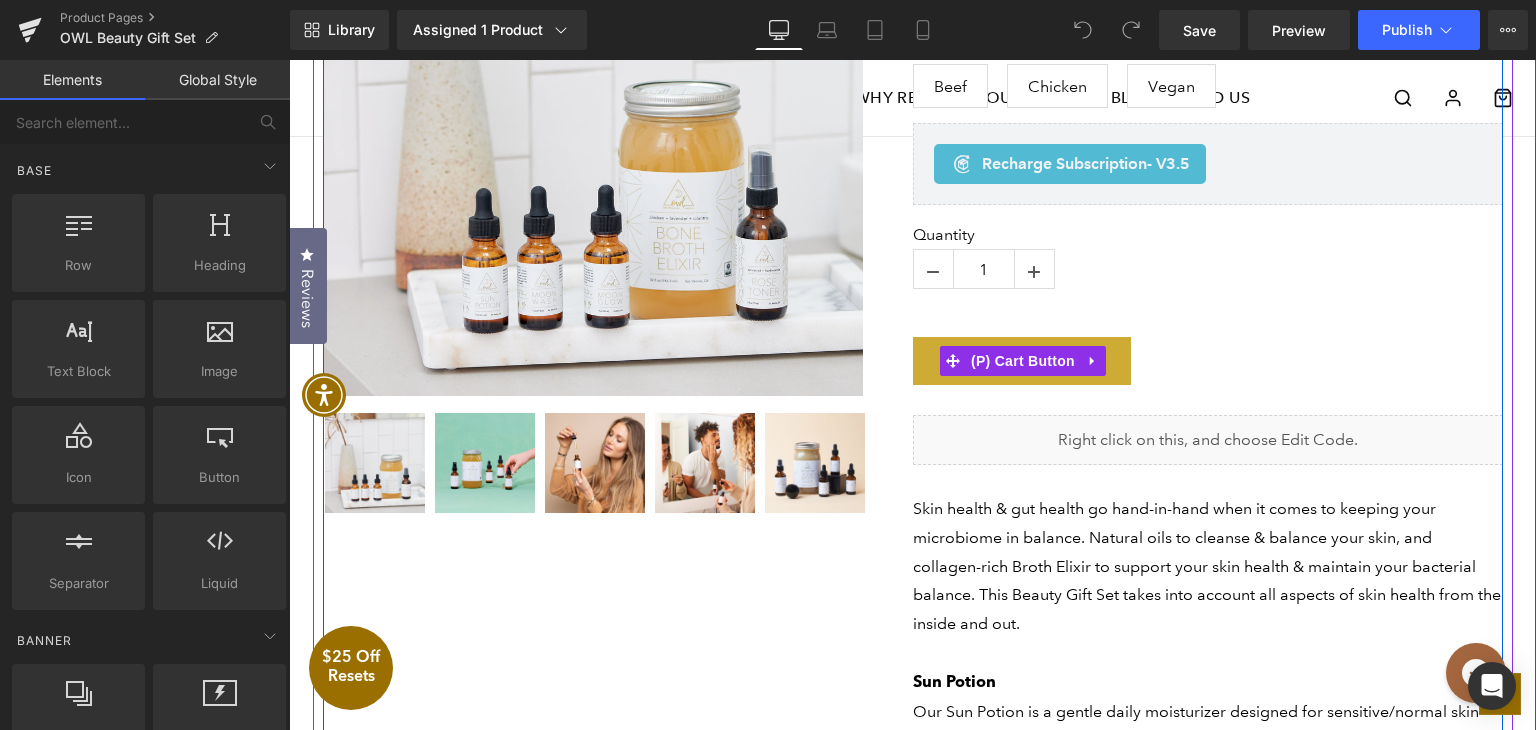 scroll, scrollTop: 300, scrollLeft: 0, axis: vertical 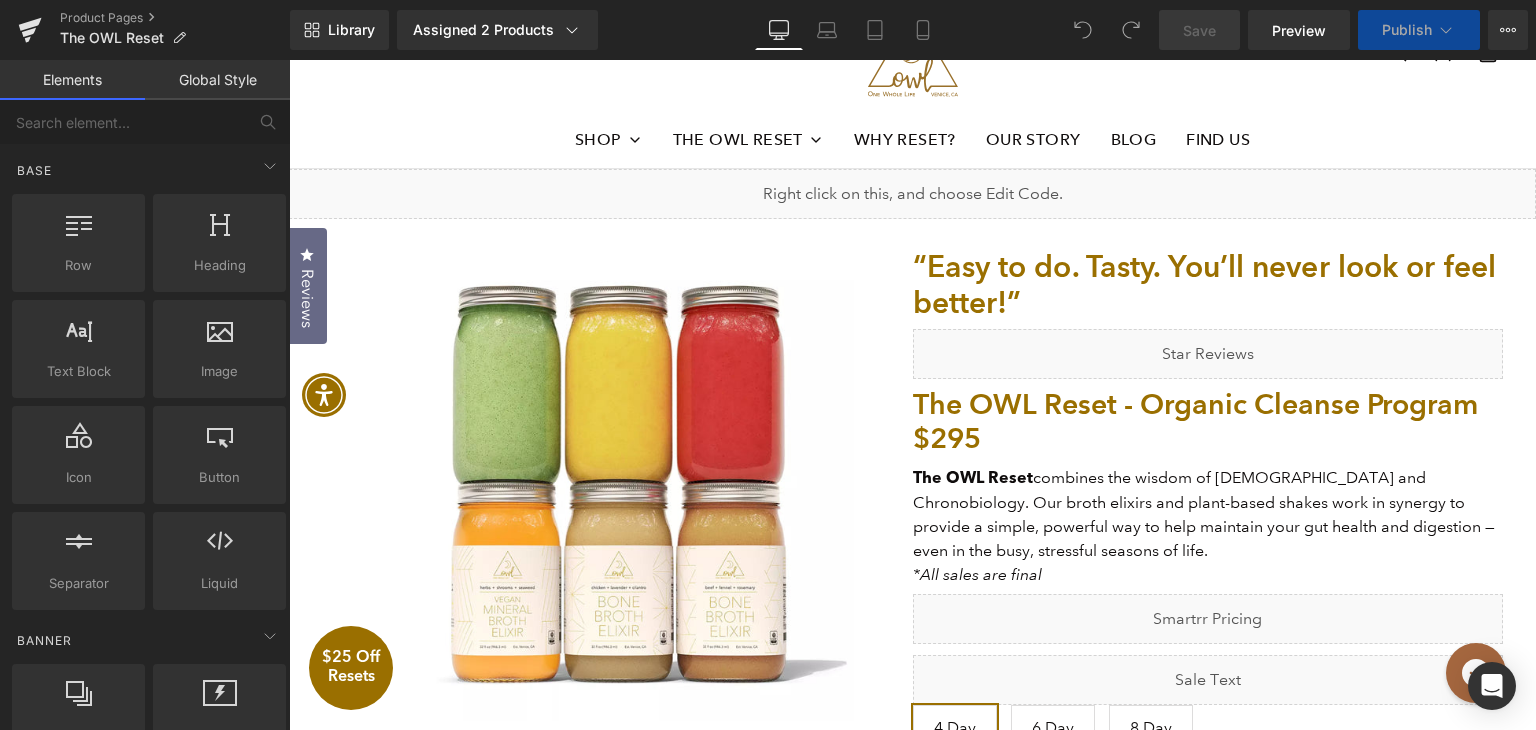 click on "Assigned 2 Products" at bounding box center [497, 30] 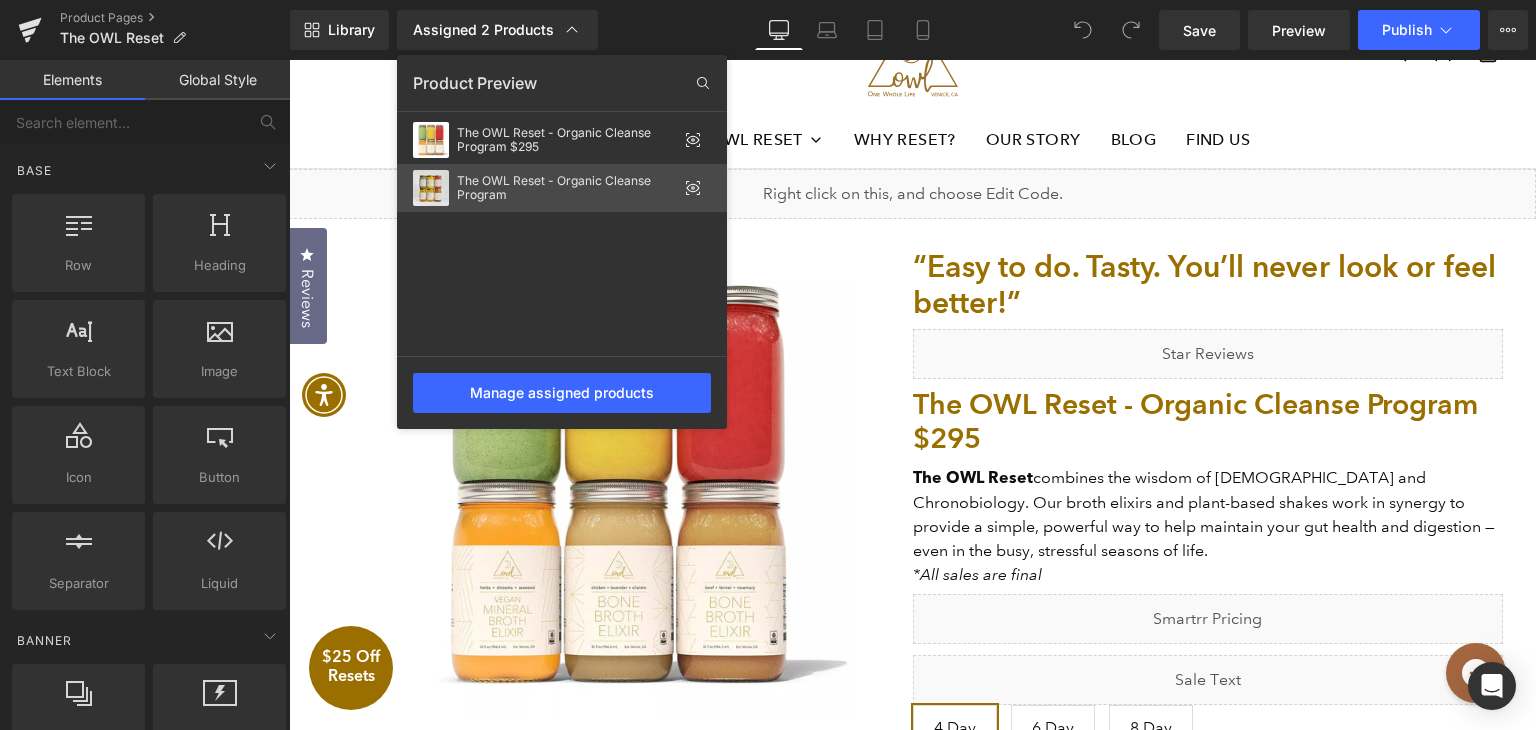 click on "The OWL Reset - Organic Cleanse Program" 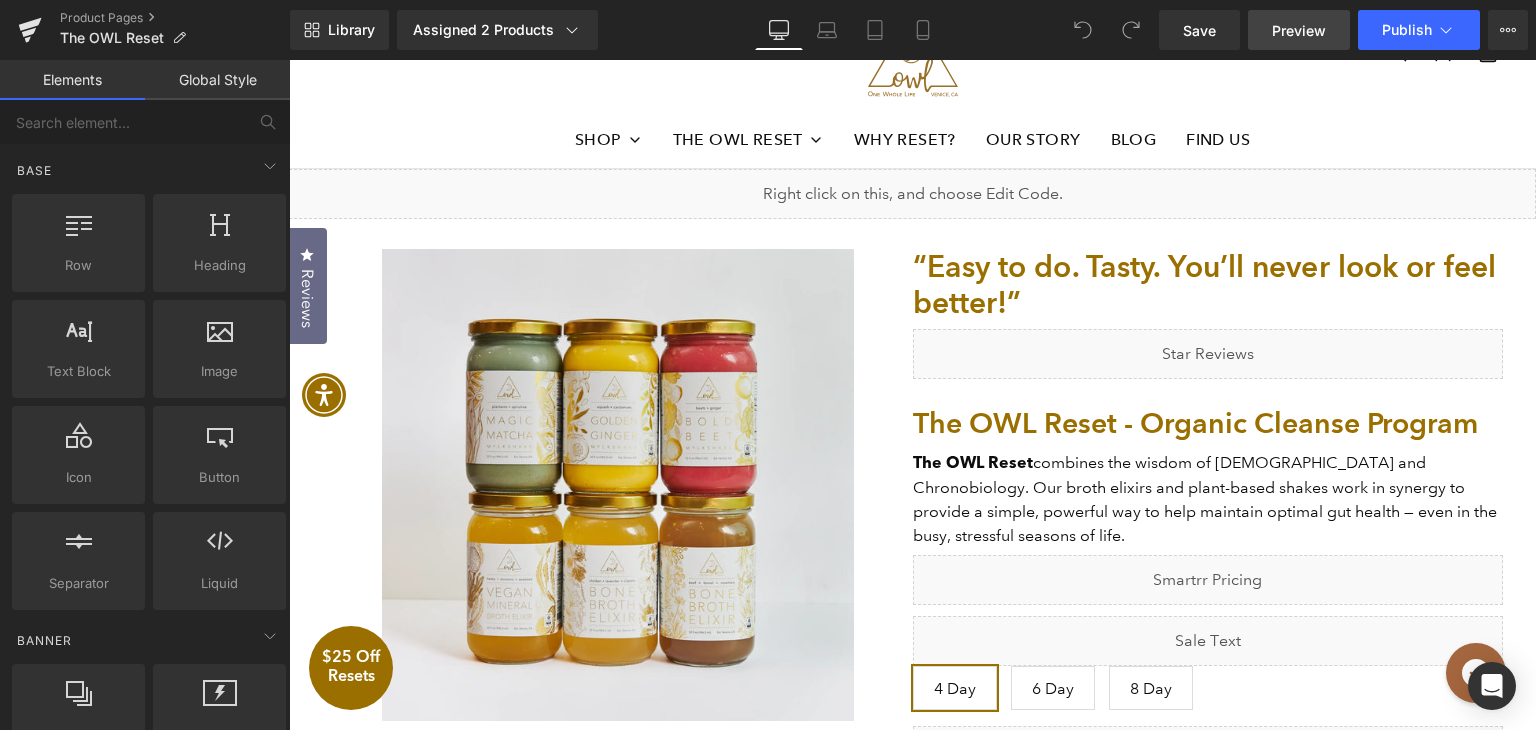 click on "Preview" at bounding box center (1299, 30) 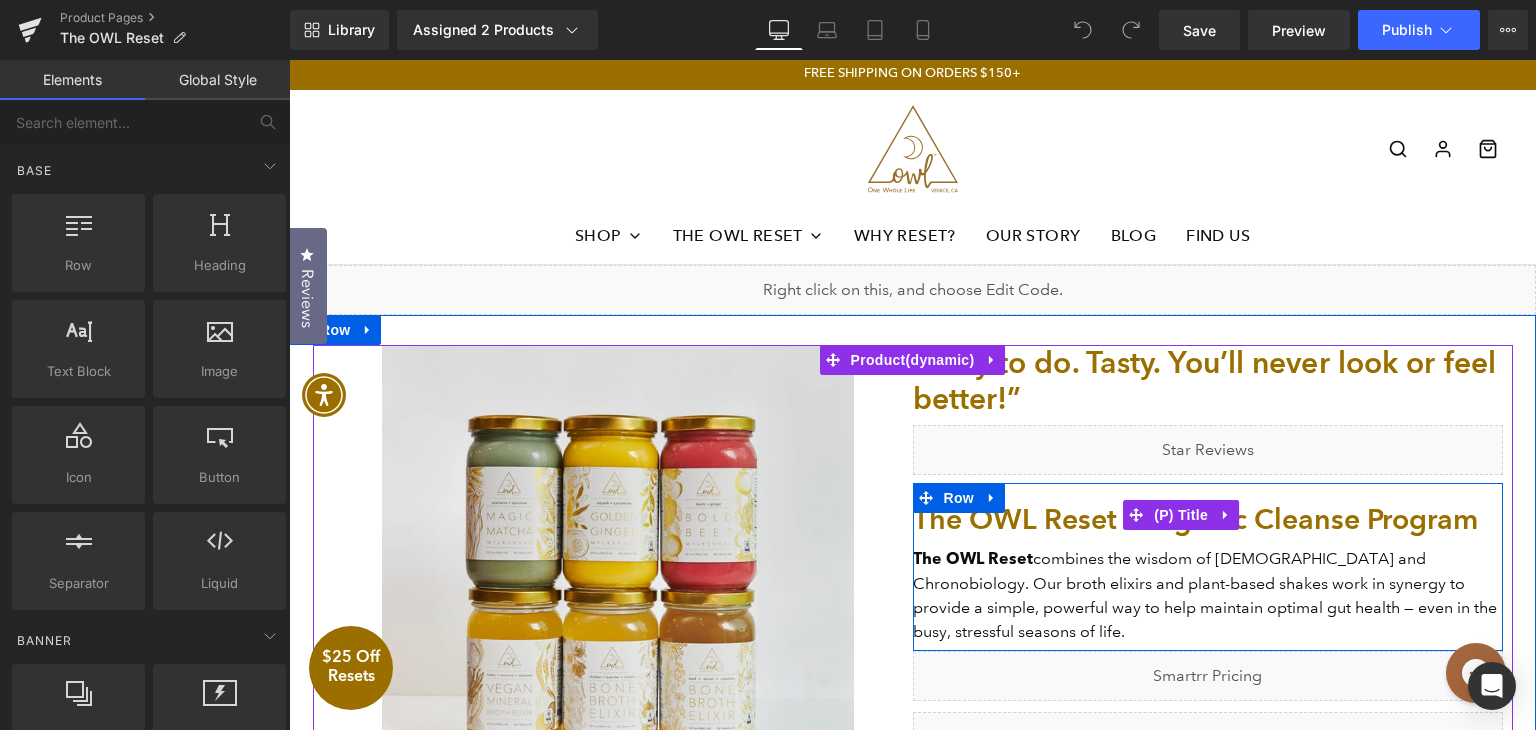 scroll, scrollTop: 0, scrollLeft: 0, axis: both 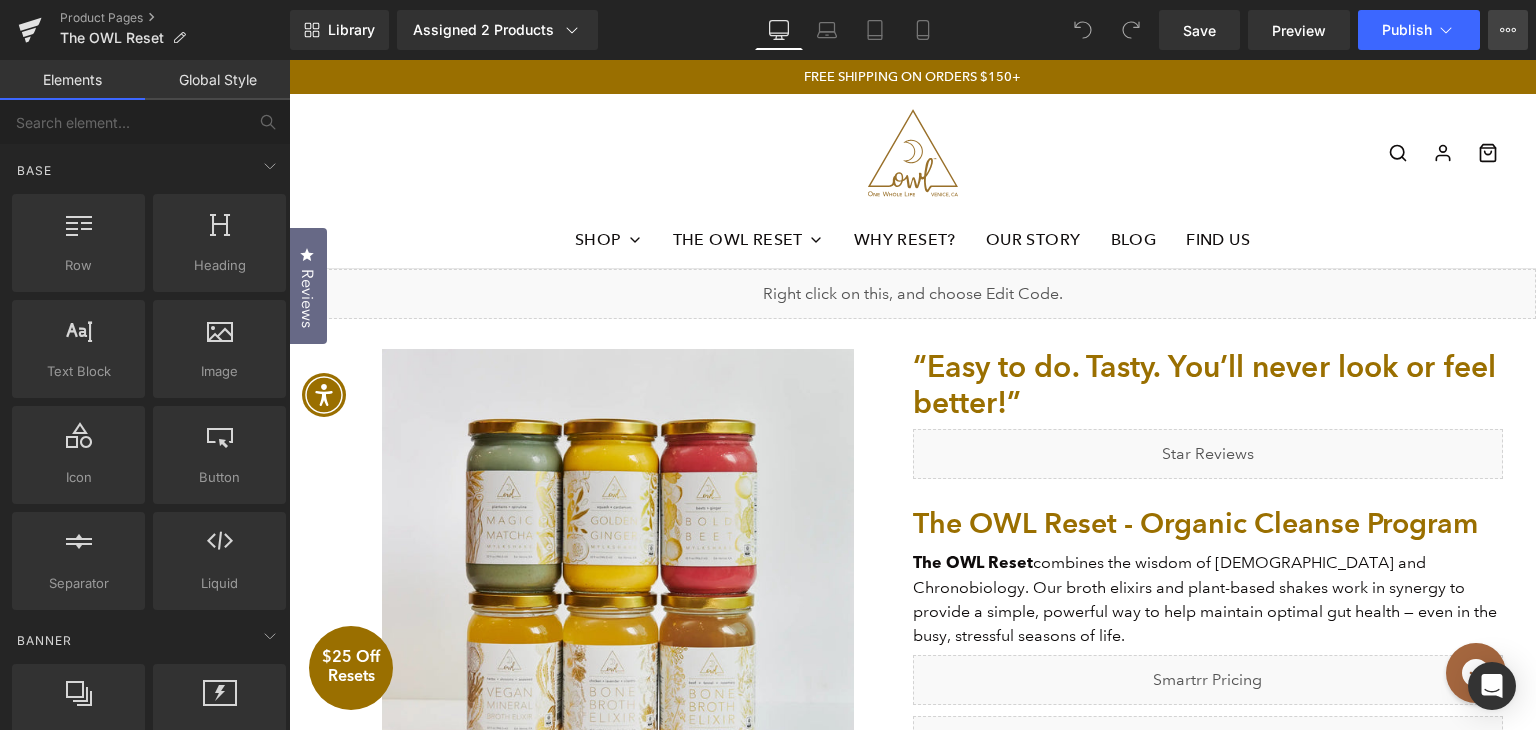 click 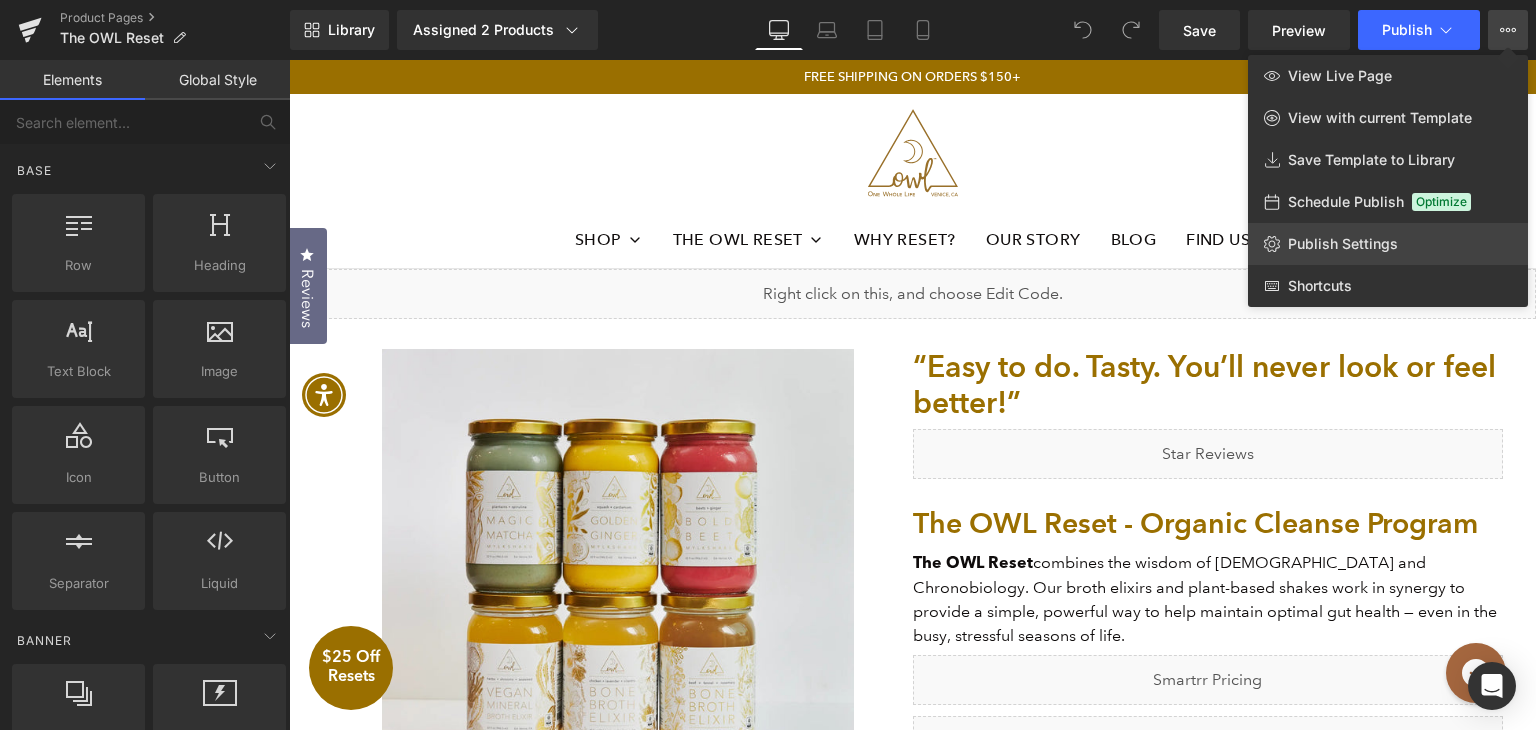 click on "Publish Settings" at bounding box center (1343, 244) 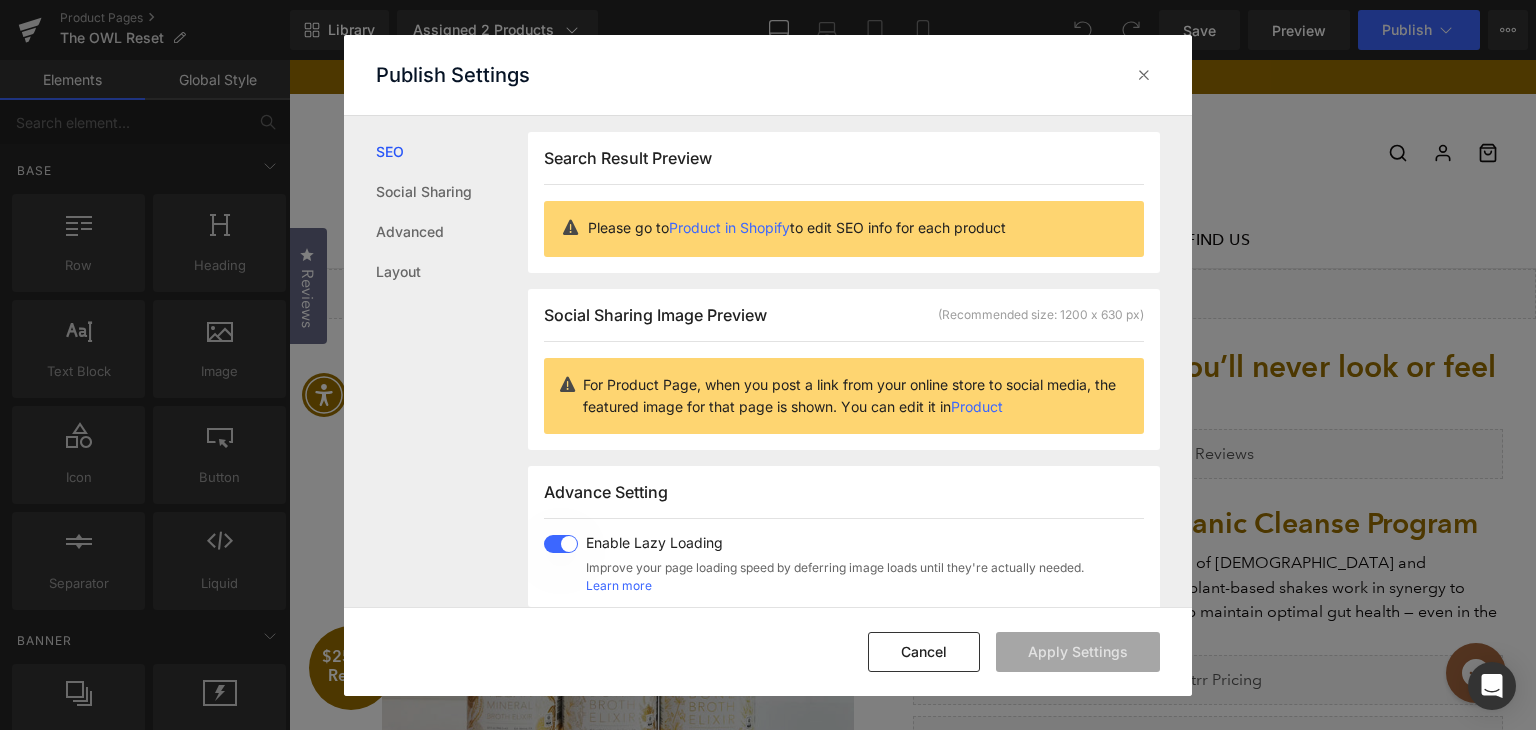 scroll, scrollTop: 0, scrollLeft: 0, axis: both 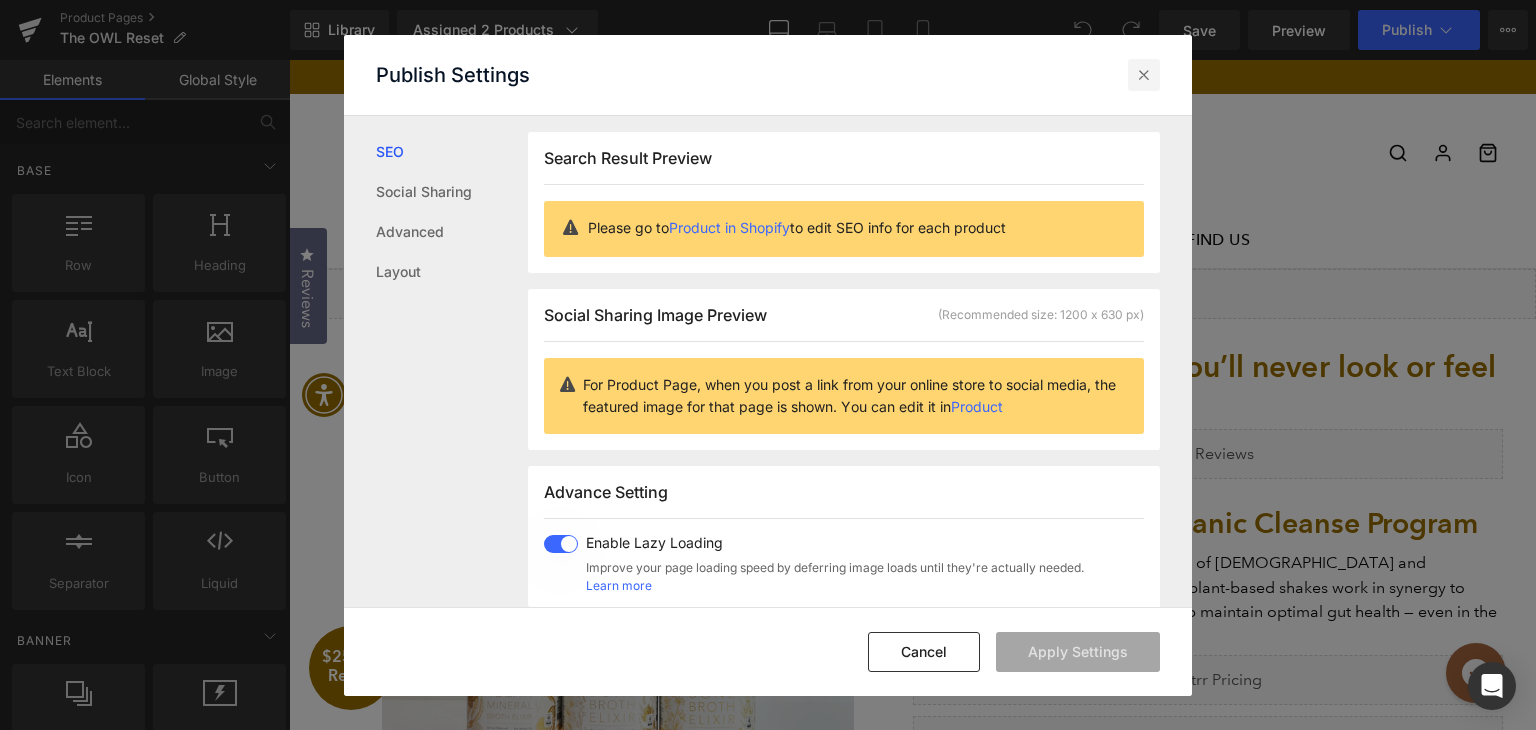 click at bounding box center [1144, 75] 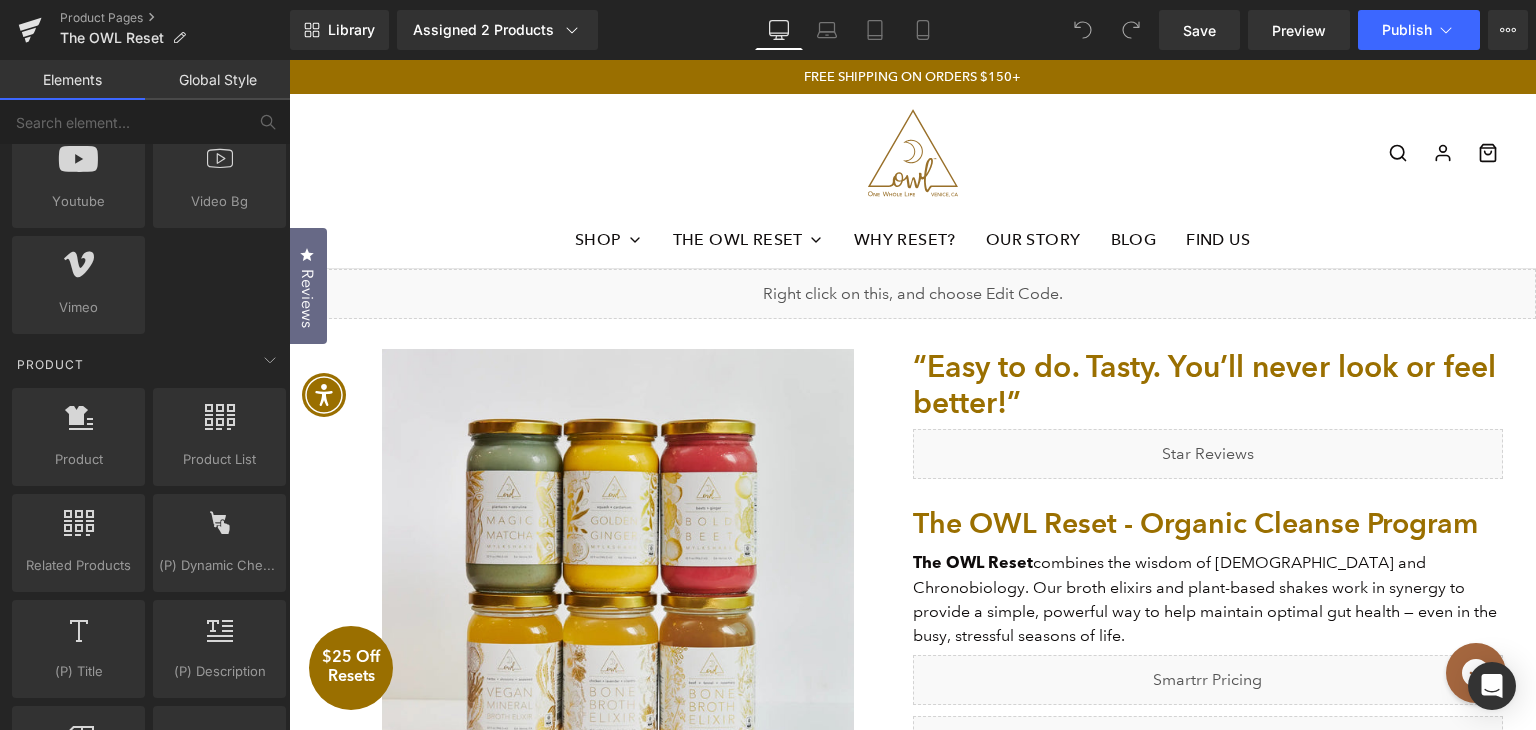 scroll, scrollTop: 1800, scrollLeft: 0, axis: vertical 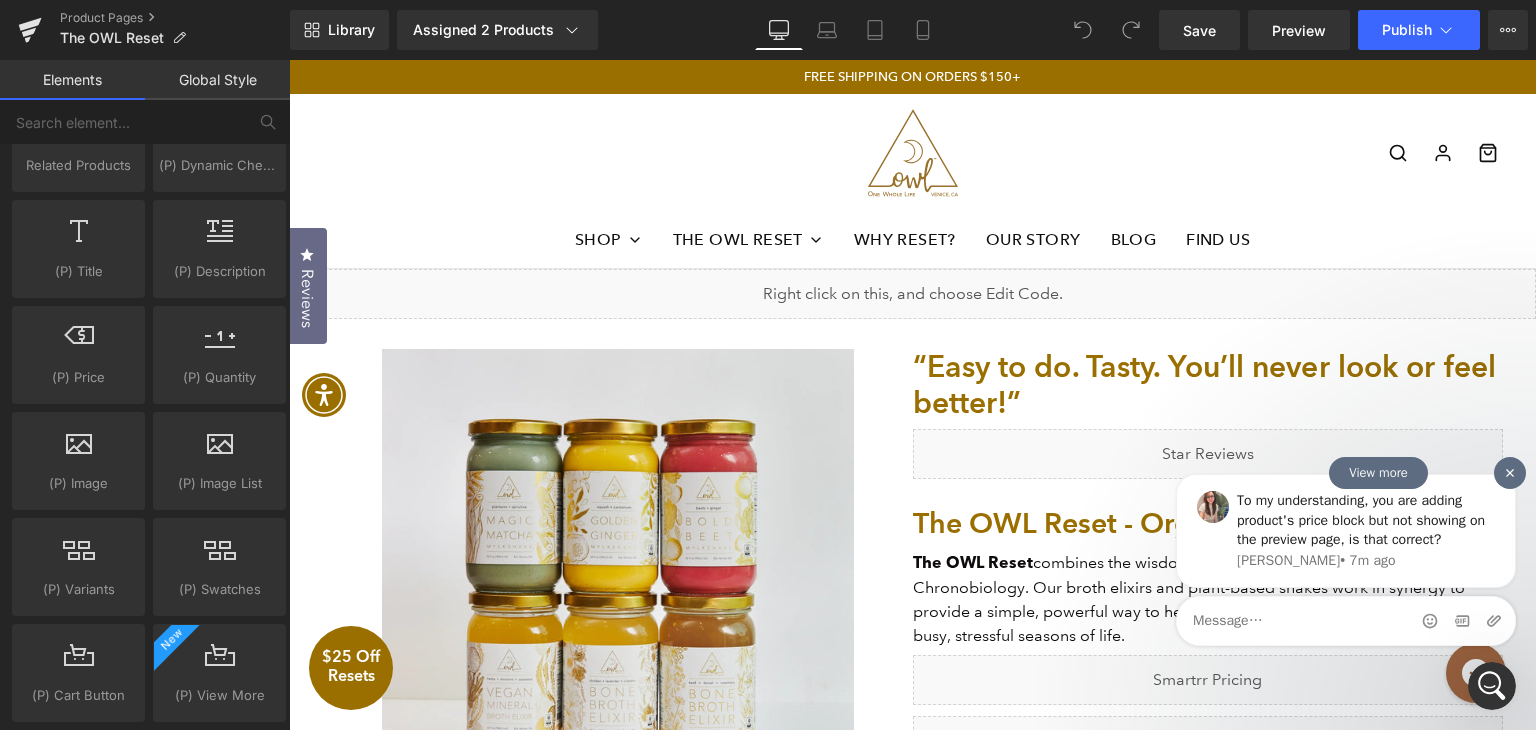 click on "To my understanding, you are adding product's price block but not showing on the preview page, is that correct?" at bounding box center (1366, 519) 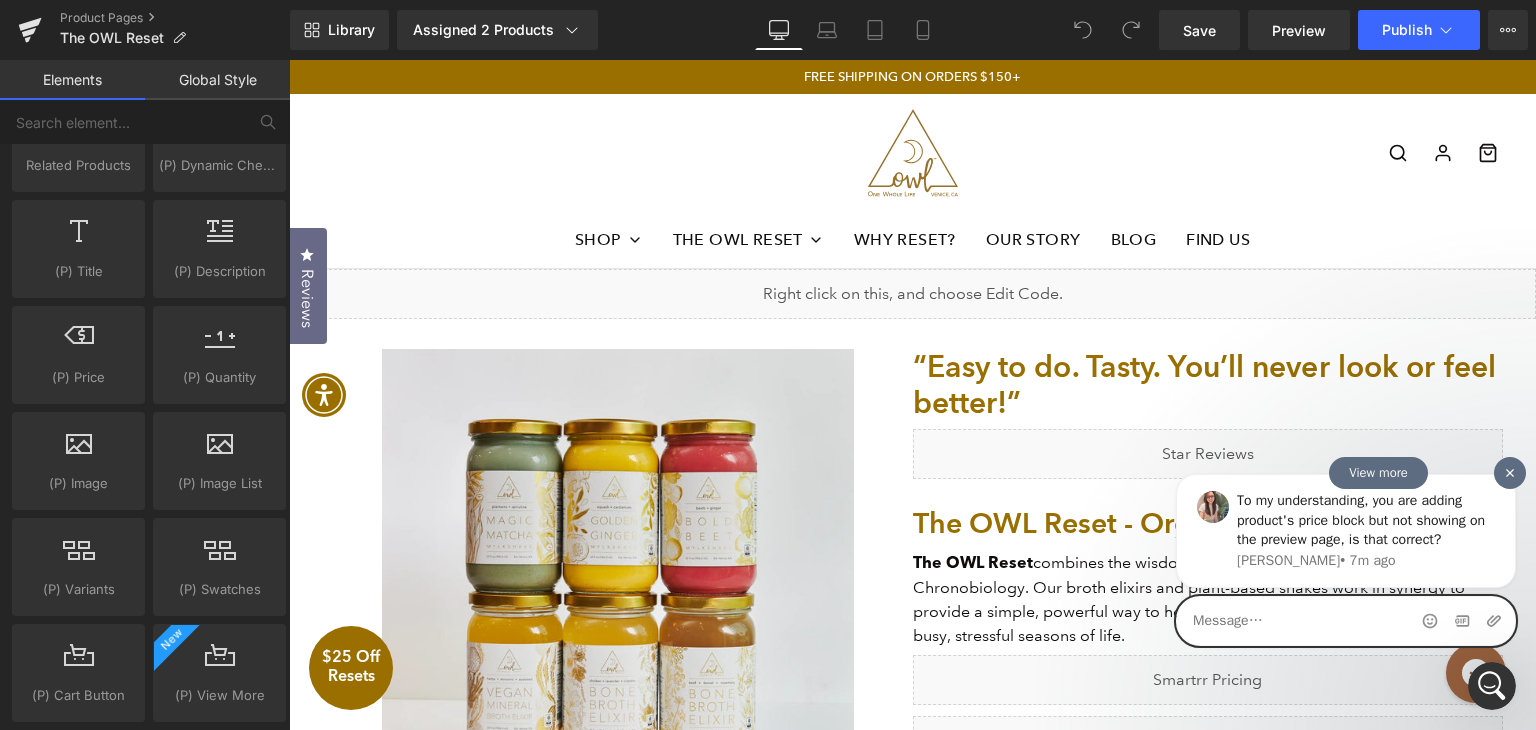 click at bounding box center [1346, 620] 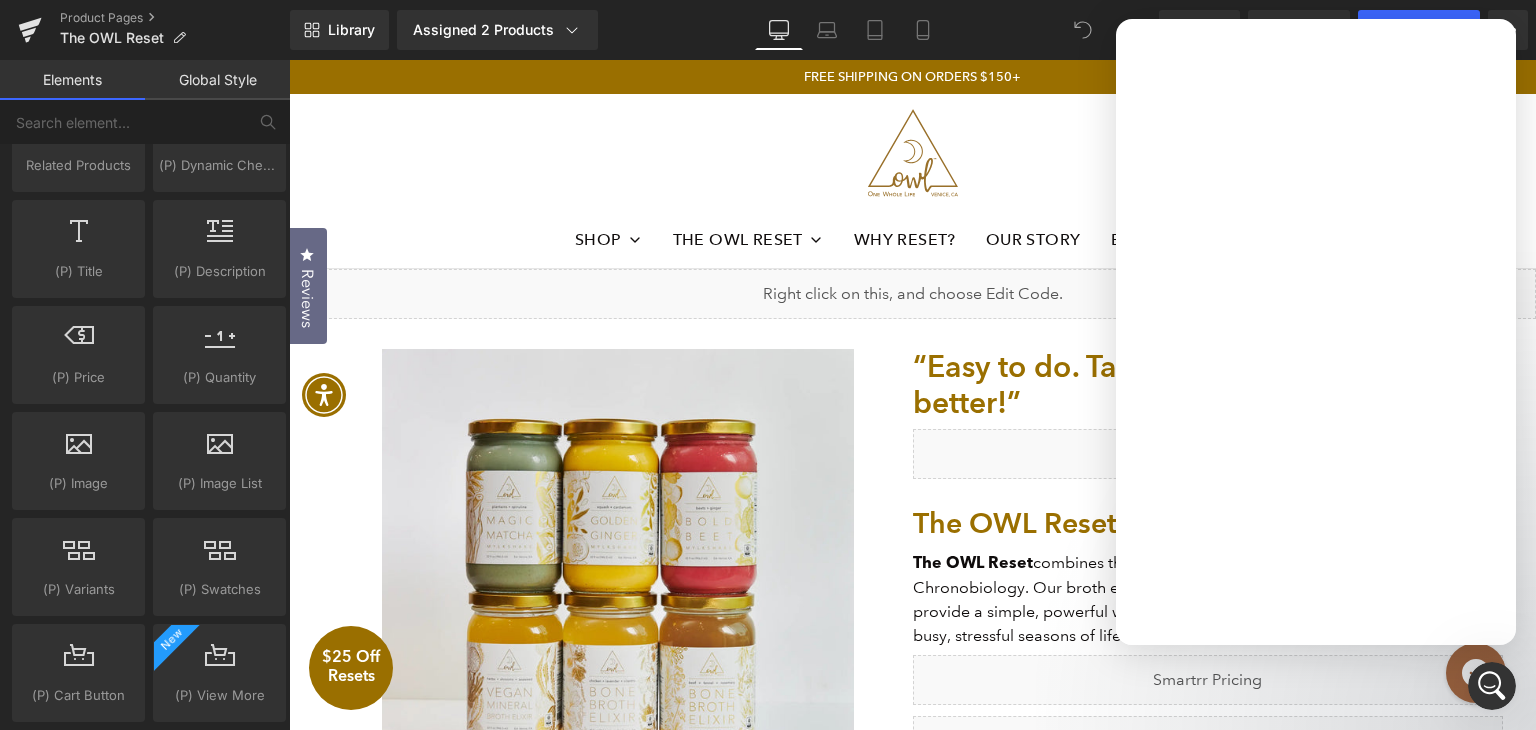 scroll, scrollTop: 0, scrollLeft: 0, axis: both 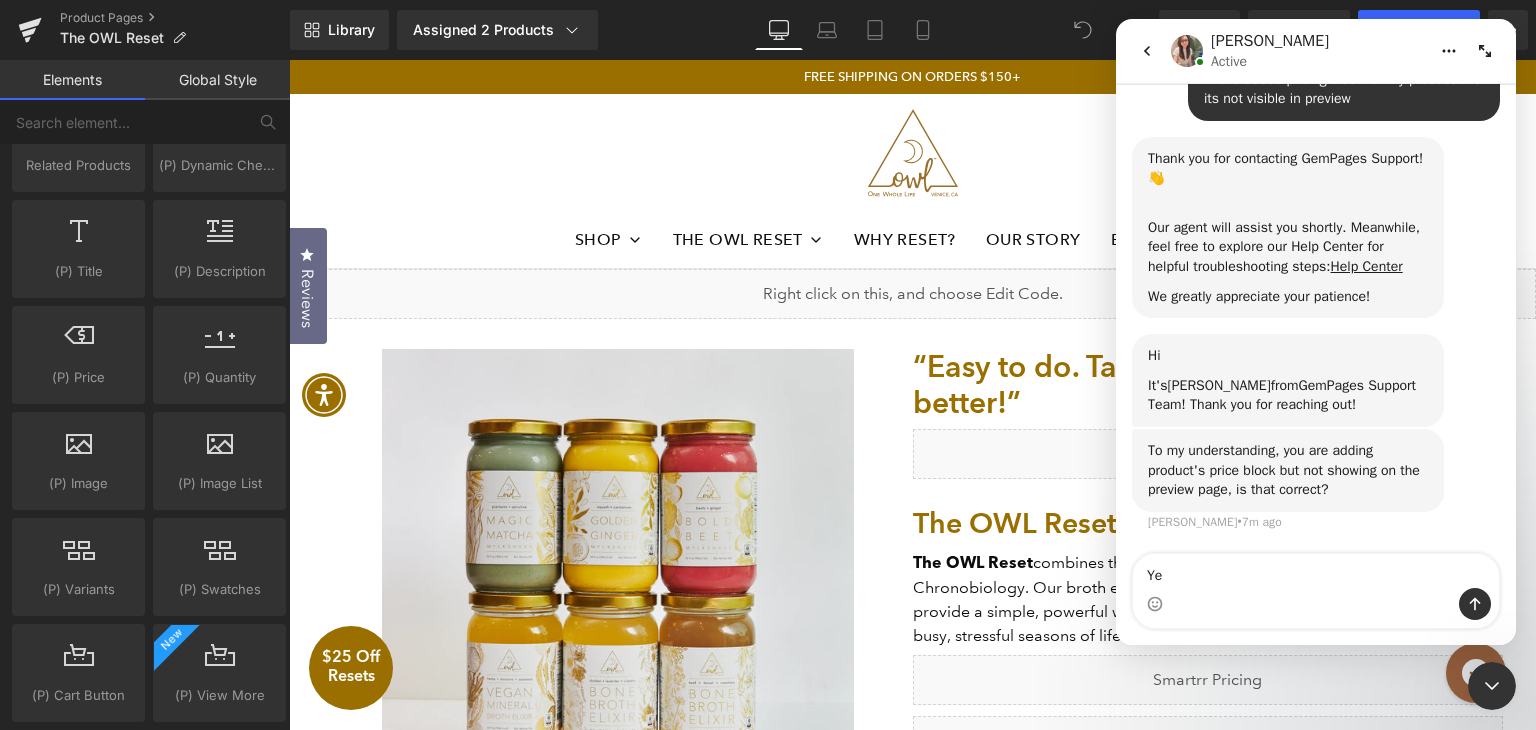 type on "Yes" 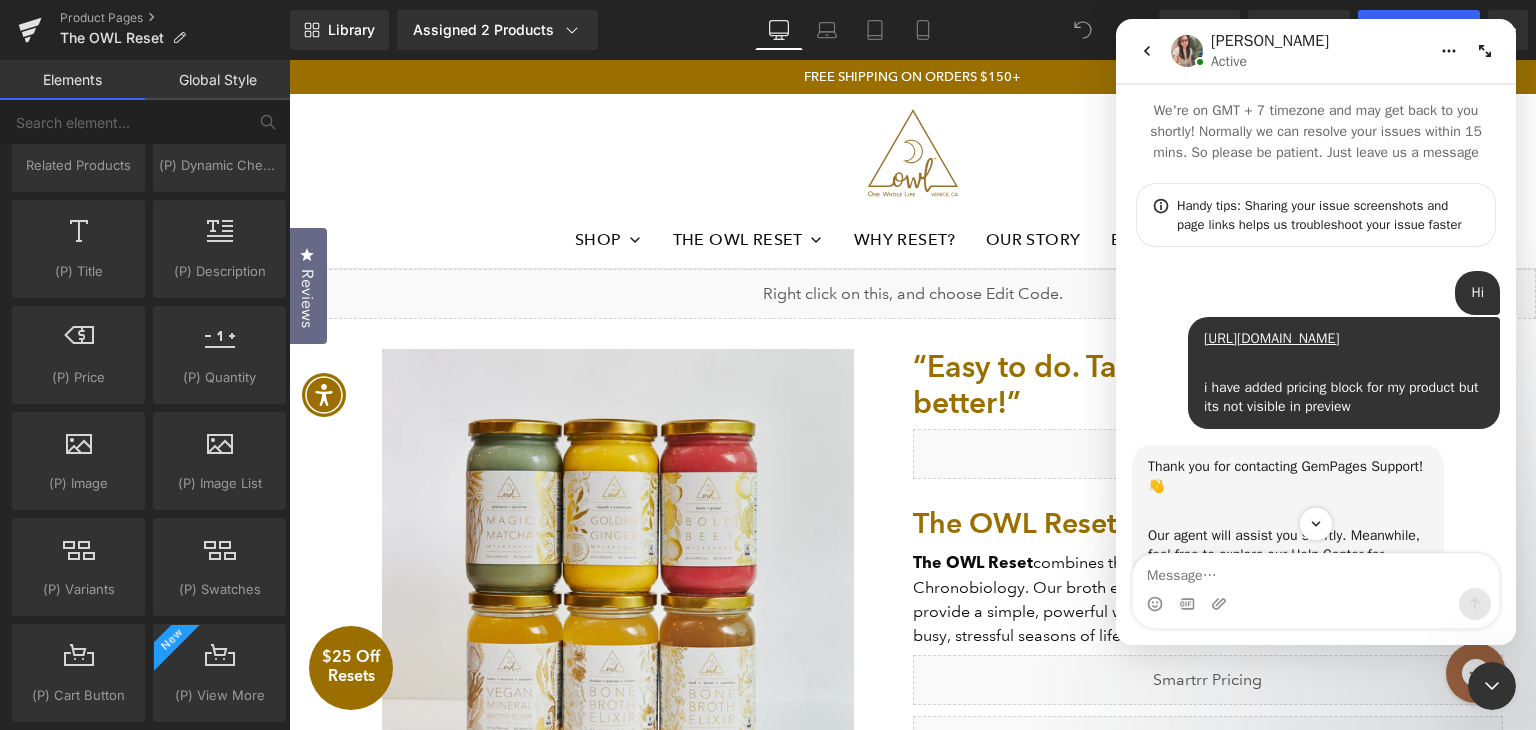 scroll, scrollTop: 405, scrollLeft: 0, axis: vertical 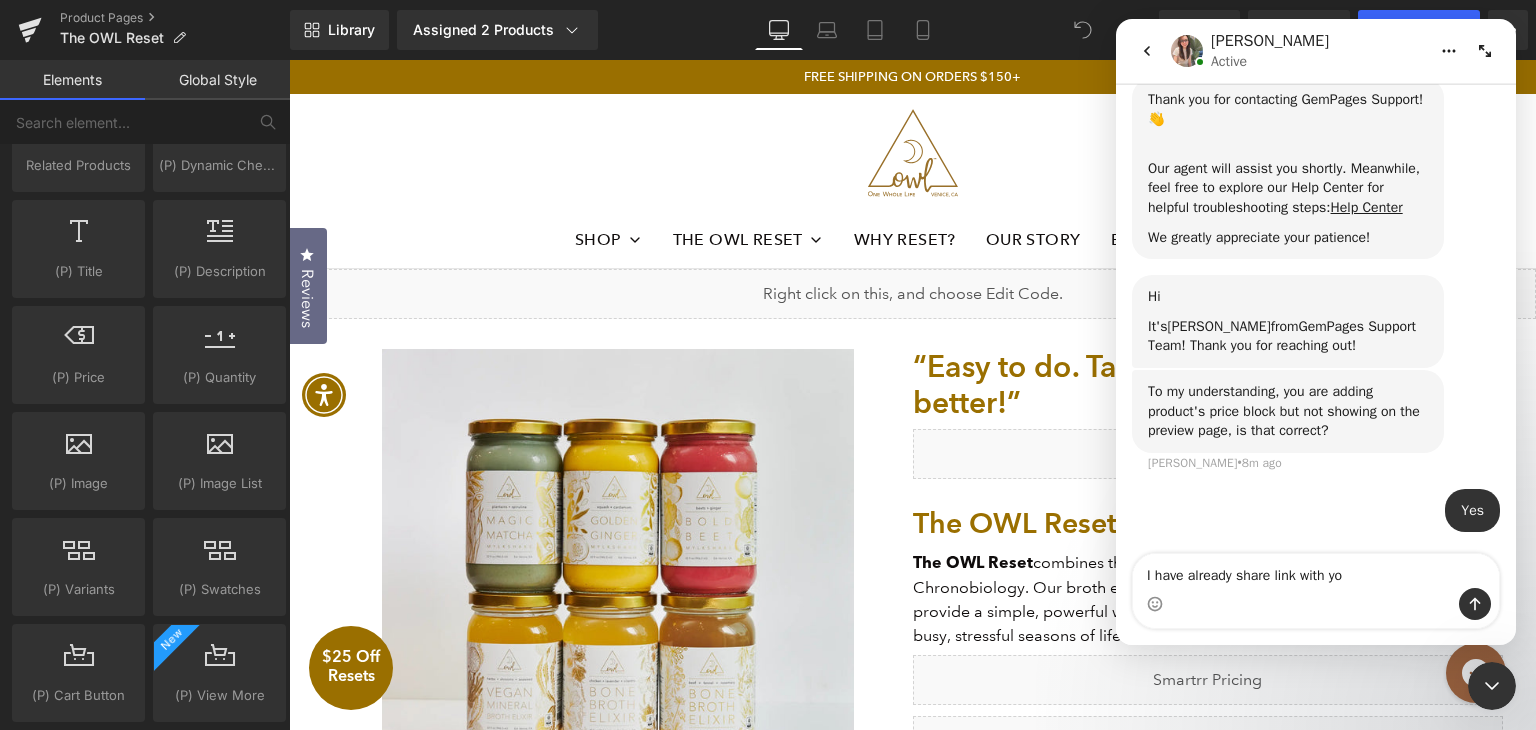 type on "I have already share link with you" 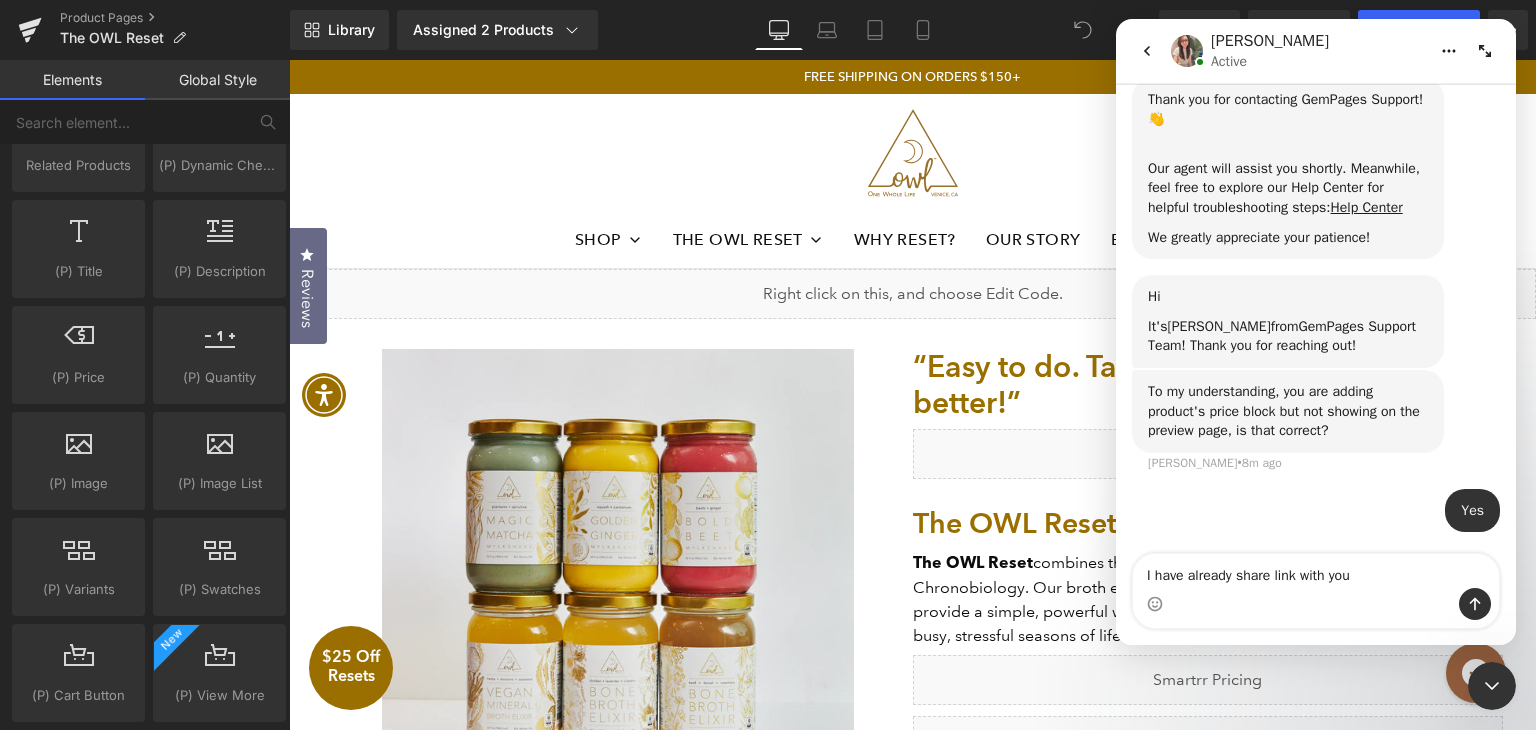 type 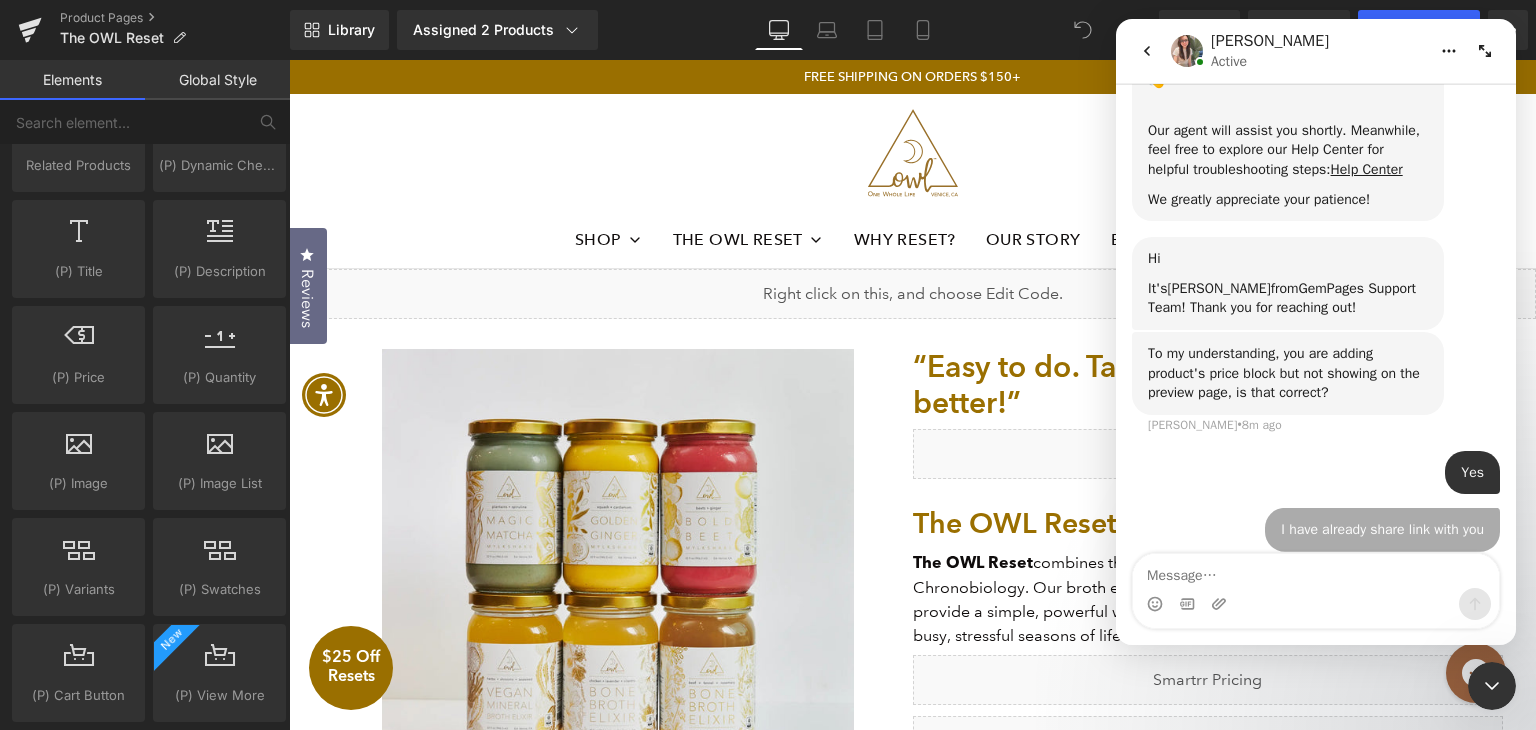 scroll, scrollTop: 451, scrollLeft: 0, axis: vertical 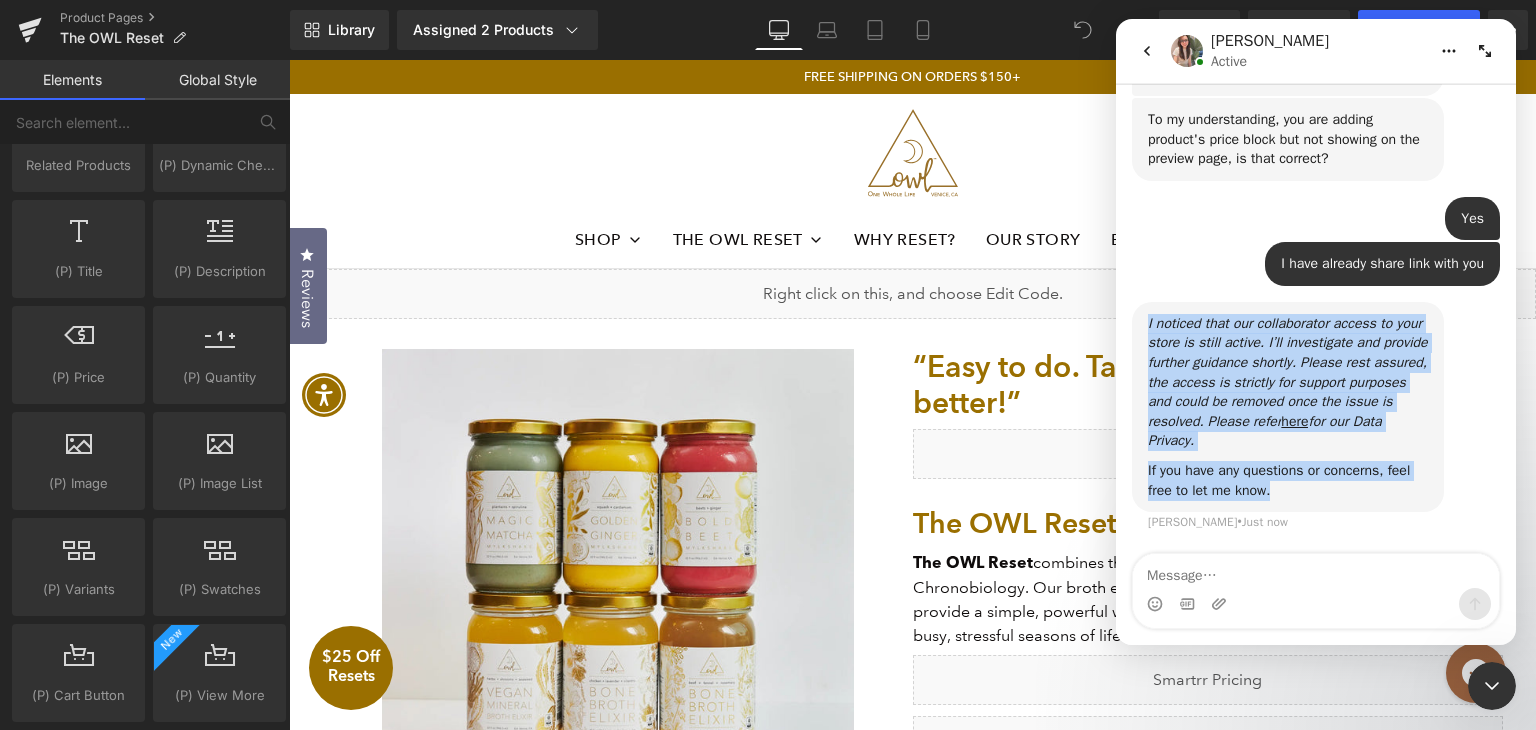 drag, startPoint x: 1145, startPoint y: 345, endPoint x: 1280, endPoint y: 493, distance: 200.32224 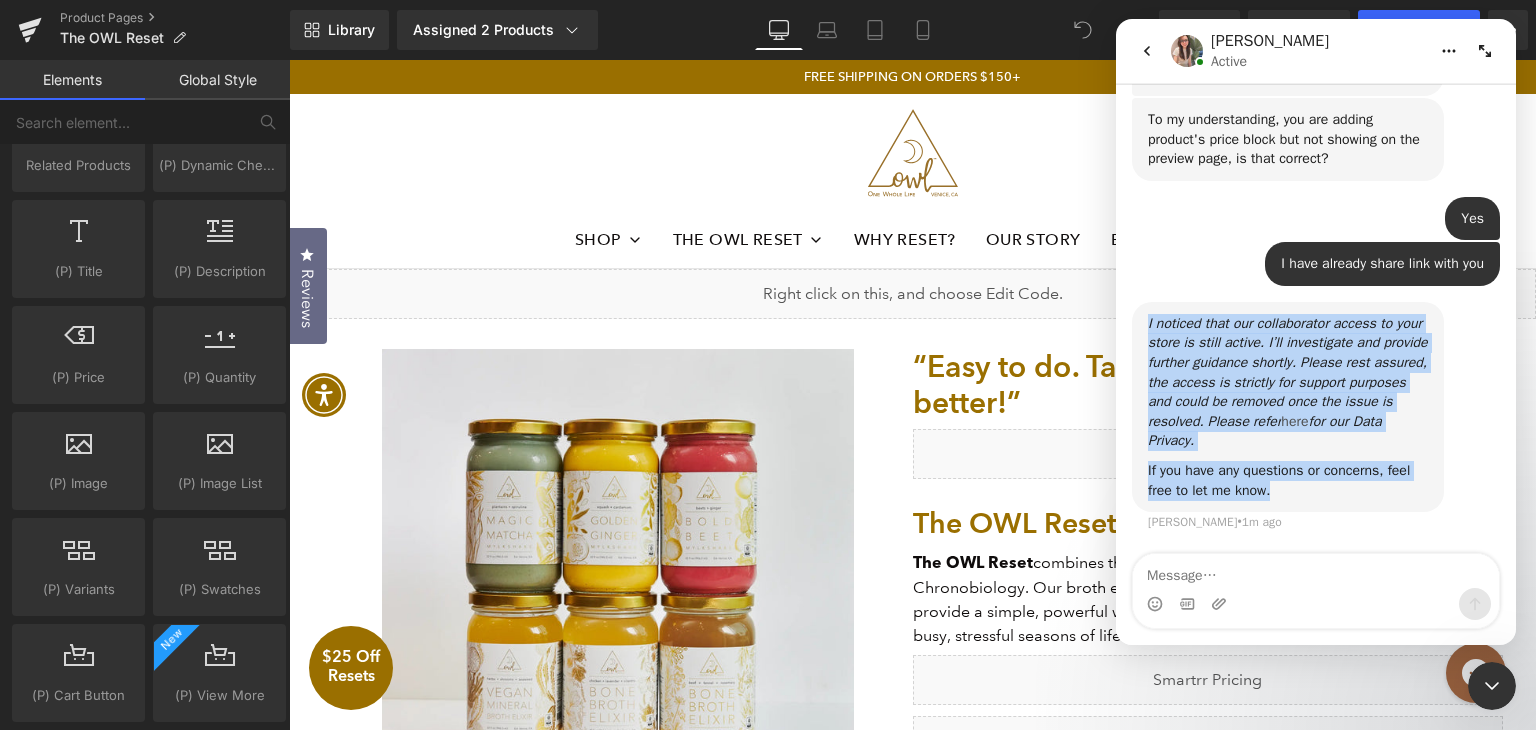 click on "here" at bounding box center (1294, 421) 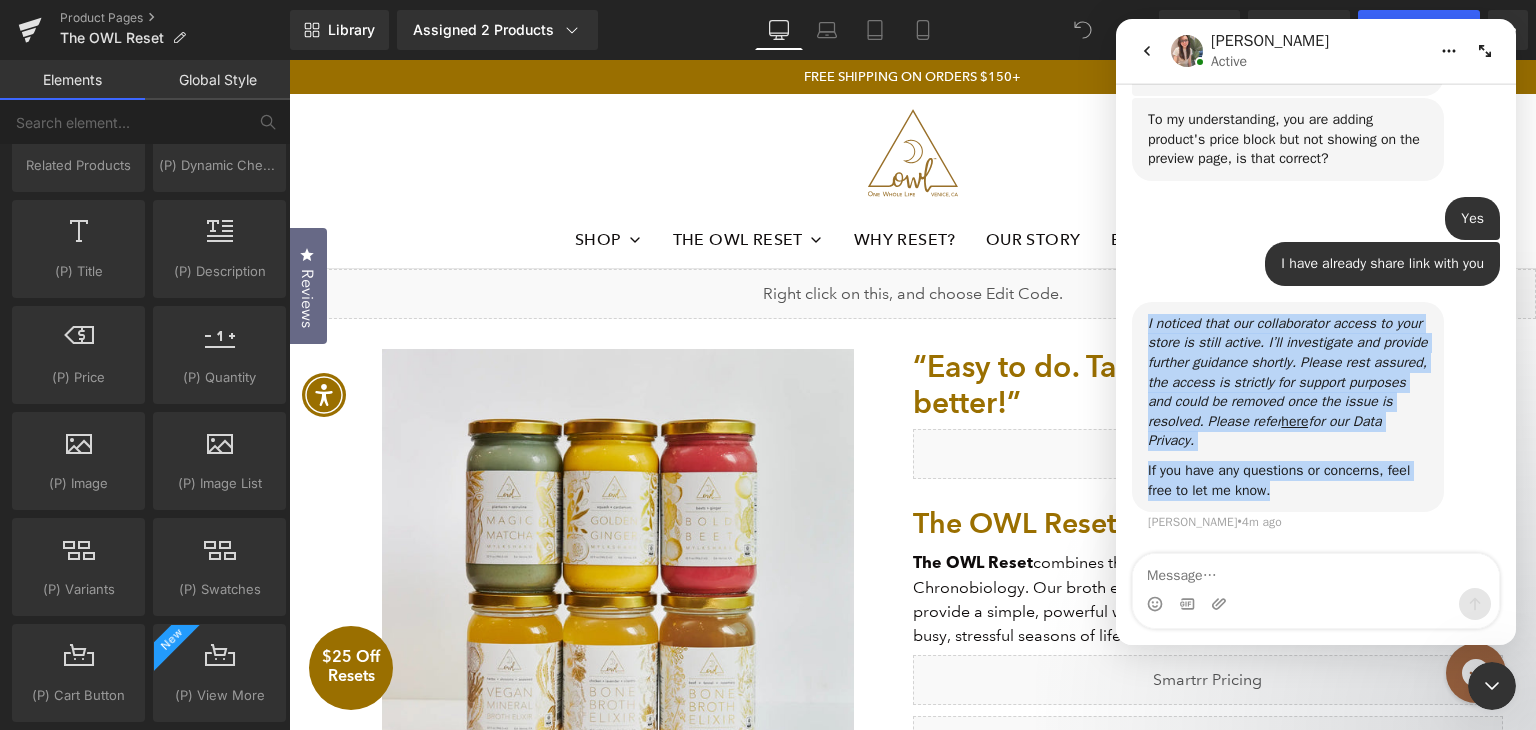 scroll, scrollTop: 655, scrollLeft: 0, axis: vertical 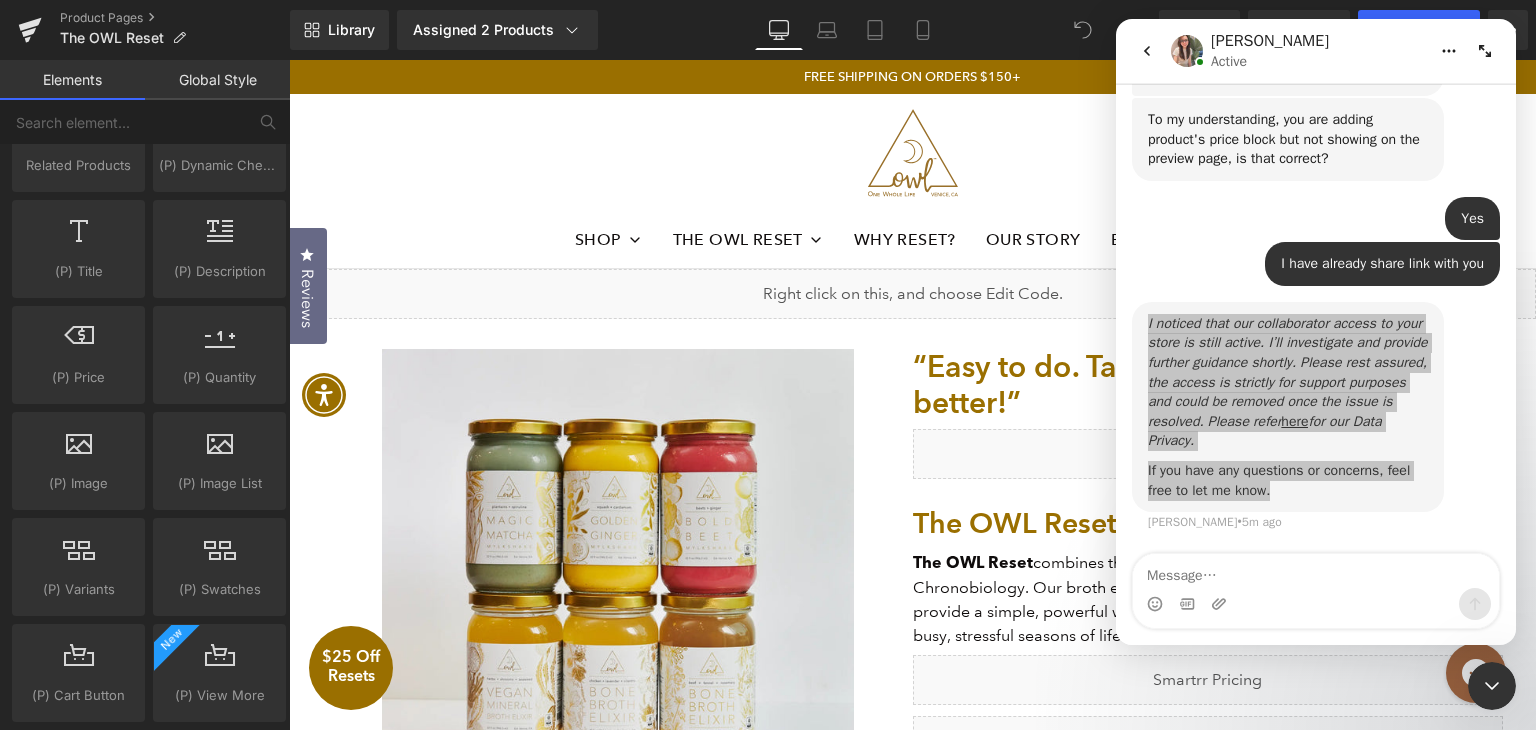 click at bounding box center (768, 335) 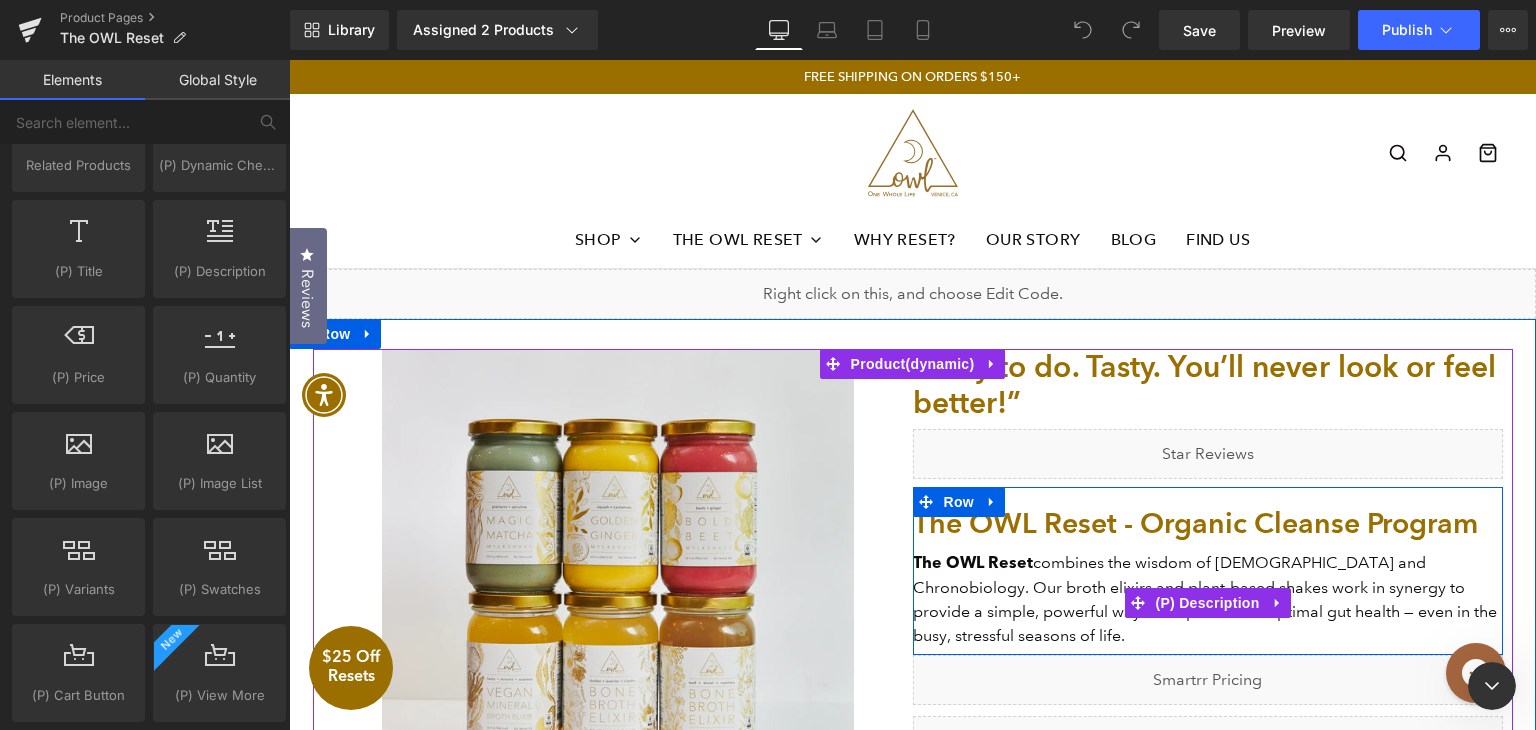 scroll, scrollTop: 0, scrollLeft: 0, axis: both 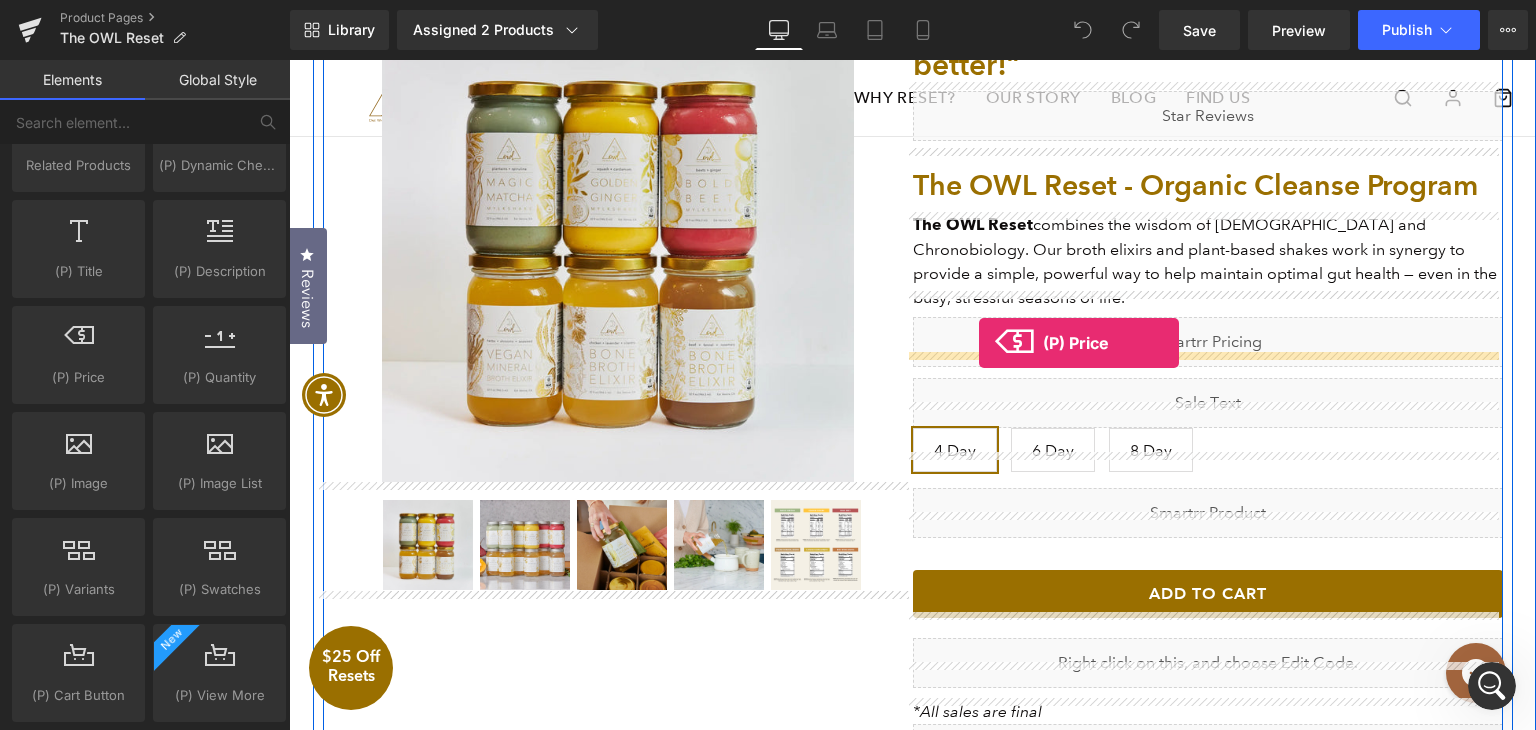 drag, startPoint x: 356, startPoint y: 430, endPoint x: 979, endPoint y: 342, distance: 629.1844 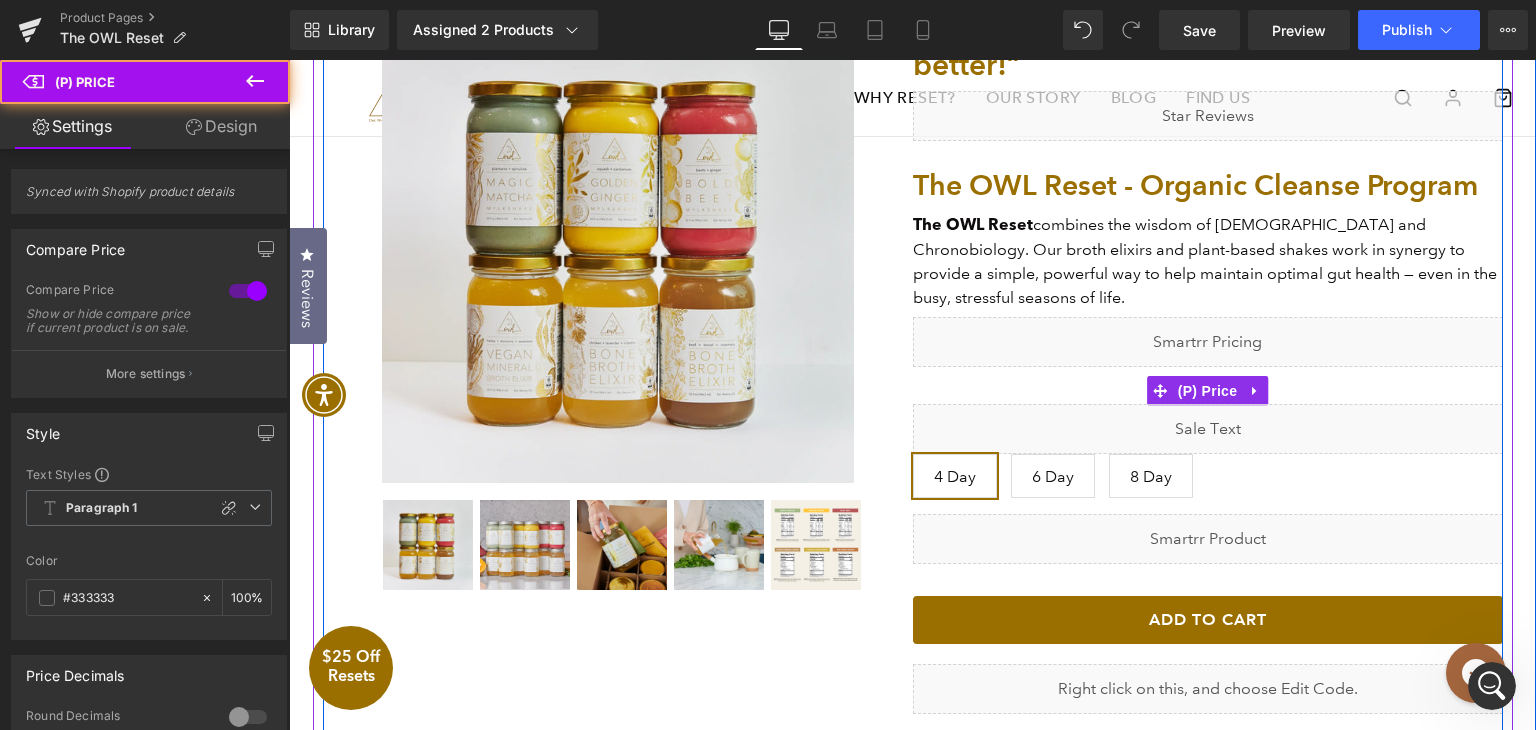 click on "$0
$295.00" at bounding box center [1208, 391] 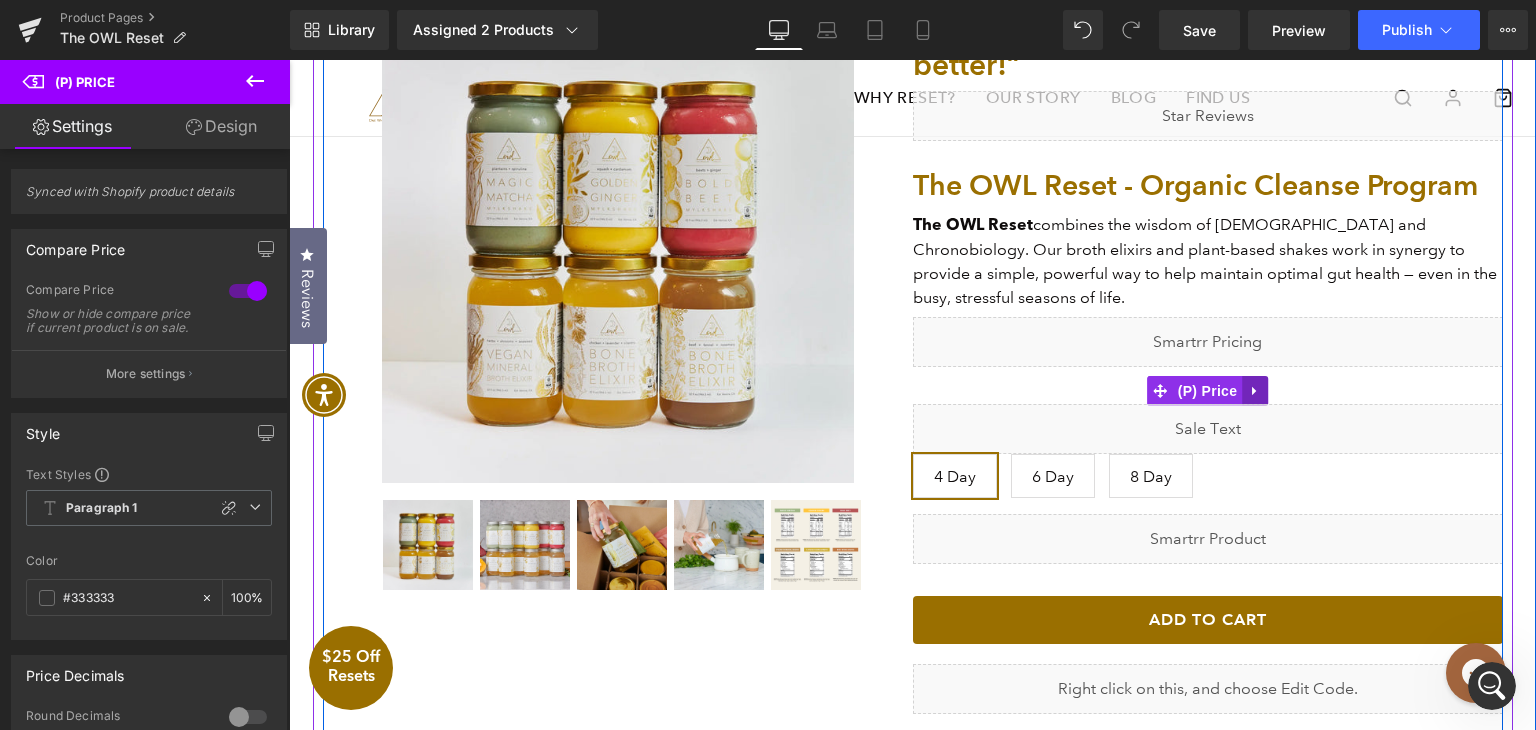 click 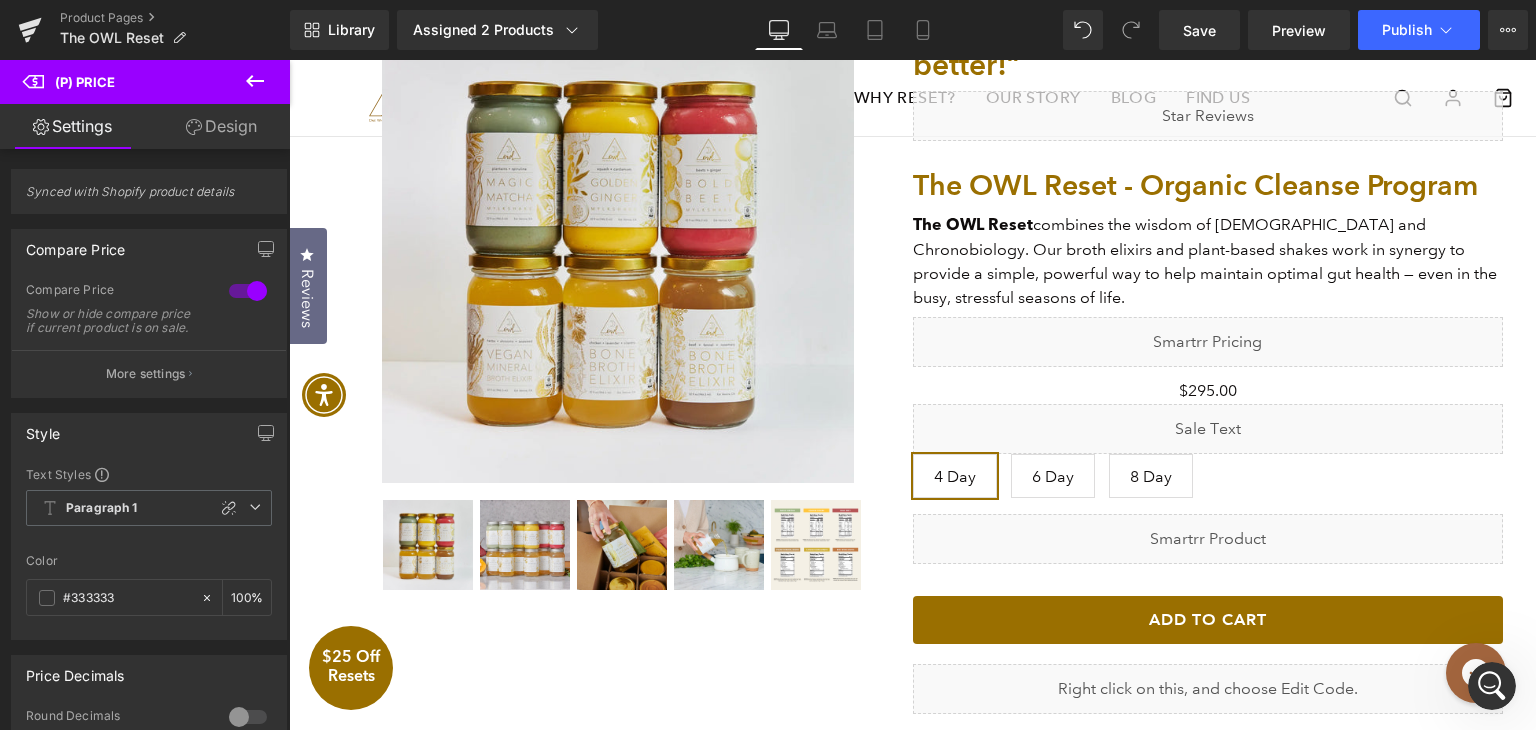 click on "Design" at bounding box center (221, 126) 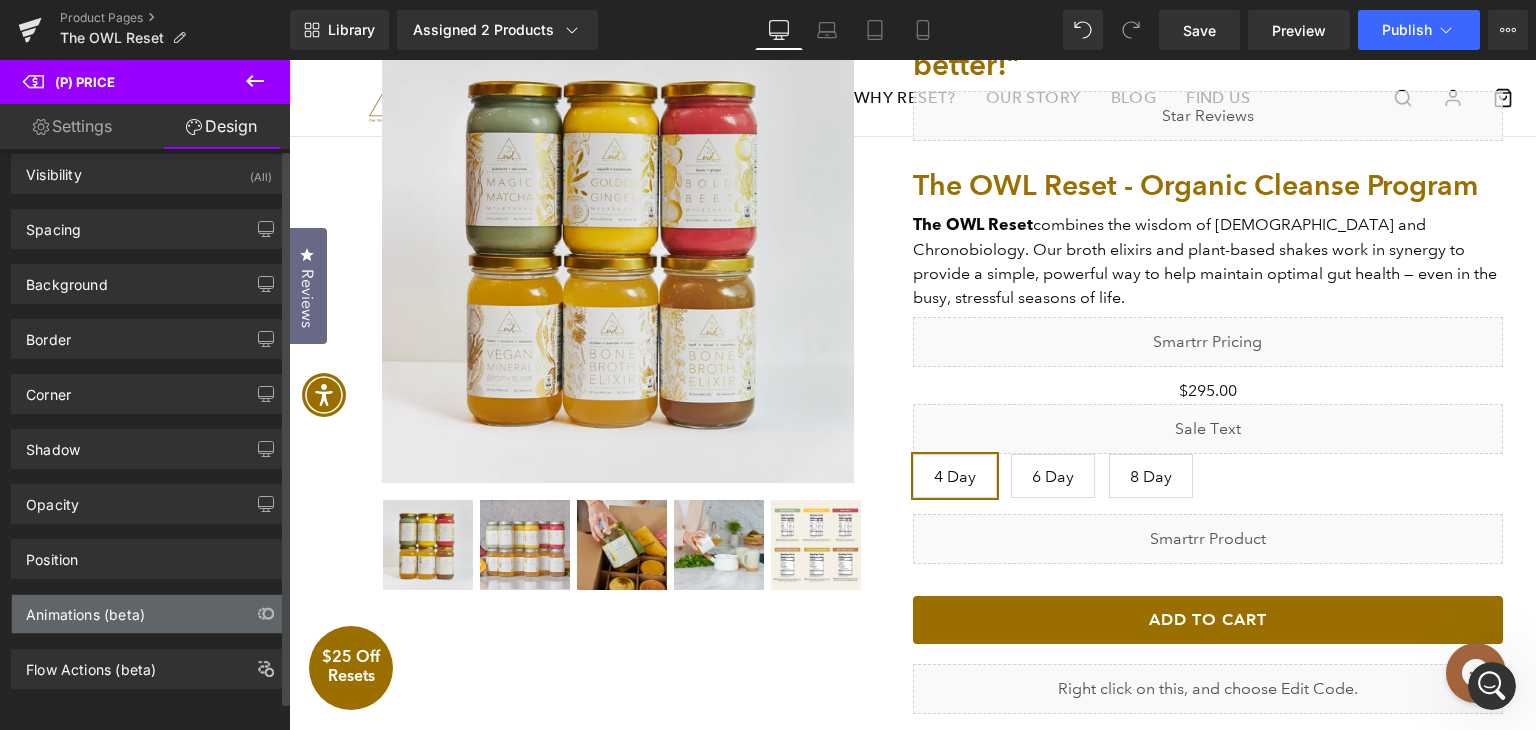 scroll, scrollTop: 0, scrollLeft: 0, axis: both 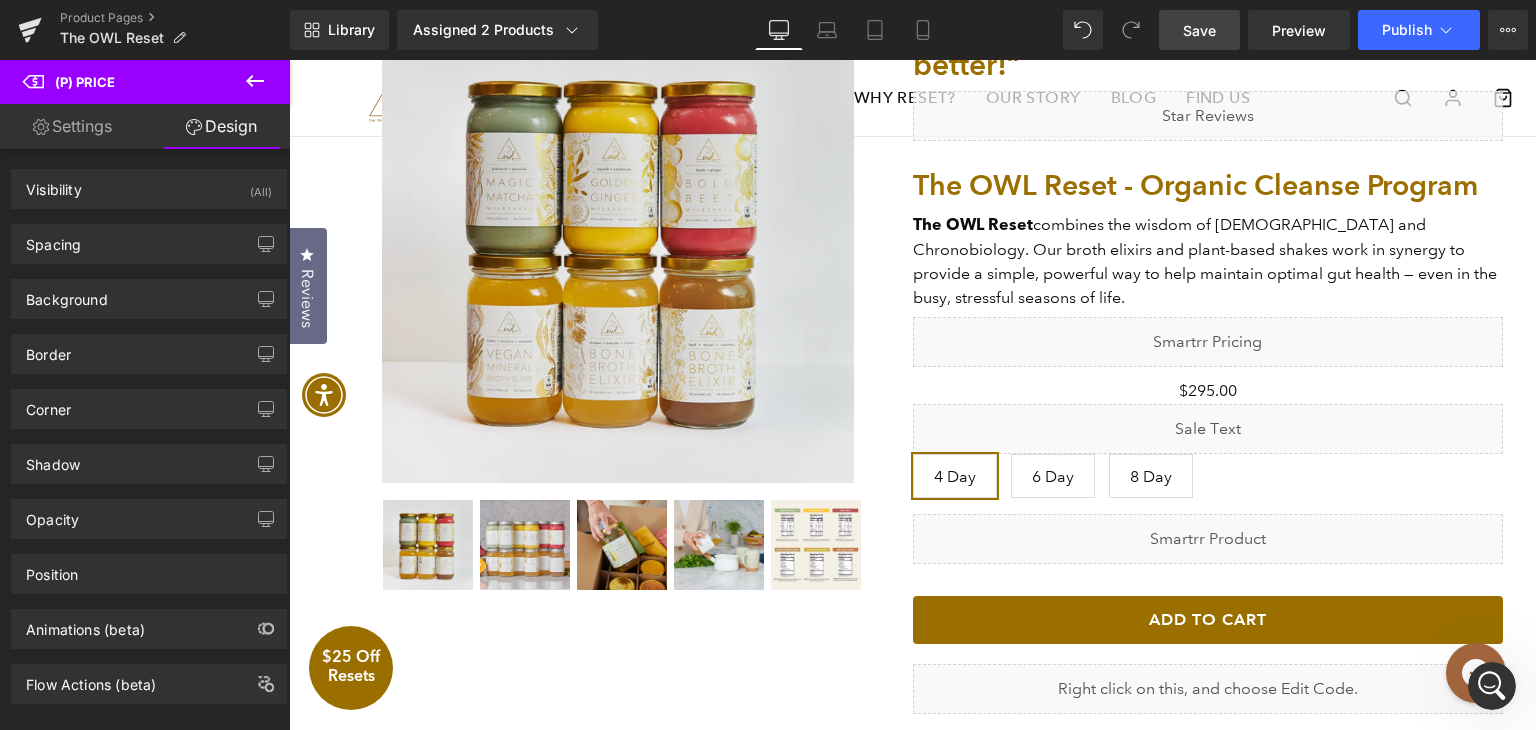 click on "Save" at bounding box center [1199, 30] 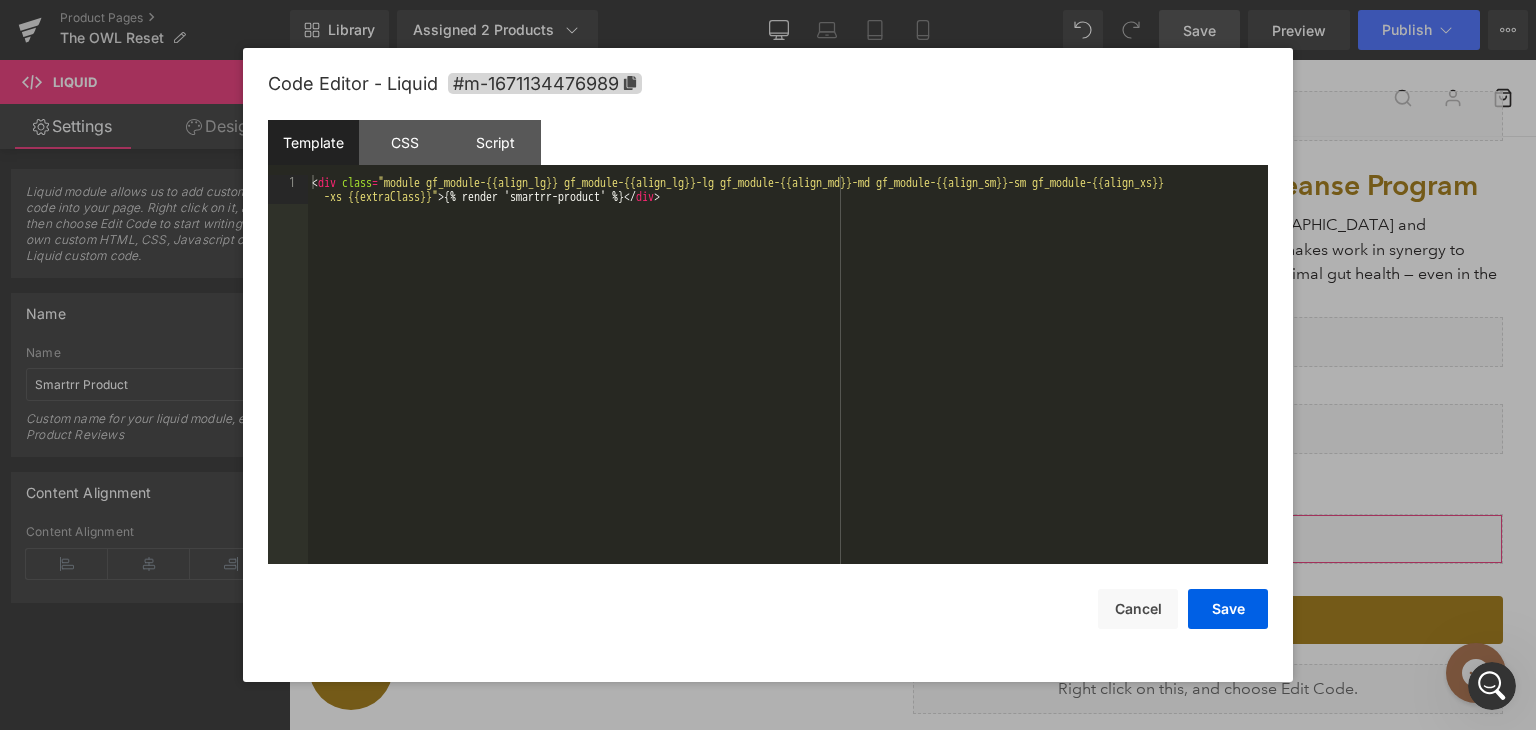 click on "(P) Price  You are previewing how the   will restyle your page. You can not edit Elements in Preset Preview Mode.  Product Pages The OWL Reset Library Assigned 2 Products  Product Preview
The OWL Reset - Organic Cleanse Program The OWL Reset - Organic Cleanse Program $295 Manage assigned products Desktop Desktop Laptop Tablet Mobile Save Preview Publish Scheduled View Live Page View with current Template Save Template to Library Schedule Publish  Optimize  Publish Settings Shortcuts  Your page can’t be published   You've reached the maximum number of published pages on your plan  (23/999999).  You need to upgrade your plan or unpublish all your pages to get 1 publish slot.   Unpublish pages   Upgrade plan  Elements Global Style Base Row  rows, columns, layouts, div Heading  headings, titles, h1,h2,h3,h4,h5,h6 Text Block  texts, paragraphs, contents, blocks Image  images, photos, alts, uploads Icon  icons, symbols Button  button, call to action, cta Separator  Liquid  Banner Parallax  Stack Tabs" at bounding box center (768, 0) 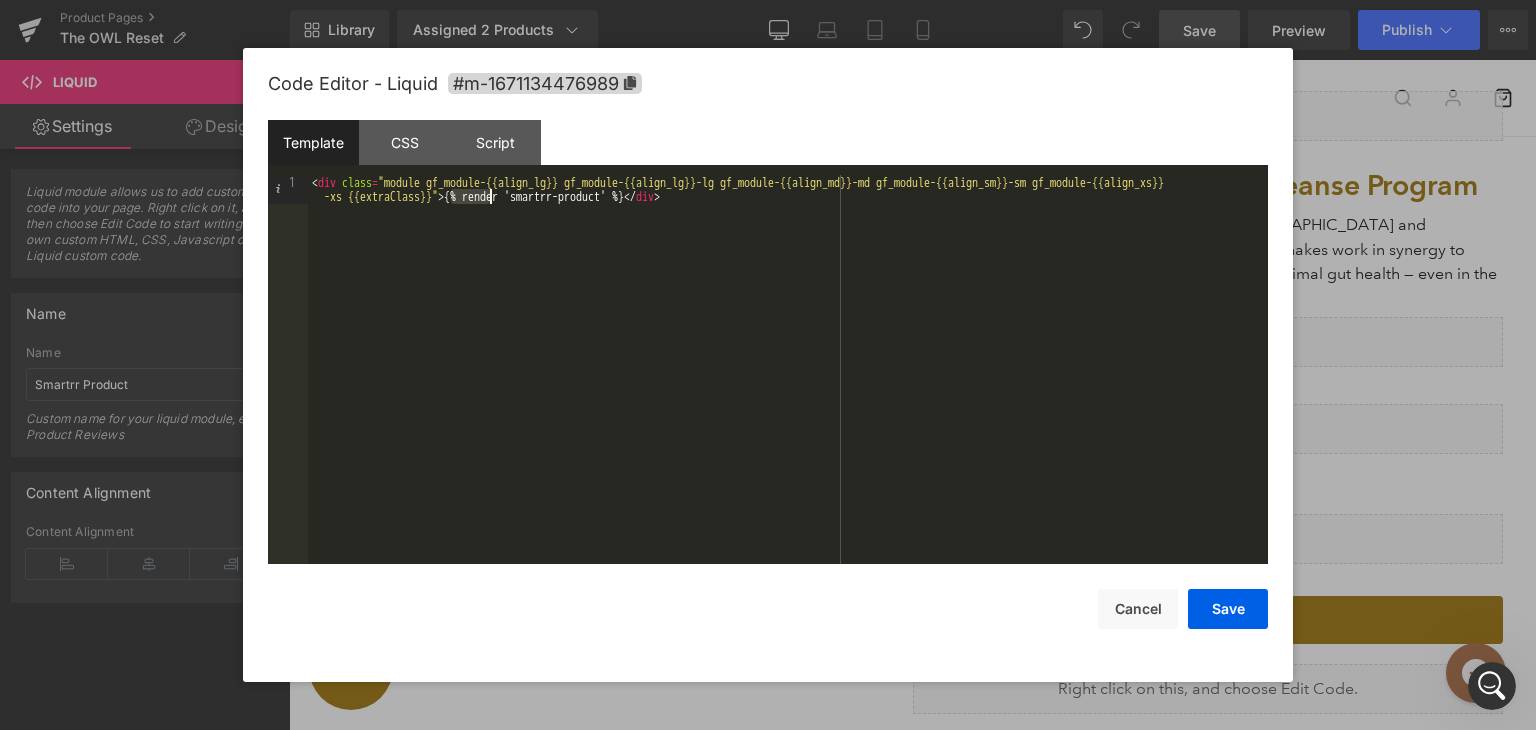 drag, startPoint x: 452, startPoint y: 201, endPoint x: 512, endPoint y: 201, distance: 60 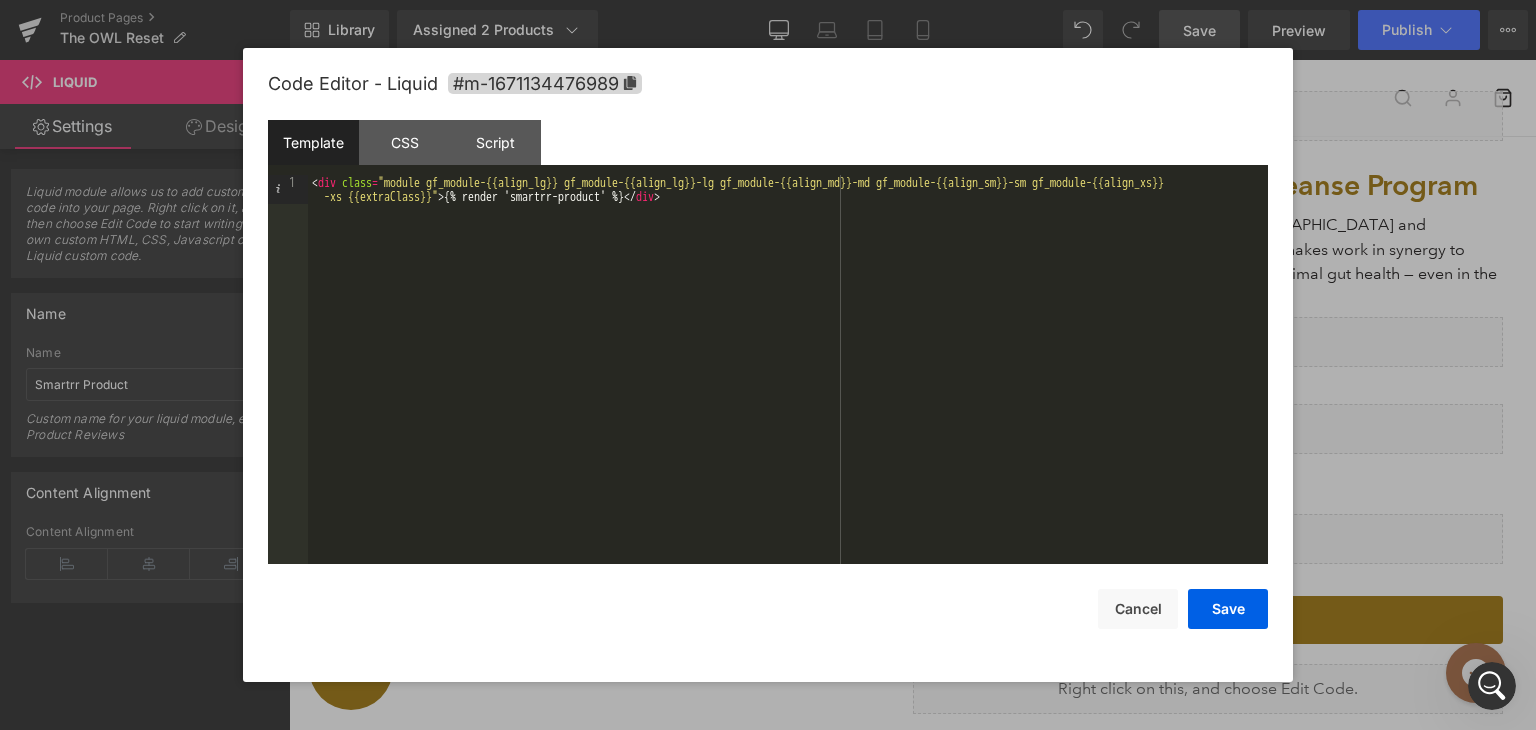 drag, startPoint x: 655, startPoint y: 205, endPoint x: 537, endPoint y: 209, distance: 118.06778 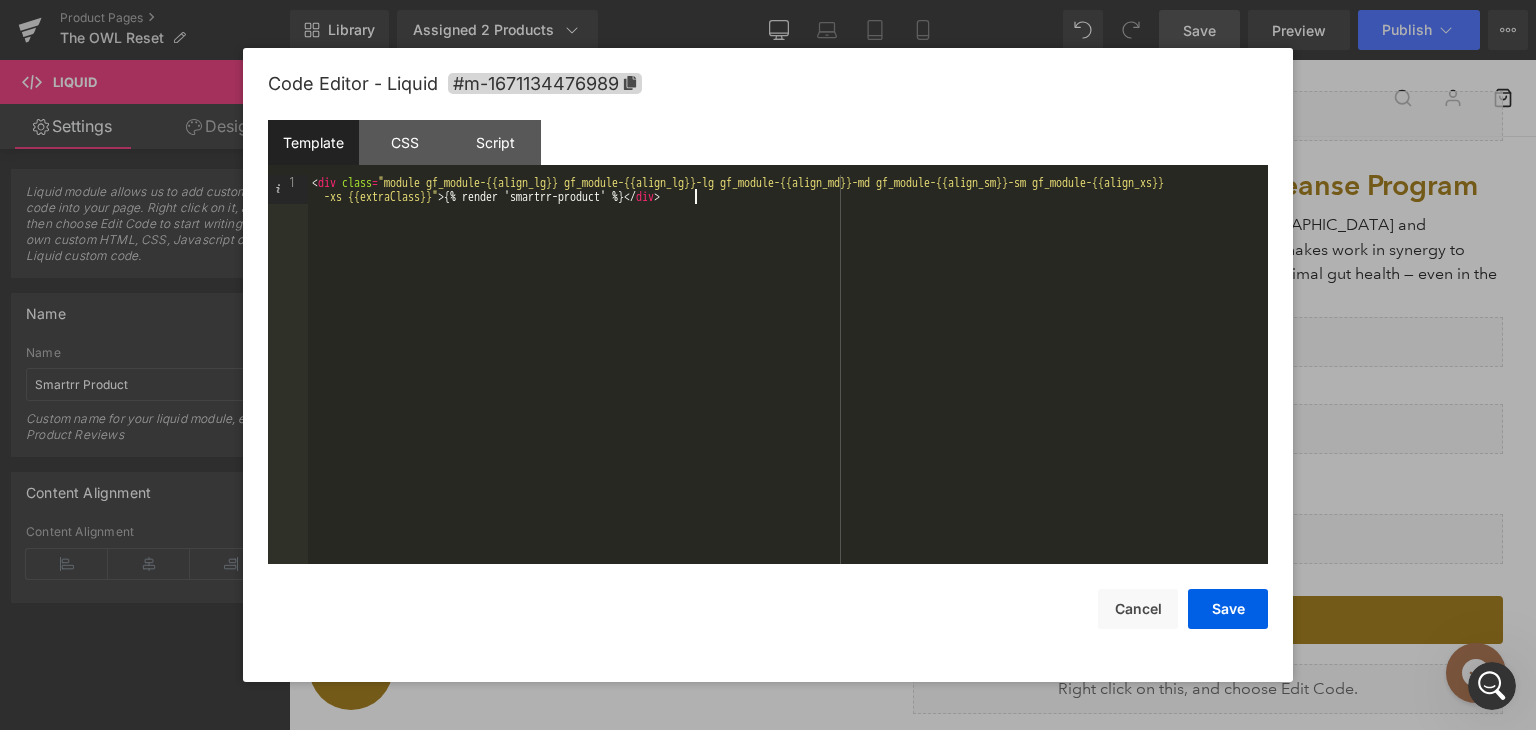 click on "< div   class = "module gf_module-{{align_lg}} gf_module-{{align_lg}}-lg gf_module-{{align_md}}-md gf_module-{{align_sm}}-sm gf_module-{{align_xs}}    -xs {{extraClass}}" > {% render 'smartrr-product' %} </ div >" at bounding box center [788, 398] 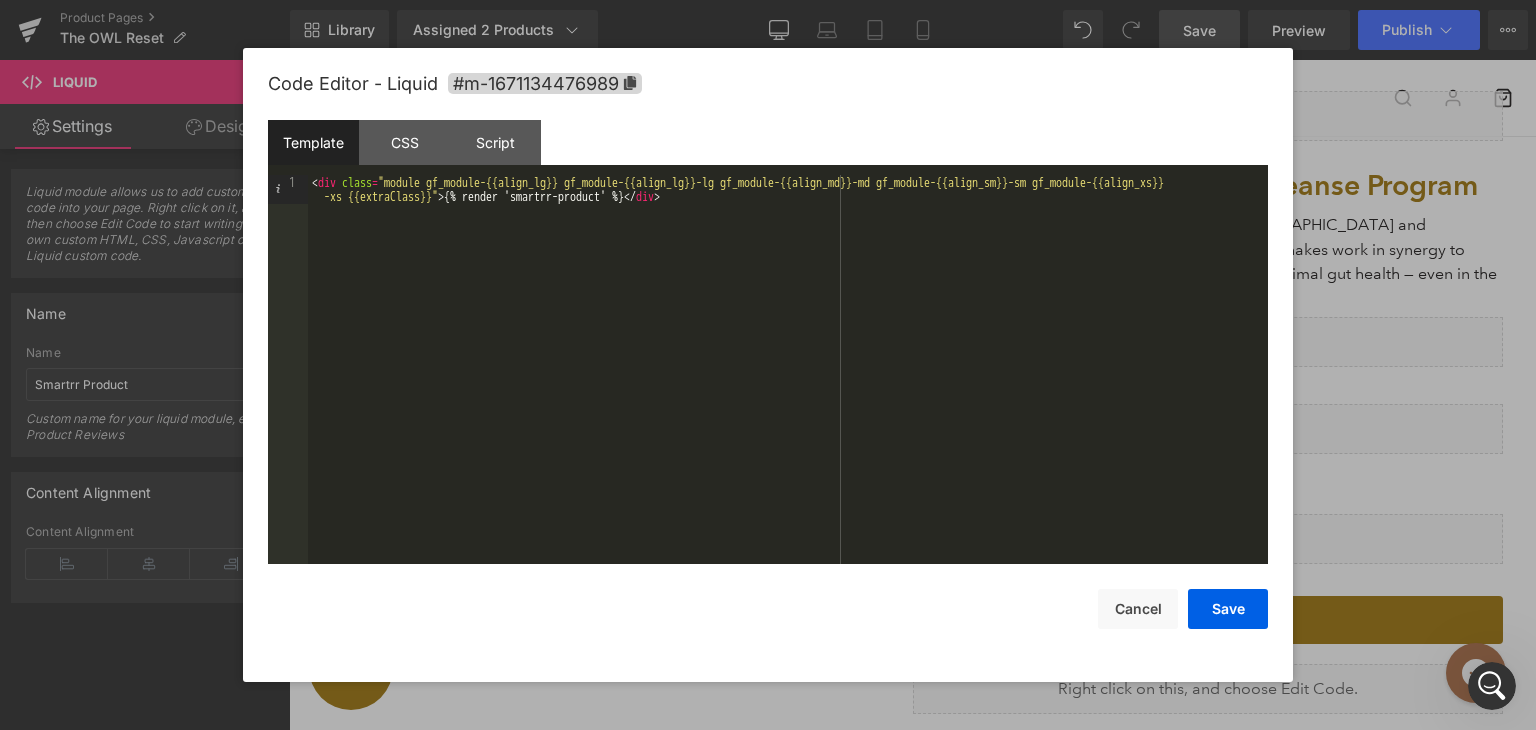type 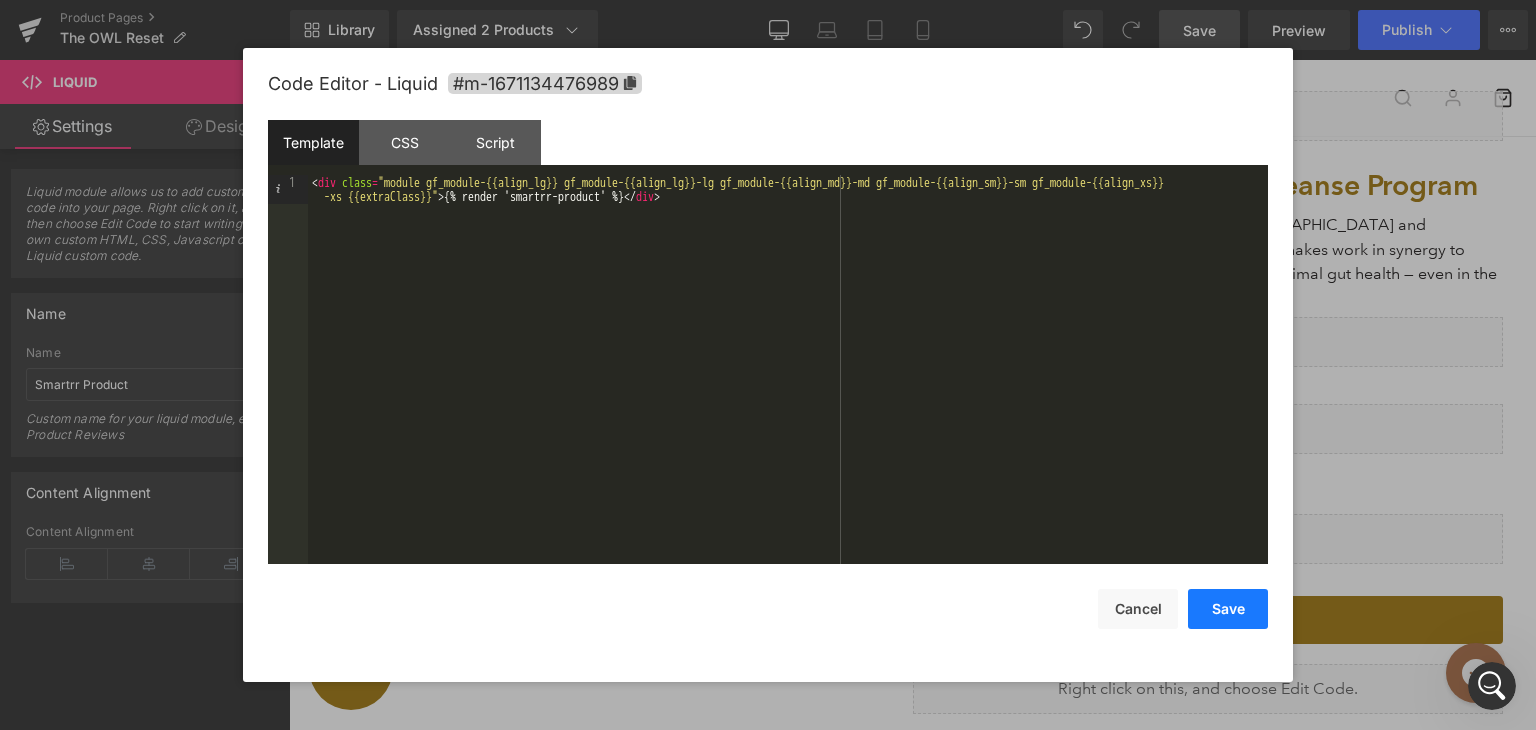 click on "Save" at bounding box center (1228, 609) 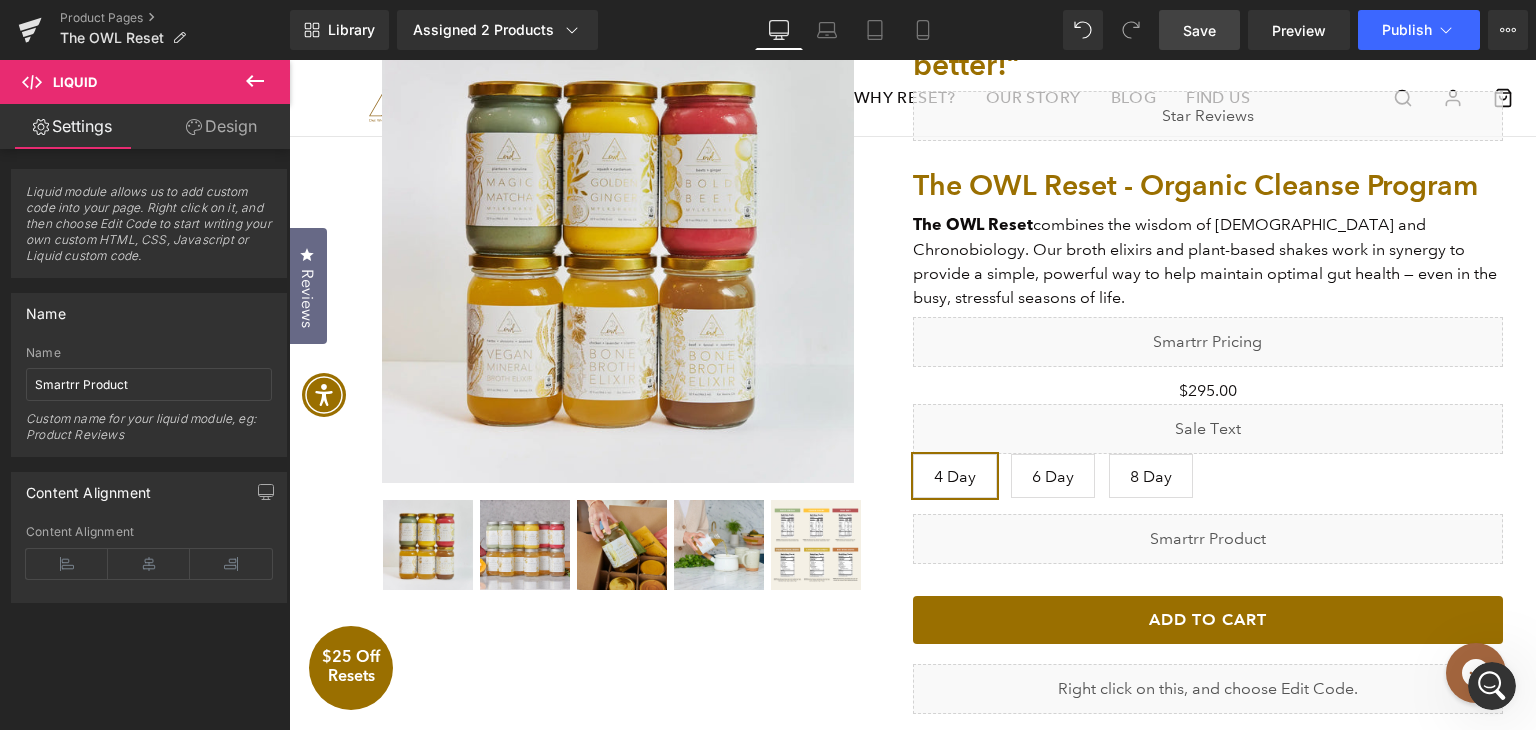 click on "Save" at bounding box center [1199, 30] 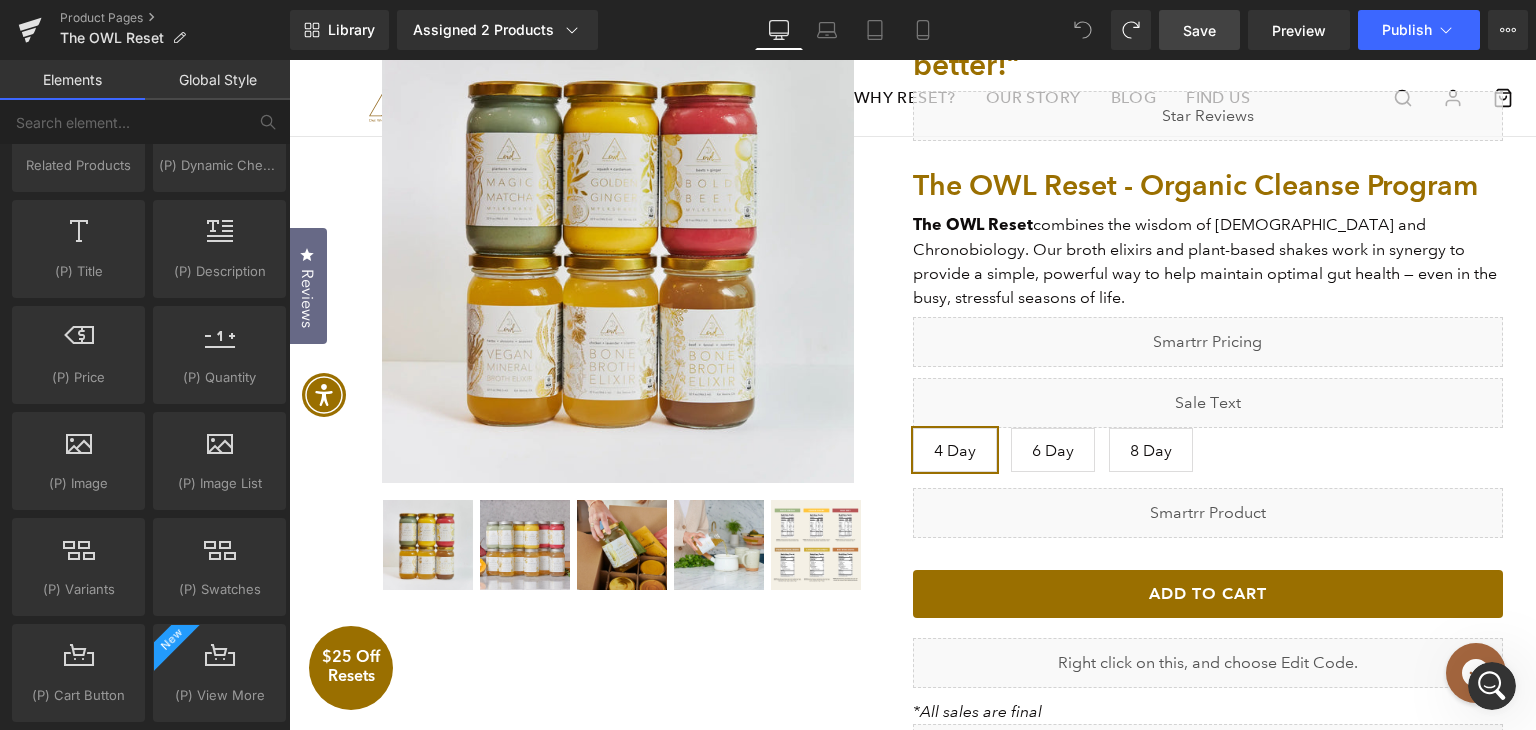 click on "Save" at bounding box center (1199, 30) 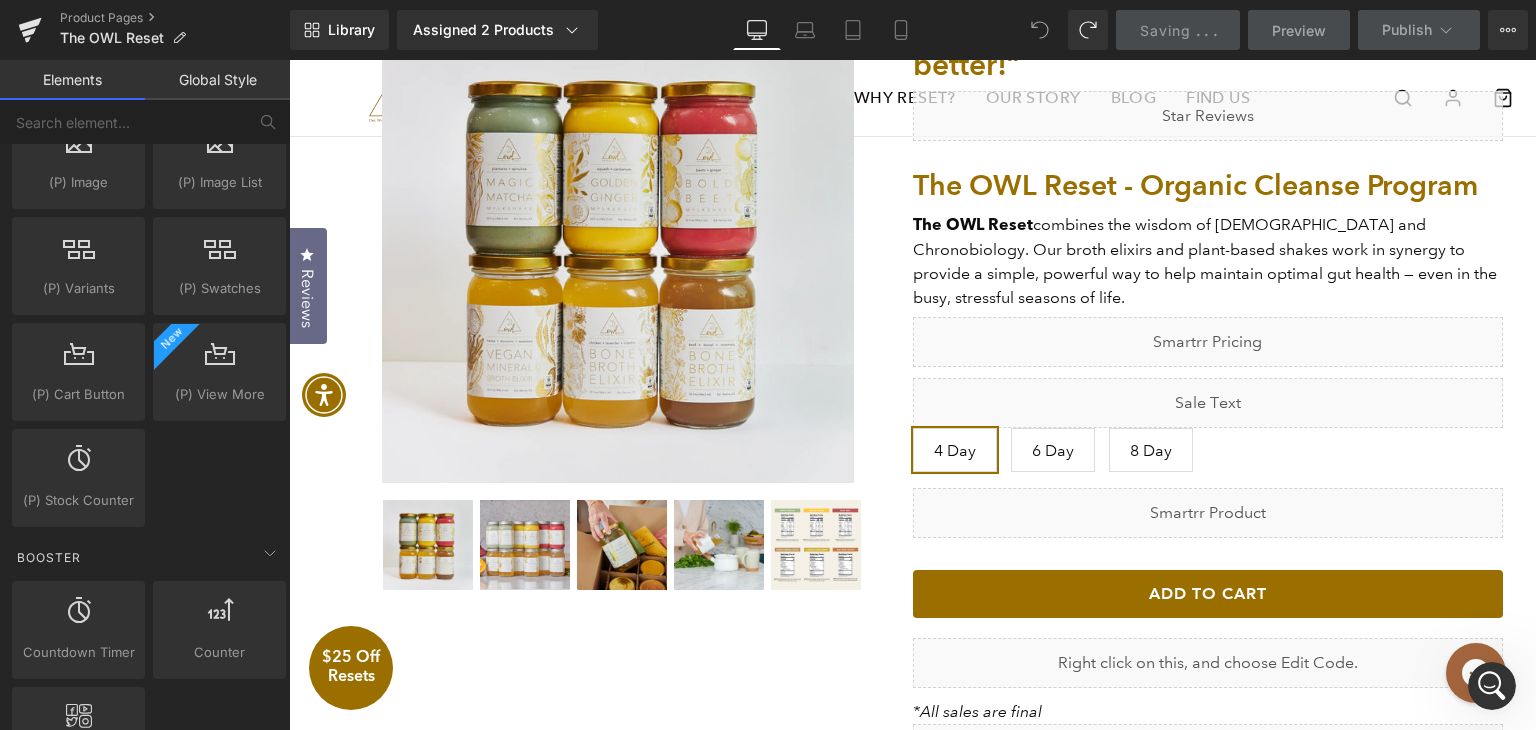 scroll, scrollTop: 2100, scrollLeft: 0, axis: vertical 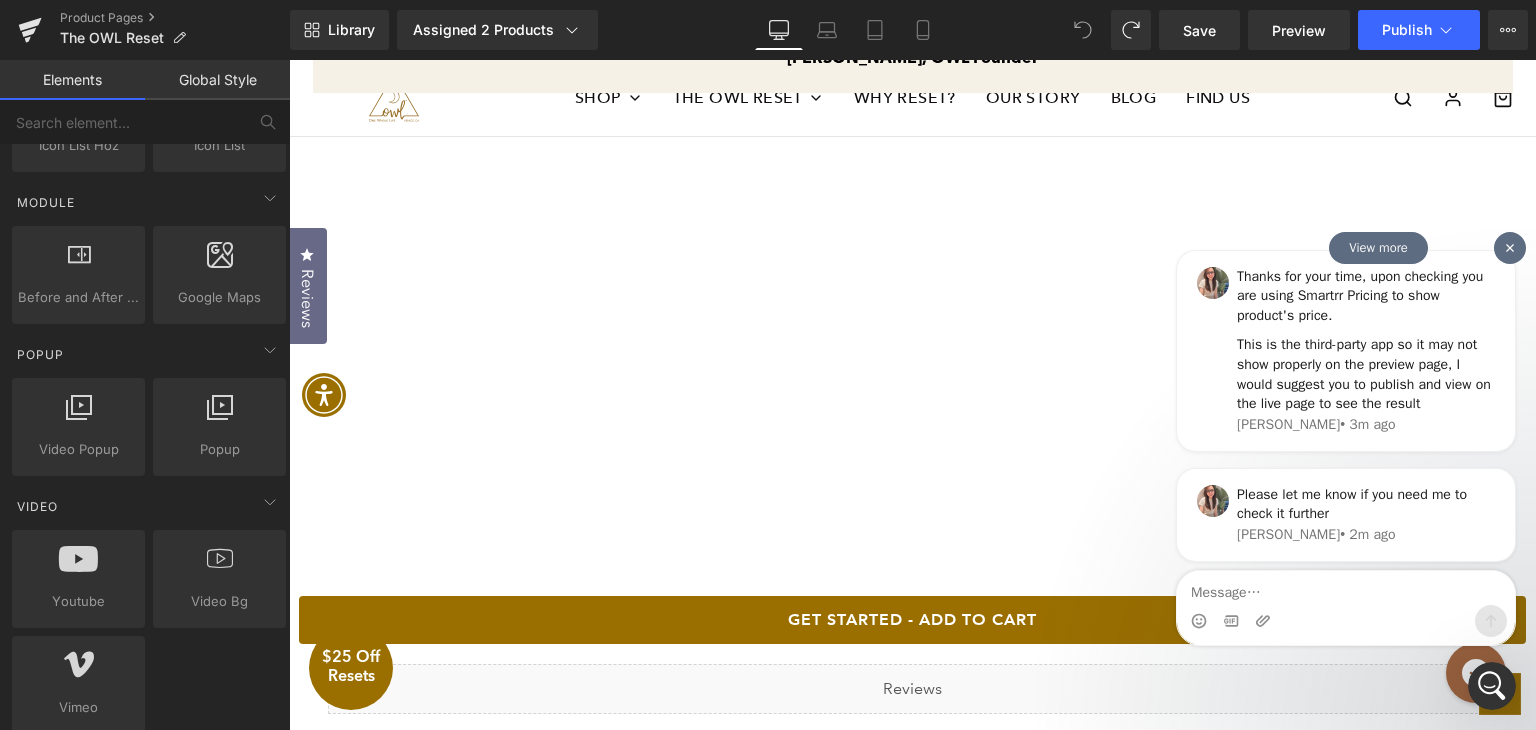 click at bounding box center (1346, 621) 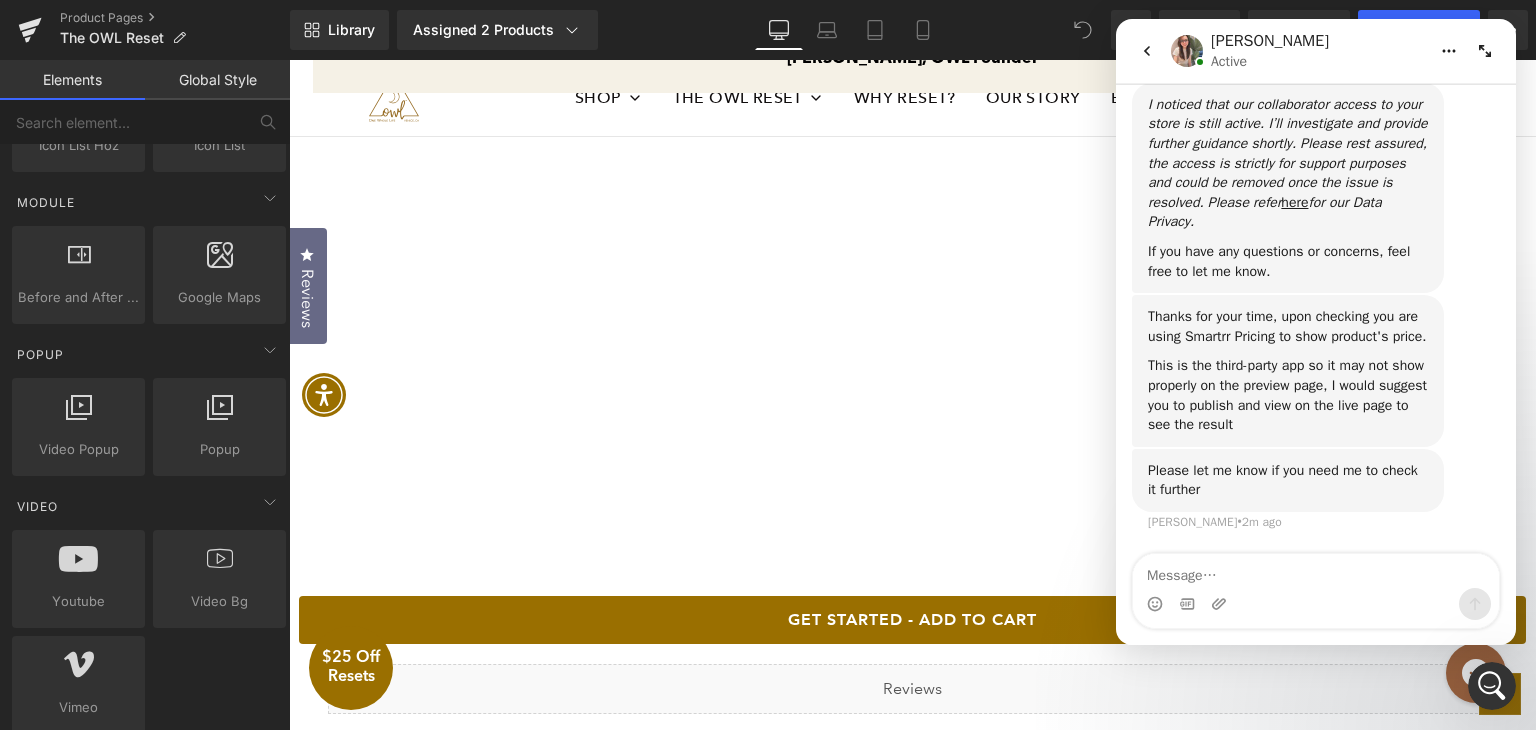scroll, scrollTop: 0, scrollLeft: 0, axis: both 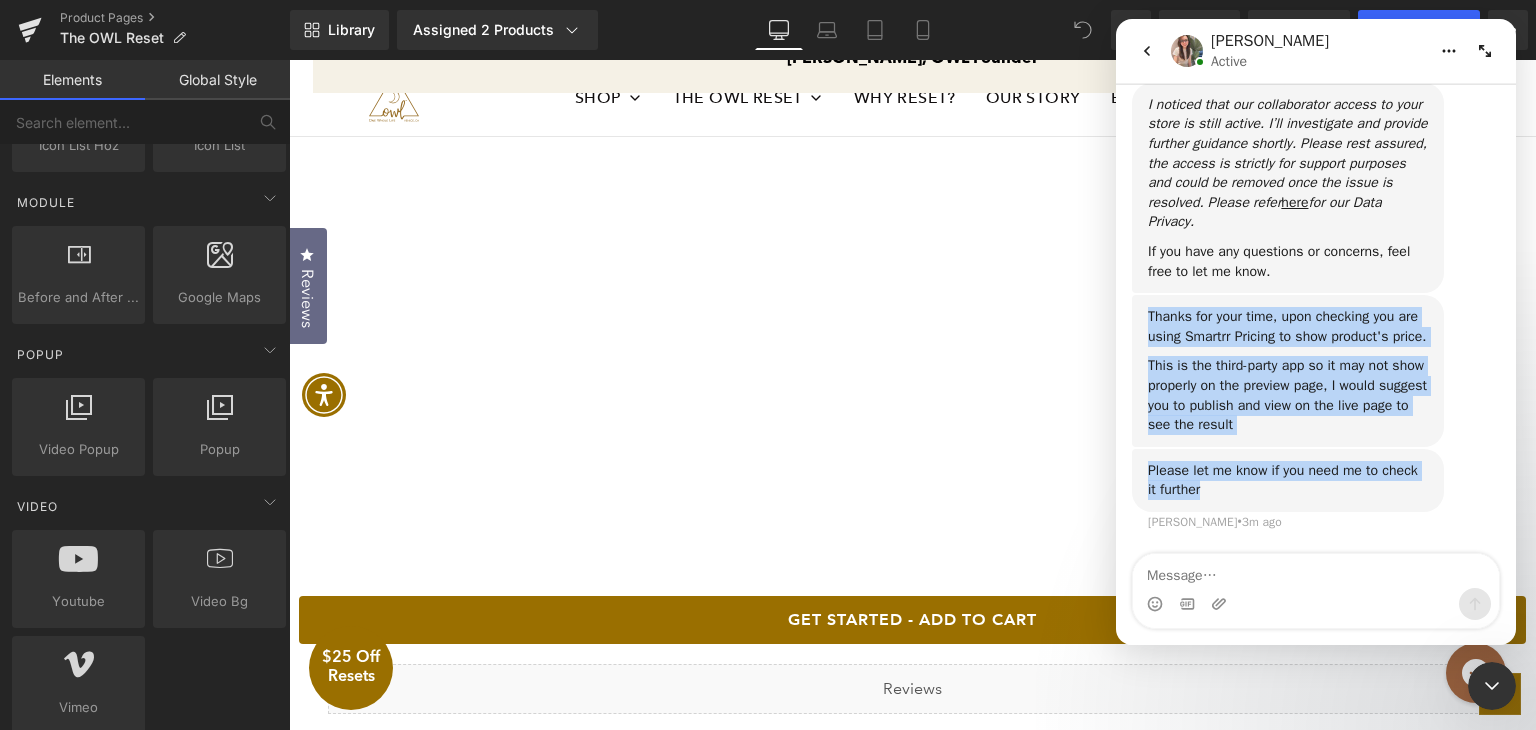 drag, startPoint x: 1157, startPoint y: 299, endPoint x: 1253, endPoint y: 487, distance: 211.09239 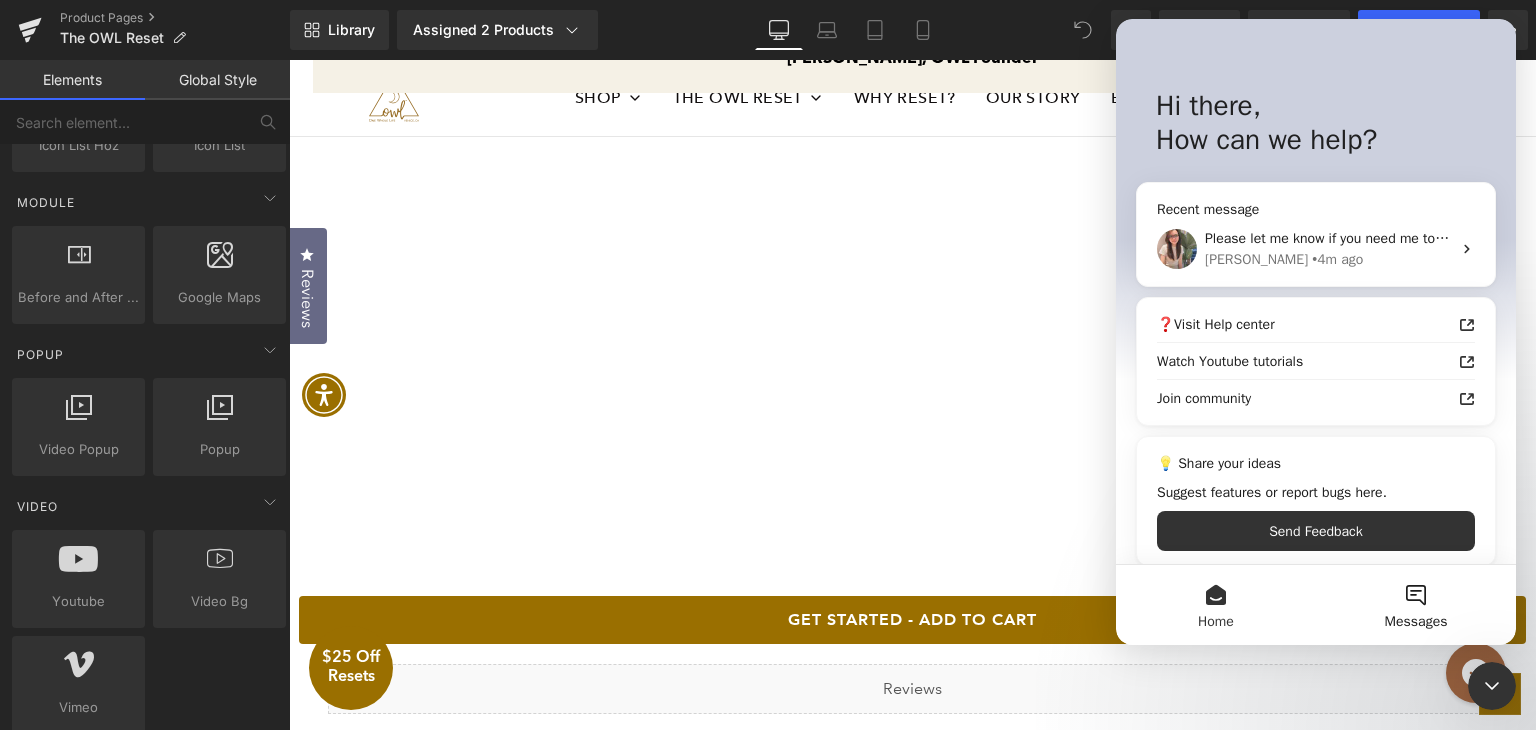 scroll, scrollTop: 83, scrollLeft: 0, axis: vertical 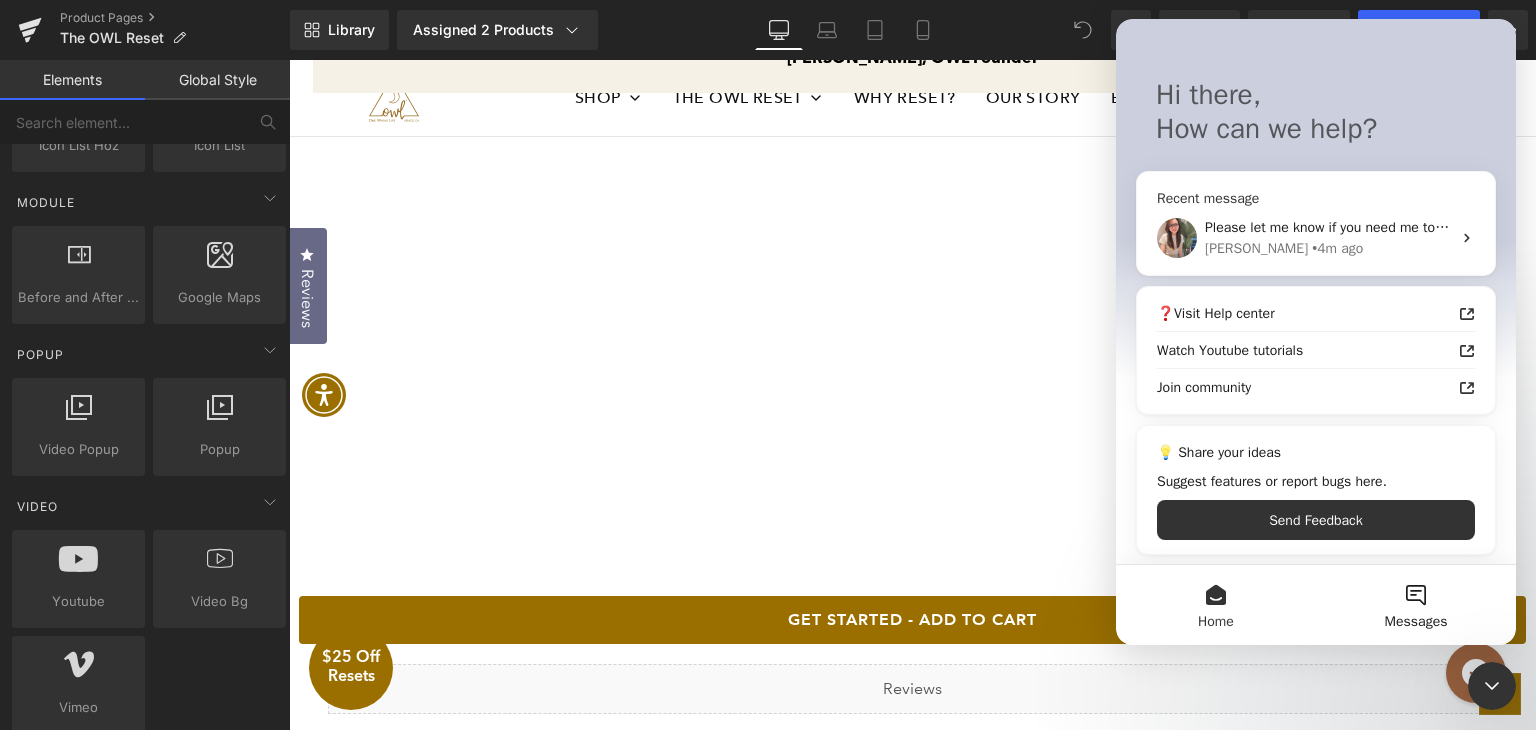click on "[PERSON_NAME]" at bounding box center [1256, 248] 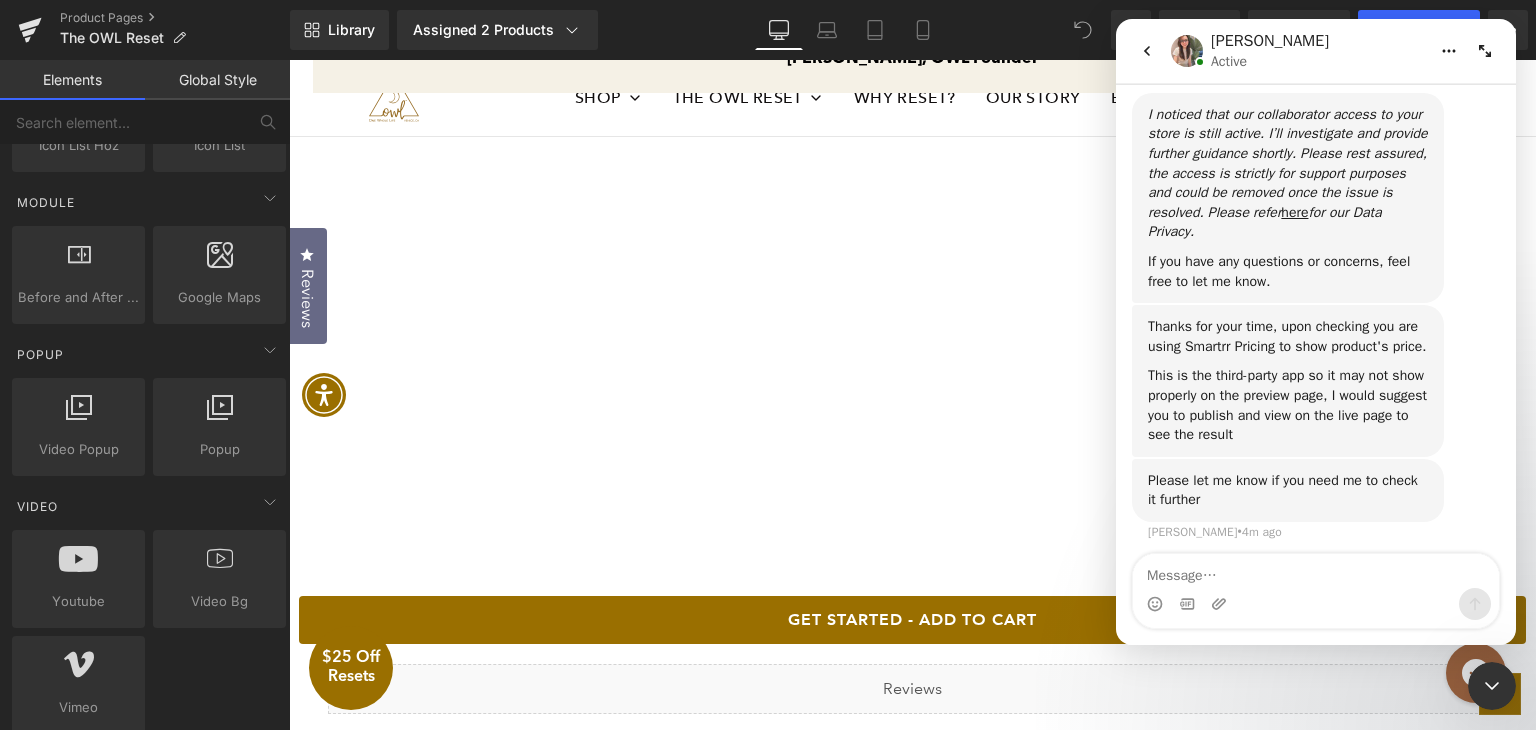 scroll, scrollTop: 896, scrollLeft: 0, axis: vertical 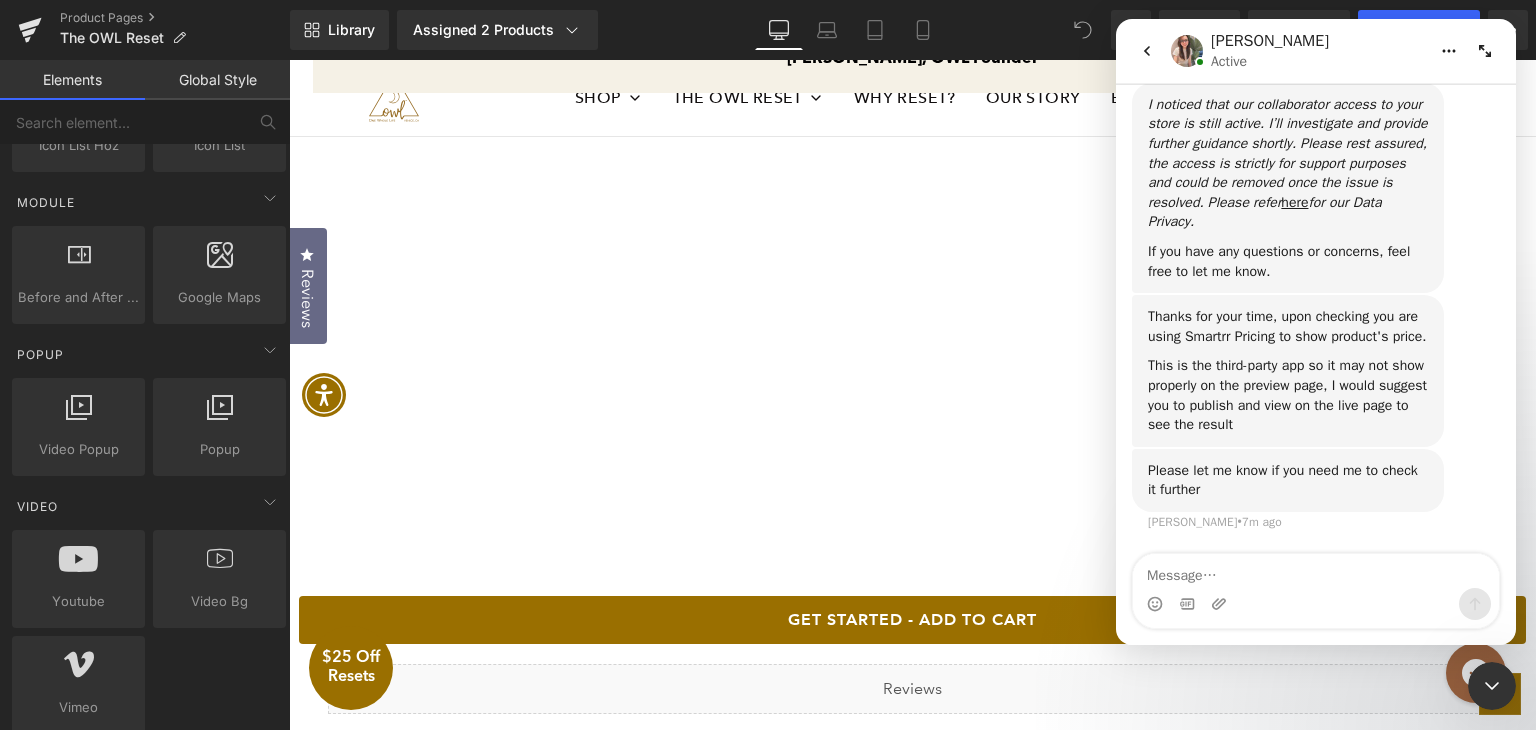 click 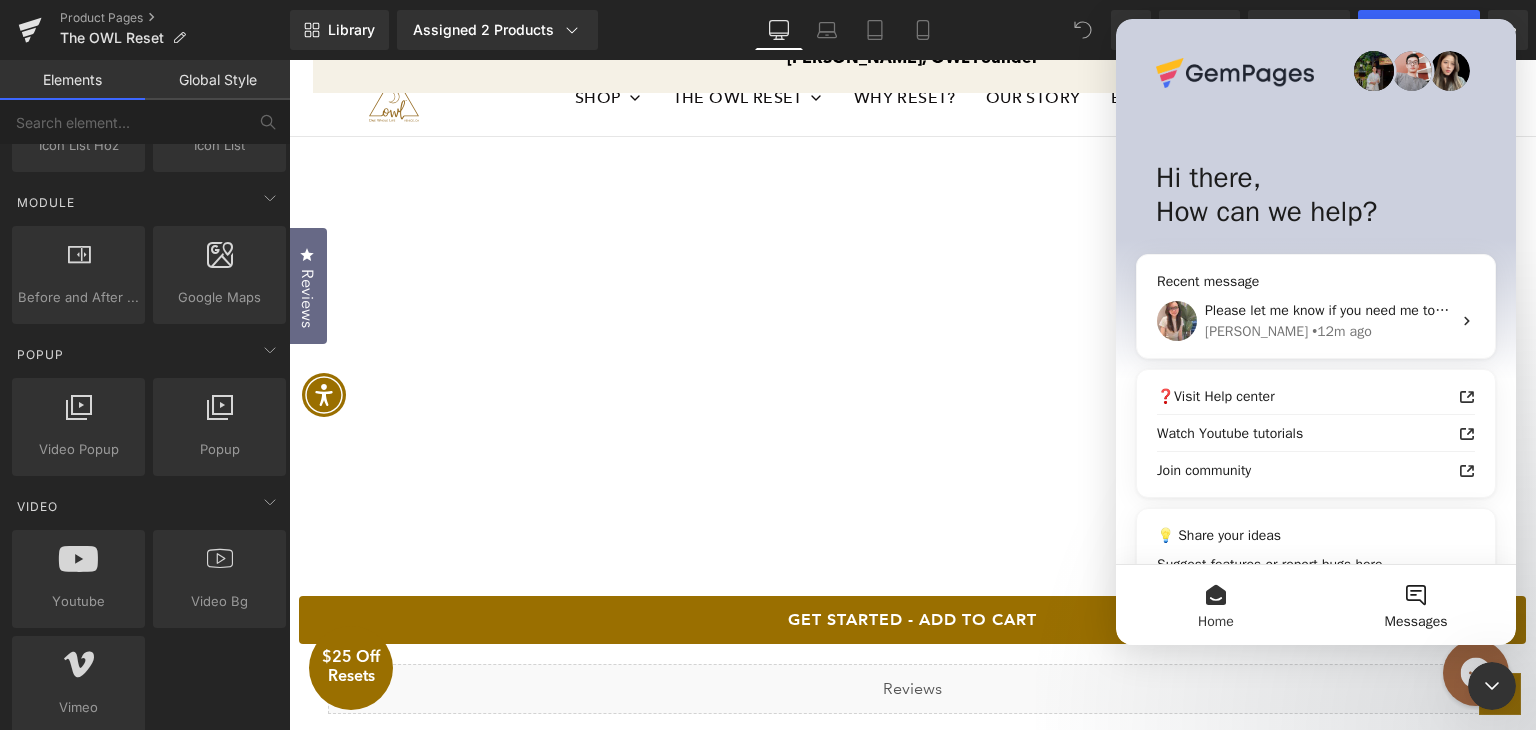 drag, startPoint x: 1463, startPoint y: 691, endPoint x: 1608, endPoint y: 1155, distance: 486.12857 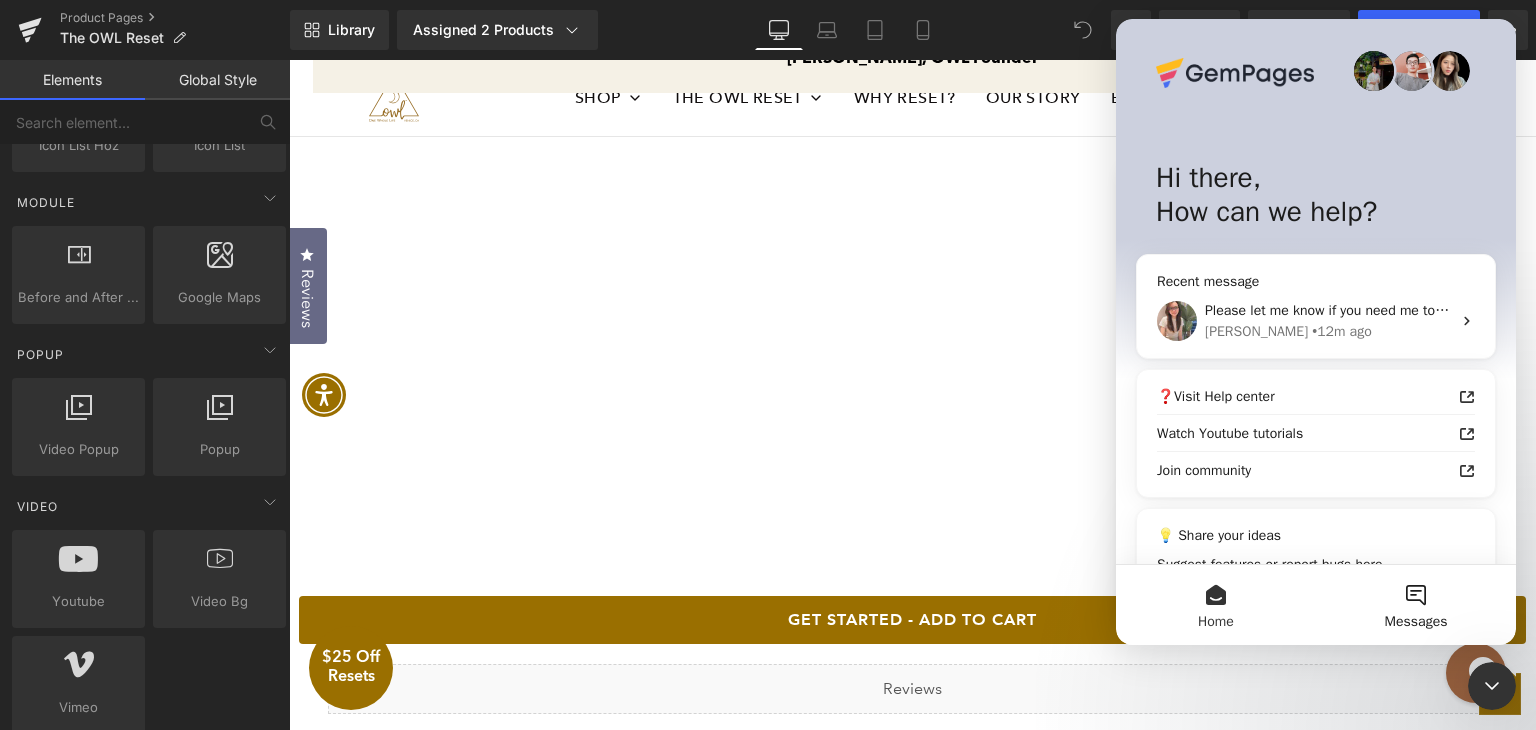 scroll, scrollTop: 0, scrollLeft: 0, axis: both 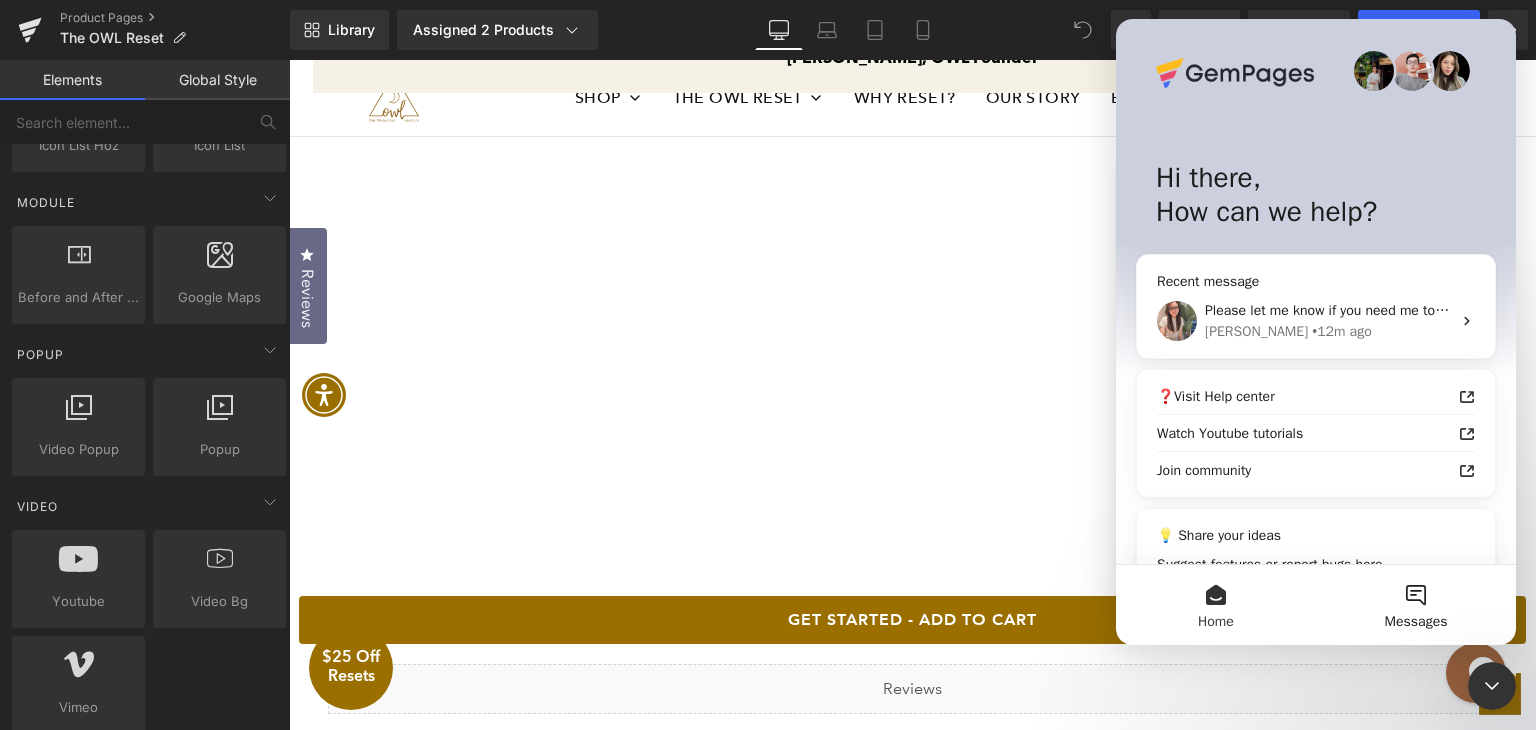 click 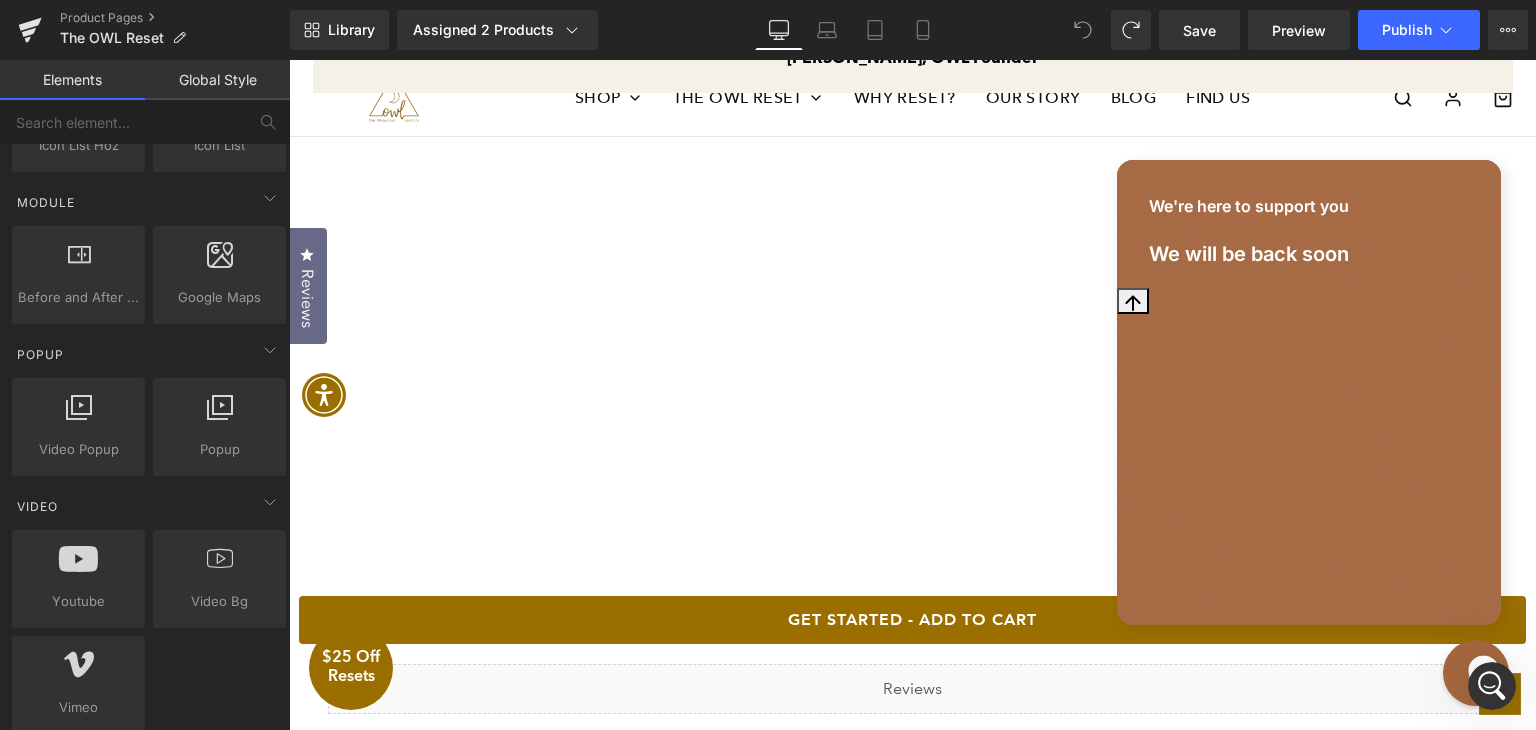 drag, startPoint x: 1469, startPoint y: 676, endPoint x: 1729, endPoint y: 1108, distance: 504.2063 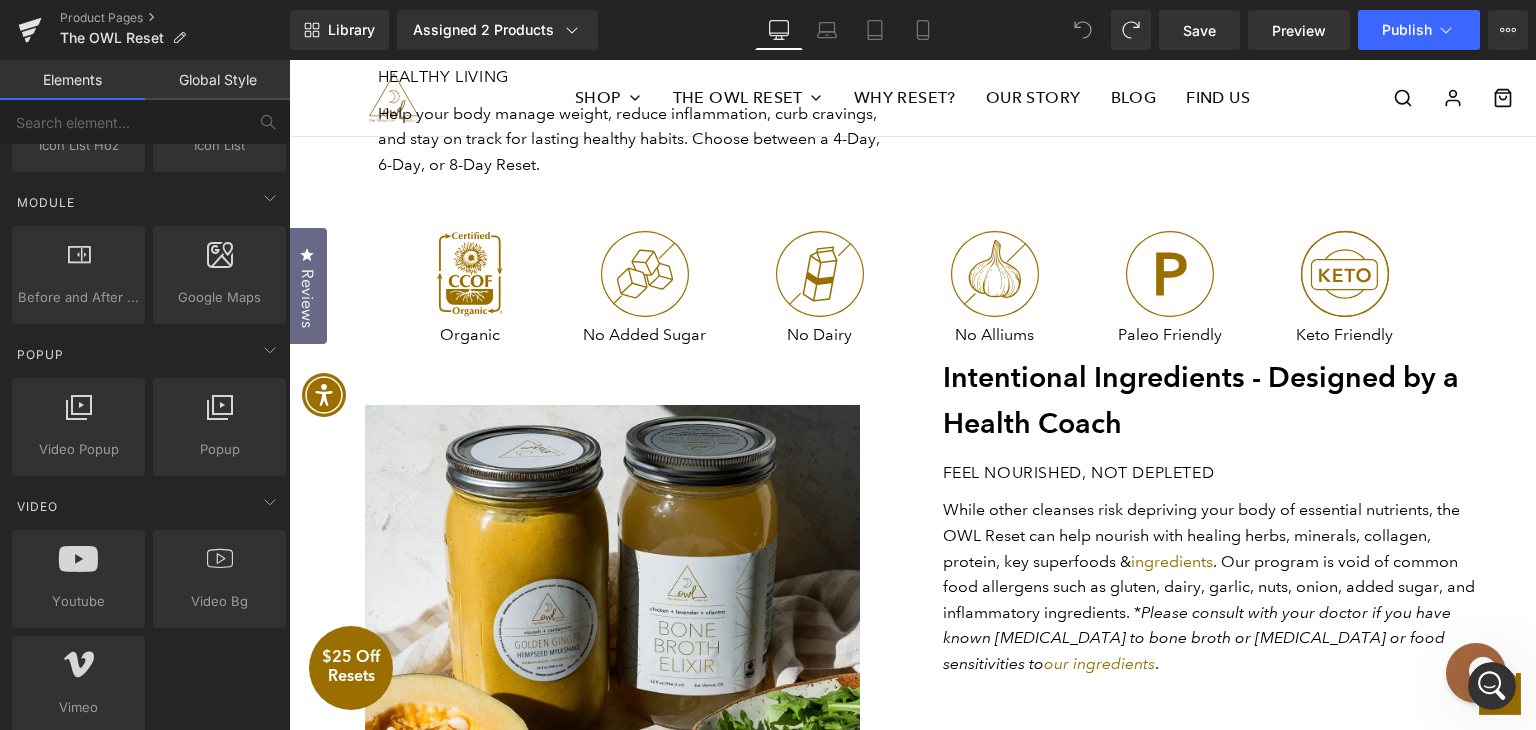 scroll, scrollTop: 1461, scrollLeft: 0, axis: vertical 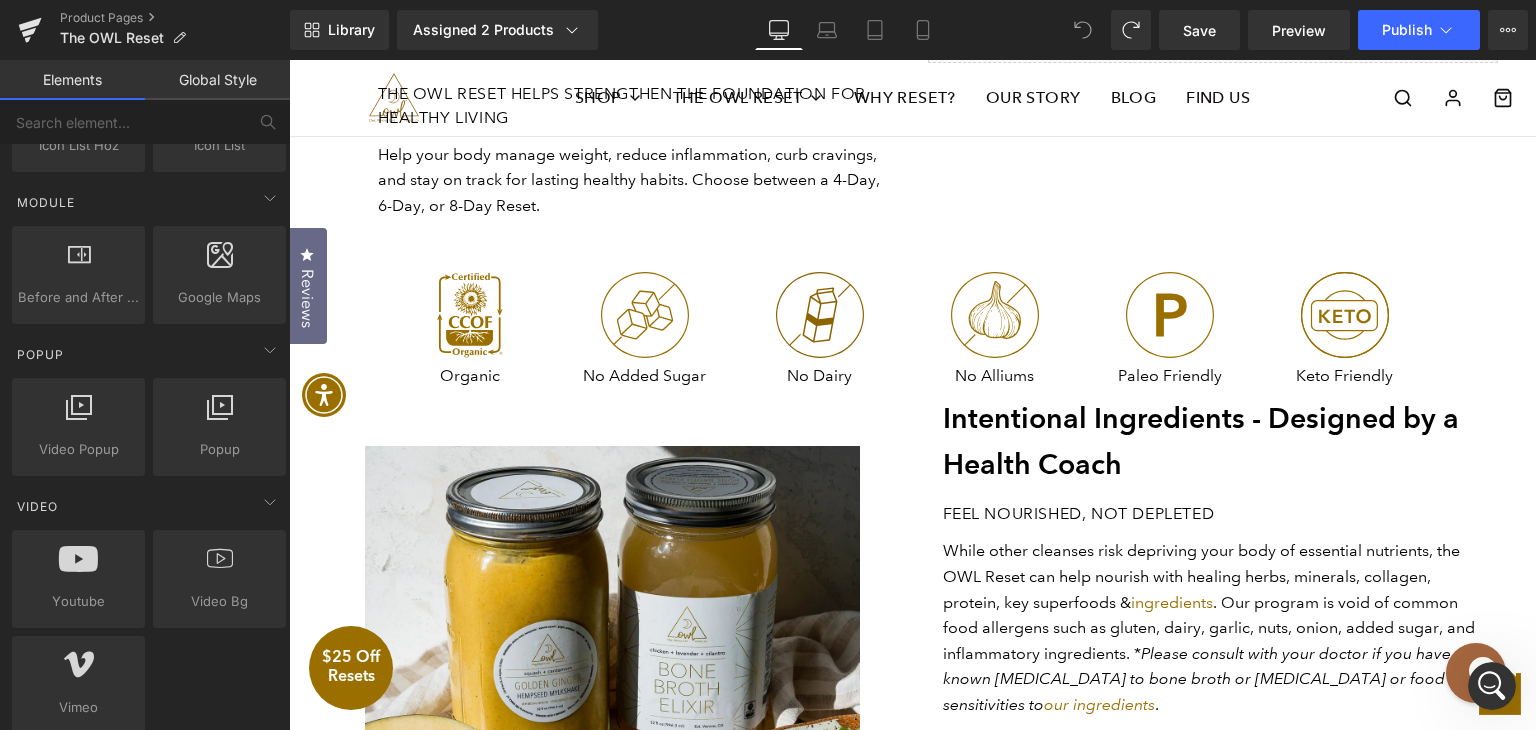 type 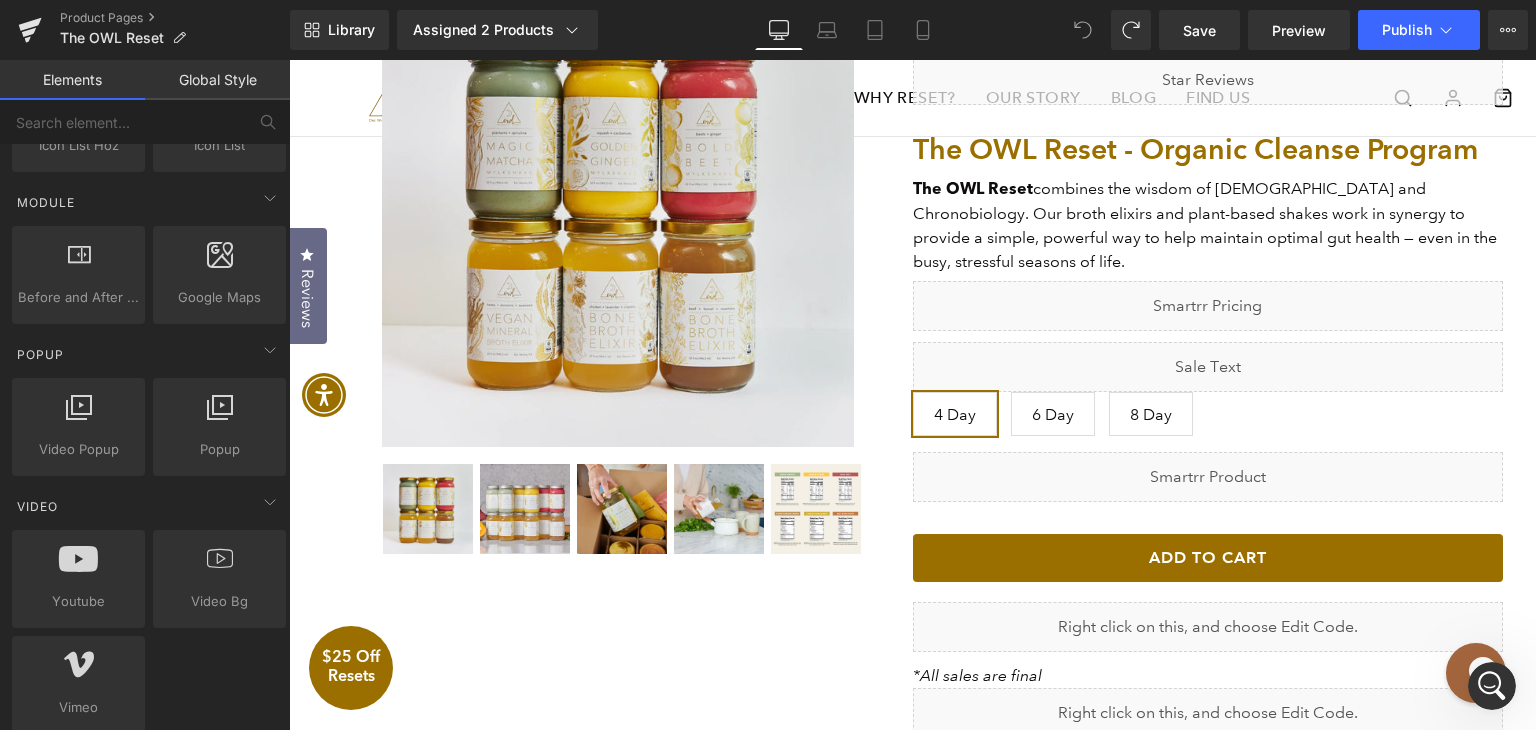 scroll, scrollTop: 361, scrollLeft: 0, axis: vertical 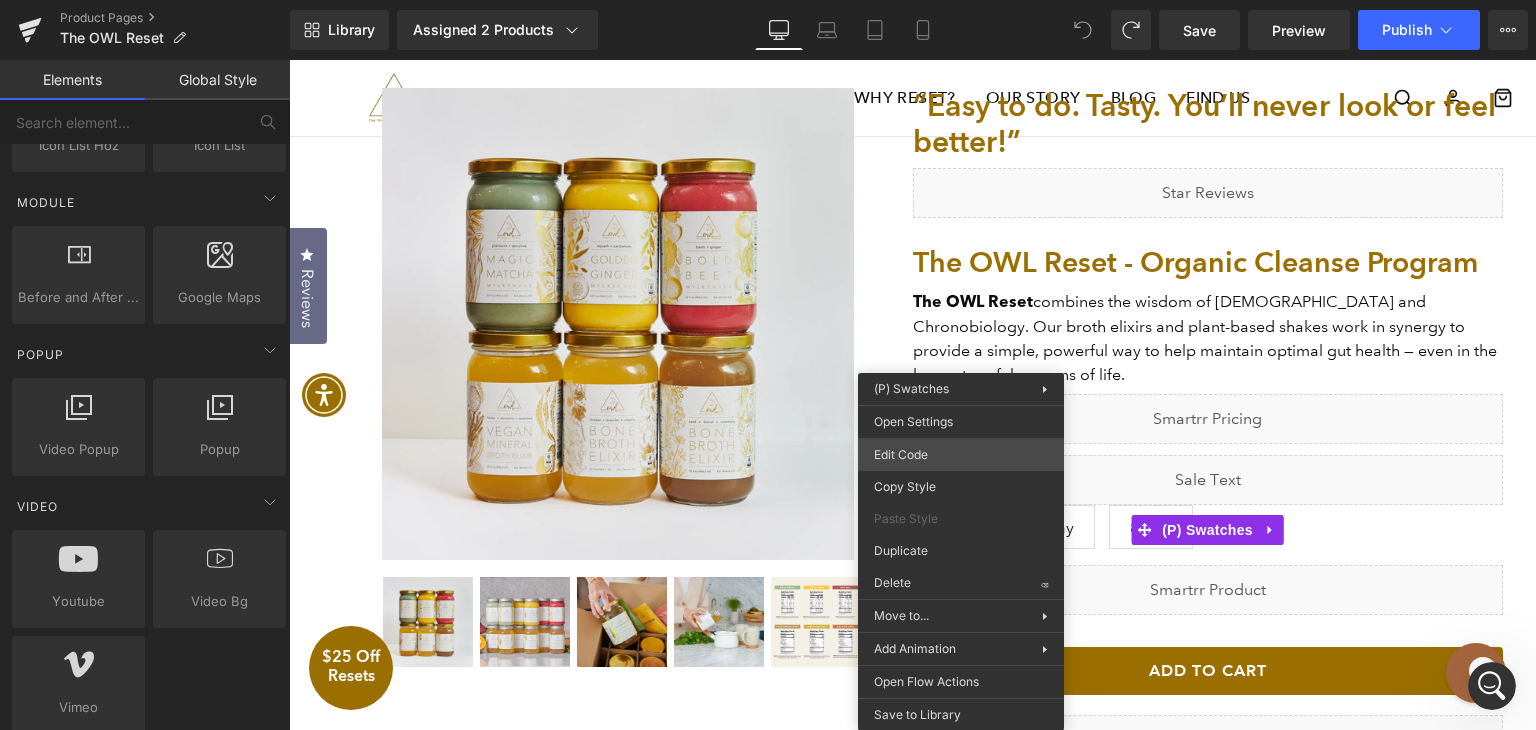 click on "(P) Price  You are previewing how the   will restyle your page. You can not edit Elements in Preset Preview Mode.  Product Pages The OWL Reset Library Assigned 2 Products  Product Preview
The OWL Reset - Organic Cleanse Program The OWL Reset - Organic Cleanse Program $295 Manage assigned products Desktop Desktop Laptop Tablet Mobile Save Preview Publish Scheduled View Live Page View with current Template Save Template to Library Schedule Publish  Optimize  Publish Settings Shortcuts  Your page can’t be published   You've reached the maximum number of published pages on your plan  (23/999999).  You need to upgrade your plan or unpublish all your pages to get 1 publish slot.   Unpublish pages   Upgrade plan  Elements Global Style Base Row  rows, columns, layouts, div Heading  headings, titles, h1,h2,h3,h4,h5,h6 Text Block  texts, paragraphs, contents, blocks Image  images, photos, alts, uploads Icon  icons, symbols Button  button, call to action, cta Separator  Liquid  Banner Parallax  Stack Tabs" at bounding box center [768, 0] 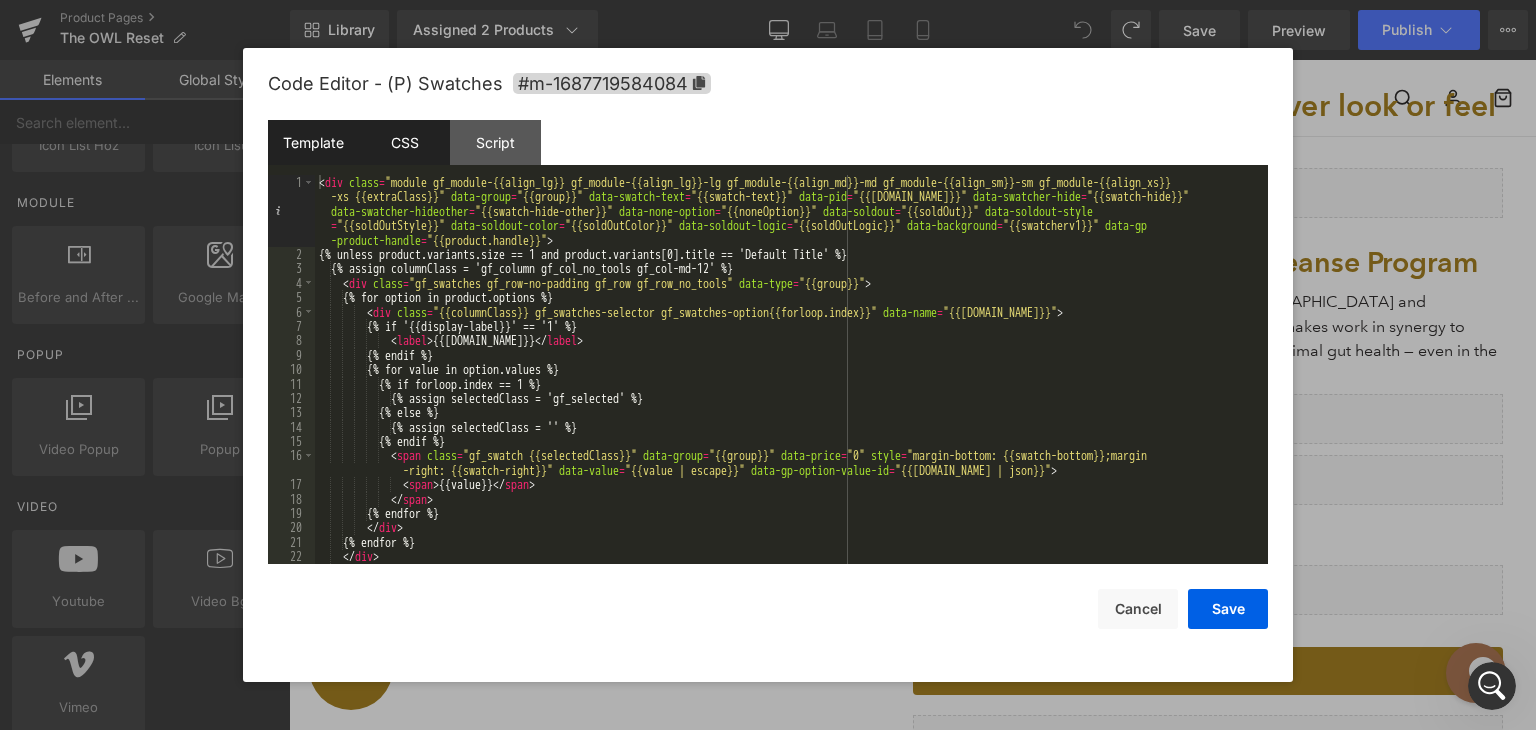 click on "CSS" at bounding box center [404, 142] 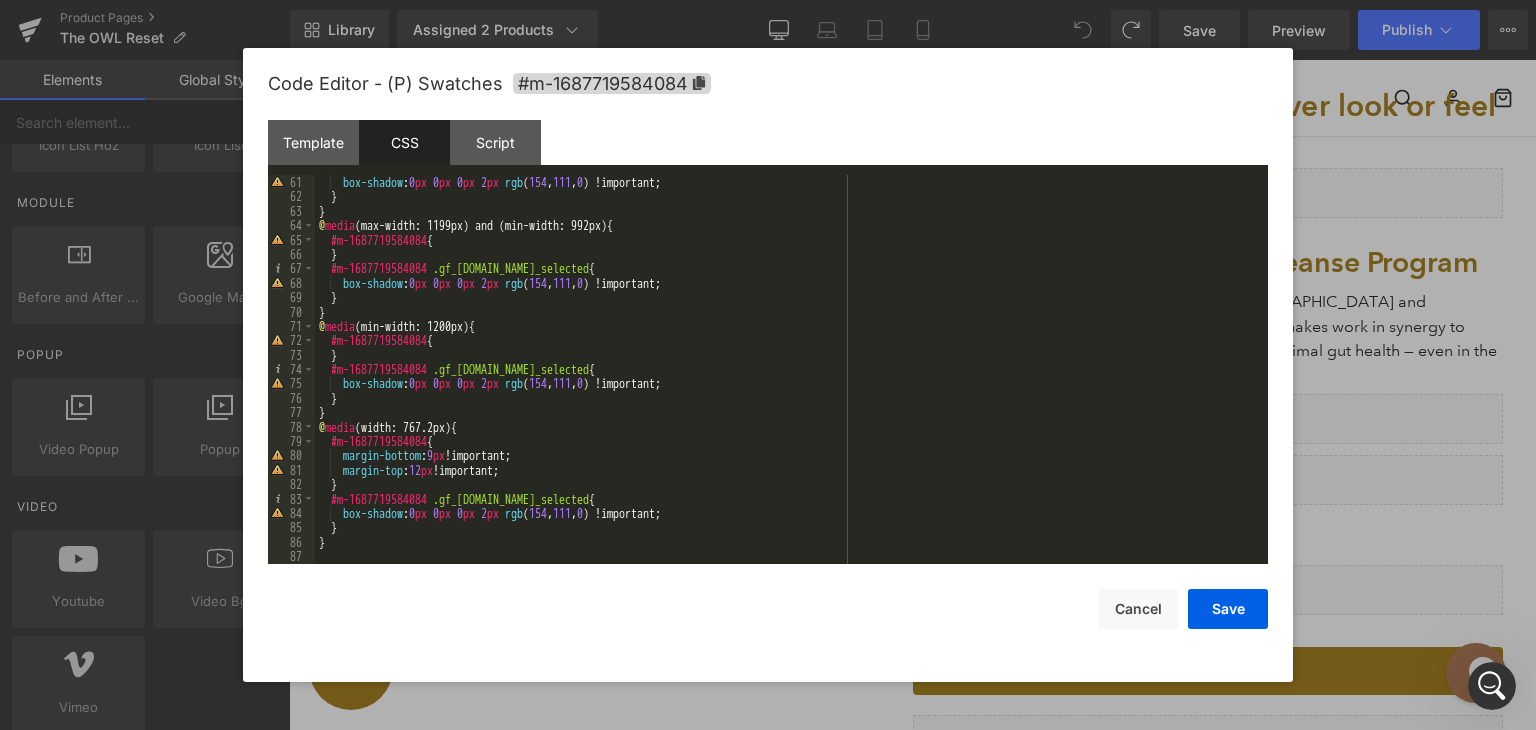 scroll, scrollTop: 864, scrollLeft: 0, axis: vertical 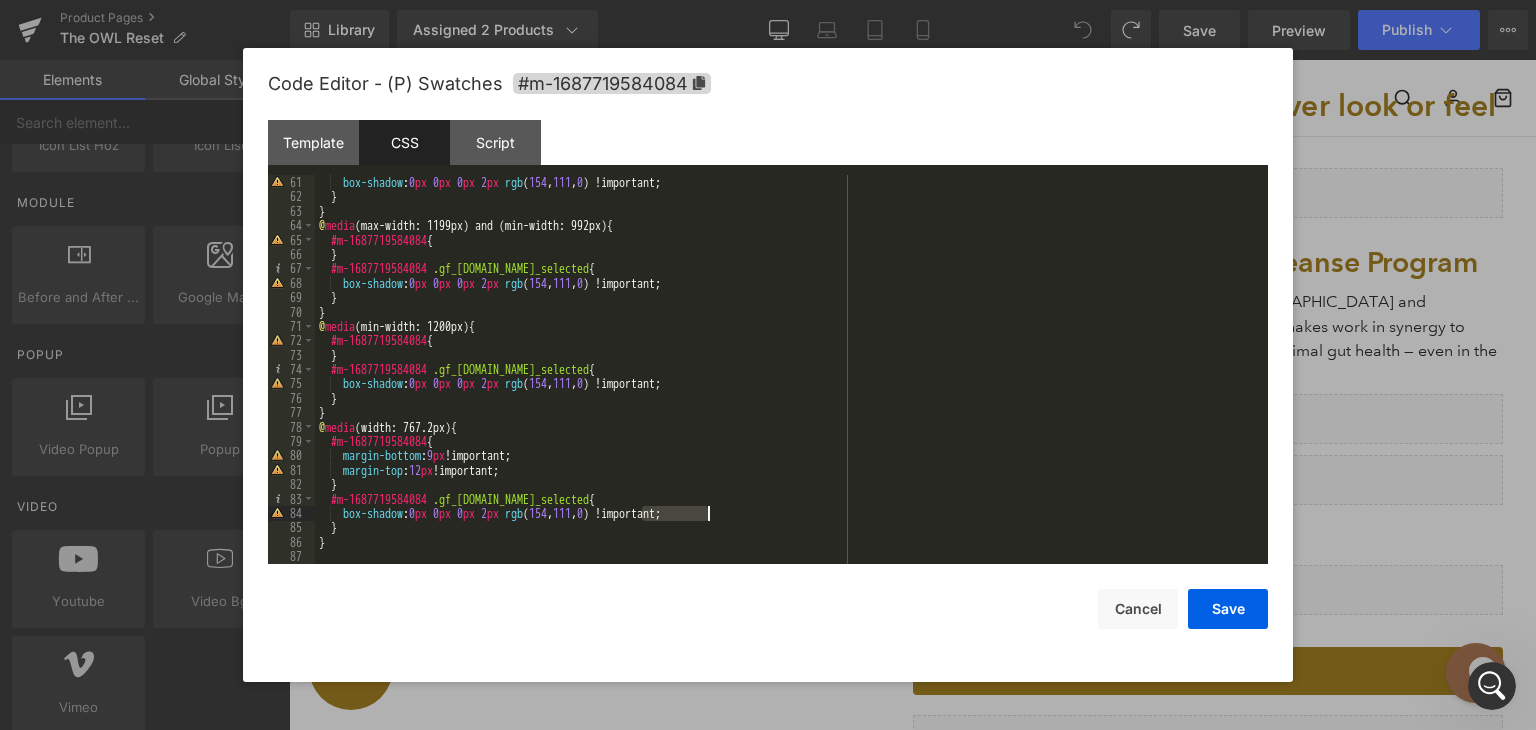 drag, startPoint x: 640, startPoint y: 513, endPoint x: 707, endPoint y: 515, distance: 67.02985 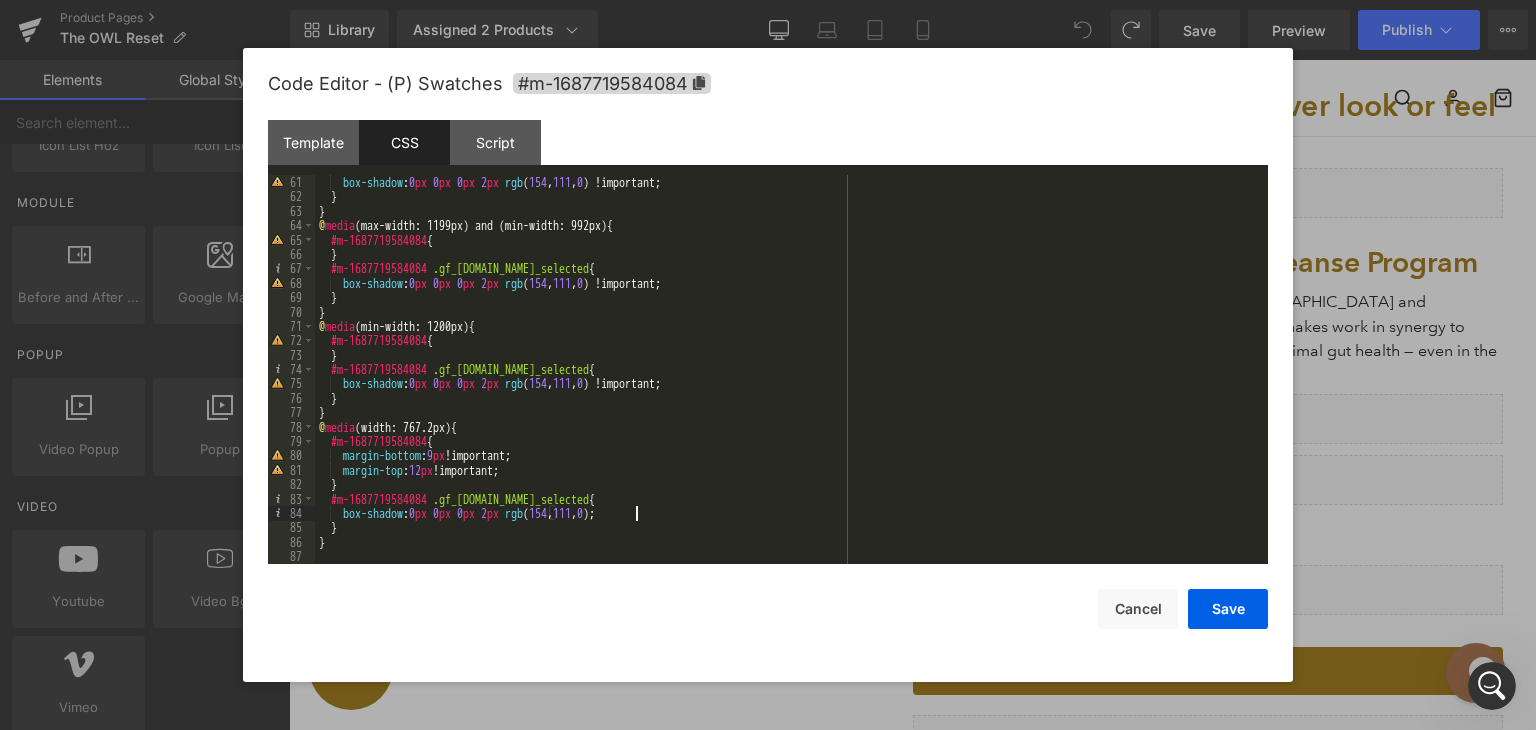 scroll, scrollTop: 804, scrollLeft: 0, axis: vertical 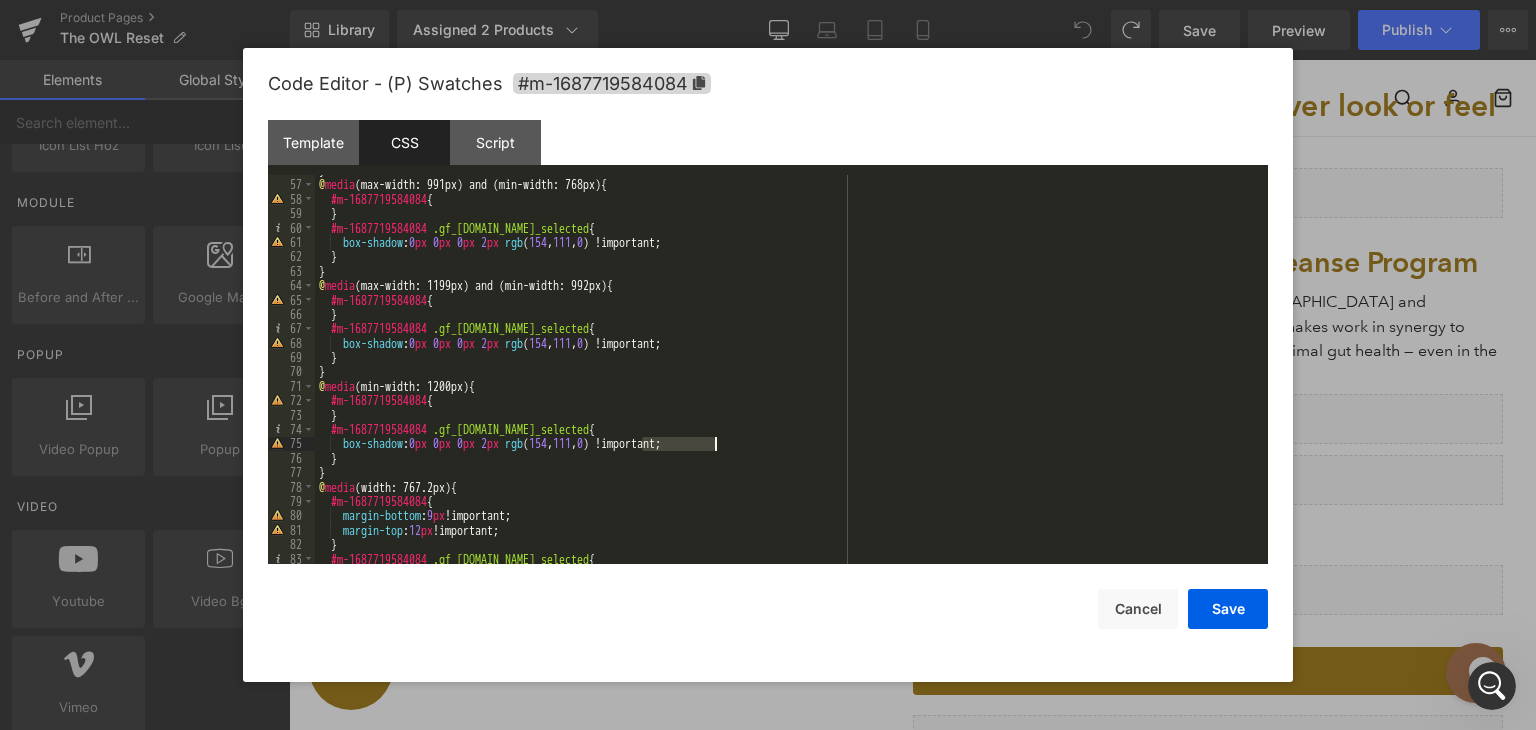 drag, startPoint x: 642, startPoint y: 446, endPoint x: 712, endPoint y: 449, distance: 70.064255 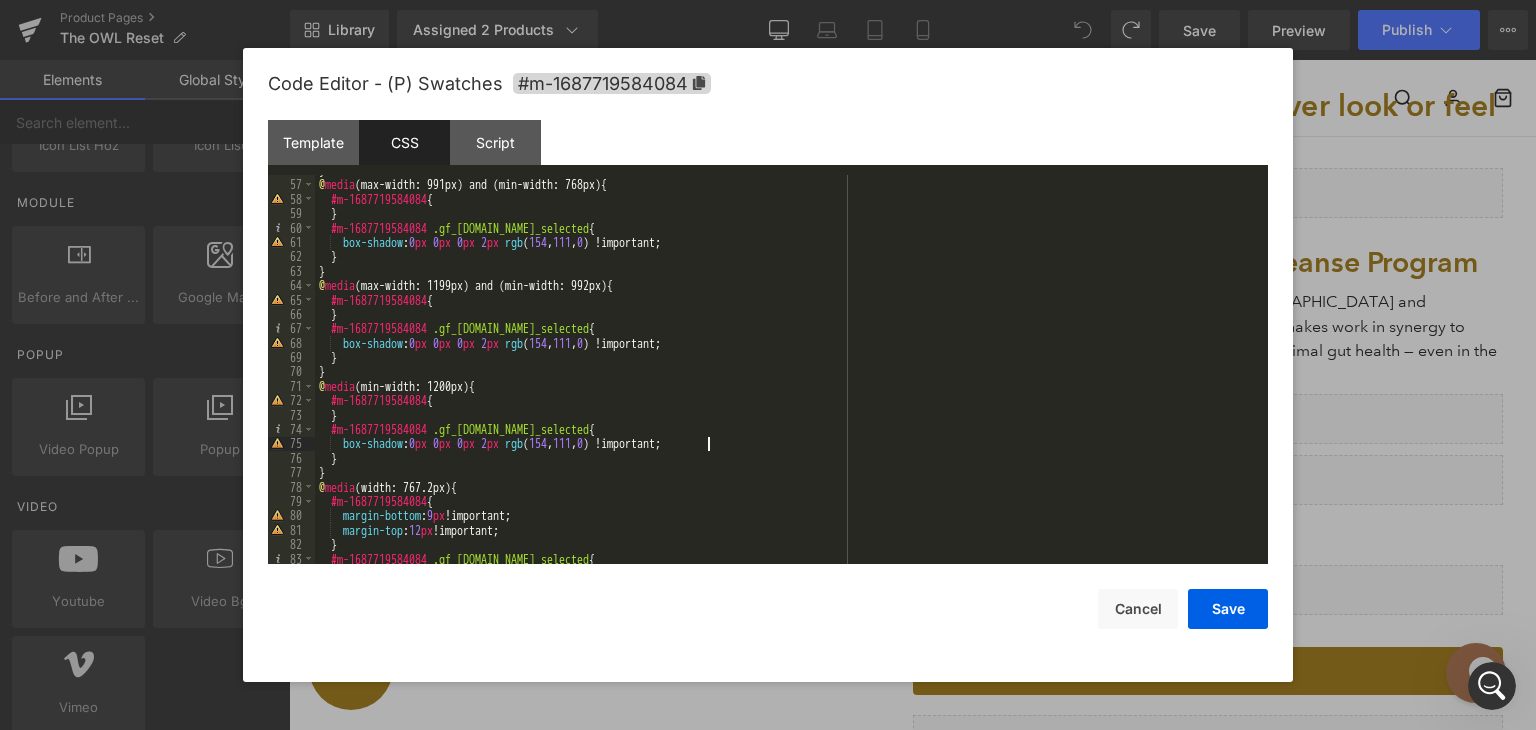 click on "} @ media  (max-width: 991px) and (min-width: 768px) {    #m-1687719584084 {    }    #m-1687719584084   .gf_[DOMAIN_NAME]_selected {       box-shadow :  0 px   0 px   0 px   2 px   rgb ( 154 ,  111 ,  0 ) !important;    } } @ media  (max-width: 1199px) and (min-width: 992px) {    #m-1687719584084 {    }    #m-1687719584084   .gf_[DOMAIN_NAME]_selected {       box-shadow :  0 px   0 px   0 px   2 px   rgb ( 154 ,  111 ,  0 ) !important;    } } @ media  (min-width: 1200px) {    #m-1687719584084 {    }    #m-1687719584084   .gf_[DOMAIN_NAME]_selected {       box-shadow :  0 px   0 px   0 px   2 px   rgb ( 154 ,  111 ,  0 ) !important;    } } @ media  (width: 767.2px) {    #m-1687719584084 {       margin-bottom :  9 px !important;       margin-top :  12 px !important;    }    #m-1687719584084   .gf_[DOMAIN_NAME]_selected {" at bounding box center (787, 372) 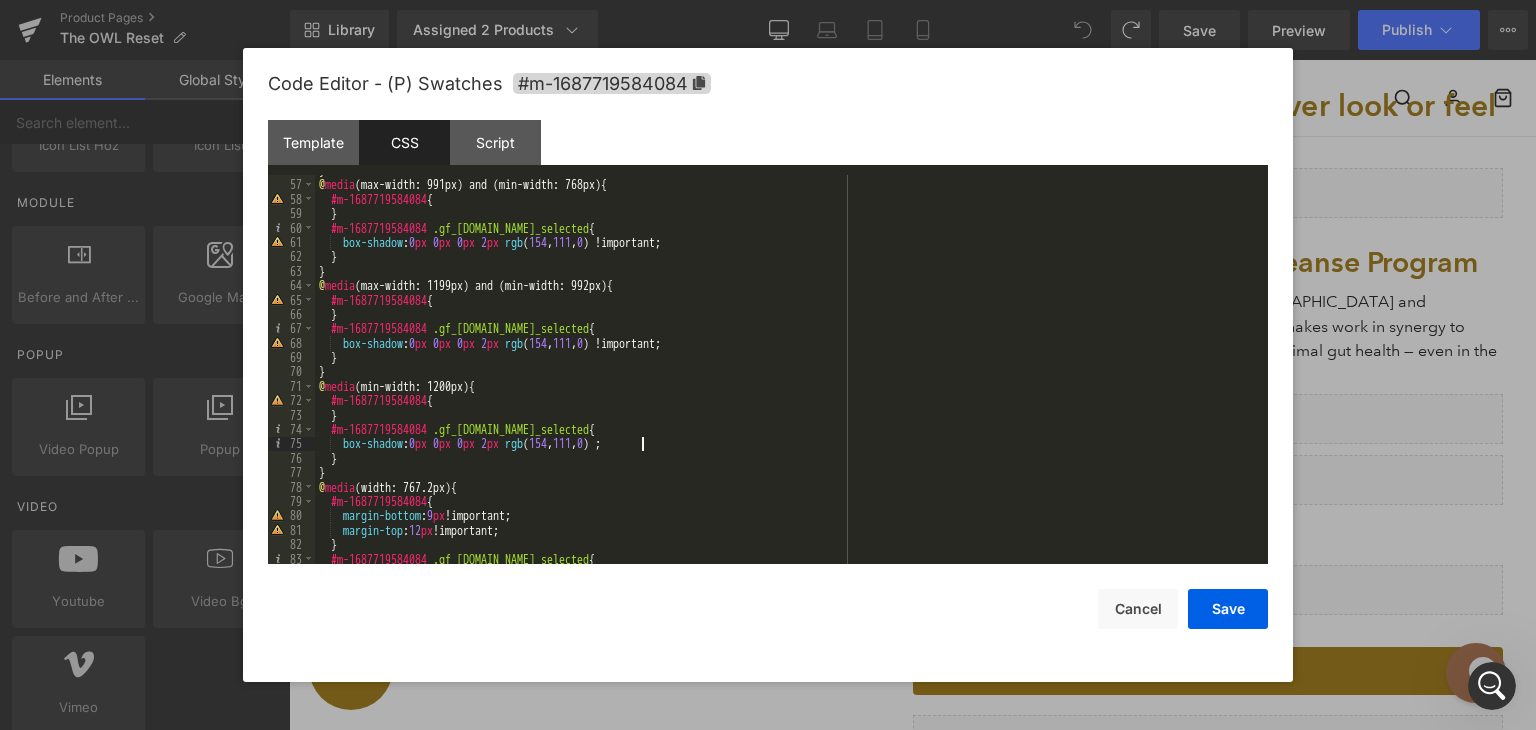 scroll, scrollTop: 744, scrollLeft: 0, axis: vertical 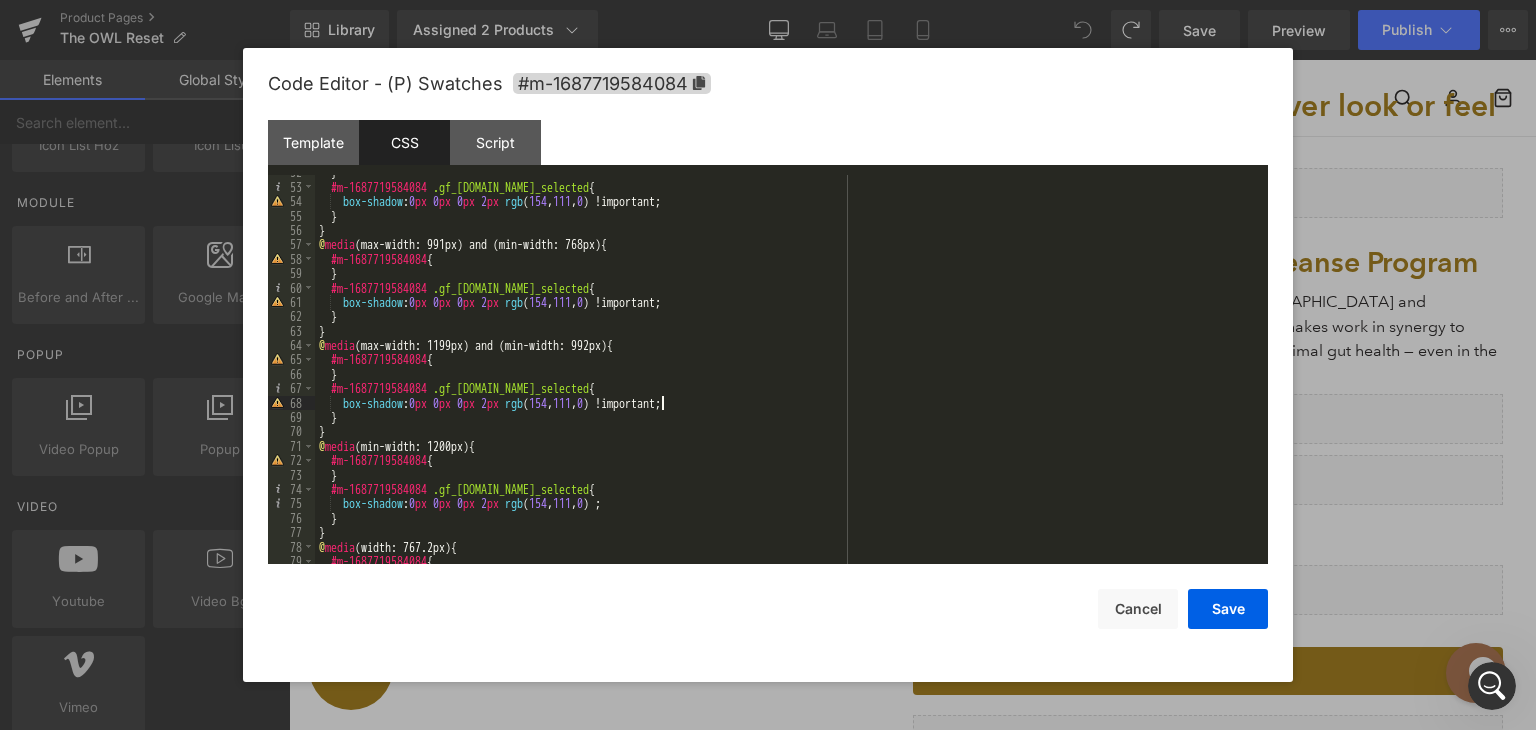 click on "}    #m-1687719584084   .gf_[DOMAIN_NAME]_selected {       box-shadow :  0 px   0 px   0 px   2 px   rgb ( 154 ,  111 ,  0 ) !important;    } } @ media  (max-width: 991px) and (min-width: 768px) {    #m-1687719584084 {    }    #m-1687719584084   .gf_[DOMAIN_NAME]_selected {       box-shadow :  0 px   0 px   0 px   2 px   rgb ( 154 ,  111 ,  0 ) !important;    } } @ media  (max-width: 1199px) and (min-width: 992px) {    #m-1687719584084 {    }    #m-1687719584084   .gf_[DOMAIN_NAME]_selected {       box-shadow :  0 px   0 px   0 px   2 px   rgb ( 154 ,  111 ,  0 ) !important;    } } @ media  (min-width: 1200px) {    #m-1687719584084 {    }    #m-1687719584084   .gf_[DOMAIN_NAME]_selected {       box-shadow :  0 px   0 px   0 px   2 px   rgb ( 154 ,  111 ,  0 ) ;    } } @ media  (width: 767.2px) {    #m-1687719584084 {" at bounding box center [787, 374] 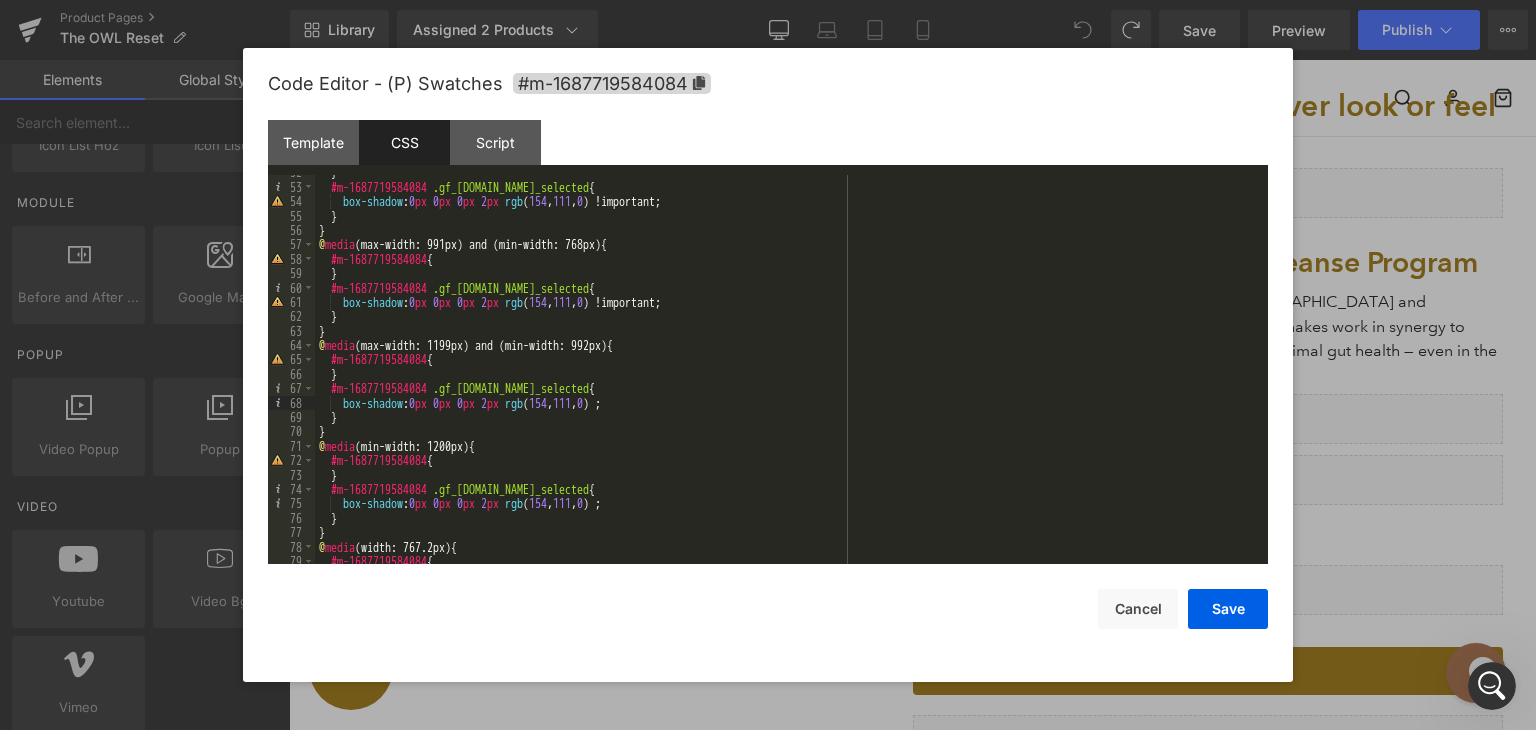 scroll, scrollTop: 684, scrollLeft: 0, axis: vertical 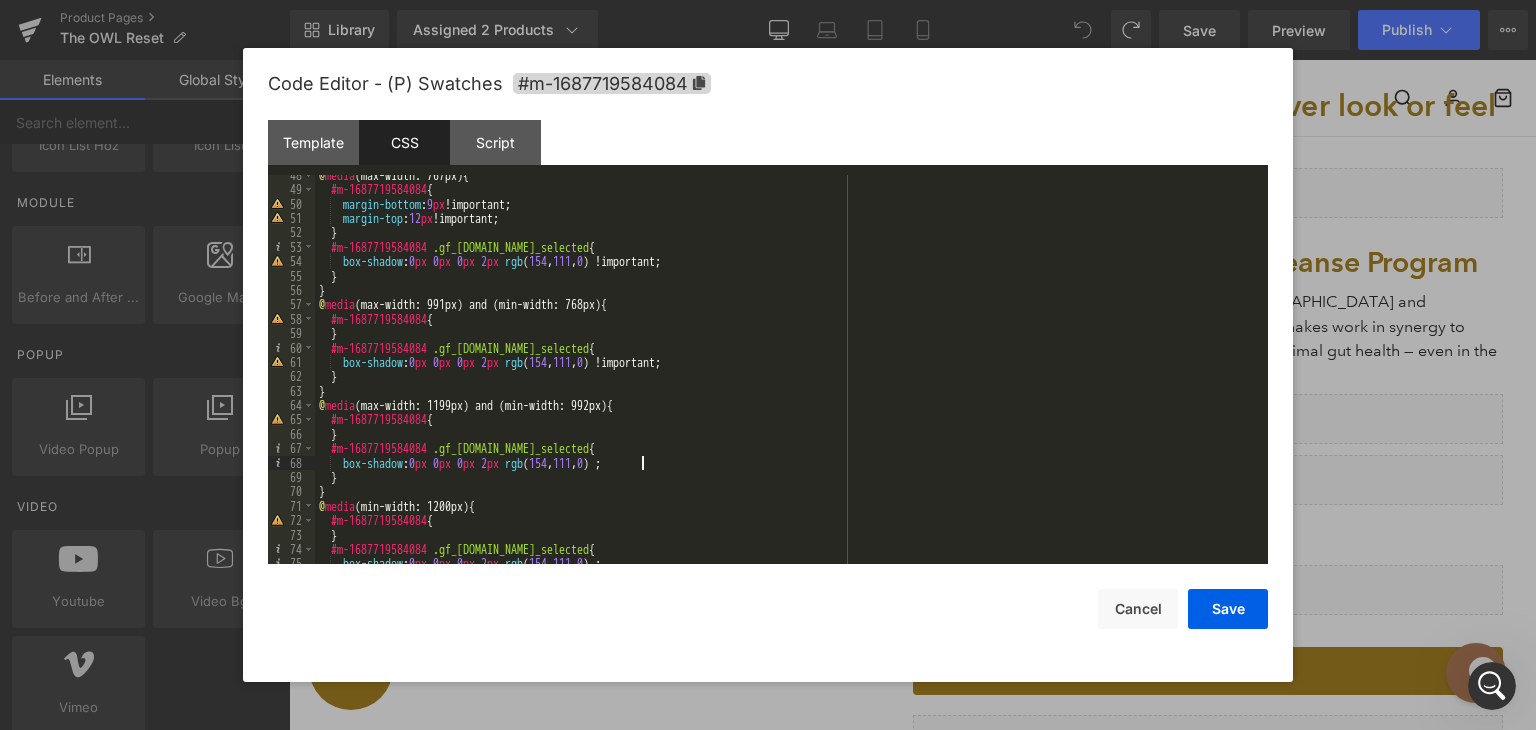 click on "@ media  (max-width: 767px) {    #m-1687719584084 {       margin-bottom :  9 px !important;       margin-top :  12 px !important;    }    #m-1687719584084   .gf_[DOMAIN_NAME]_selected {       box-shadow :  0 px   0 px   0 px   2 px   rgb ( 154 ,  111 ,  0 ) !important;    } } @ media  (max-width: 991px) and (min-width: 768px) {    #m-1687719584084 {    }    #m-1687719584084   .gf_[DOMAIN_NAME]_selected {       box-shadow :  0 px   0 px   0 px   2 px   rgb ( 154 ,  111 ,  0 ) !important;    } } @ media  (max-width: 1199px) and (min-width: 992px) {    #m-1687719584084 {    }    #m-1687719584084   .gf_[DOMAIN_NAME]_selected {       box-shadow :  0 px   0 px   0 px   2 px   rgb ( 154 ,  111 ,  0 ) ;    } } @ media  (min-width: 1200px) {    #m-1687719584084 {    }    #m-1687719584084   .gf_[DOMAIN_NAME]_selected {       box-shadow :  0 px   0 px   0 px   2 px   rgb ( 154 ,  111 ,  0 ) ;" at bounding box center [787, 377] 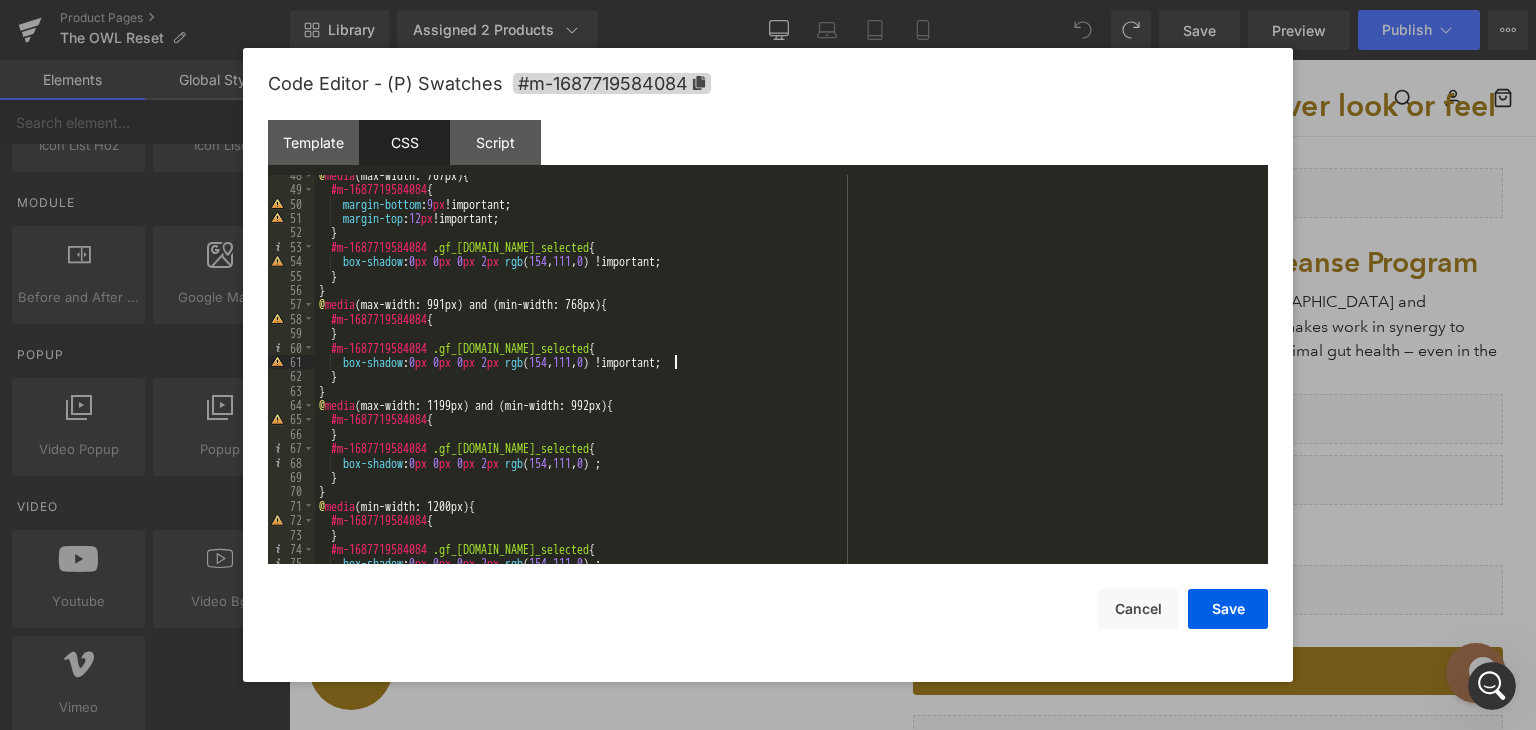 click on "@ media  (max-width: 767px) {    #m-1687719584084 {       margin-bottom :  9 px !important;       margin-top :  12 px !important;    }    #m-1687719584084   .gf_[DOMAIN_NAME]_selected {       box-shadow :  0 px   0 px   0 px   2 px   rgb ( 154 ,  111 ,  0 ) !important;    } } @ media  (max-width: 991px) and (min-width: 768px) {    #m-1687719584084 {    }    #m-1687719584084   .gf_[DOMAIN_NAME]_selected {       box-shadow :  0 px   0 px   0 px   2 px   rgb ( 154 ,  111 ,  0 ) !important;    } } @ media  (max-width: 1199px) and (min-width: 992px) {    #m-1687719584084 {    }    #m-1687719584084   .gf_[DOMAIN_NAME]_selected {       box-shadow :  0 px   0 px   0 px   2 px   rgb ( 154 ,  111 ,  0 ) ;    } } @ media  (min-width: 1200px) {    #m-1687719584084 {    }    #m-1687719584084   .gf_[DOMAIN_NAME]_selected {       box-shadow :  0 px   0 px   0 px   2 px   rgb ( 154 ,  111 ,  0 ) ;" at bounding box center [787, 377] 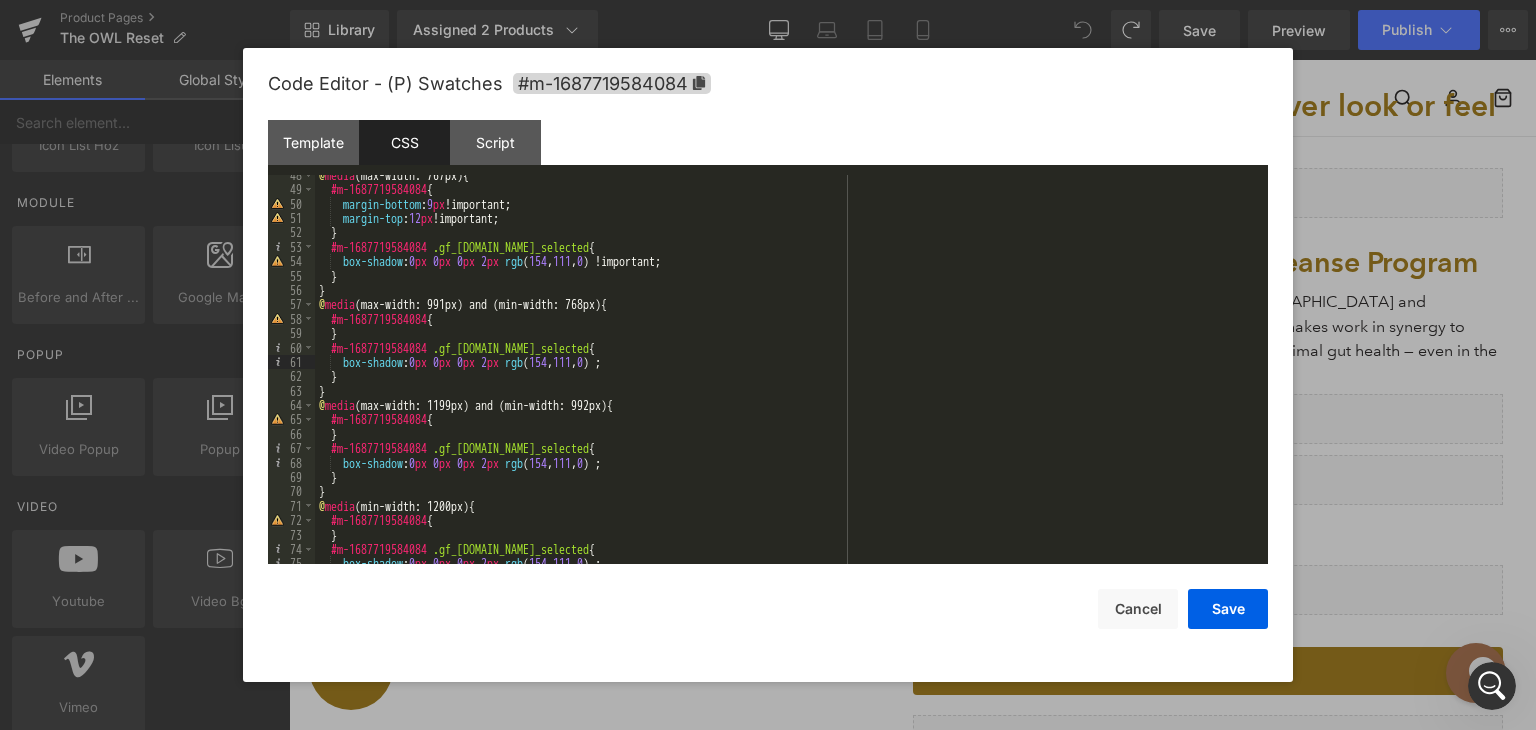 click on "@ media  (max-width: 767px) {    #m-1687719584084 {       margin-bottom :  9 px !important;       margin-top :  12 px !important;    }    #m-1687719584084   .gf_[DOMAIN_NAME]_selected {       box-shadow :  0 px   0 px   0 px   2 px   rgb ( 154 ,  111 ,  0 ) !important;    } } @ media  (max-width: 991px) and (min-width: 768px) {    #m-1687719584084 {    }    #m-1687719584084   .gf_[DOMAIN_NAME]_selected {       box-shadow :  0 px   0 px   0 px   2 px   rgb ( 154 ,  111 ,  0 ) ;    } } @ media  (max-width: 1199px) and (min-width: 992px) {    #m-1687719584084 {    }    #m-1687719584084   .gf_[DOMAIN_NAME]_selected {       box-shadow :  0 px   0 px   0 px   2 px   rgb ( 154 ,  111 ,  0 ) ;    } } @ media  (min-width: 1200px) {    #m-1687719584084 {    }    #m-1687719584084   .gf_[DOMAIN_NAME]_selected {       box-shadow :  0 px   0 px   0 px   2 px   rgb ( 154 ,  111 ,  0 ) ;" at bounding box center [787, 377] 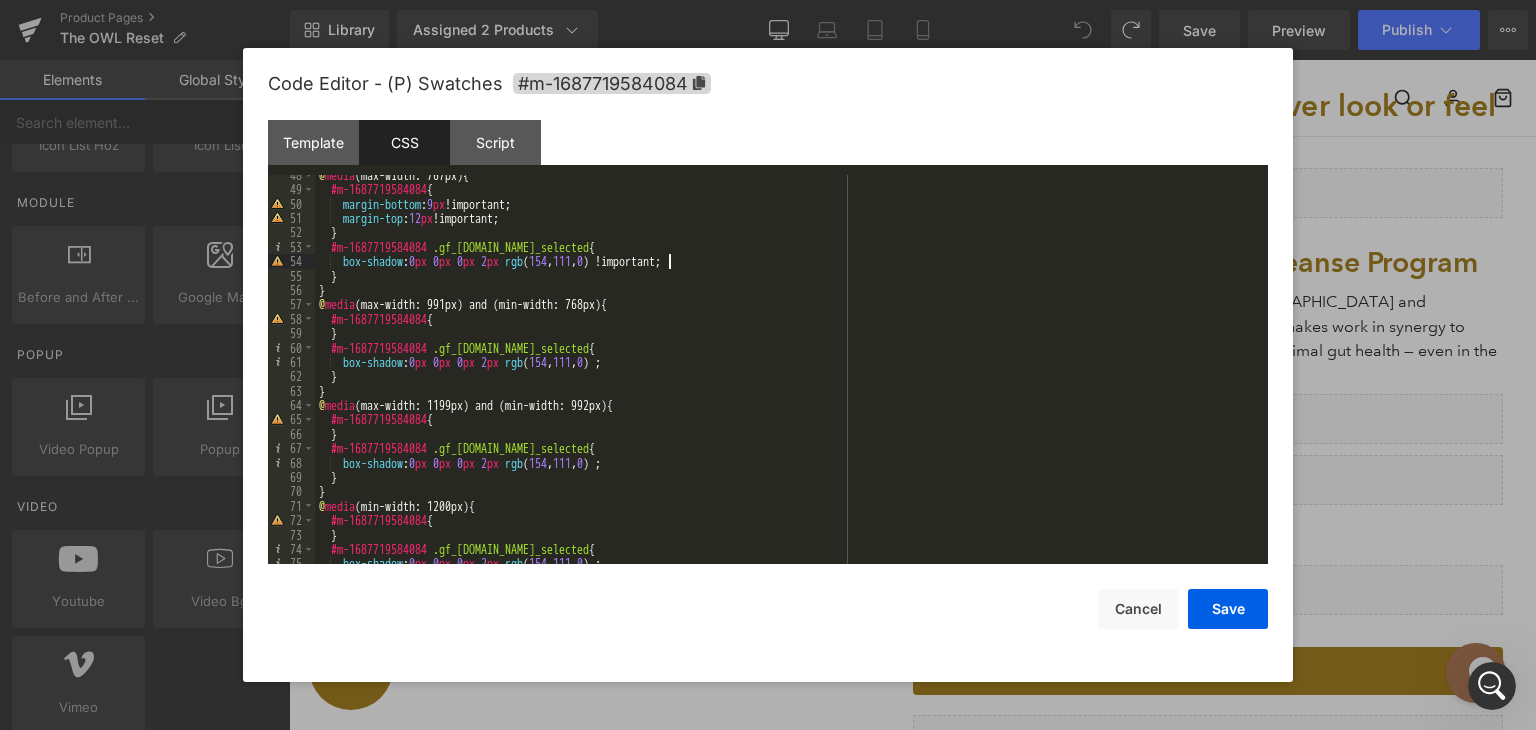 click on "@ media  (max-width: 767px) {    #m-1687719584084 {       margin-bottom :  9 px !important;       margin-top :  12 px !important;    }    #m-1687719584084   .gf_[DOMAIN_NAME]_selected {       box-shadow :  0 px   0 px   0 px   2 px   rgb ( 154 ,  111 ,  0 ) !important;    } } @ media  (max-width: 991px) and (min-width: 768px) {    #m-1687719584084 {    }    #m-1687719584084   .gf_[DOMAIN_NAME]_selected {       box-shadow :  0 px   0 px   0 px   2 px   rgb ( 154 ,  111 ,  0 ) ;    } } @ media  (max-width: 1199px) and (min-width: 992px) {    #m-1687719584084 {    }    #m-1687719584084   .gf_[DOMAIN_NAME]_selected {       box-shadow :  0 px   0 px   0 px   2 px   rgb ( 154 ,  111 ,  0 ) ;    } } @ media  (min-width: 1200px) {    #m-1687719584084 {    }    #m-1687719584084   .gf_[DOMAIN_NAME]_selected {       box-shadow :  0 px   0 px   0 px   2 px   rgb ( 154 ,  111 ,  0 ) ;" at bounding box center [787, 377] 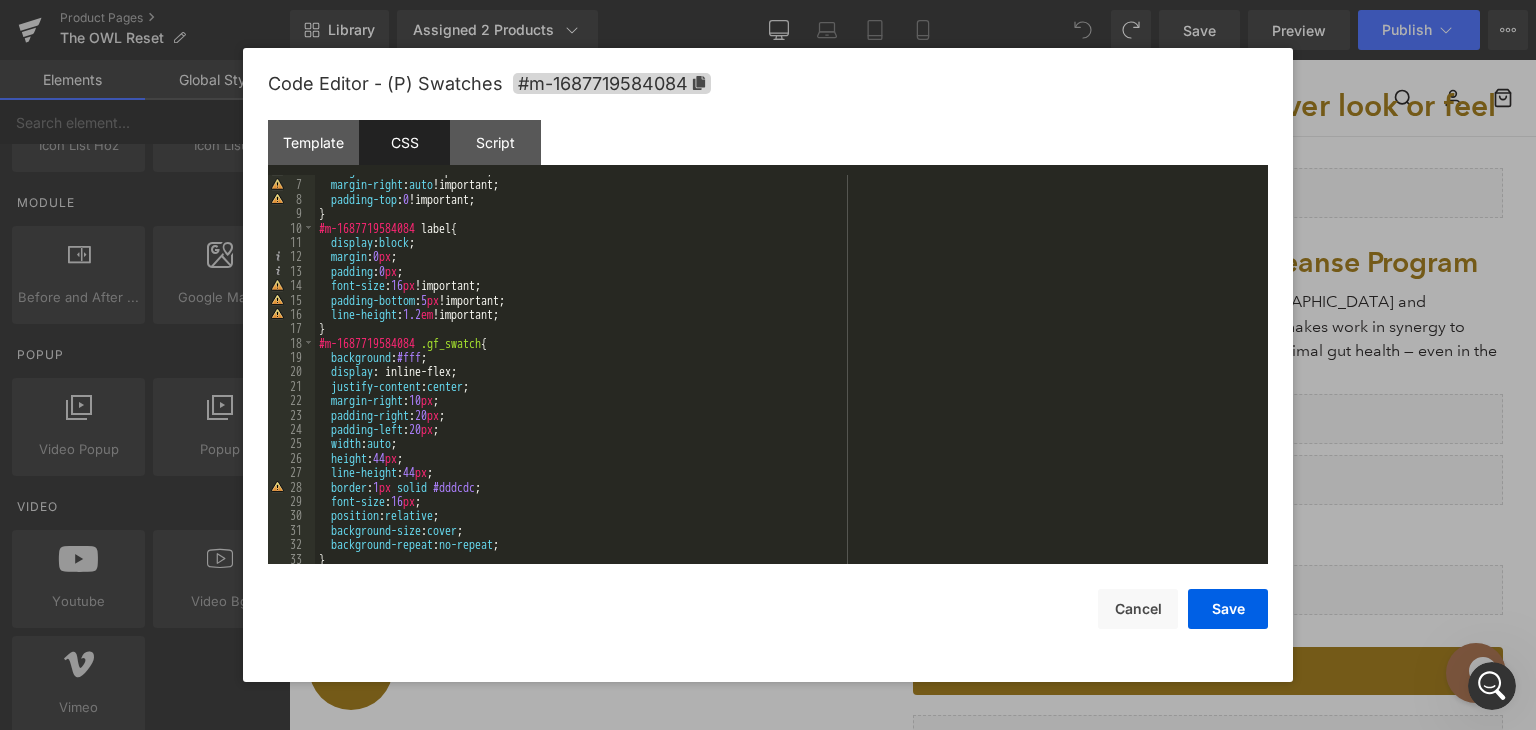 scroll, scrollTop: 0, scrollLeft: 0, axis: both 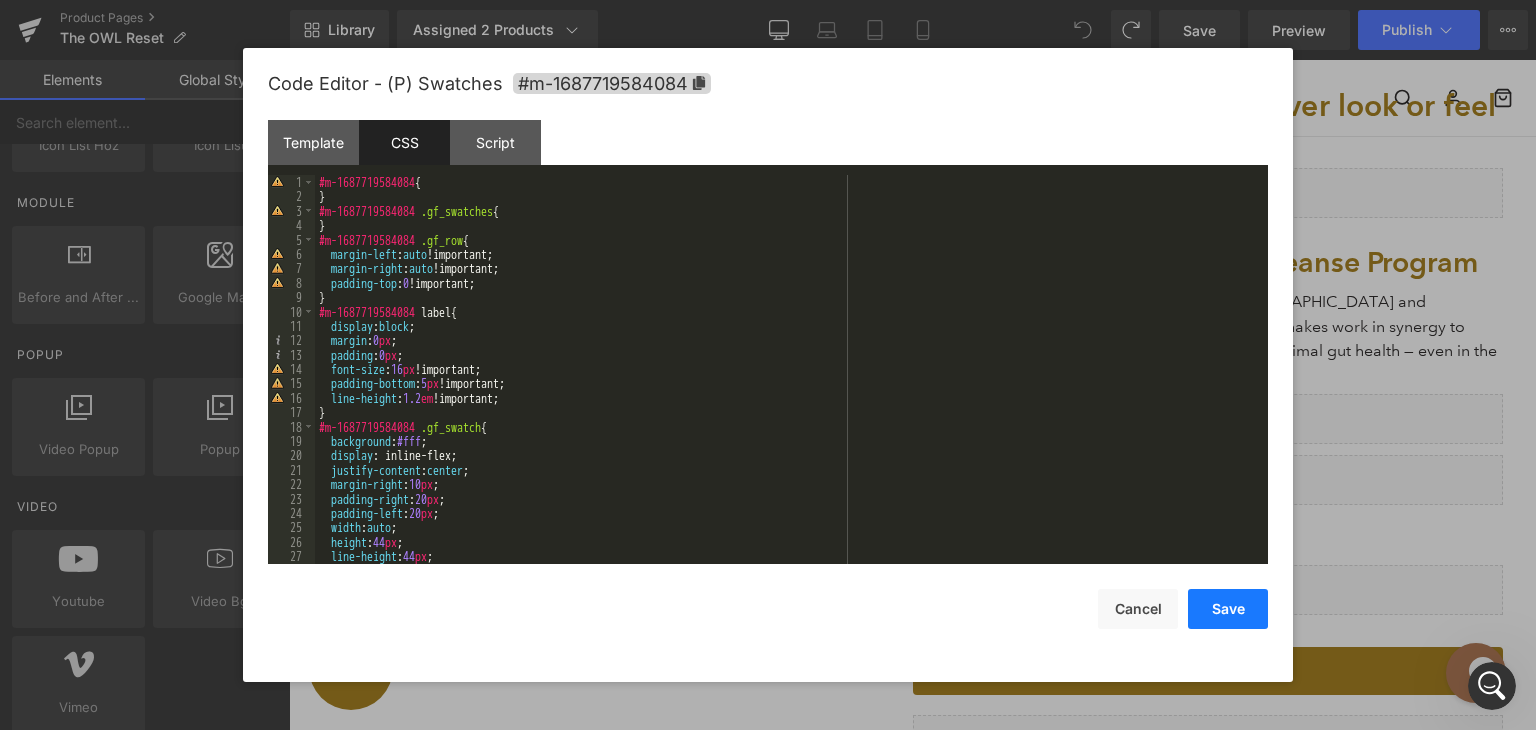 drag, startPoint x: 1227, startPoint y: 610, endPoint x: 917, endPoint y: 12, distance: 673.57556 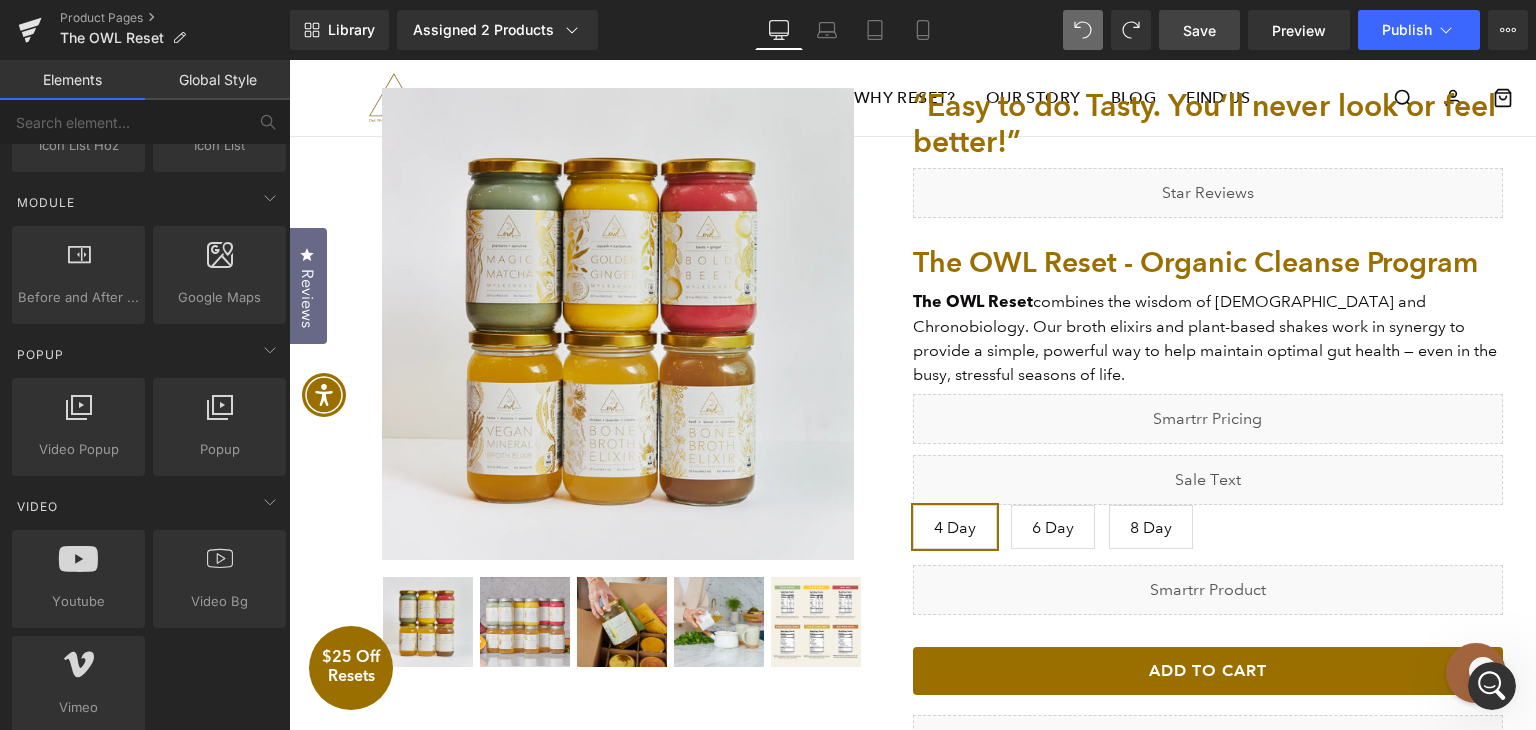 click on "Save" at bounding box center (1199, 30) 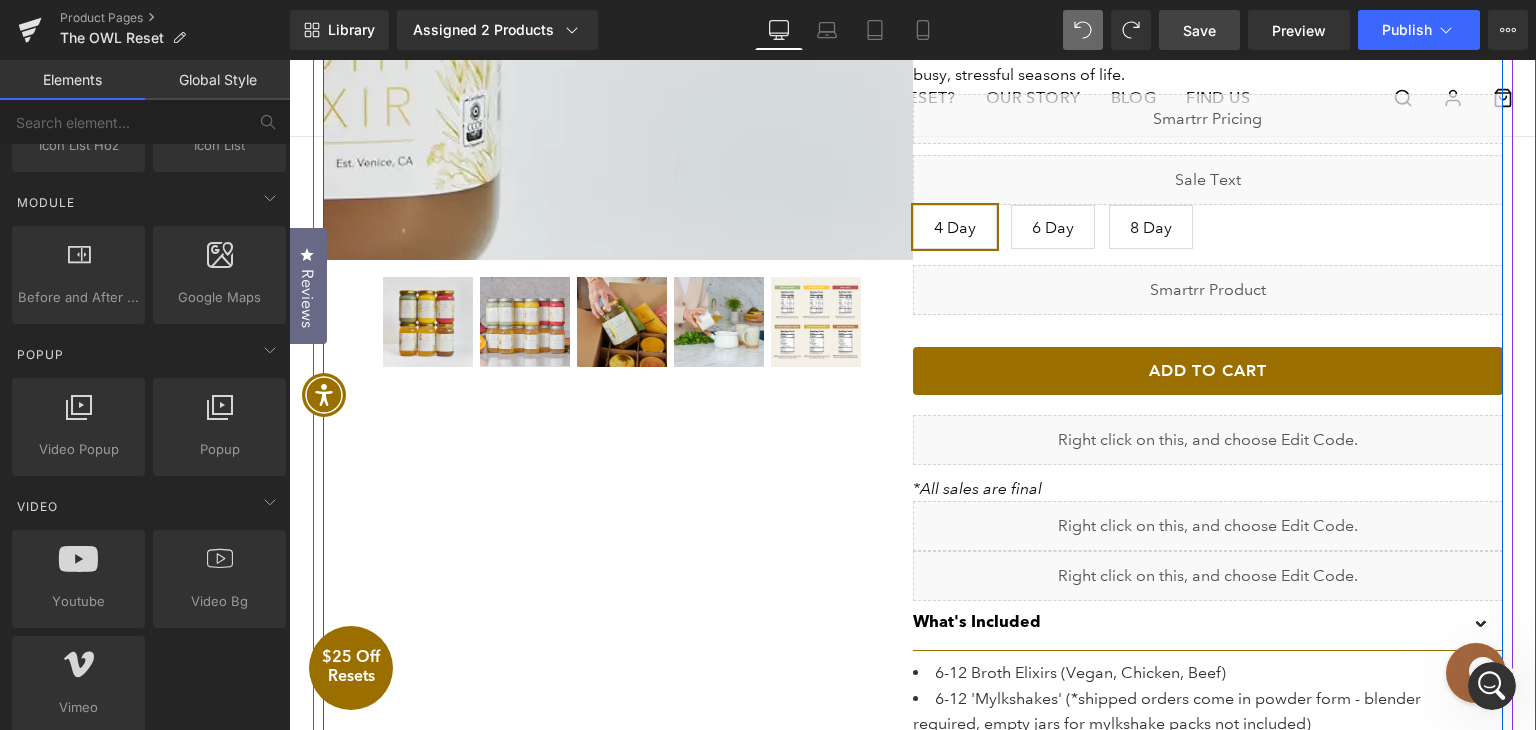 scroll, scrollTop: 261, scrollLeft: 0, axis: vertical 